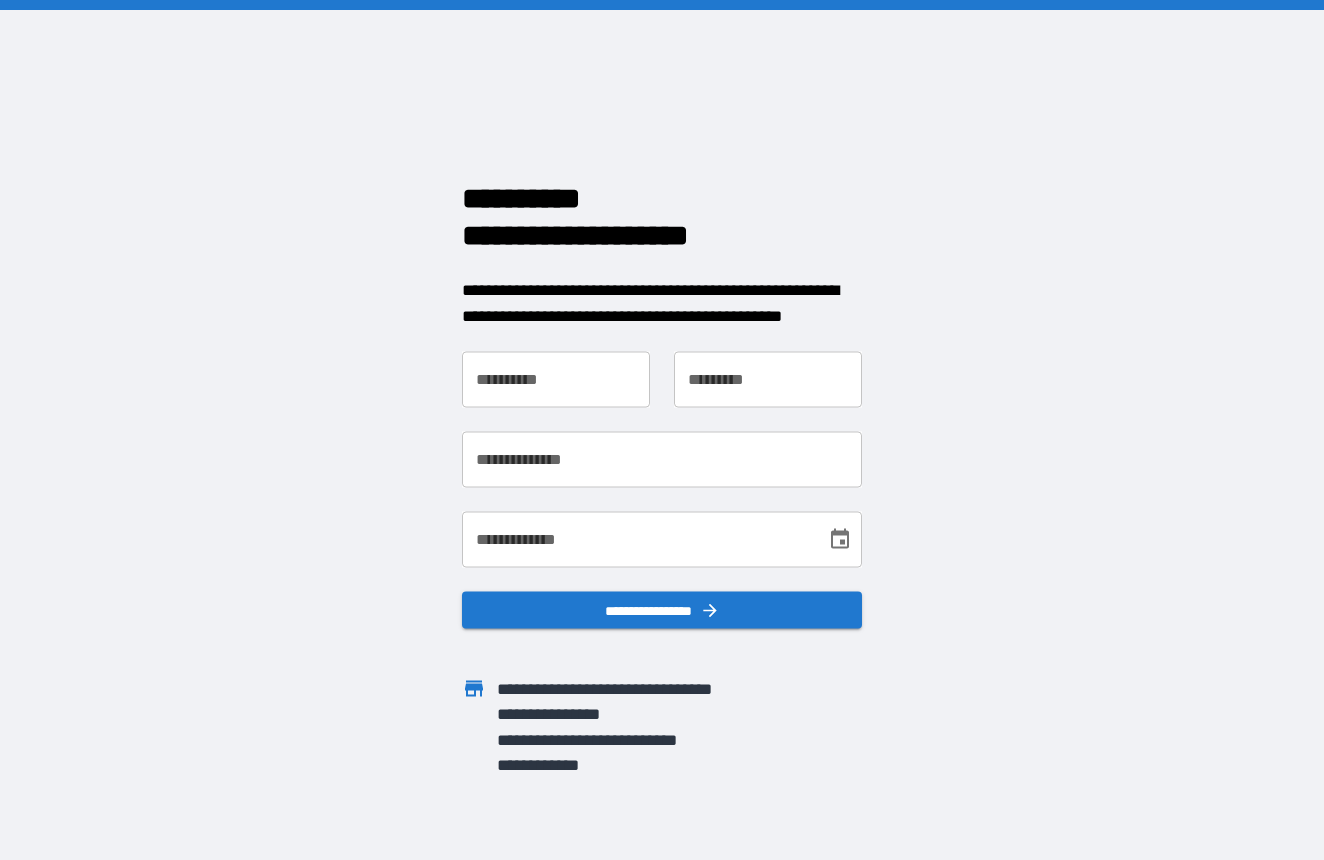 scroll, scrollTop: 0, scrollLeft: 0, axis: both 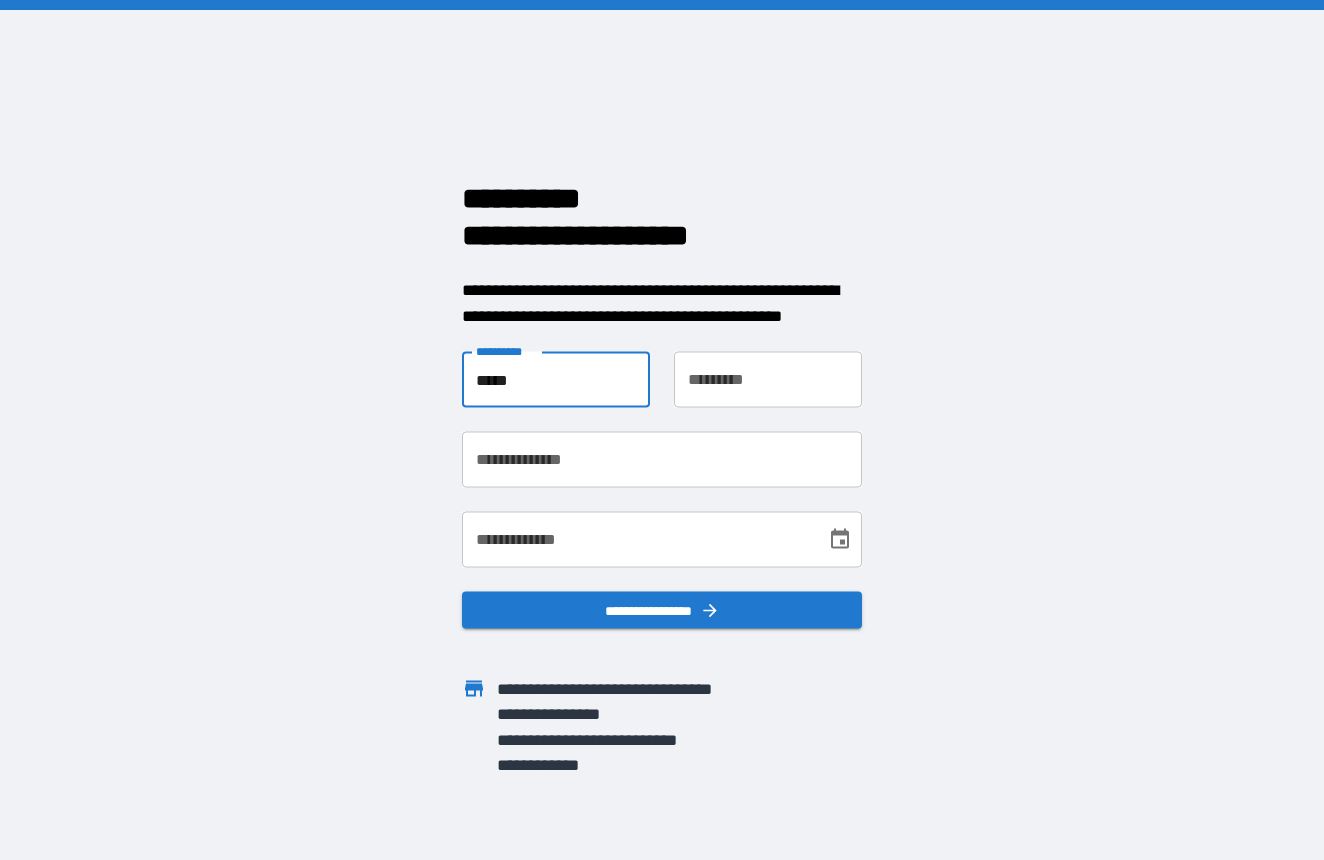 type on "*****" 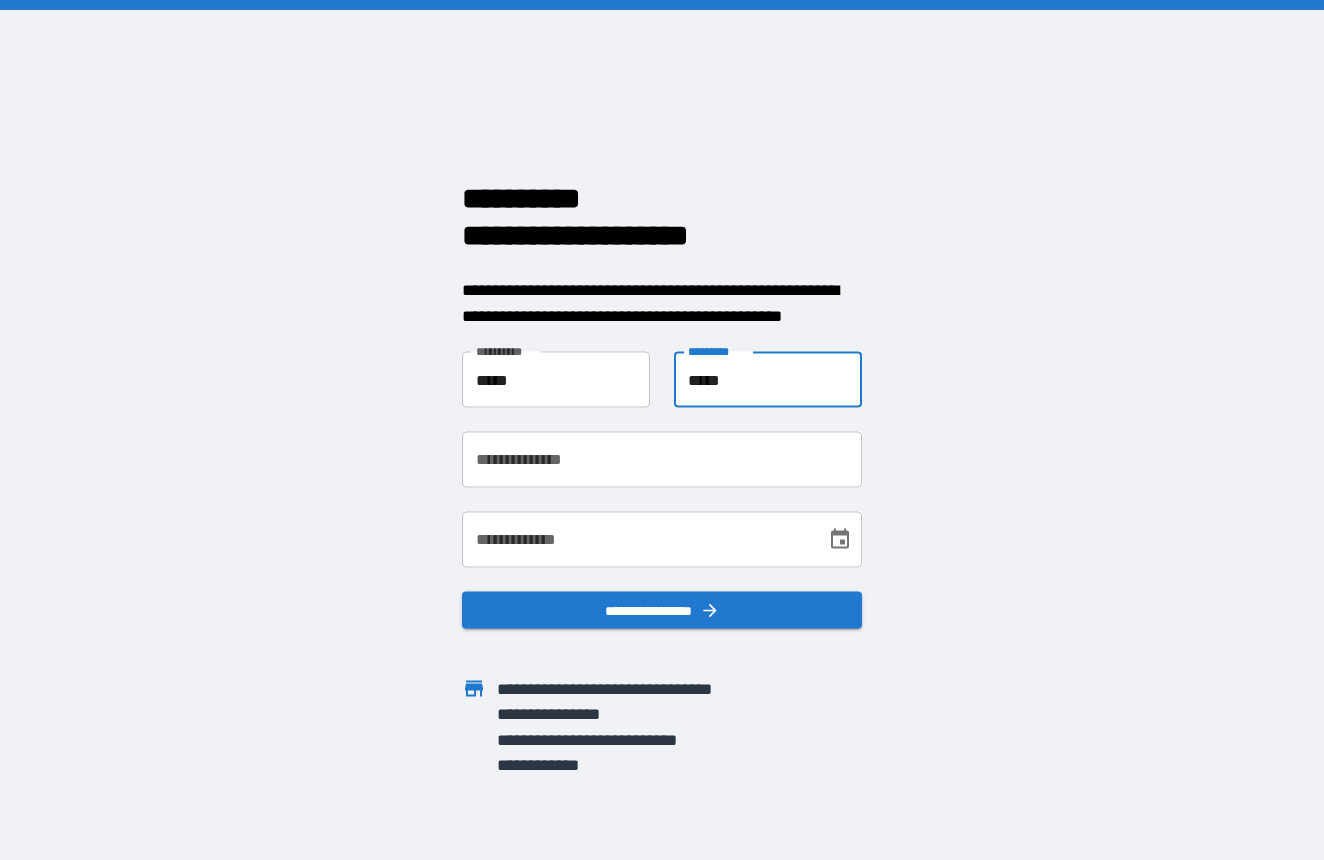 type on "*****" 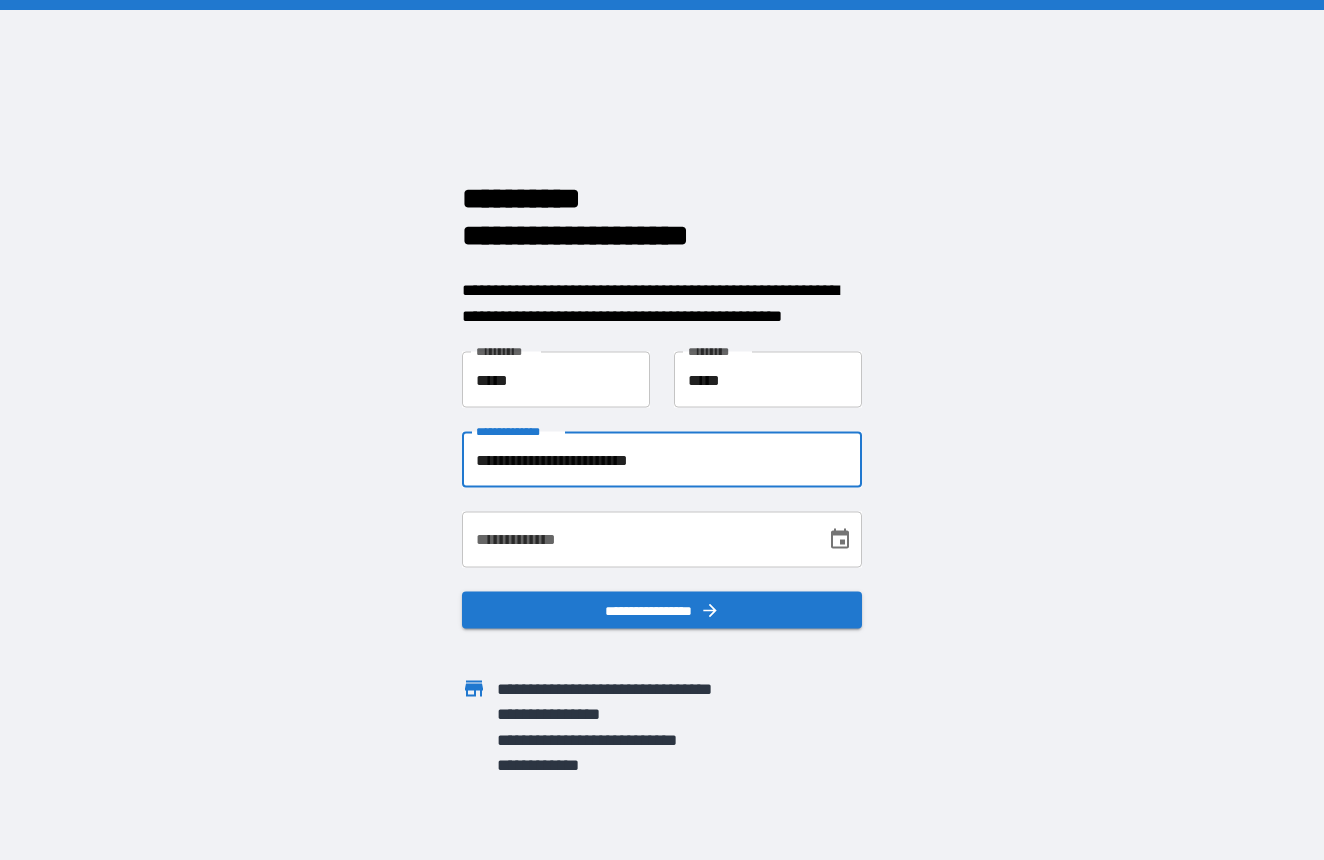 type on "**********" 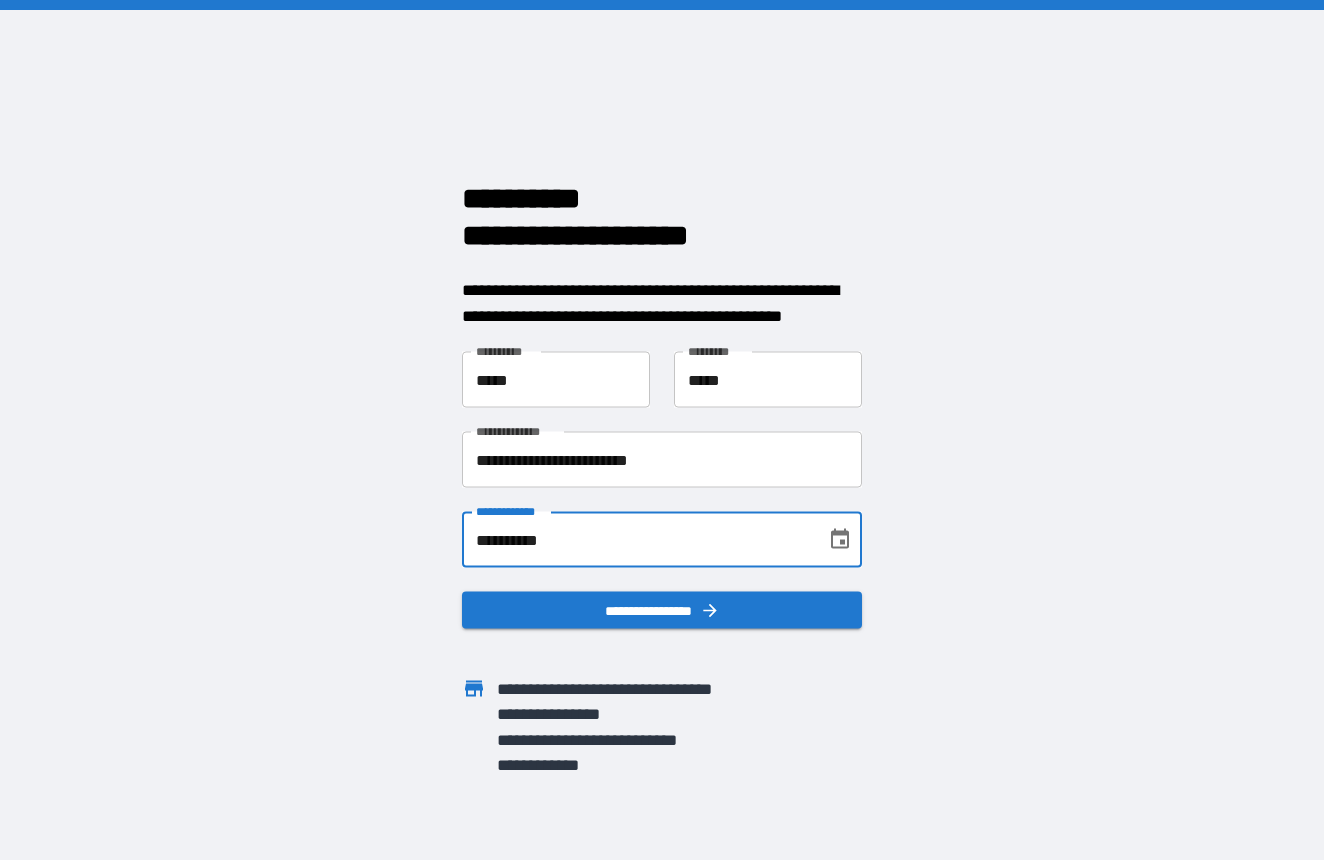 type on "**********" 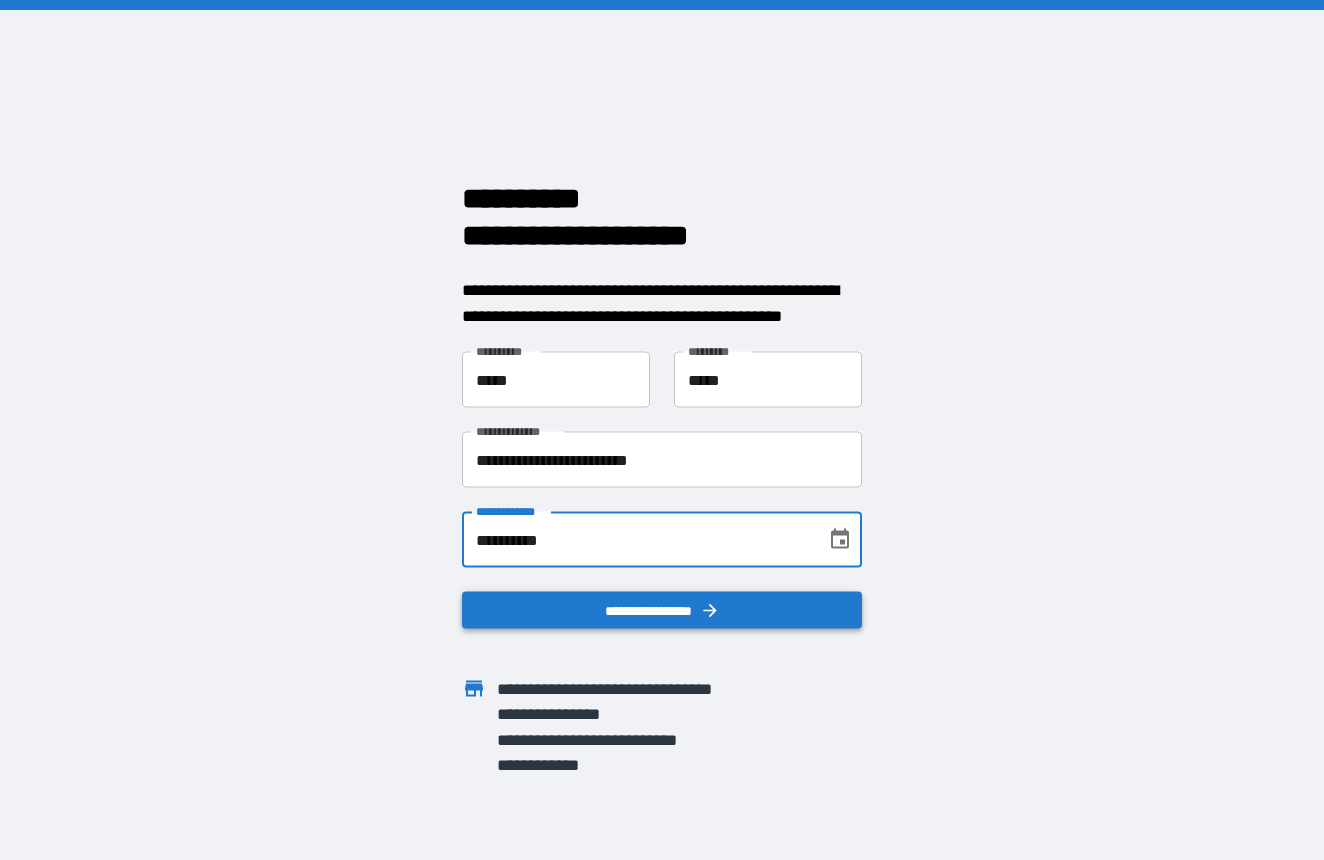 click on "**********" at bounding box center [662, 610] 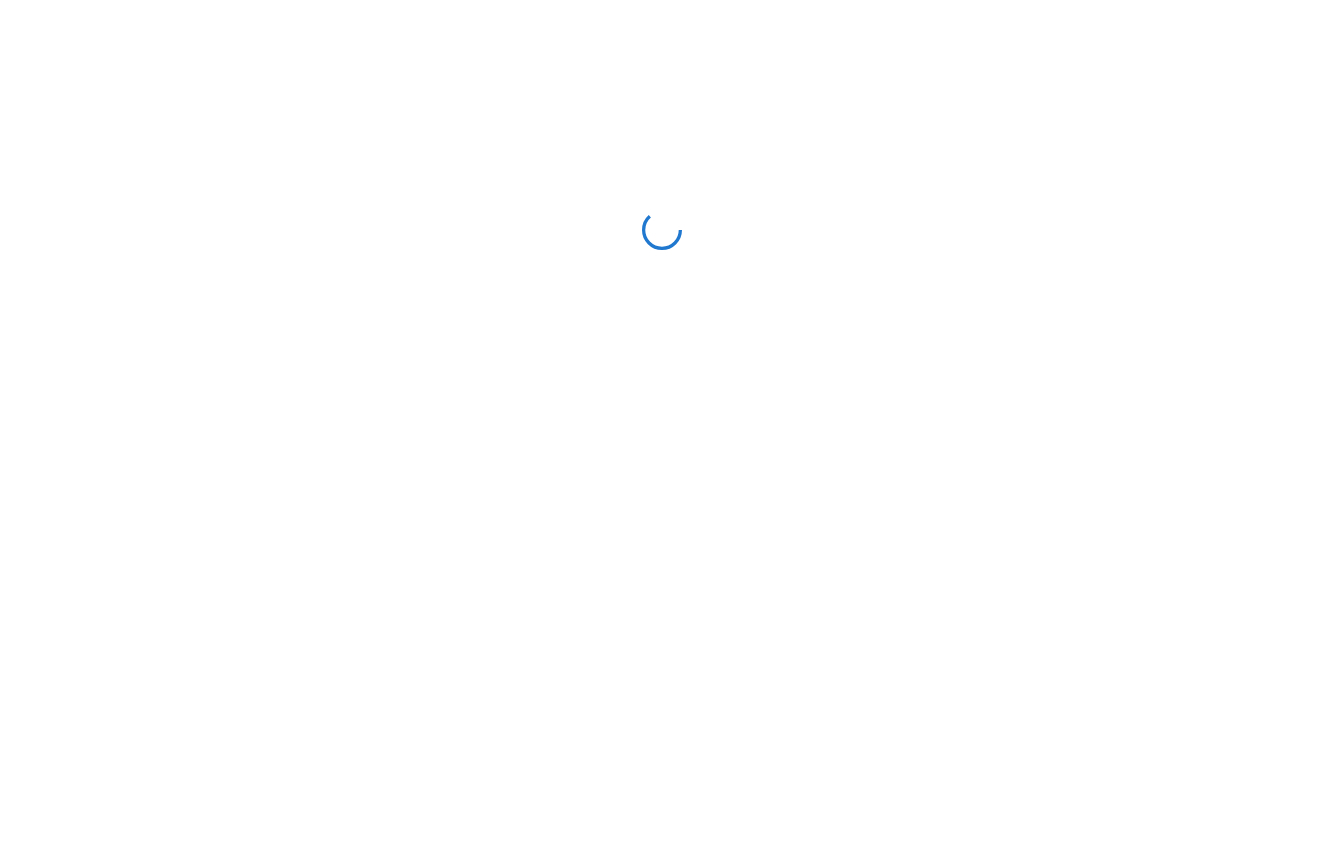 scroll, scrollTop: 0, scrollLeft: 0, axis: both 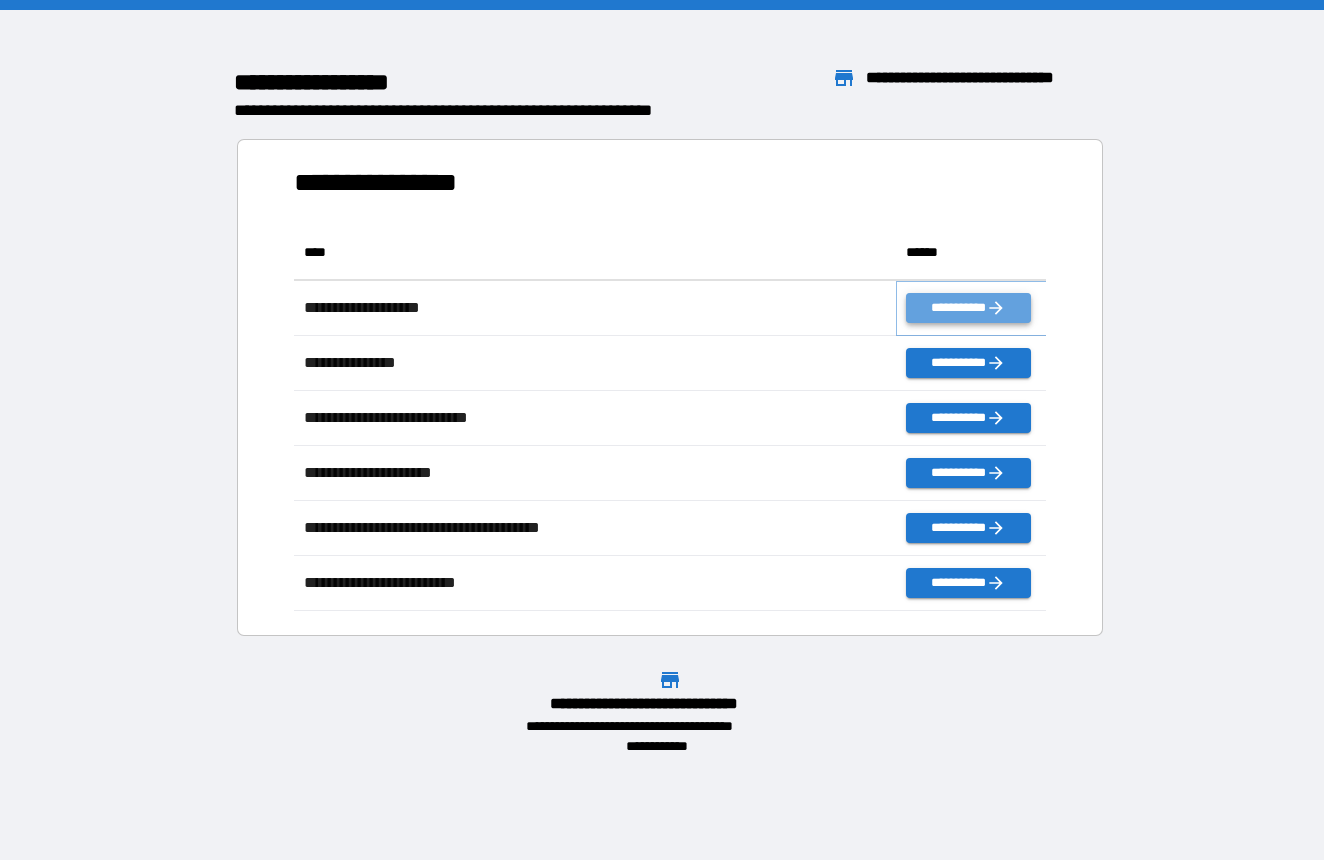 click on "**********" at bounding box center (968, 308) 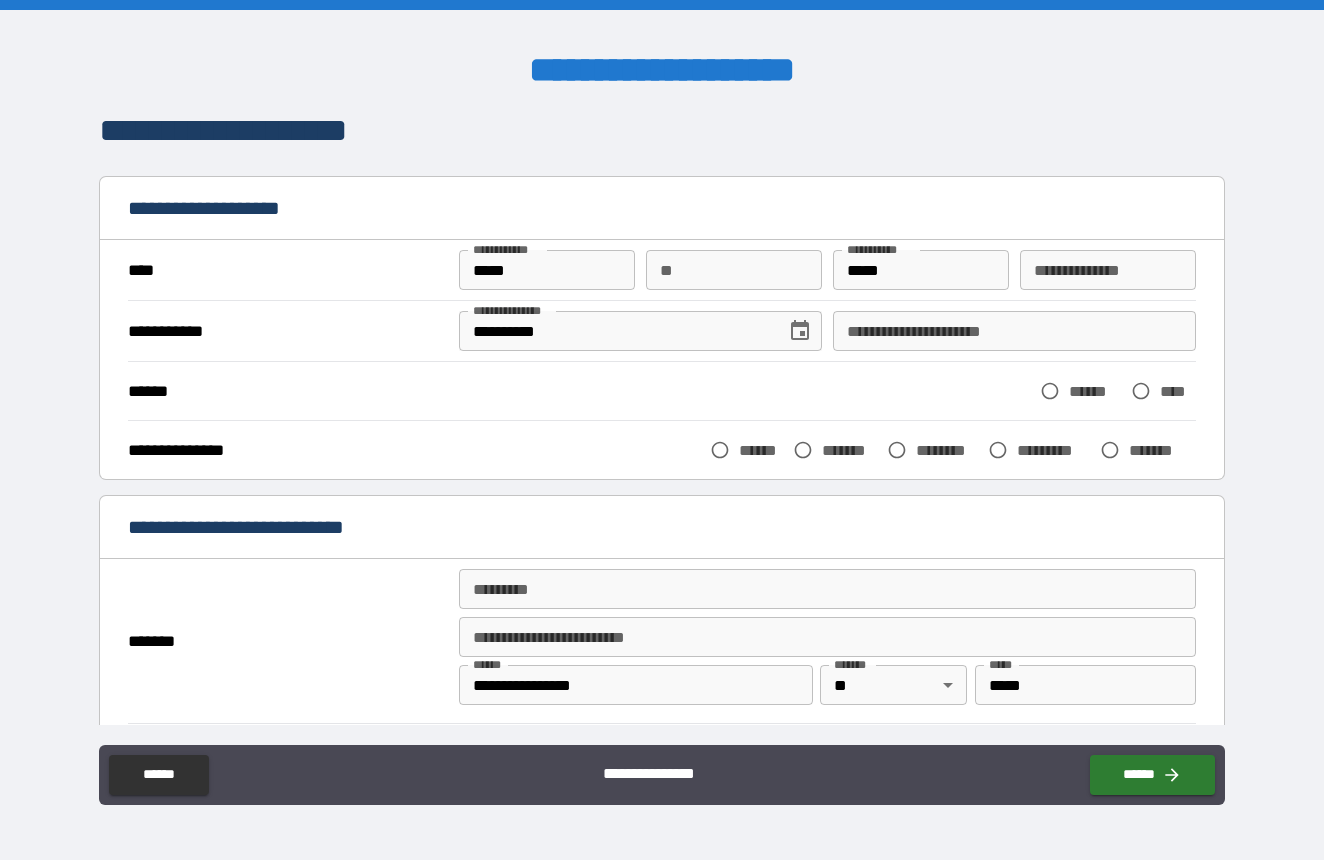 scroll, scrollTop: 24, scrollLeft: 0, axis: vertical 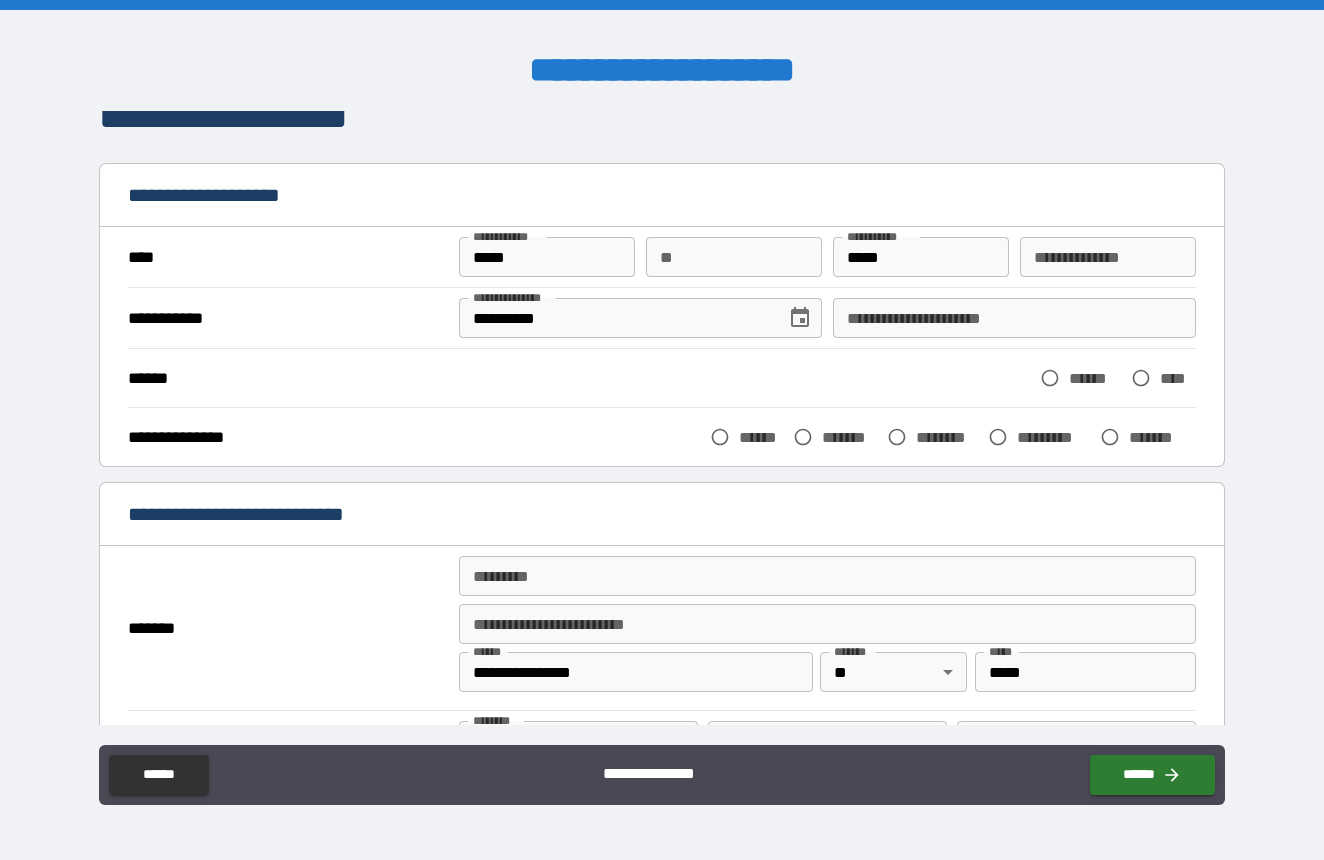 click on "**********" at bounding box center [1014, 318] 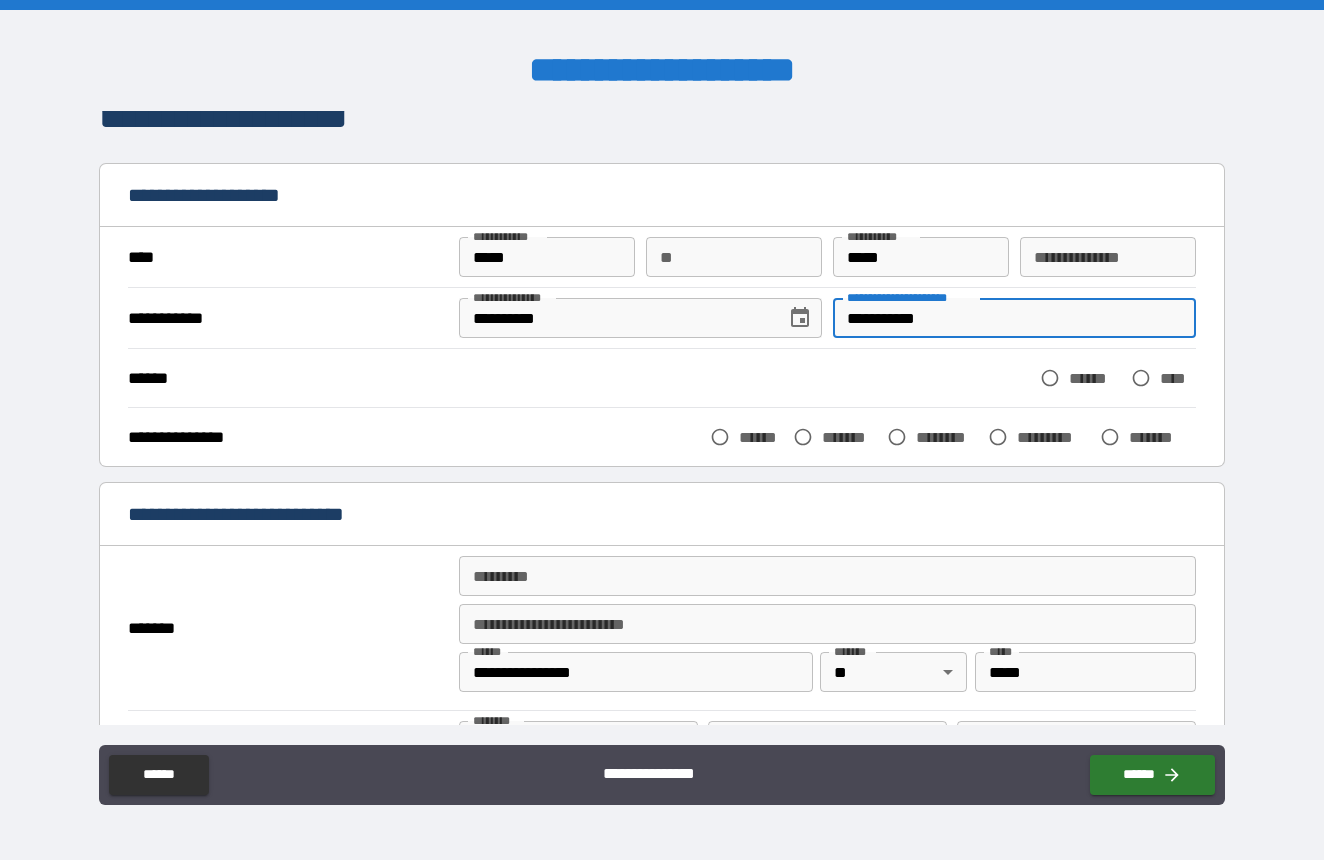 type on "**********" 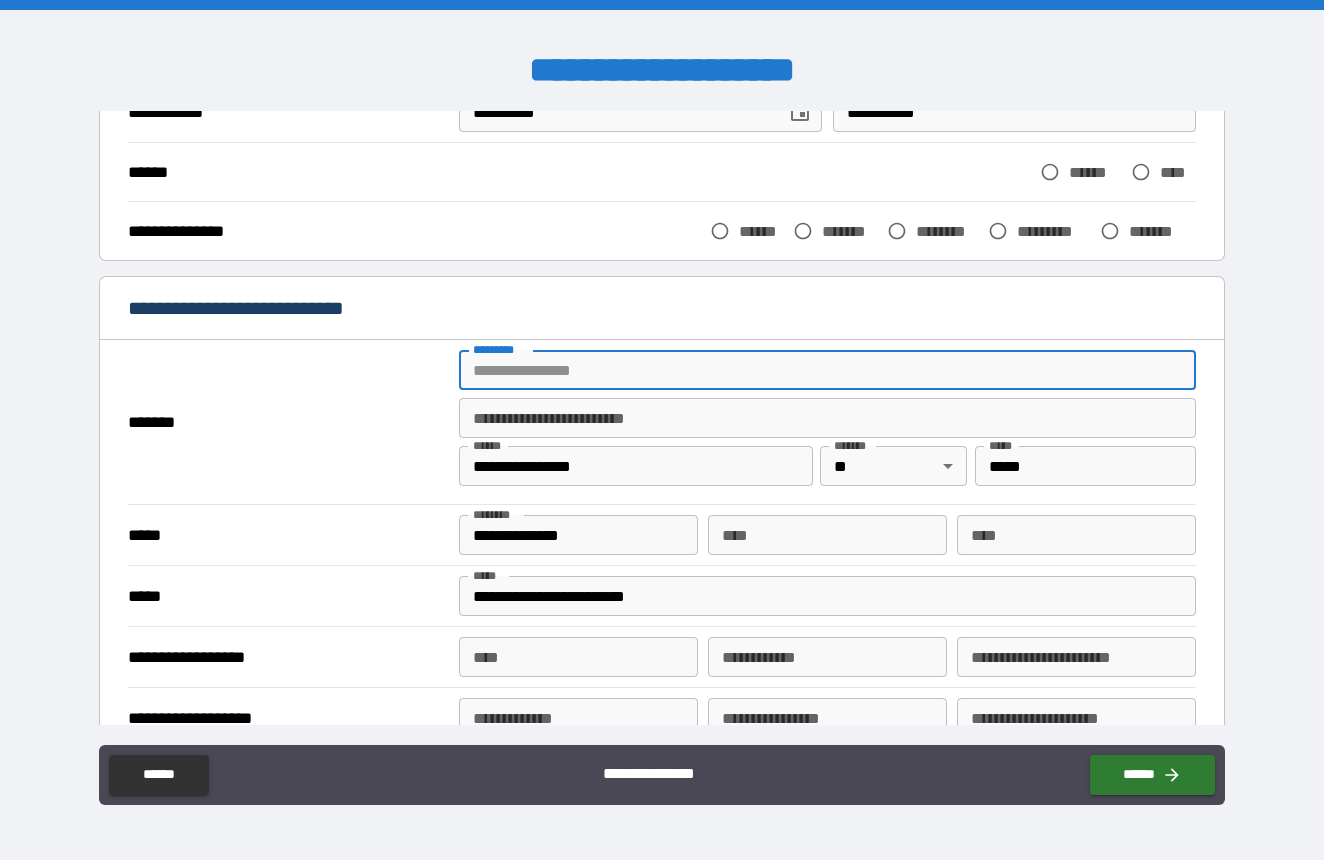 scroll, scrollTop: 239, scrollLeft: 0, axis: vertical 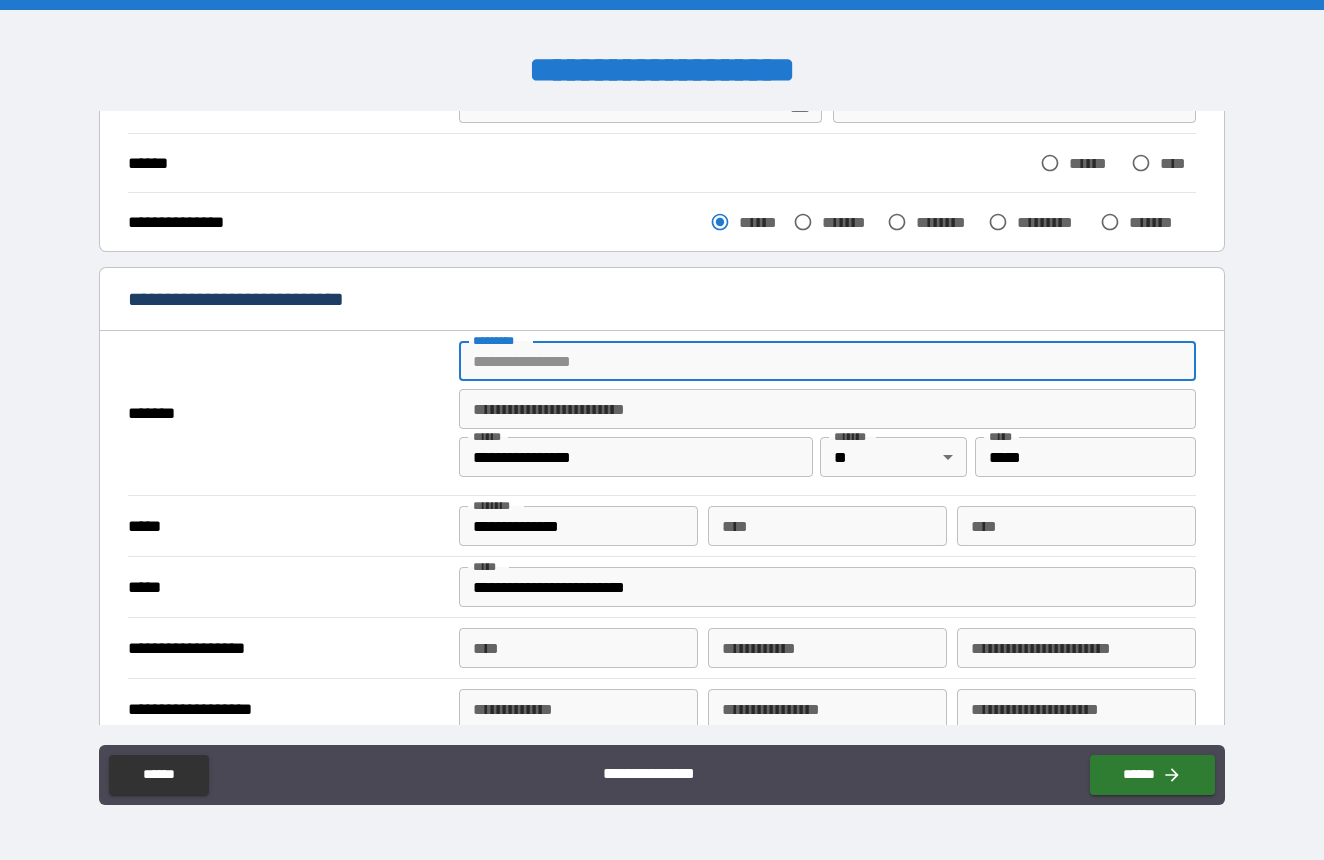click on "*******   *" at bounding box center (827, 361) 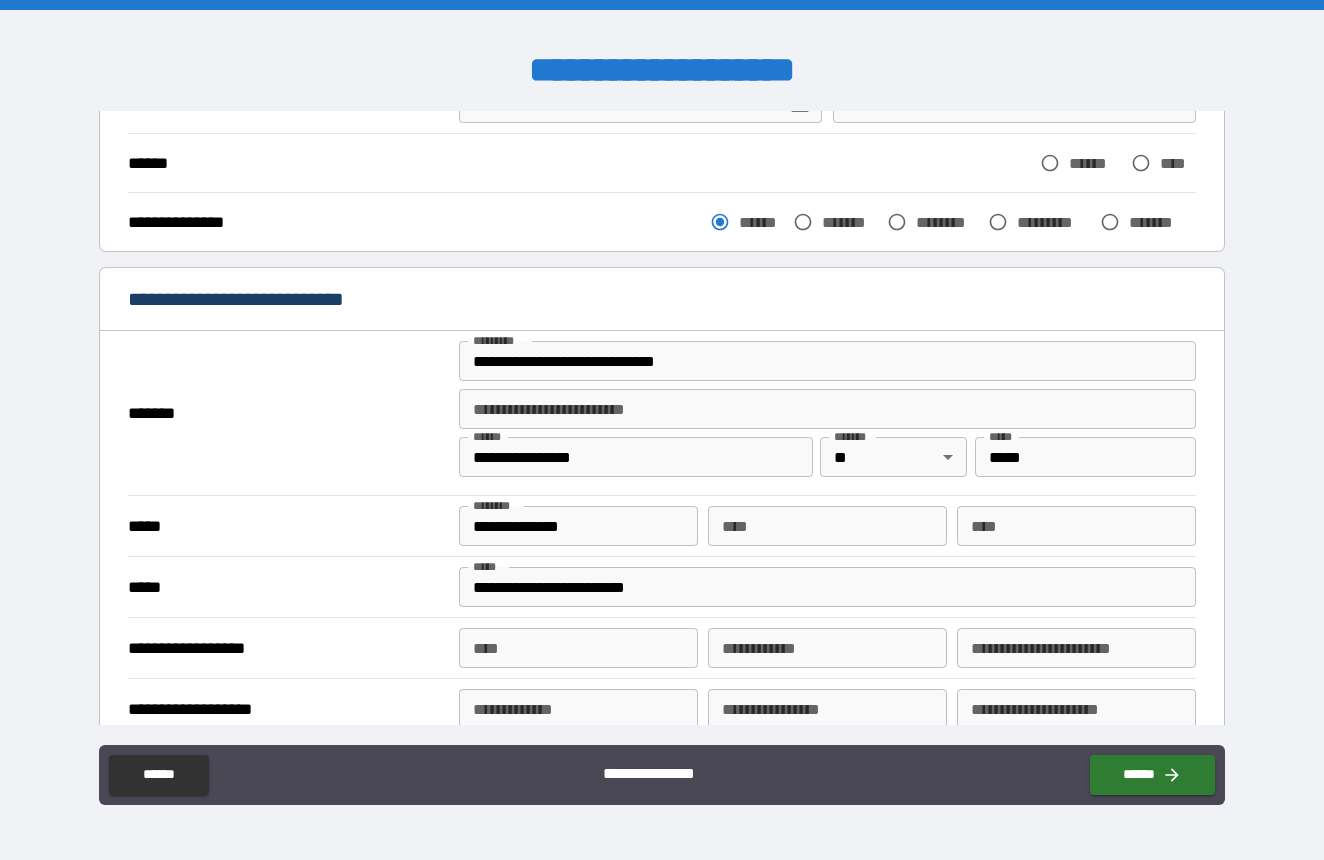 type on "**********" 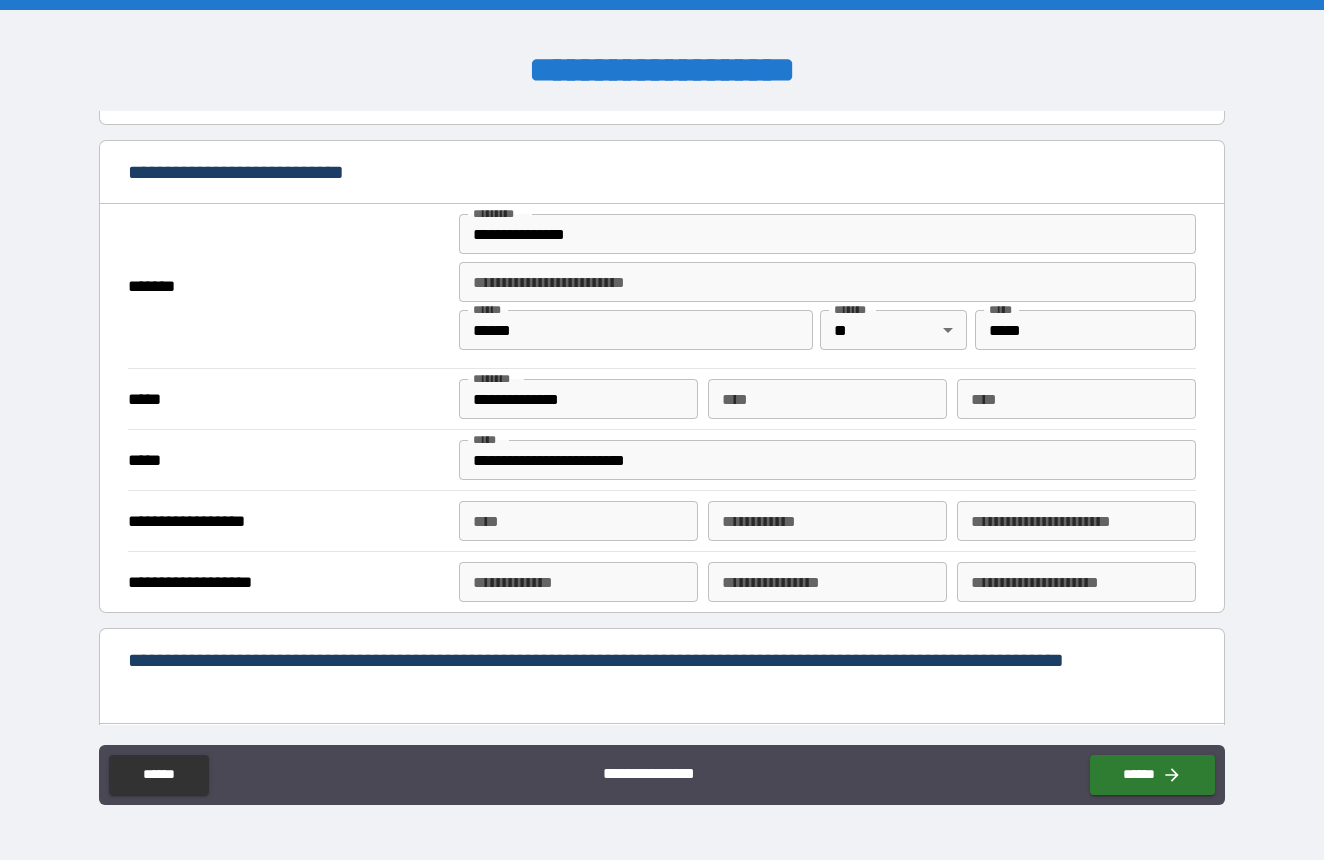scroll, scrollTop: 420, scrollLeft: 0, axis: vertical 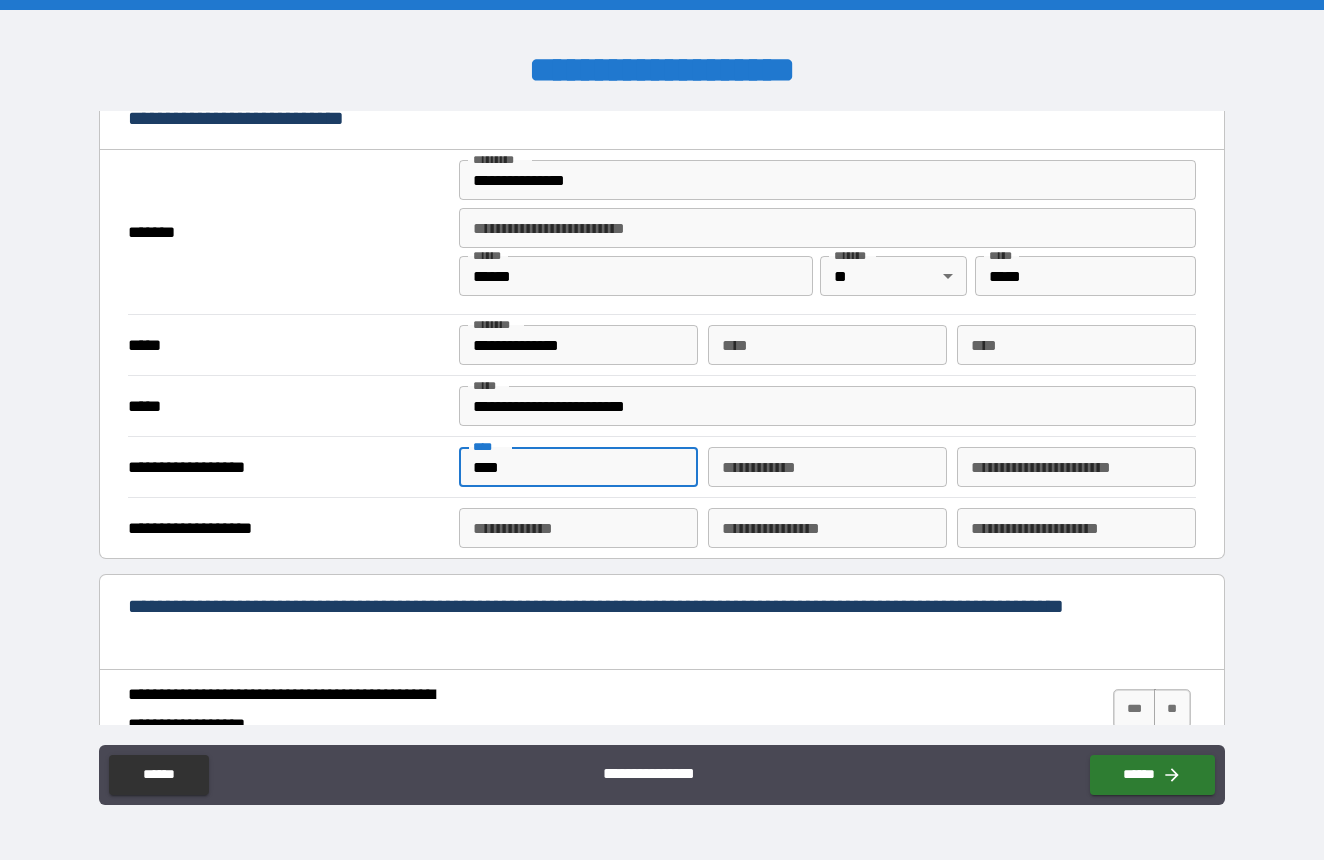 type on "****" 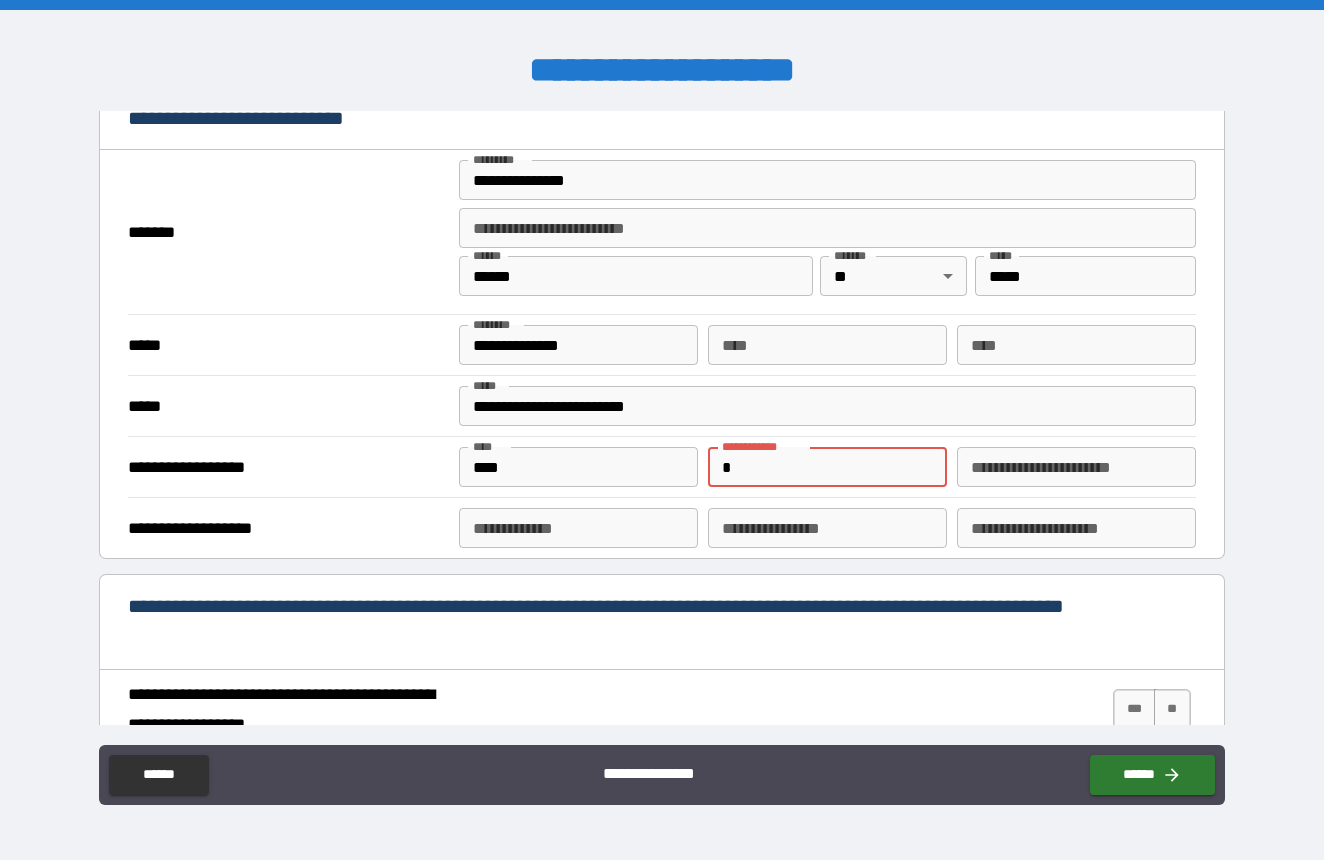 type on "*" 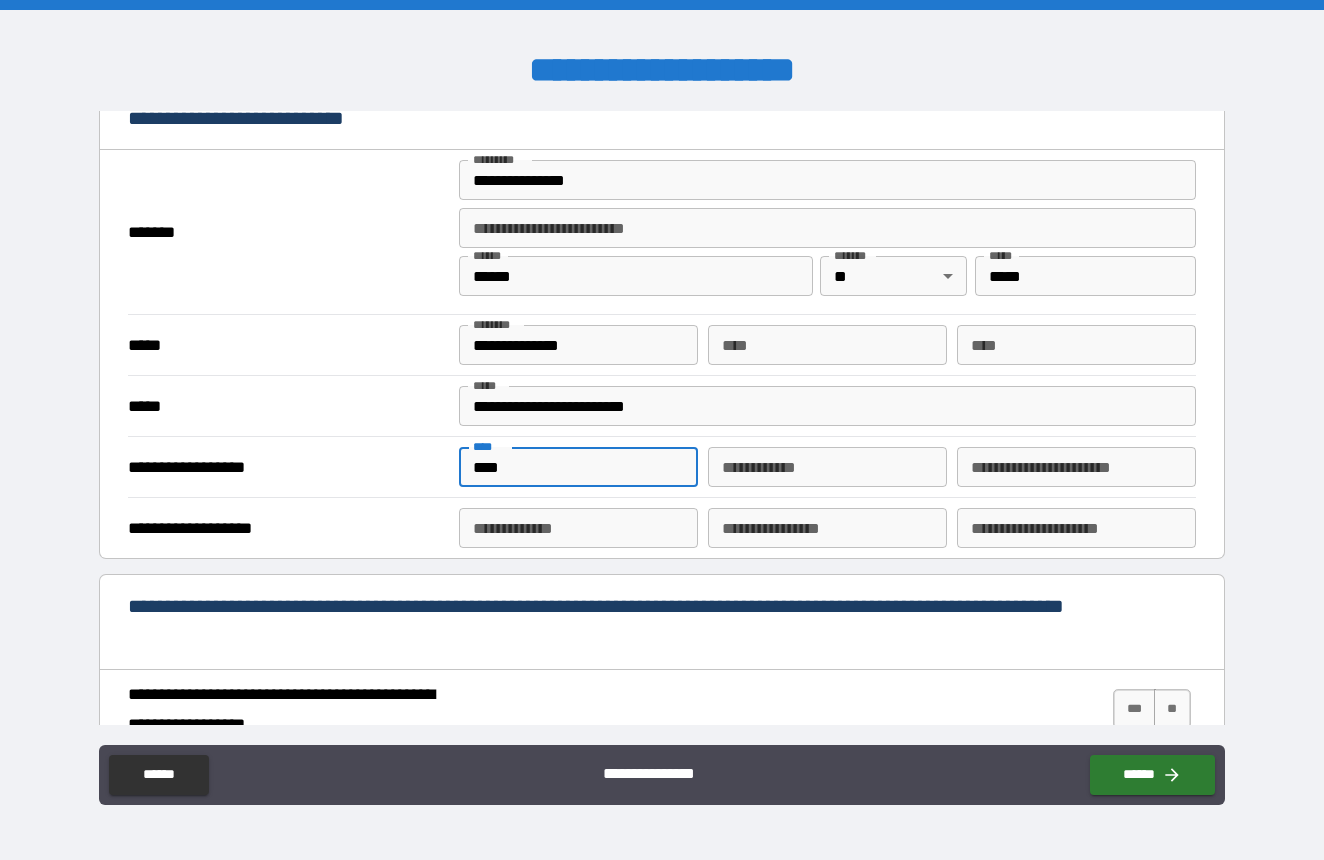 click on "****" at bounding box center [578, 467] 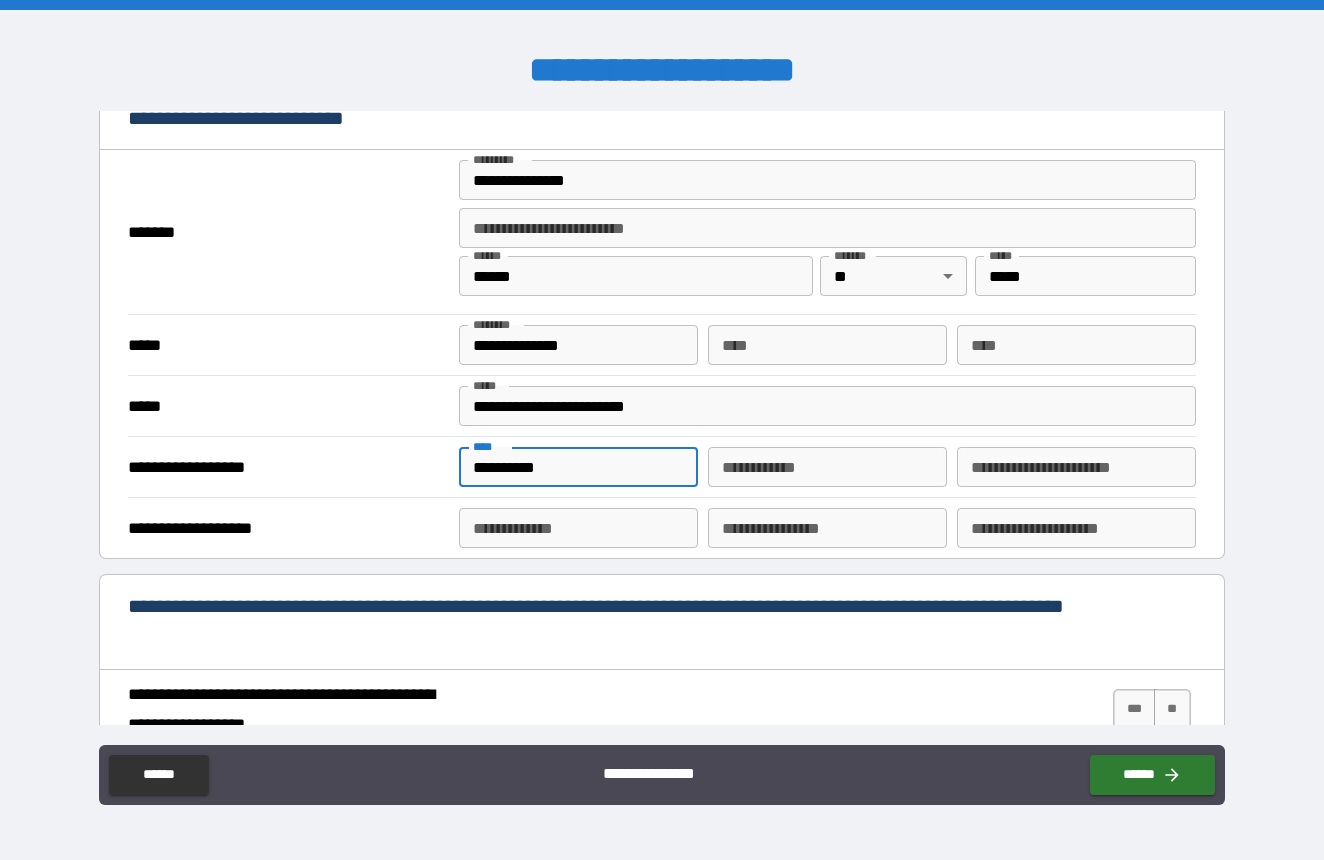 type on "**********" 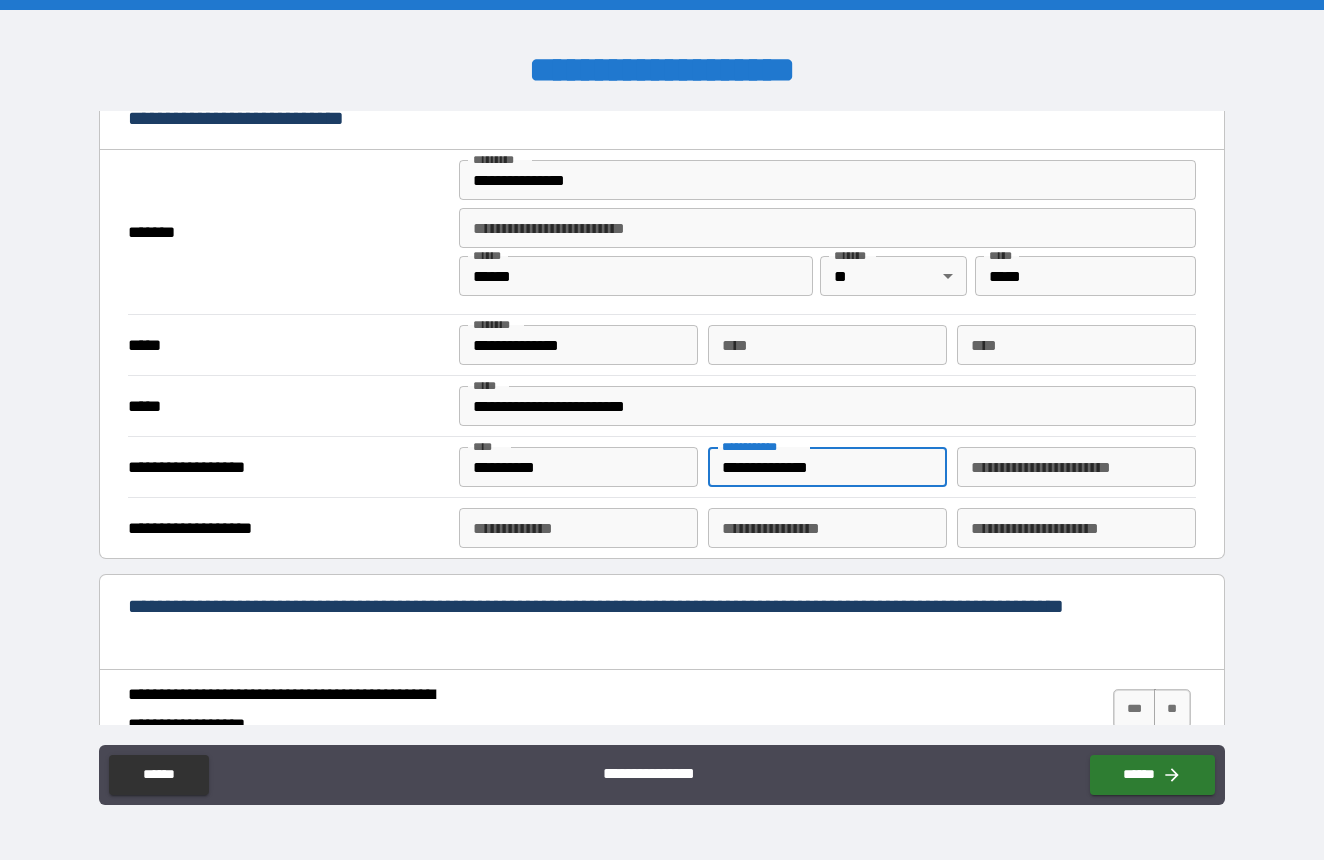 type on "**********" 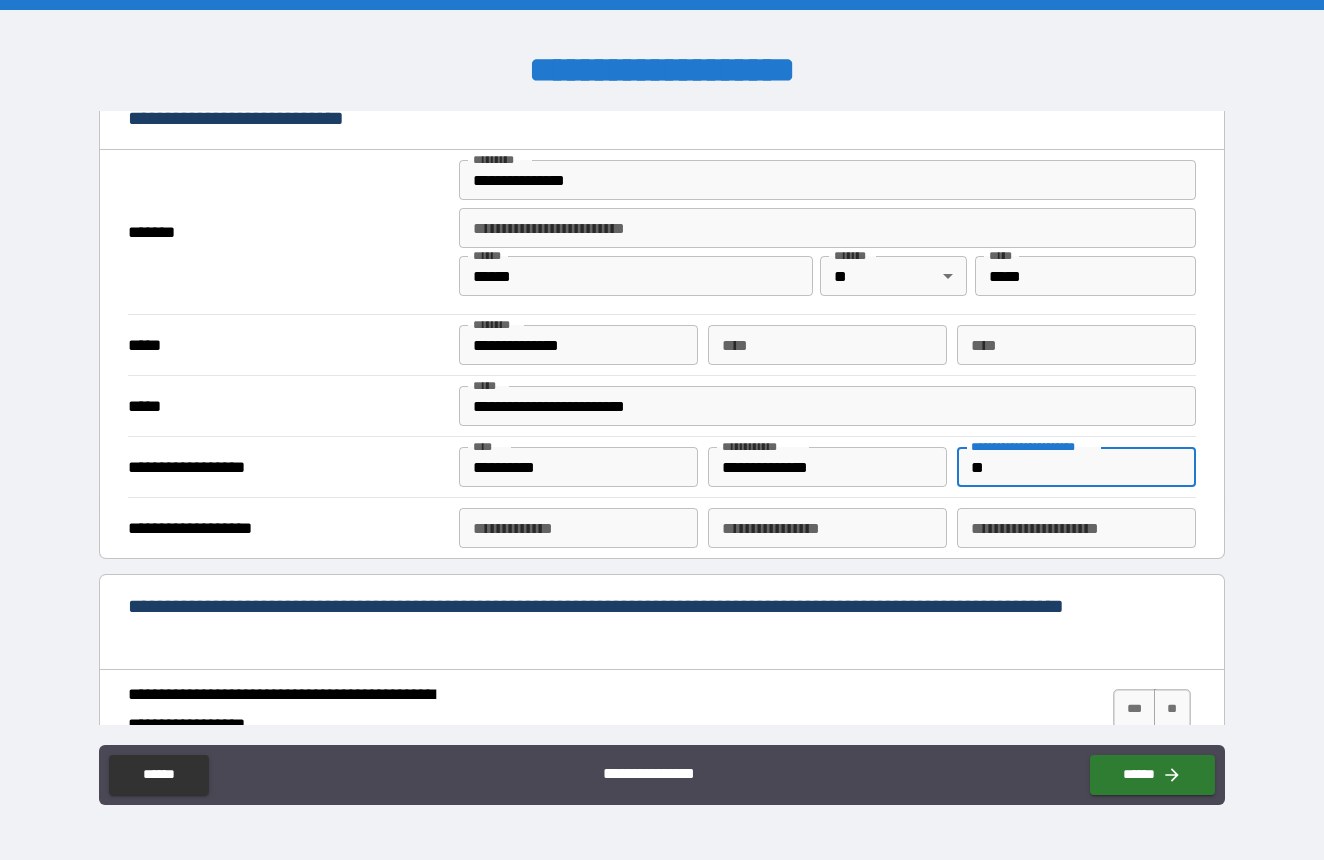 type on "*" 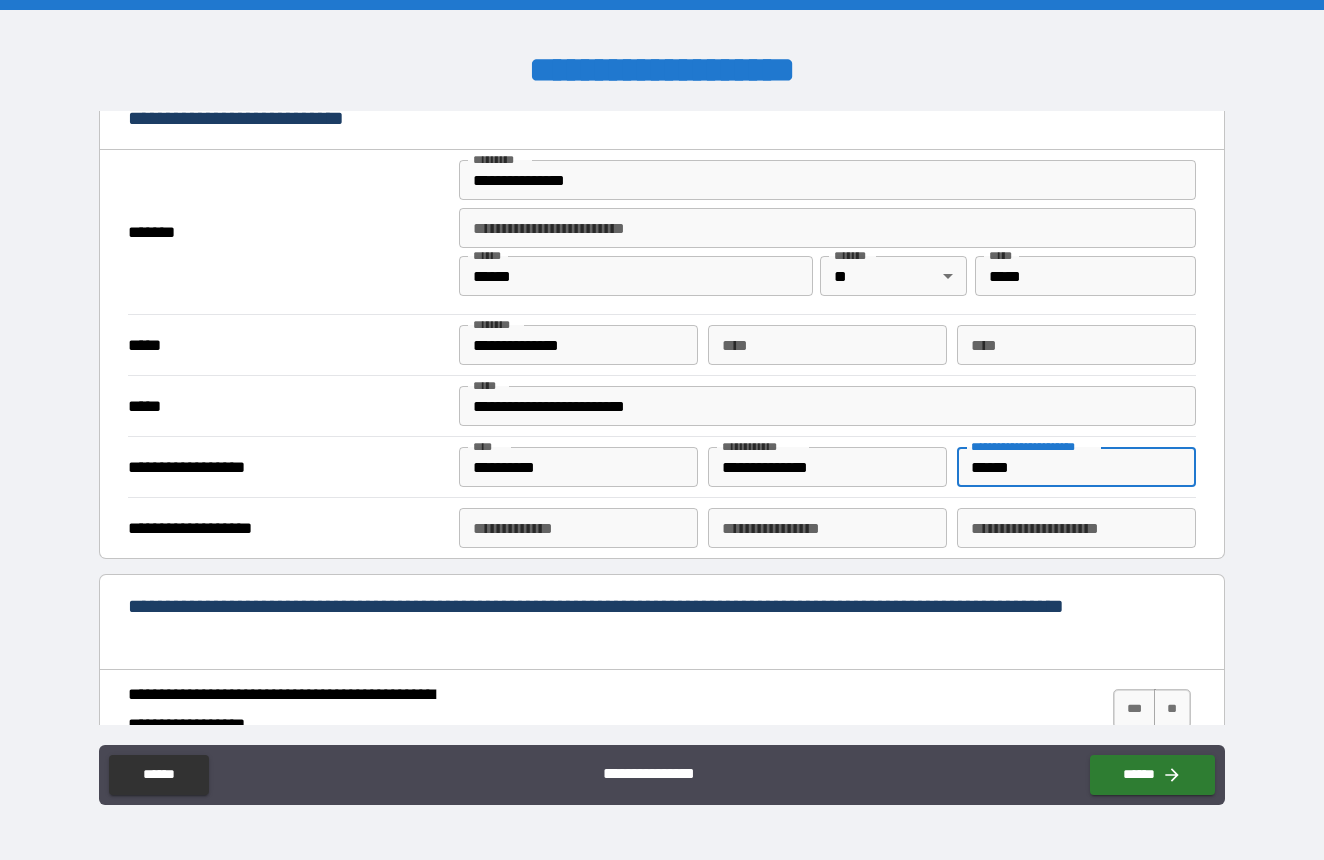 type on "******" 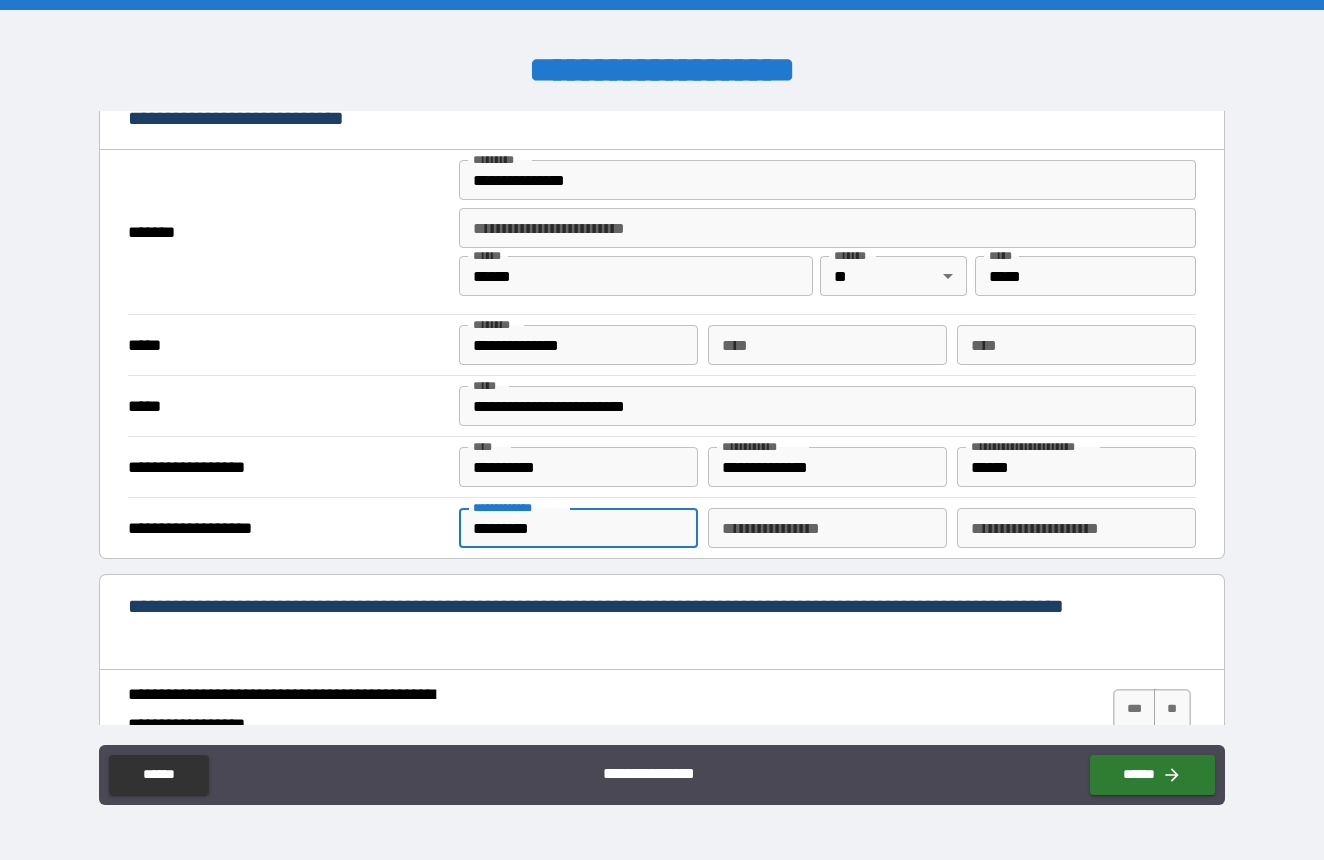 type on "*********" 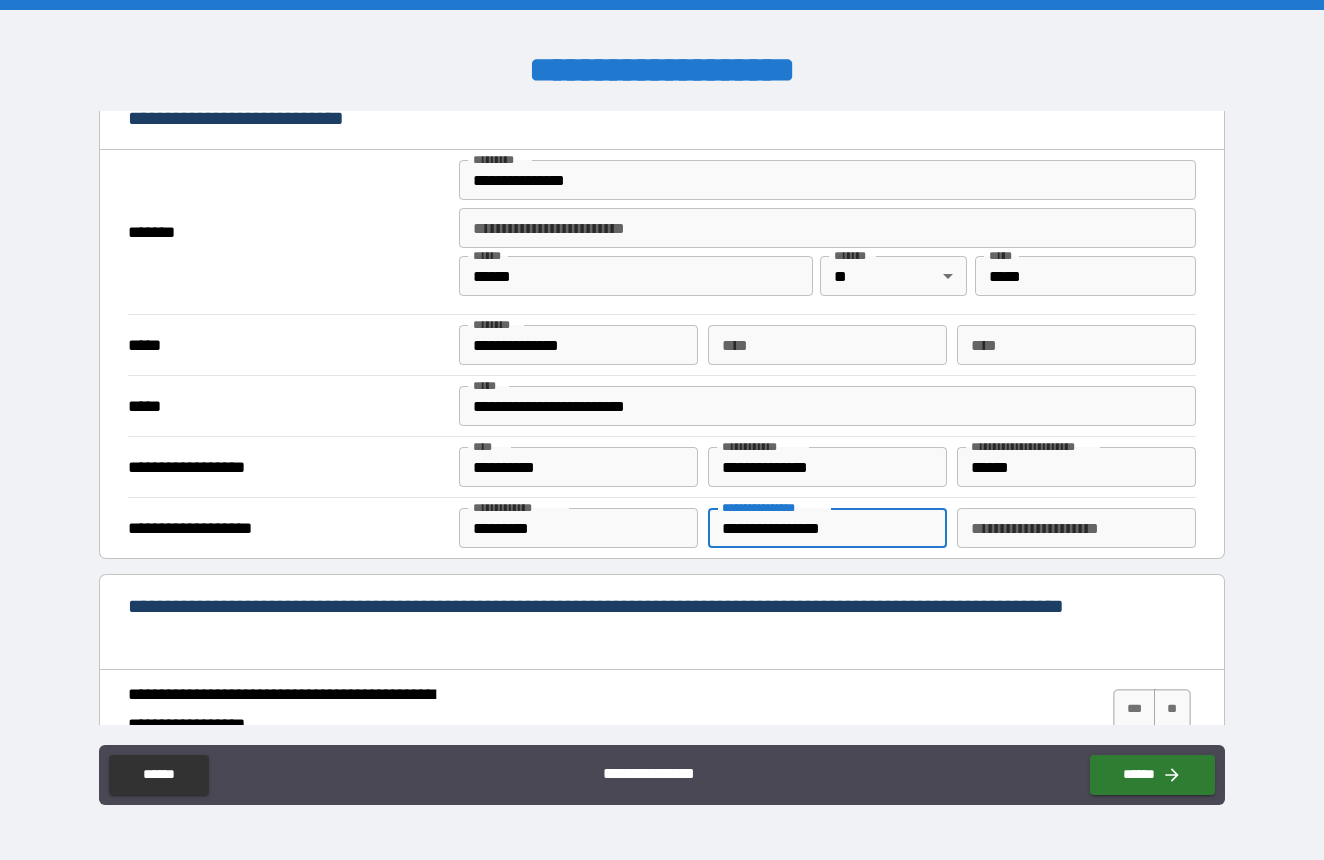 type on "**********" 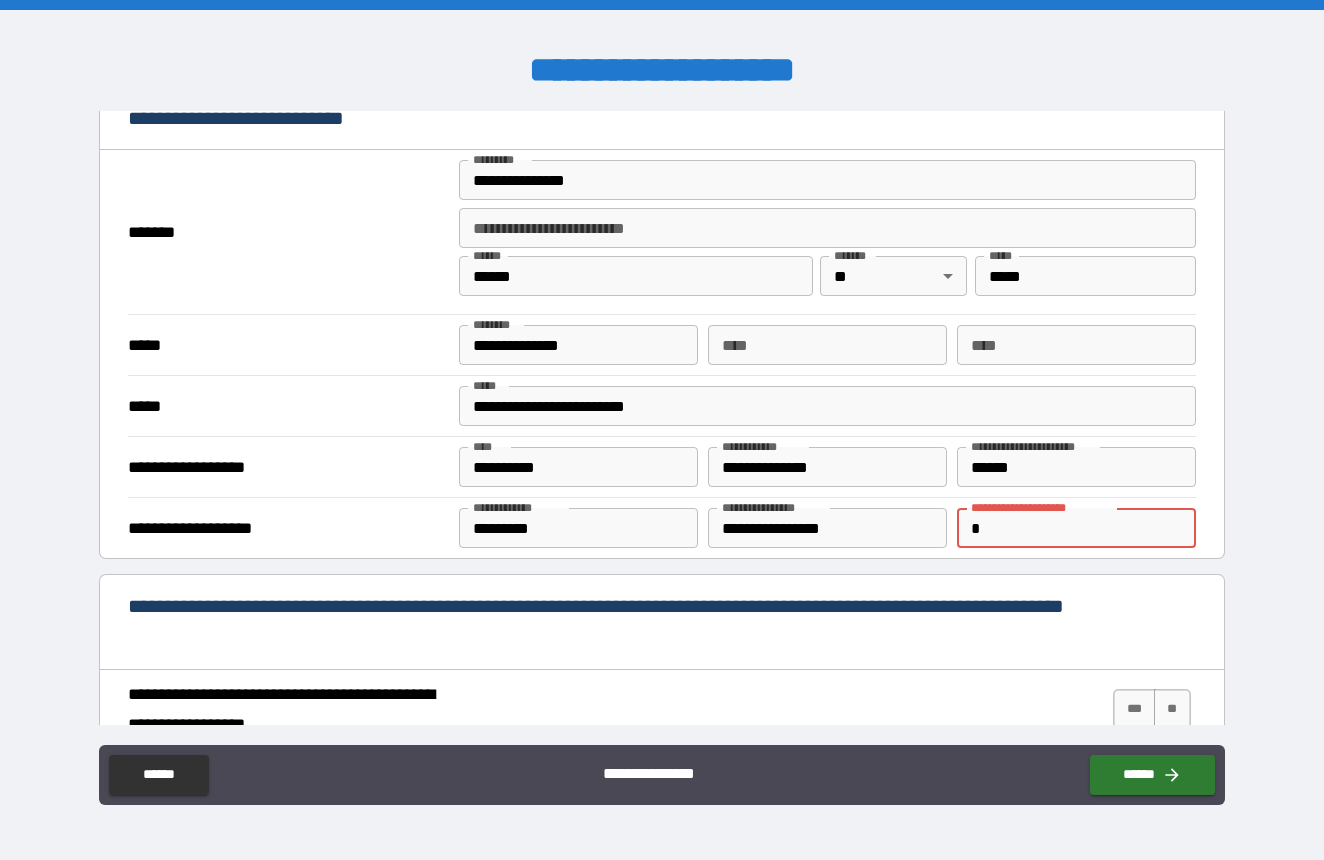 type on "*" 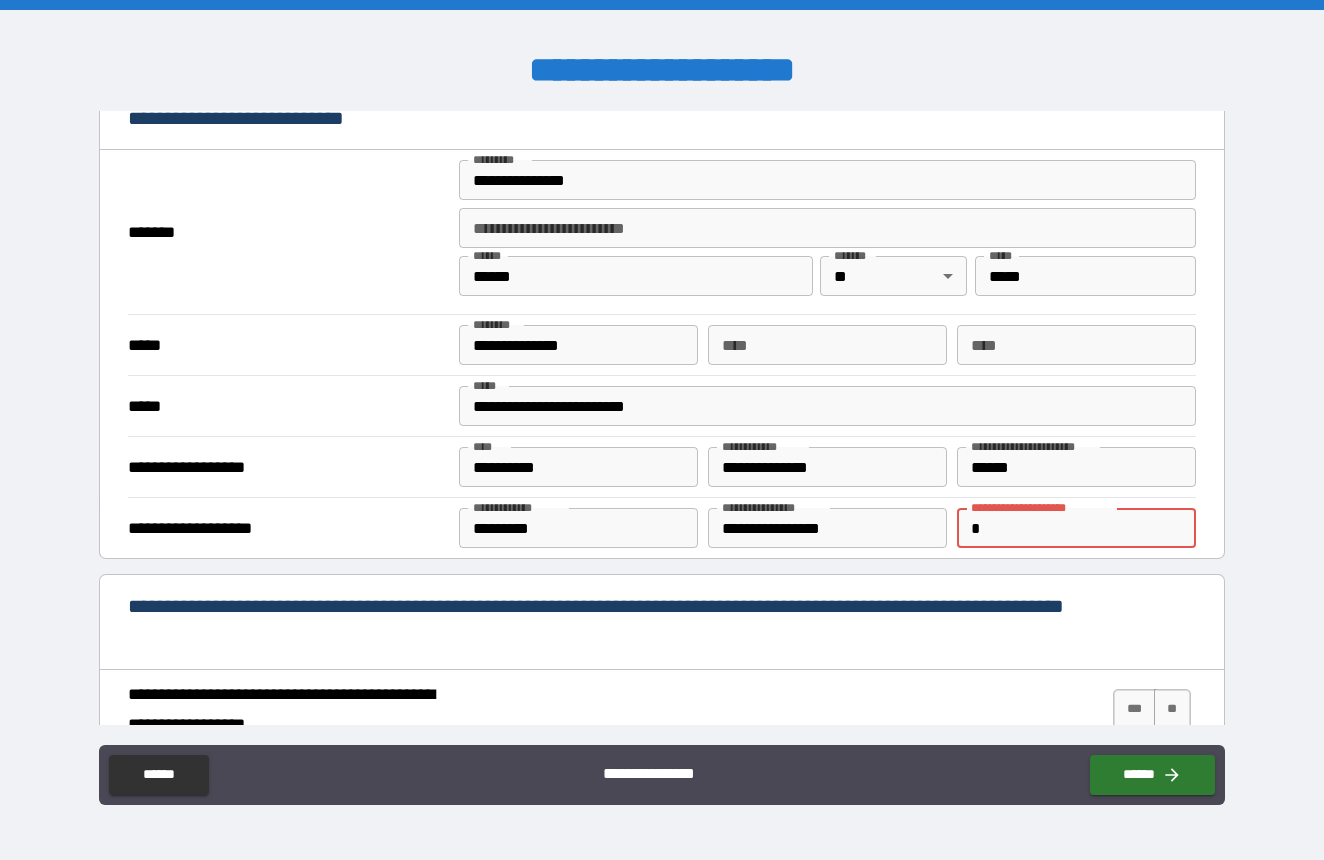 type 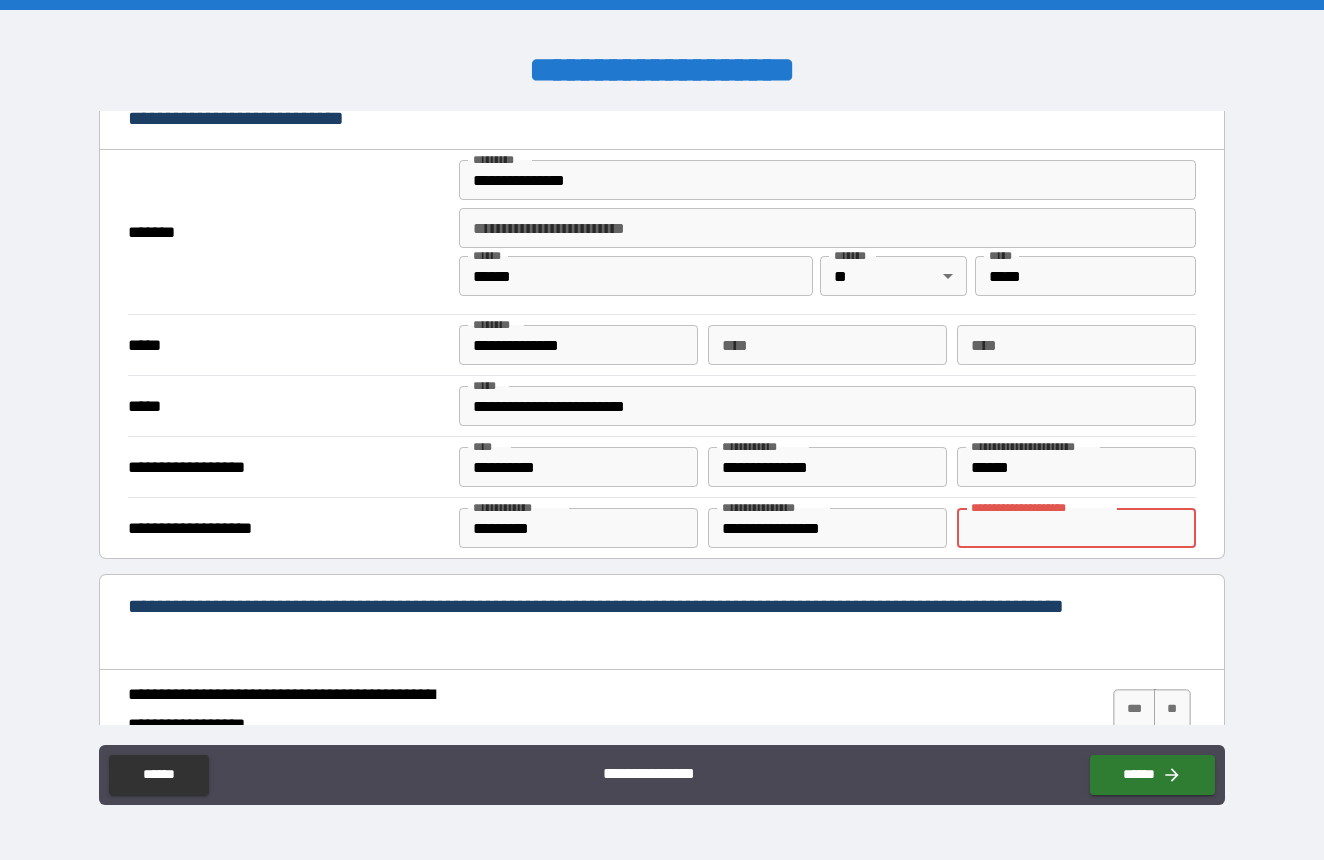 type on "****" 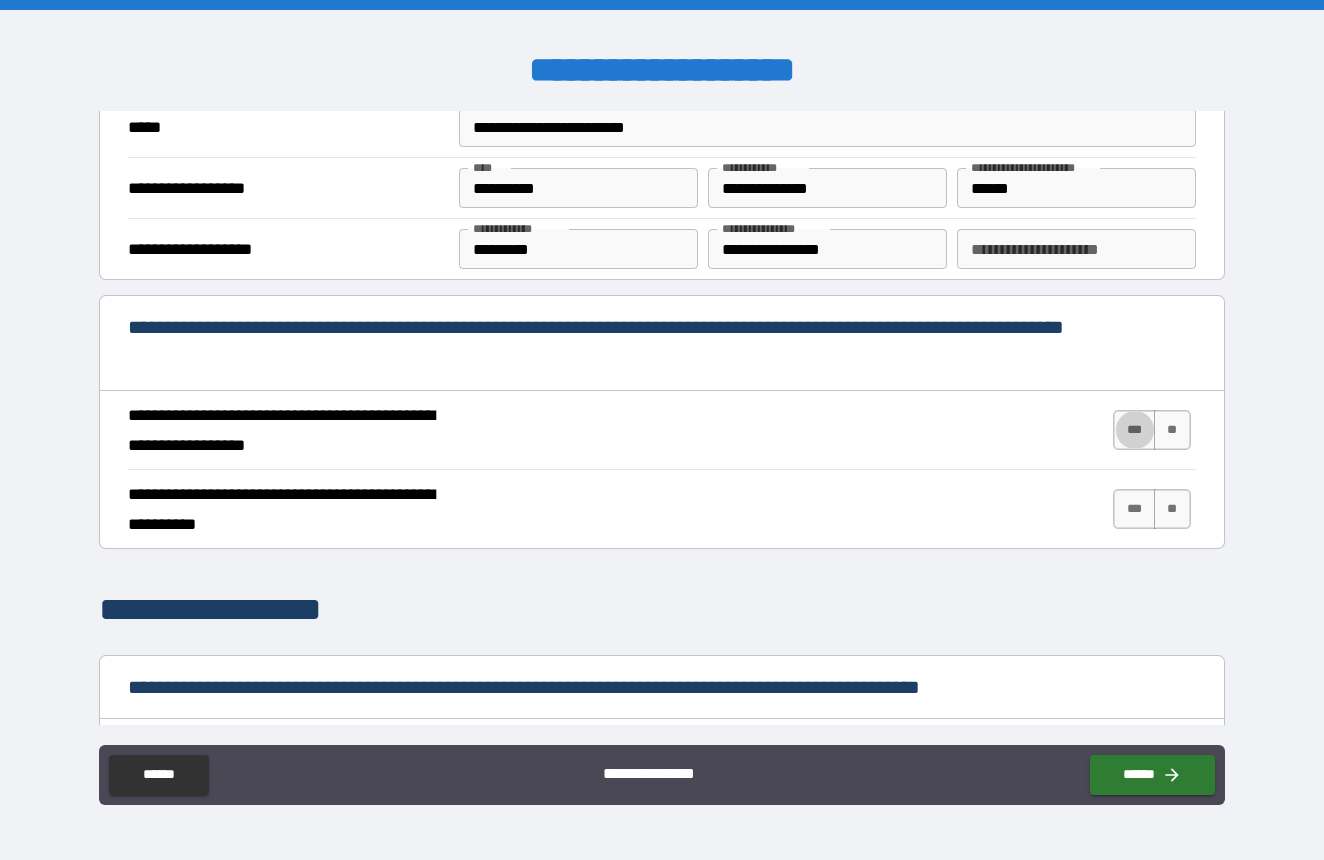 scroll, scrollTop: 793, scrollLeft: 0, axis: vertical 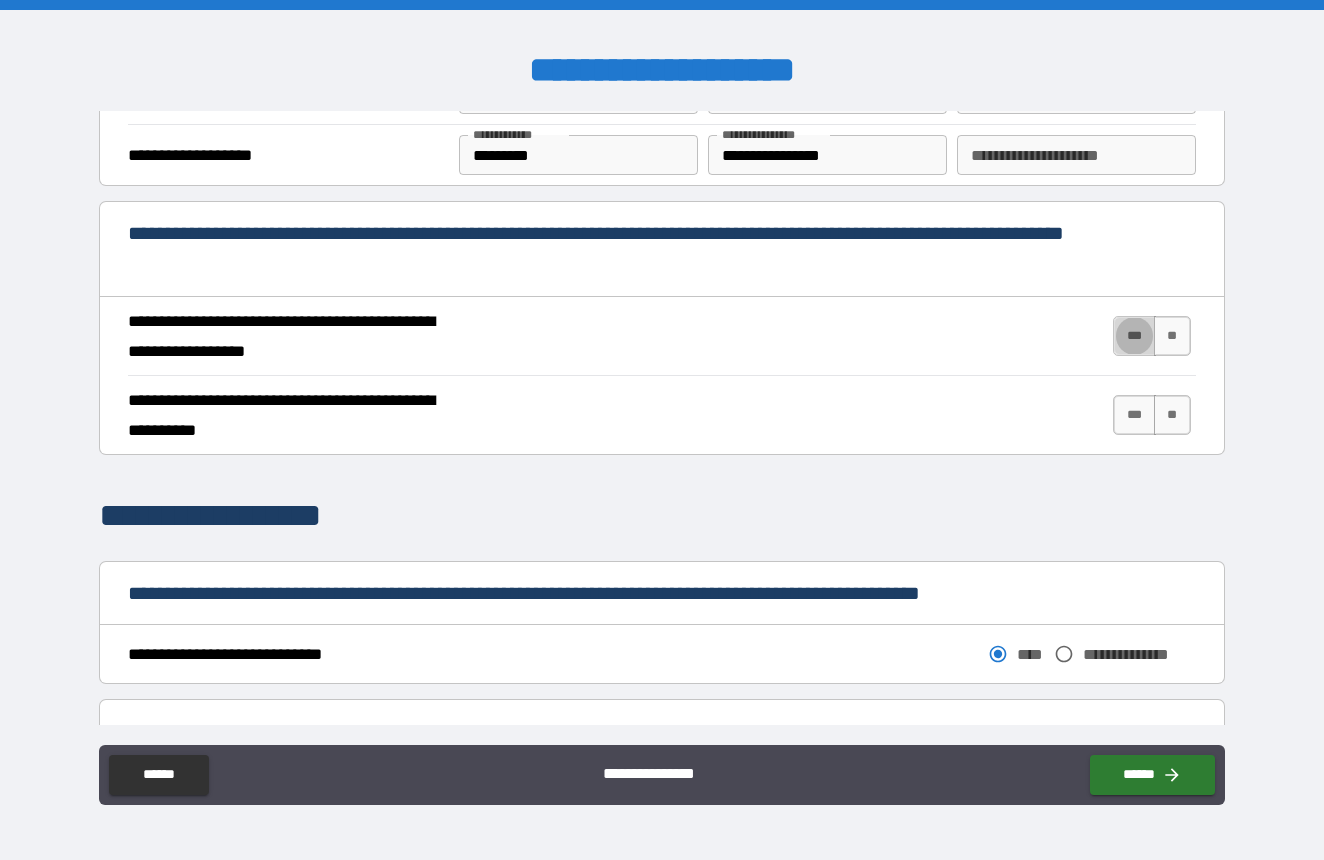 click on "***" at bounding box center (1134, 336) 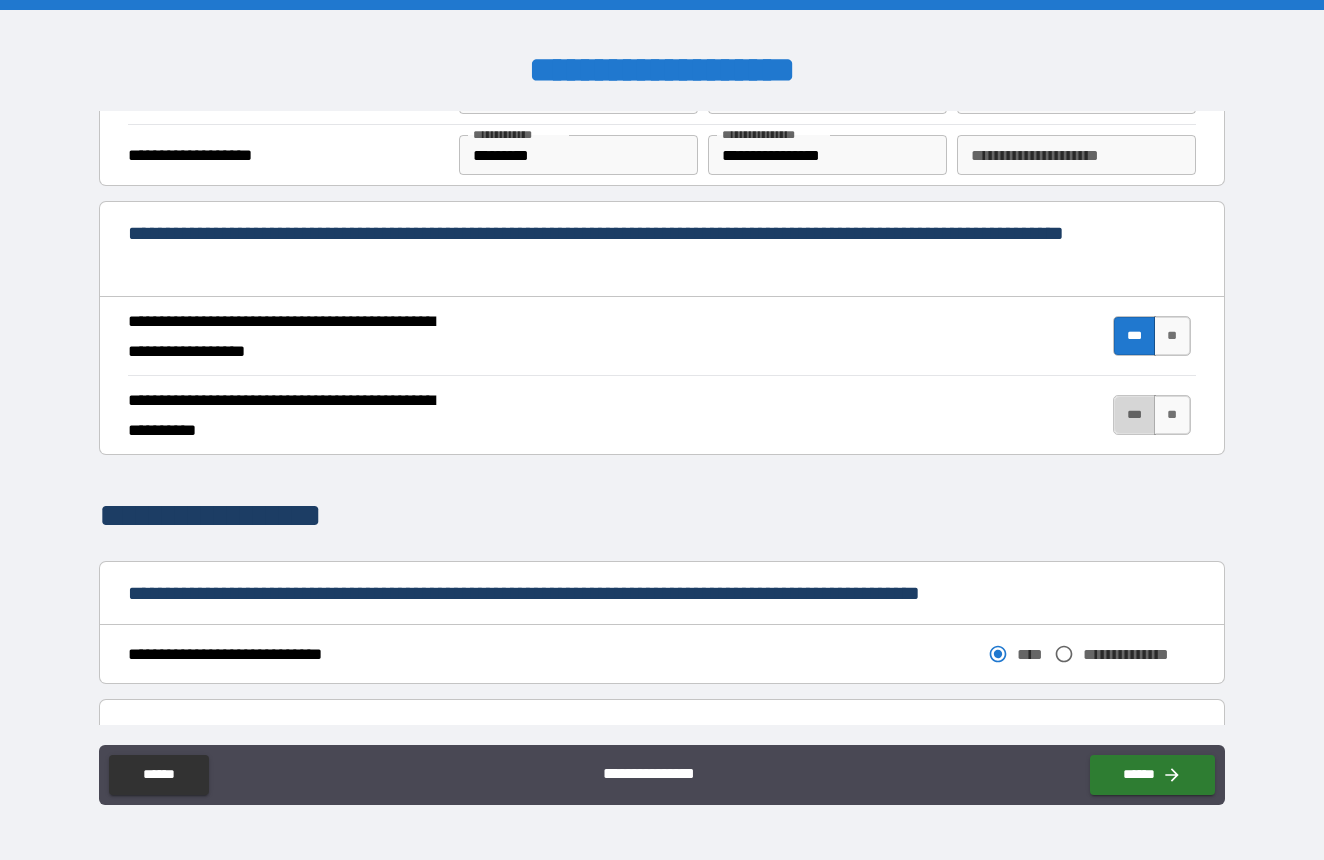 click on "***" at bounding box center [1134, 415] 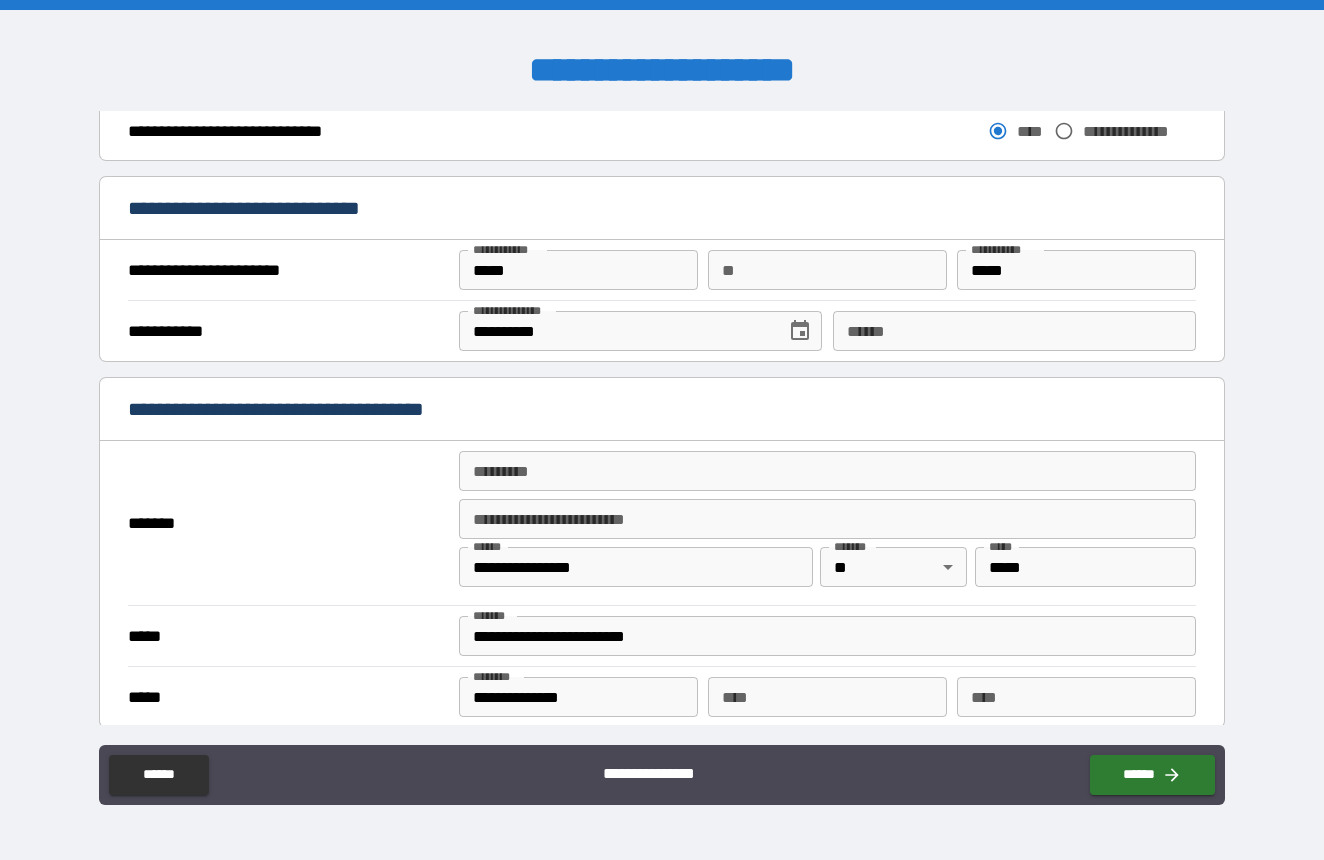 scroll, scrollTop: 1328, scrollLeft: 0, axis: vertical 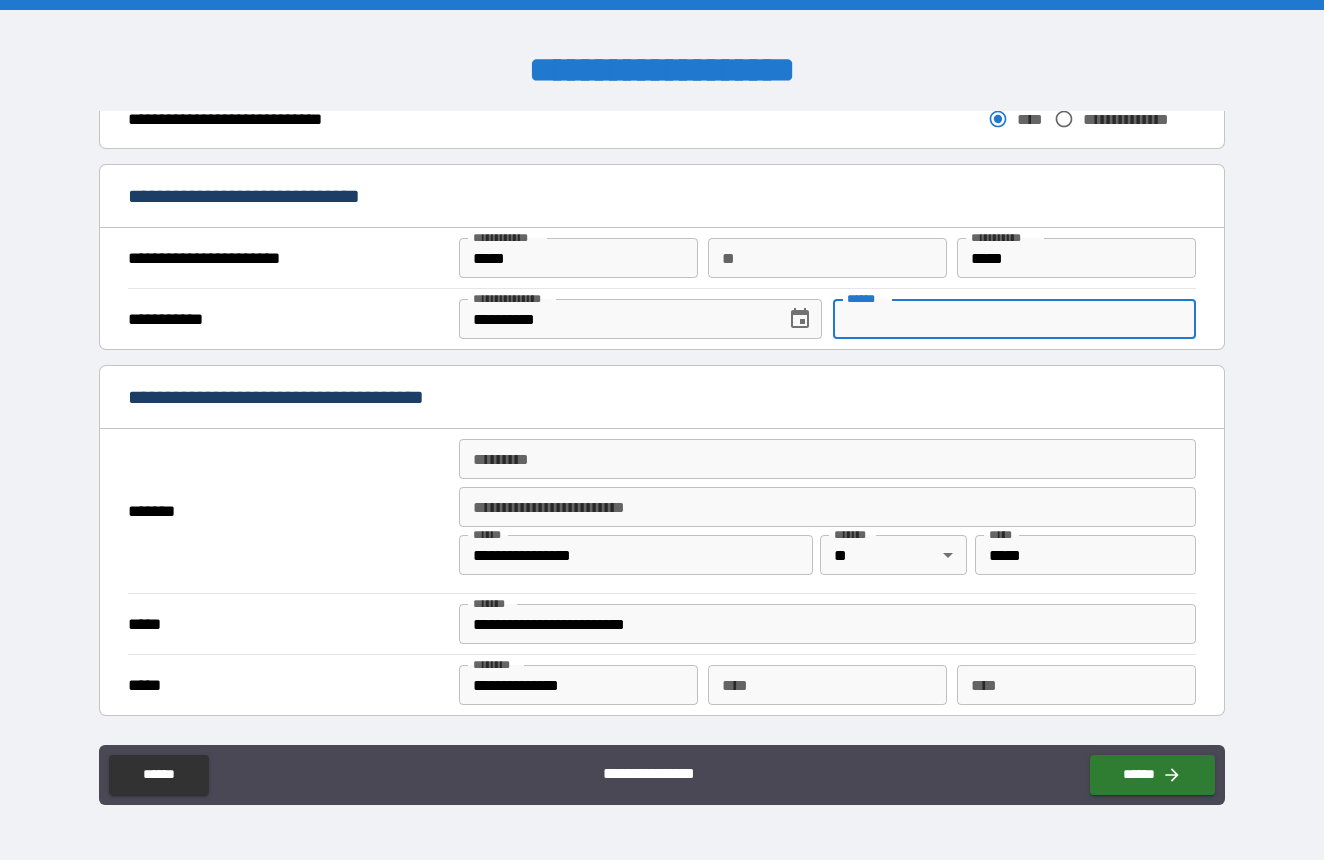 click on "****   *" at bounding box center (1014, 319) 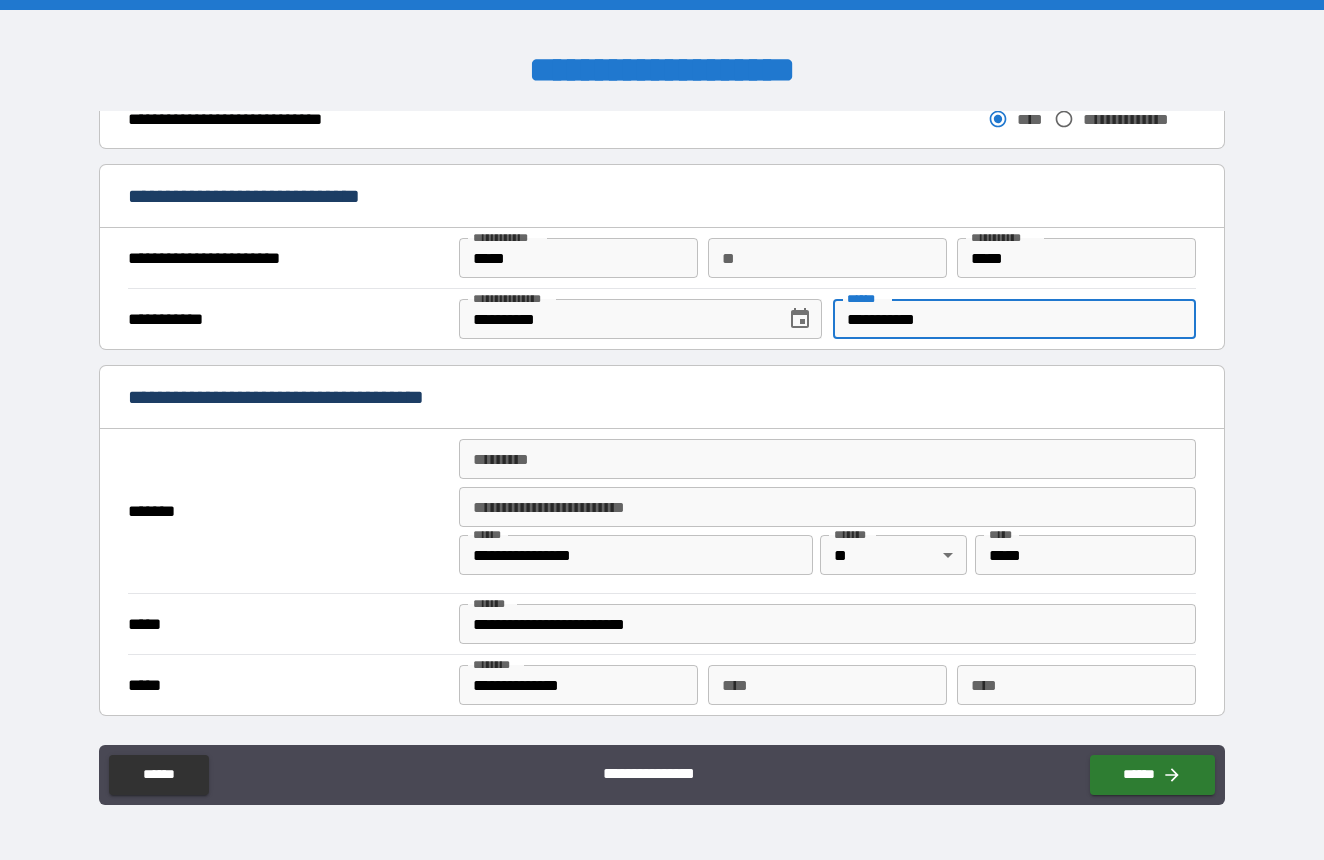 type on "**********" 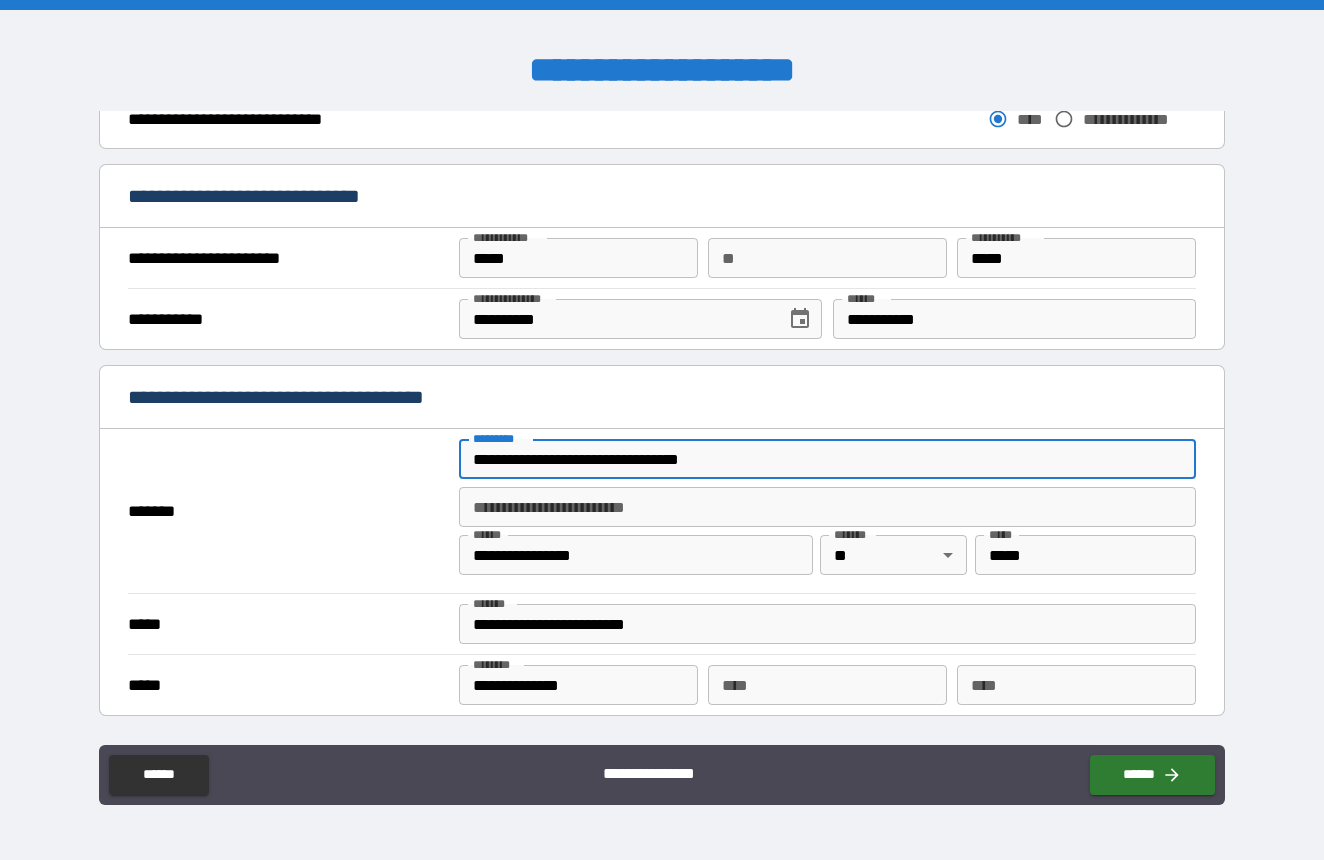 type on "**********" 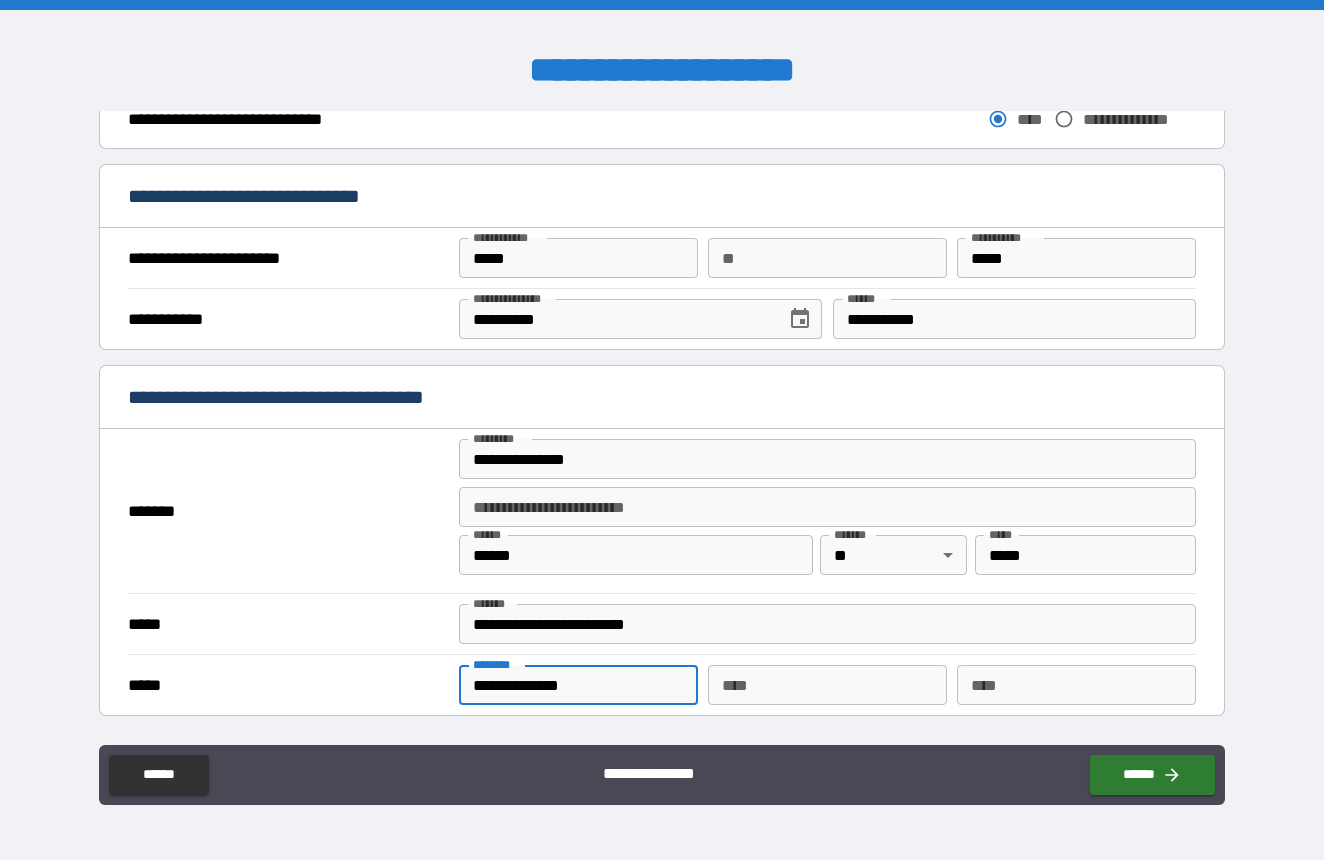 type on "*" 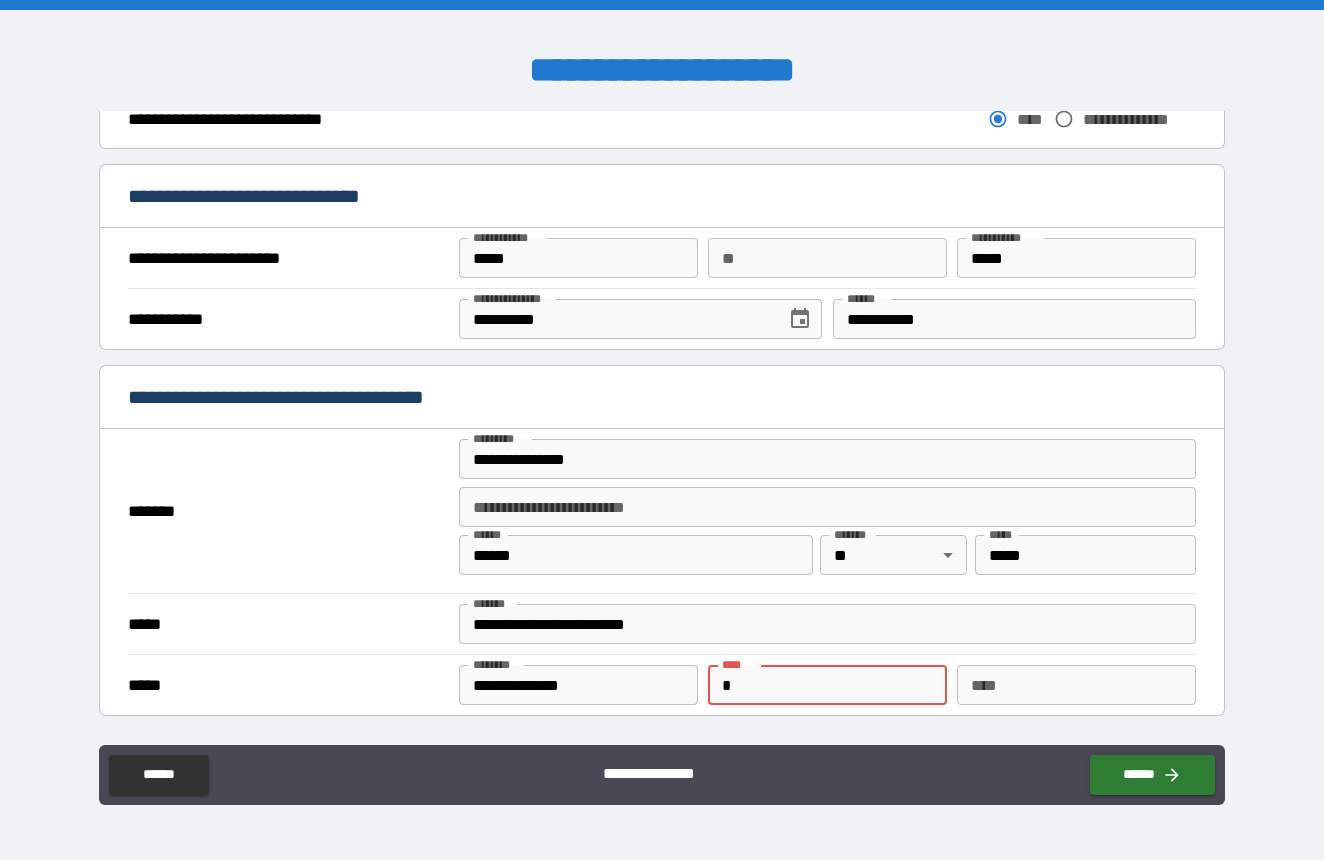 type 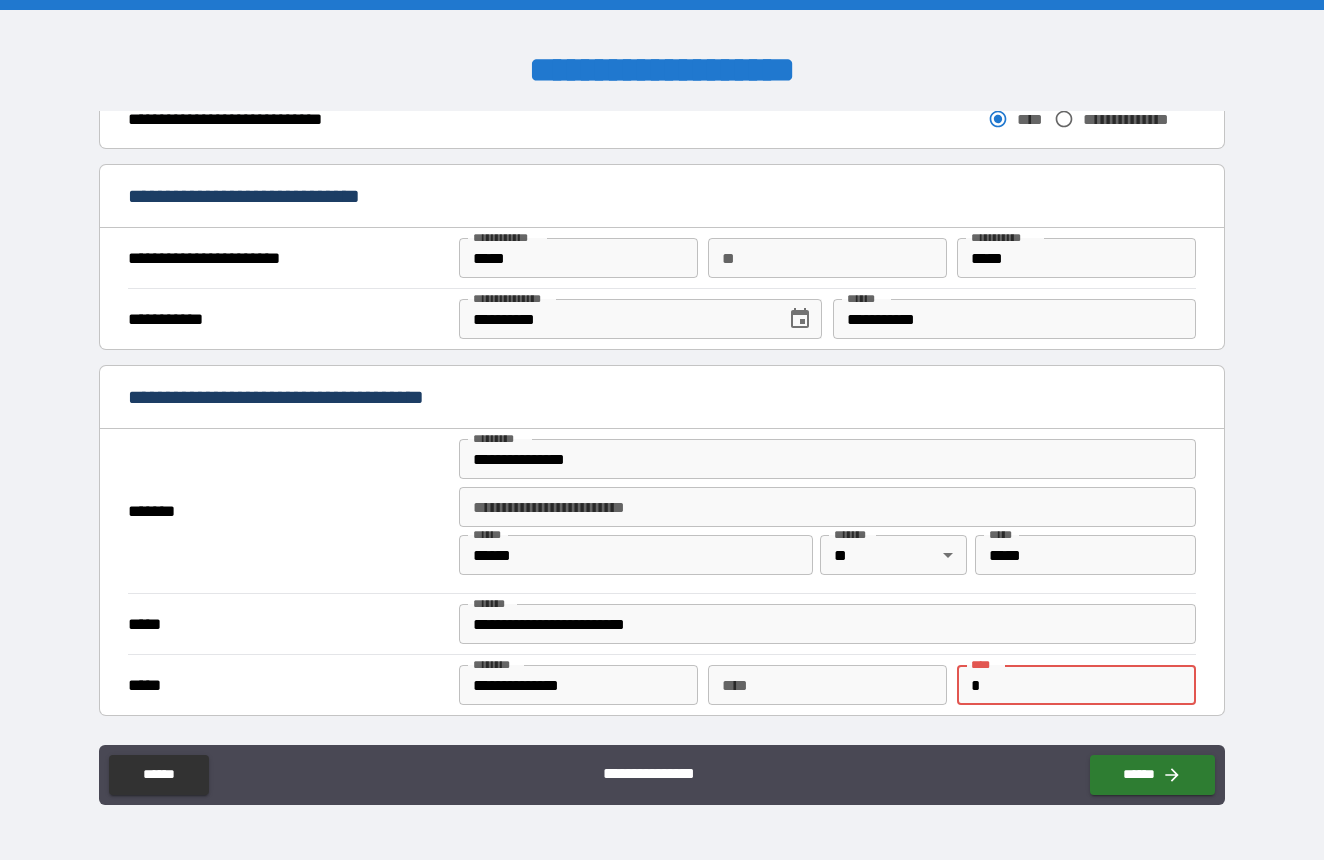 type 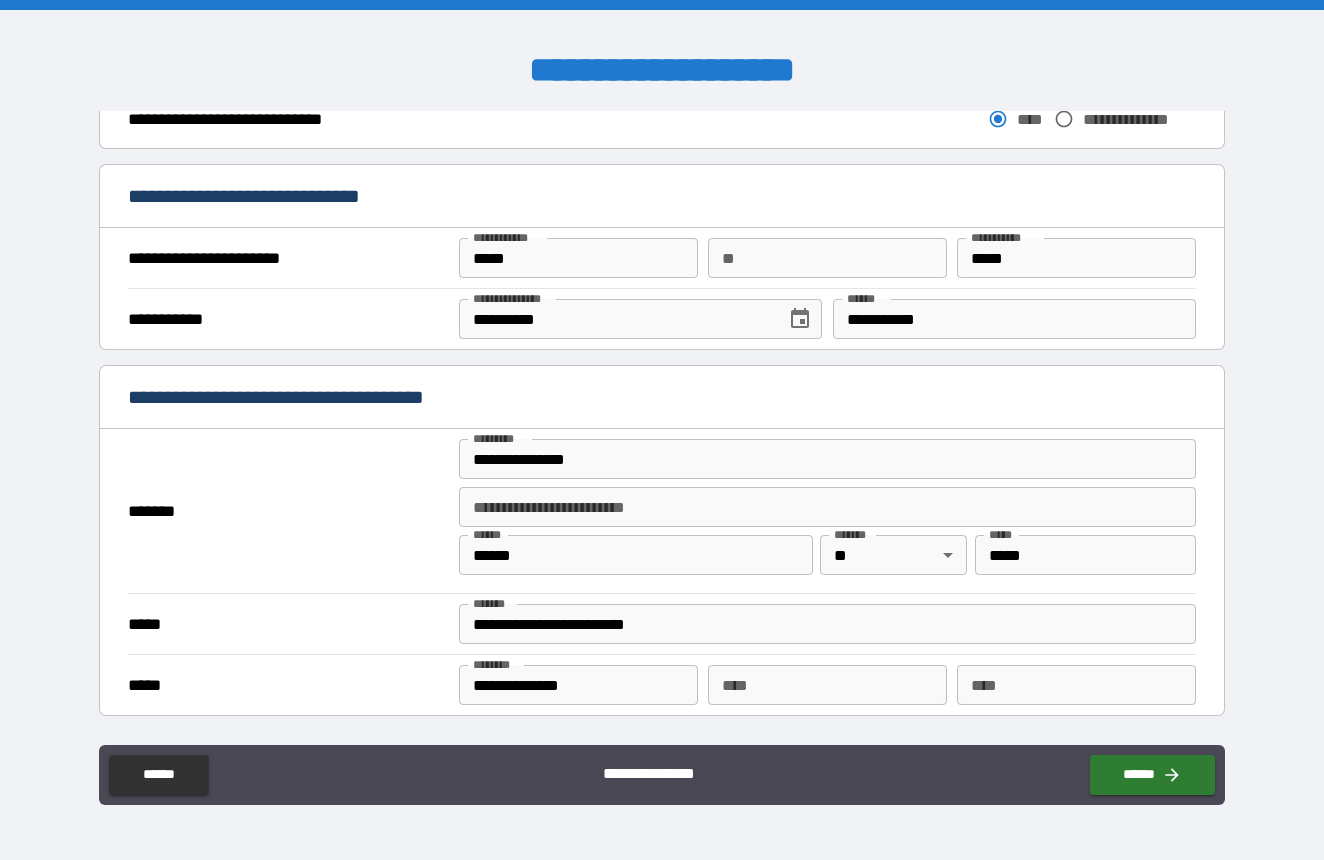 type on "****" 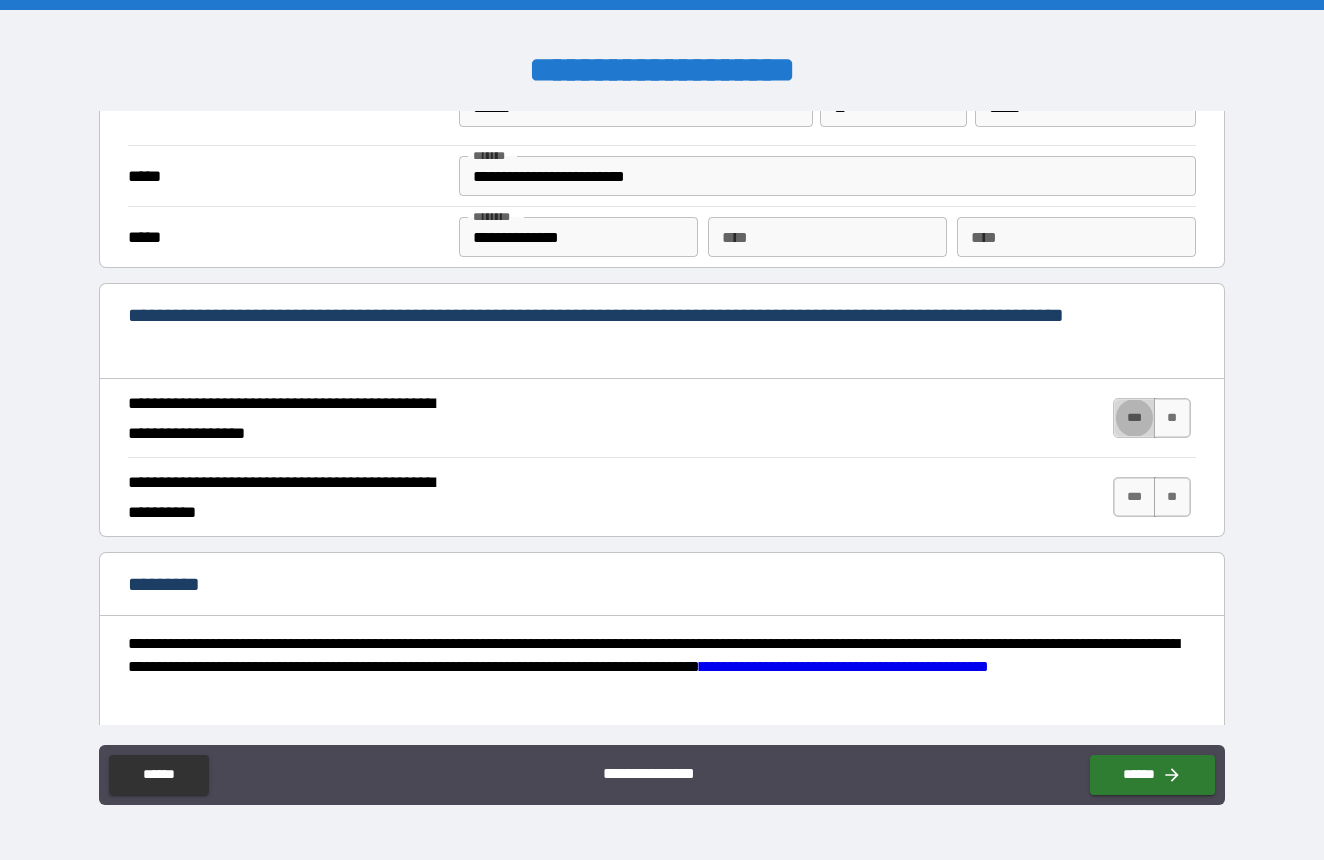 click on "***" at bounding box center [1134, 418] 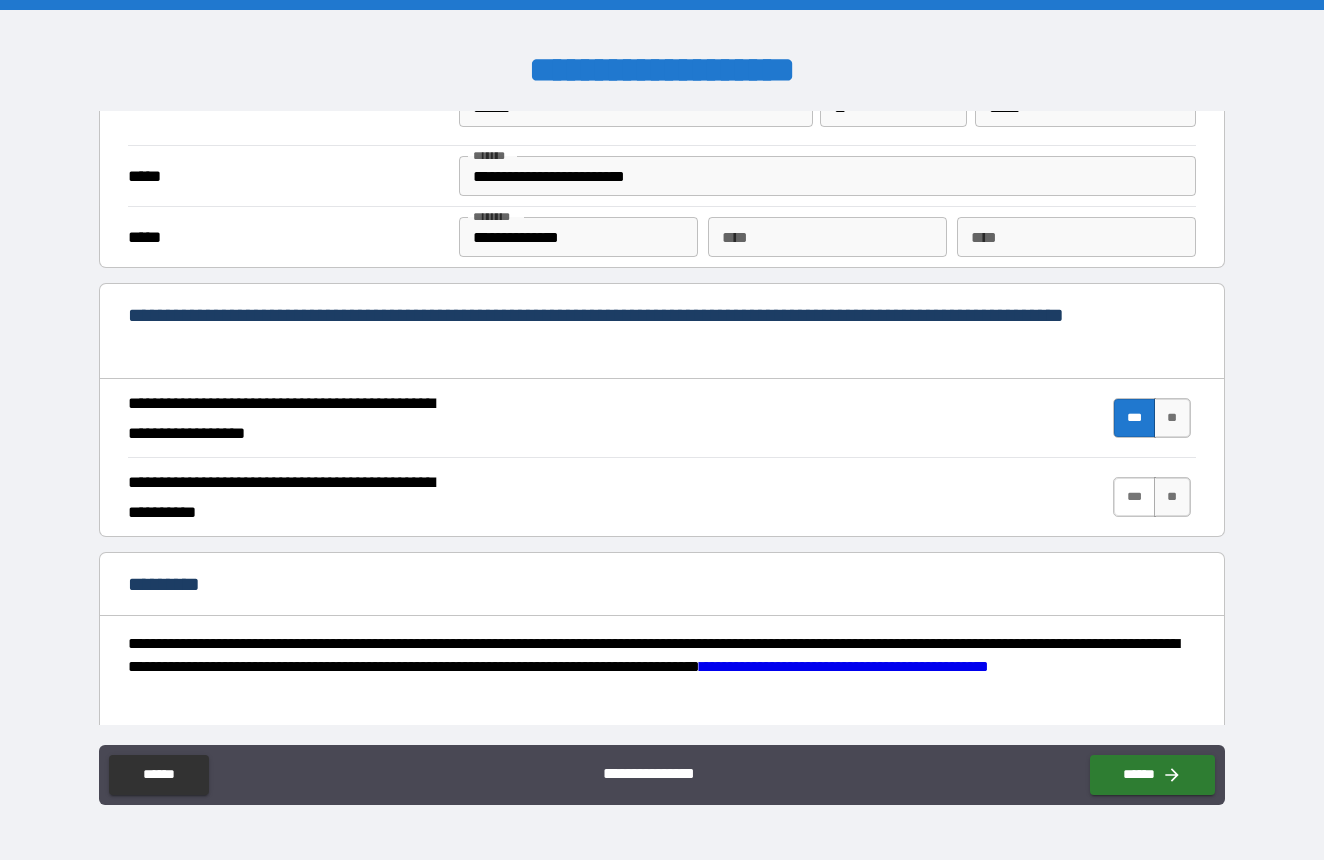 click on "***" at bounding box center (1134, 497) 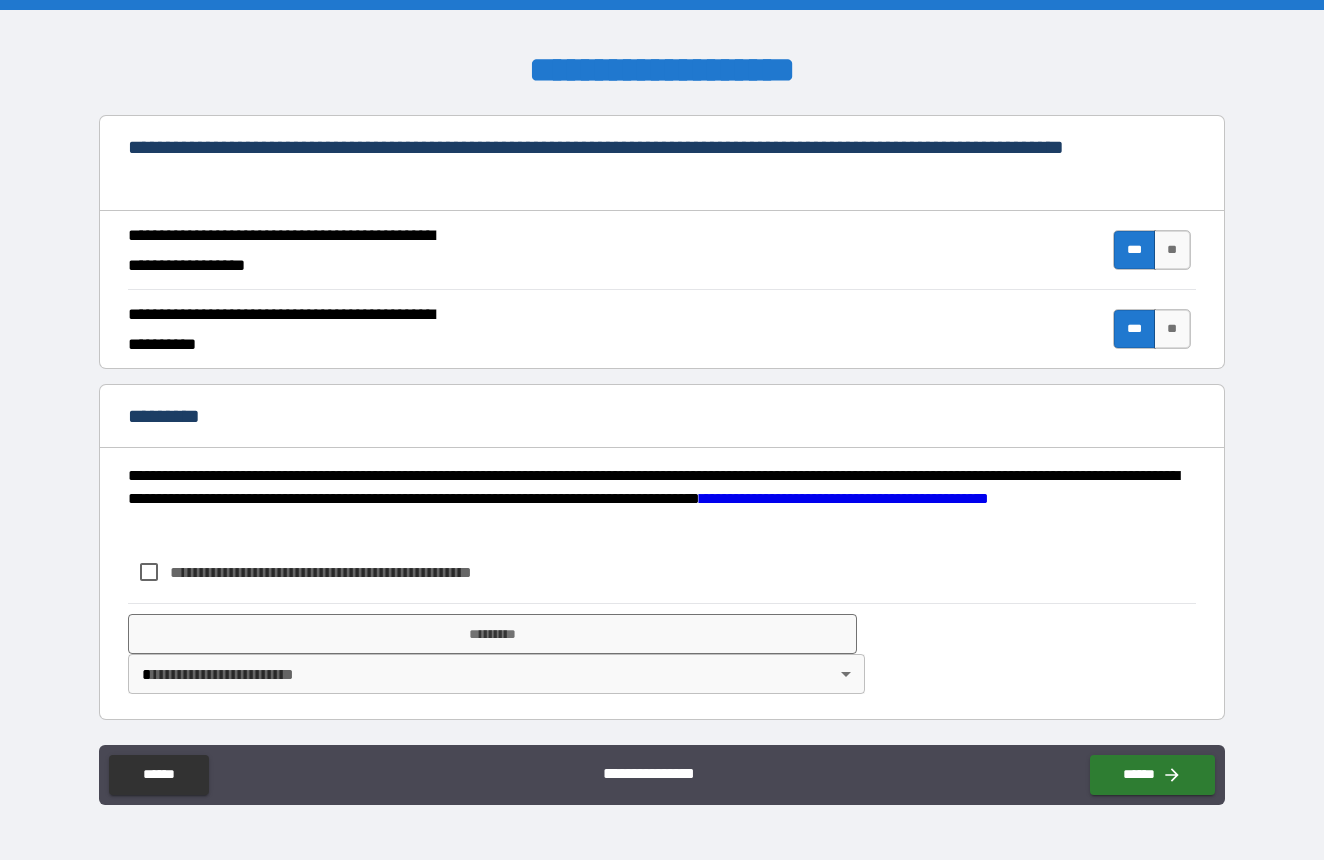scroll, scrollTop: 1944, scrollLeft: 0, axis: vertical 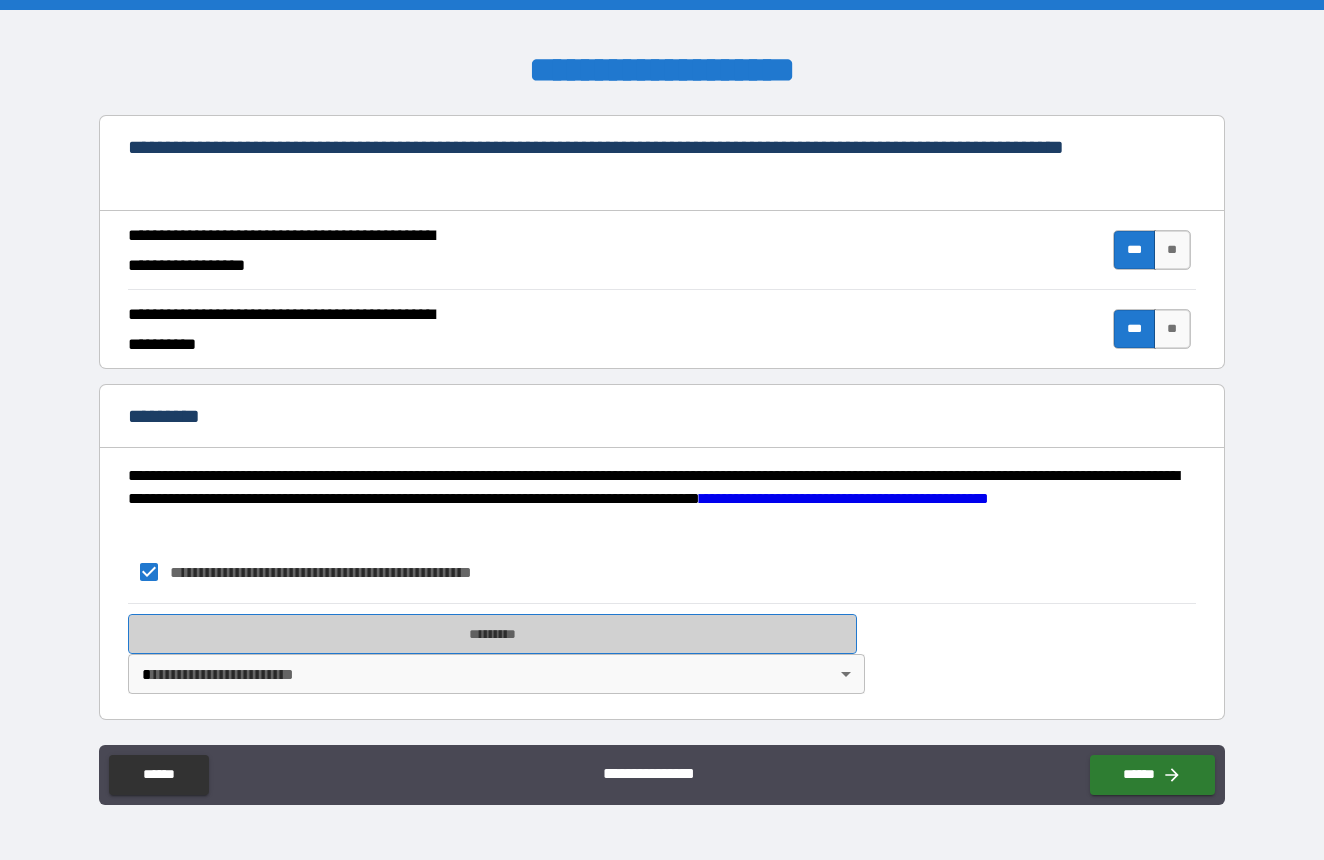 click on "*********" at bounding box center (492, 634) 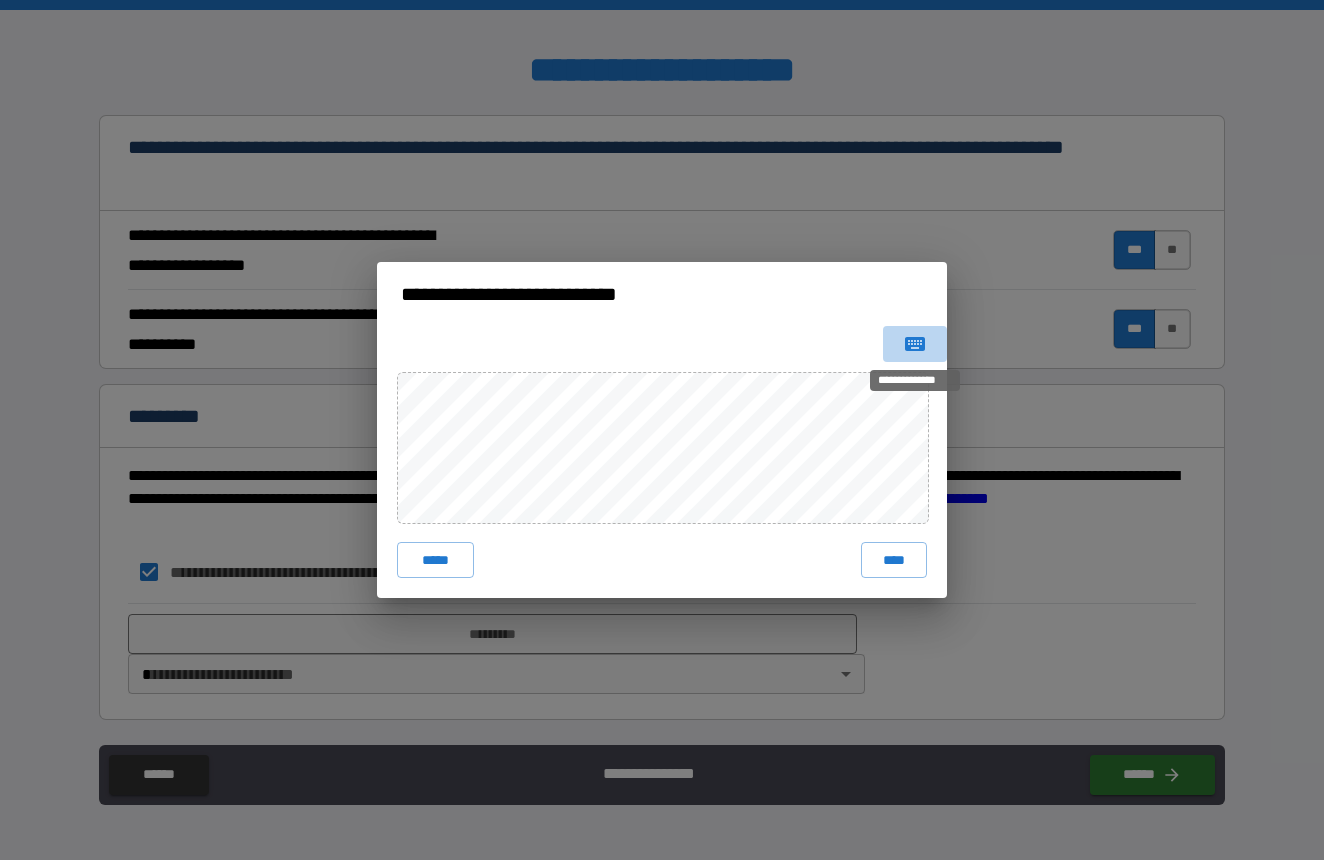 click 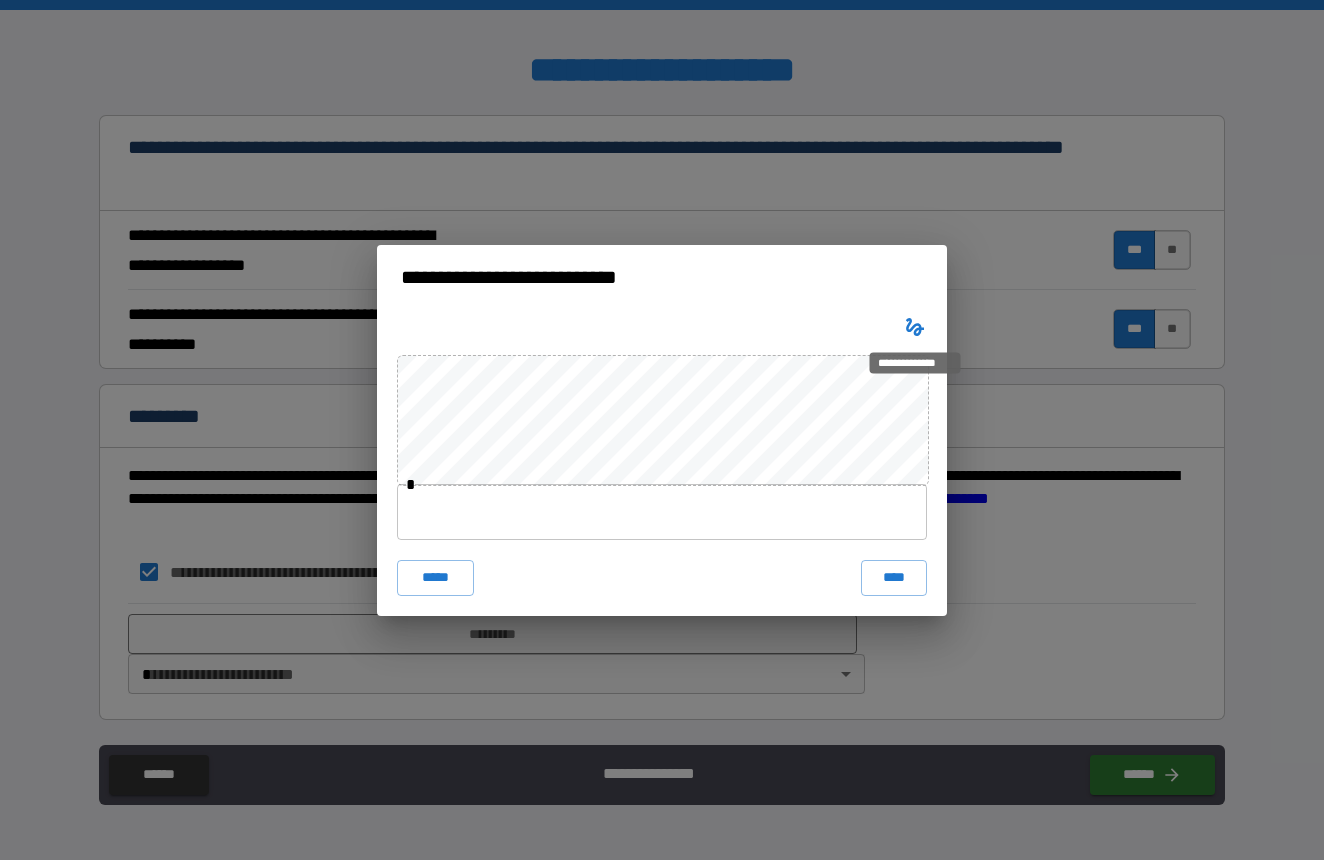 type 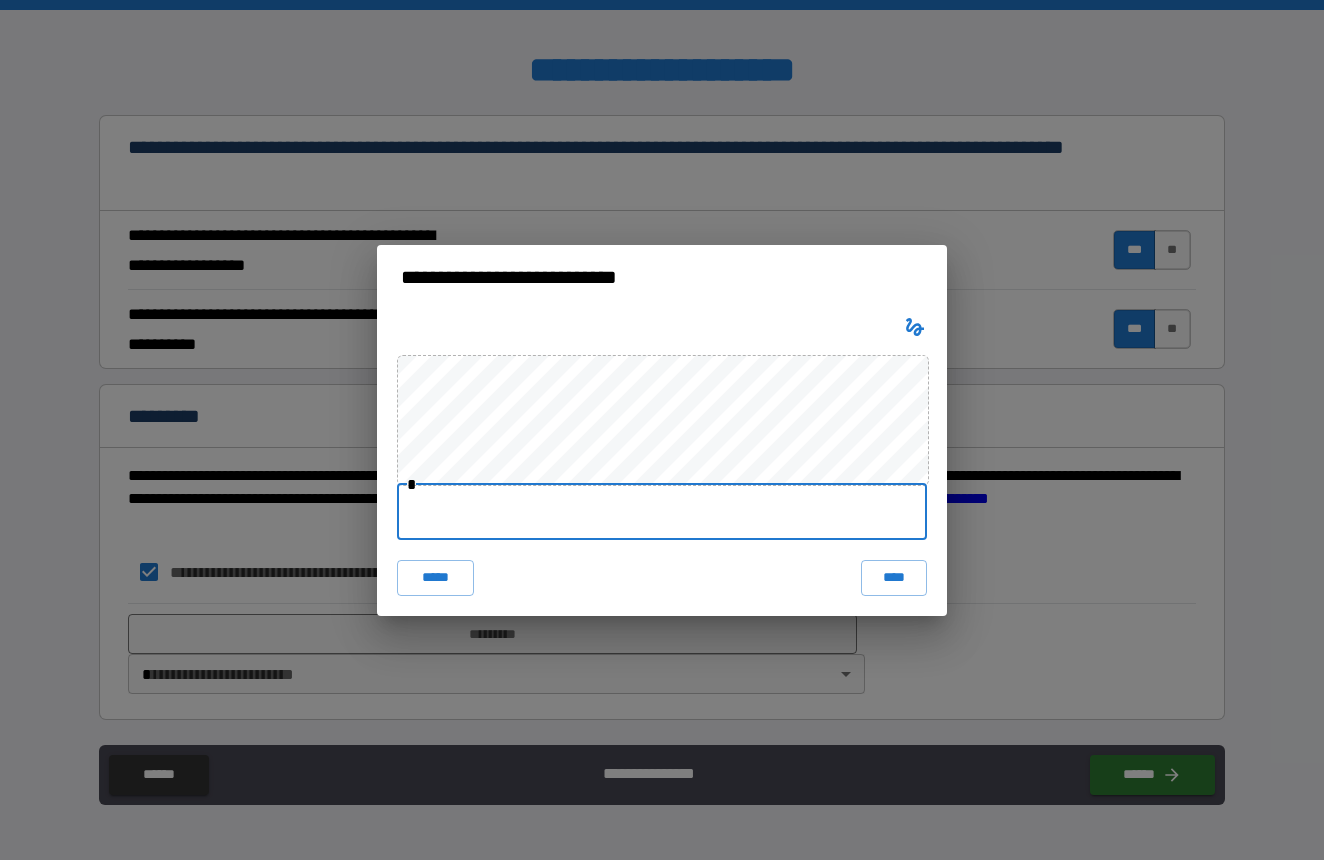click at bounding box center [662, 512] 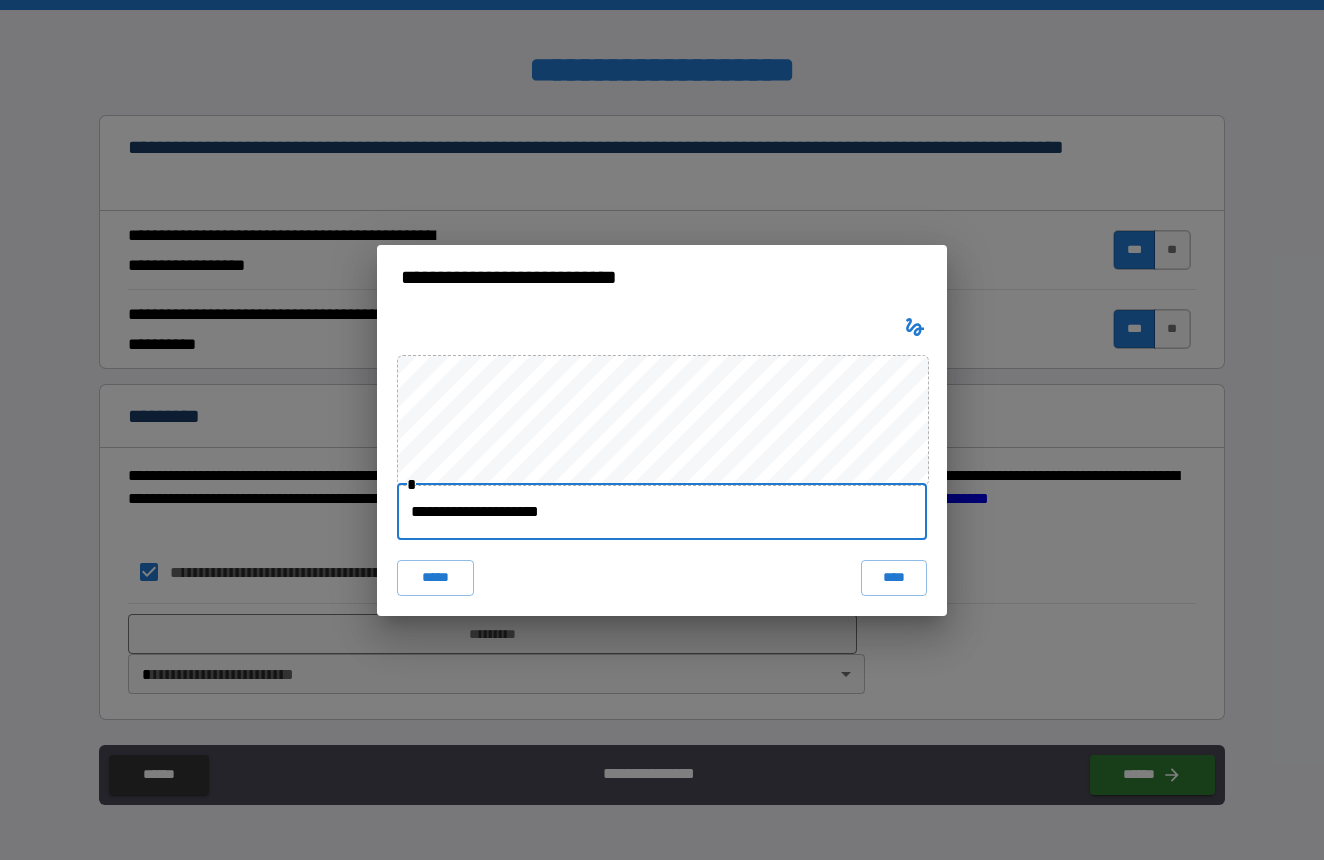 type on "**********" 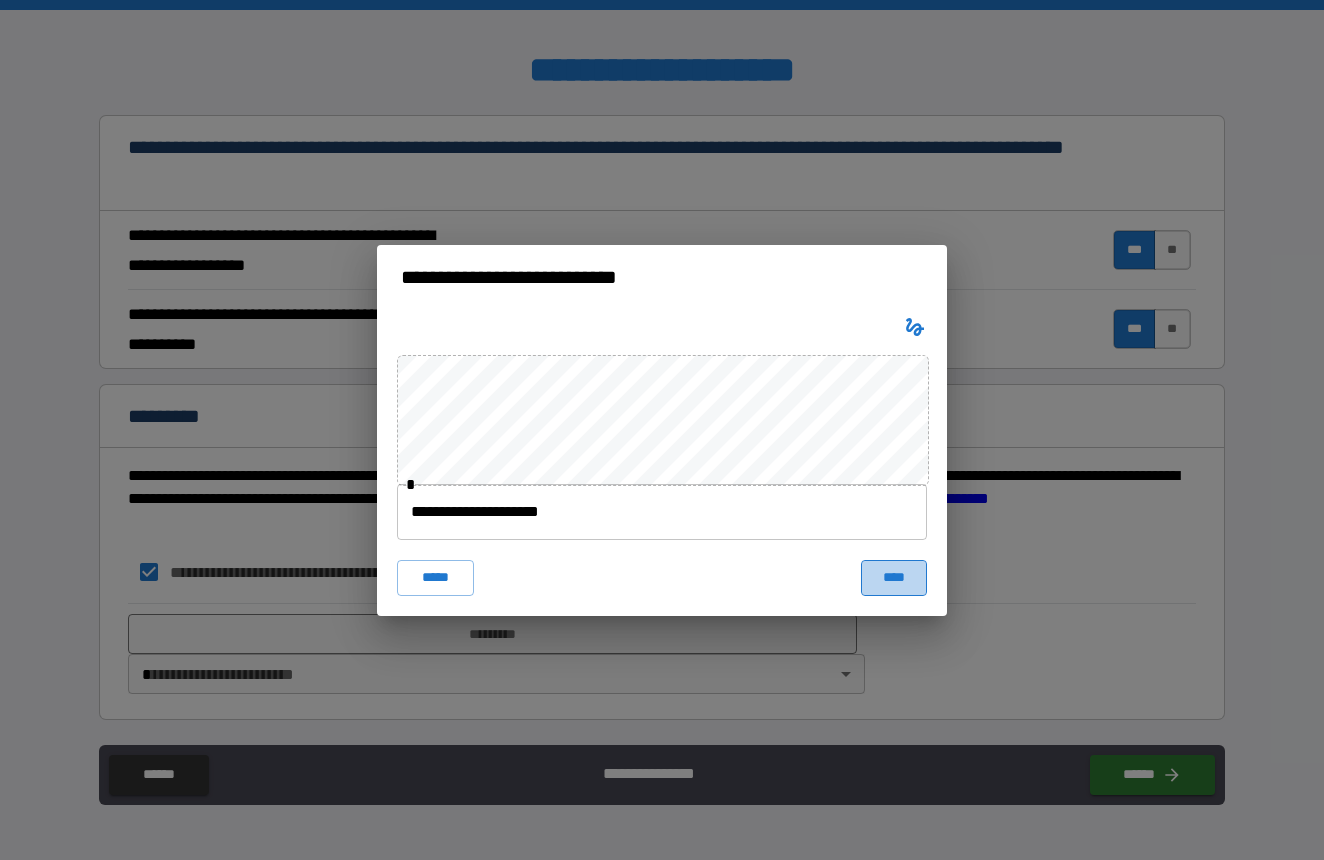 click on "****" at bounding box center [894, 578] 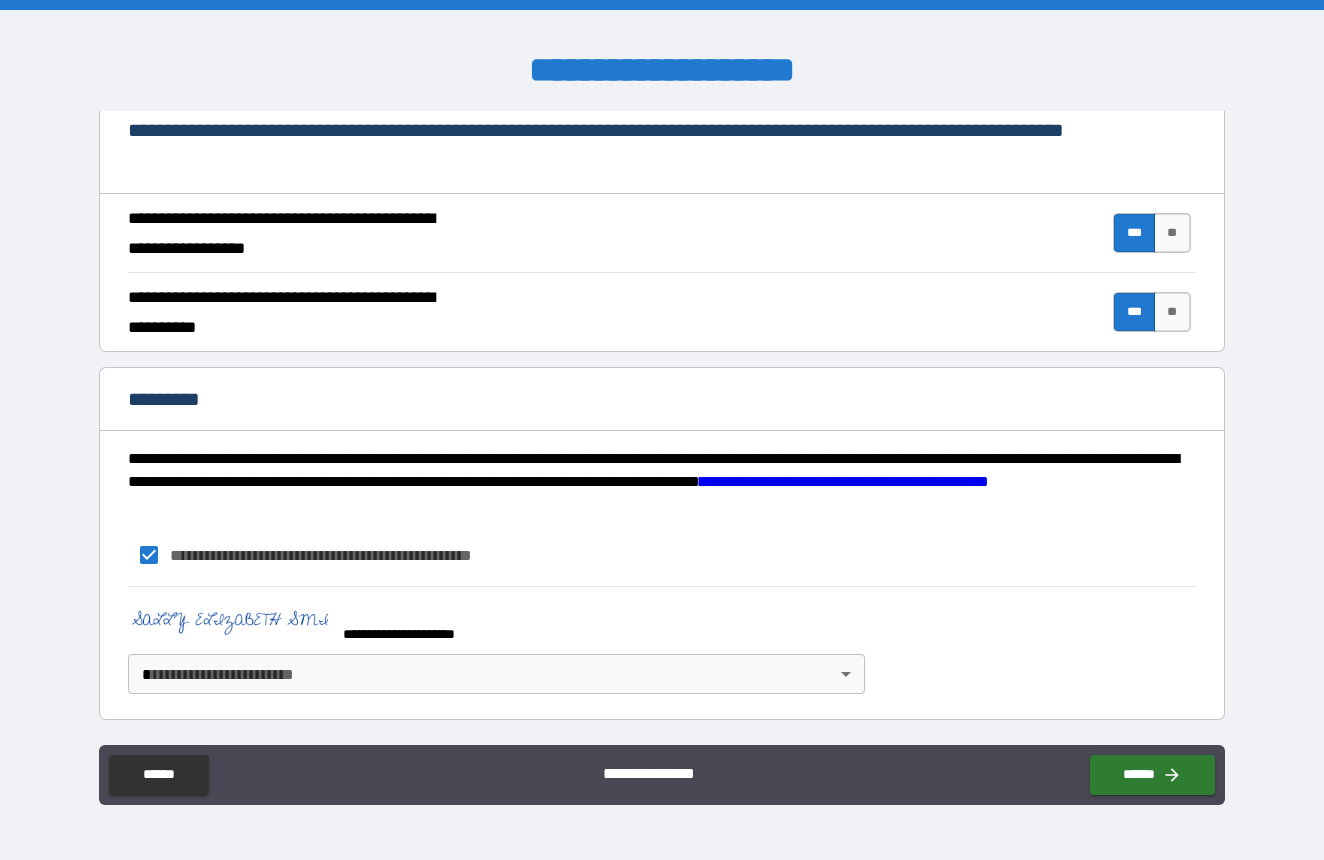 scroll, scrollTop: 1961, scrollLeft: 0, axis: vertical 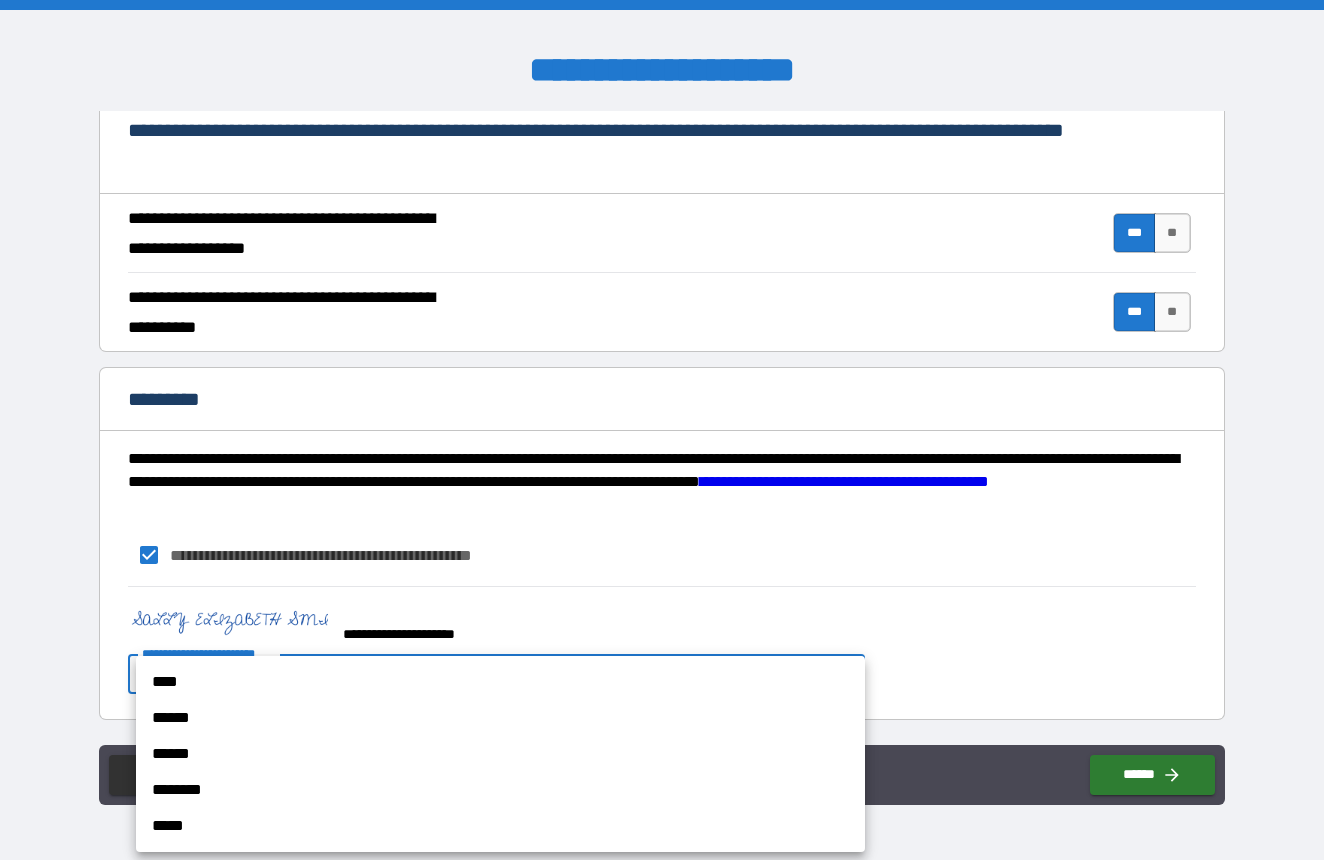 click on "****" at bounding box center [500, 682] 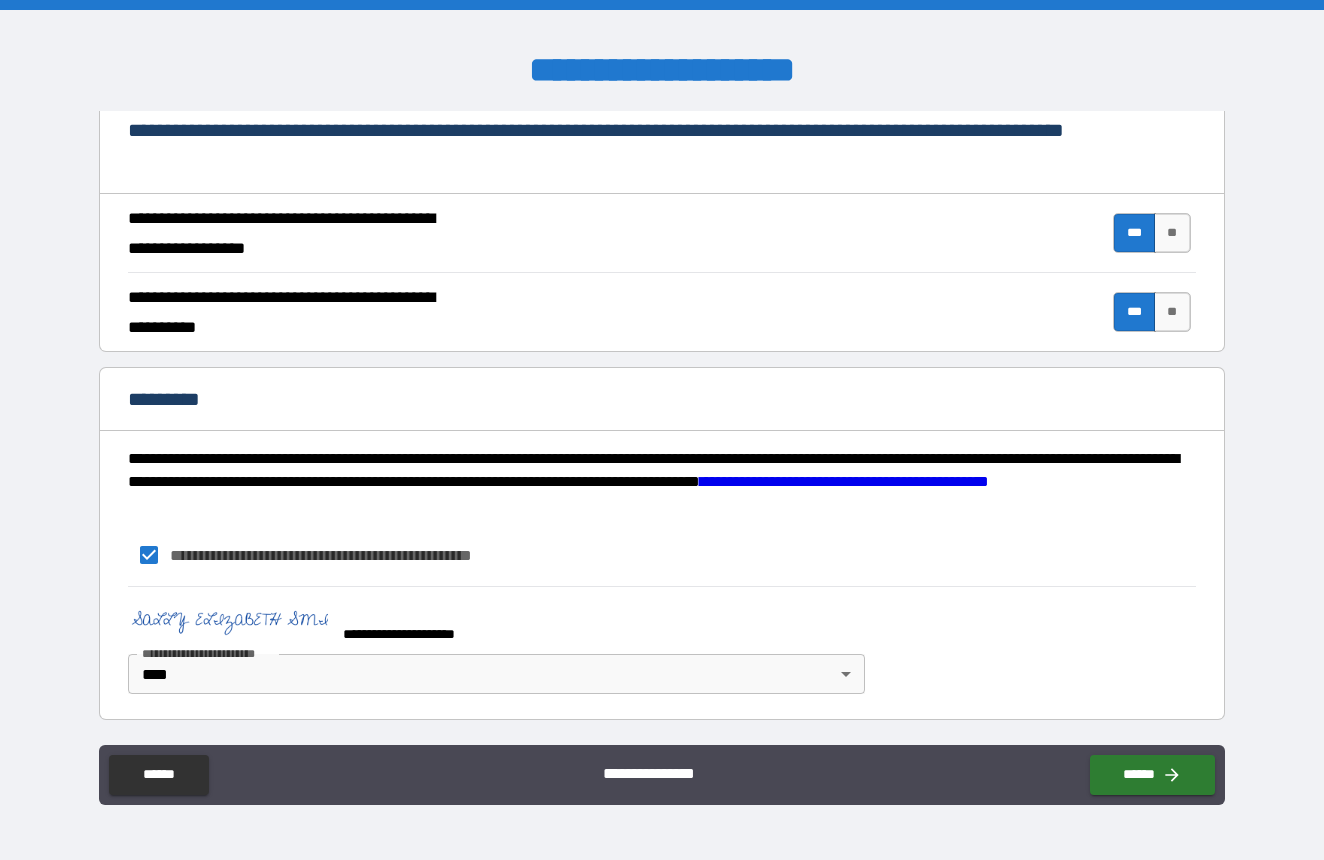click on "**********" at bounding box center (661, 645) 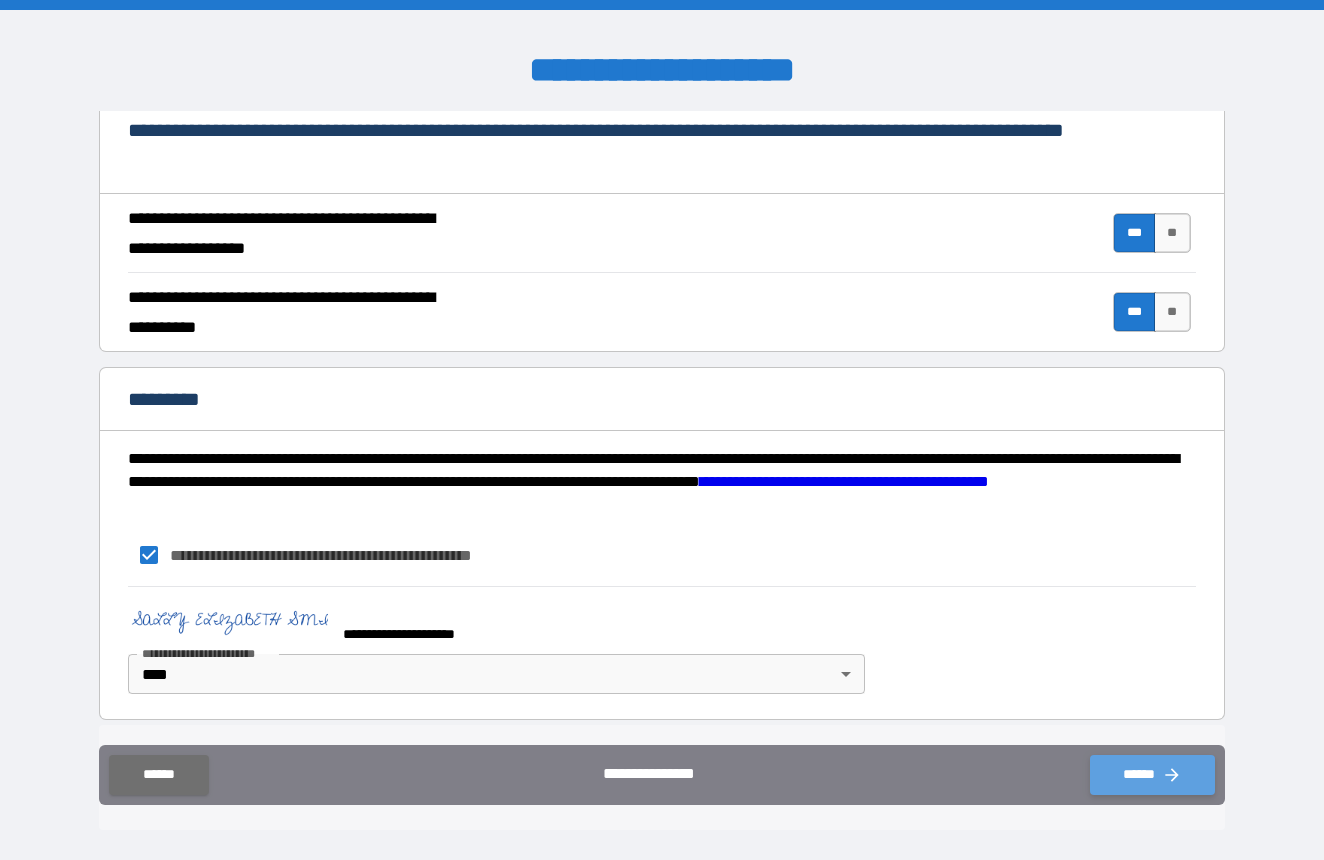 click on "******" at bounding box center (1152, 775) 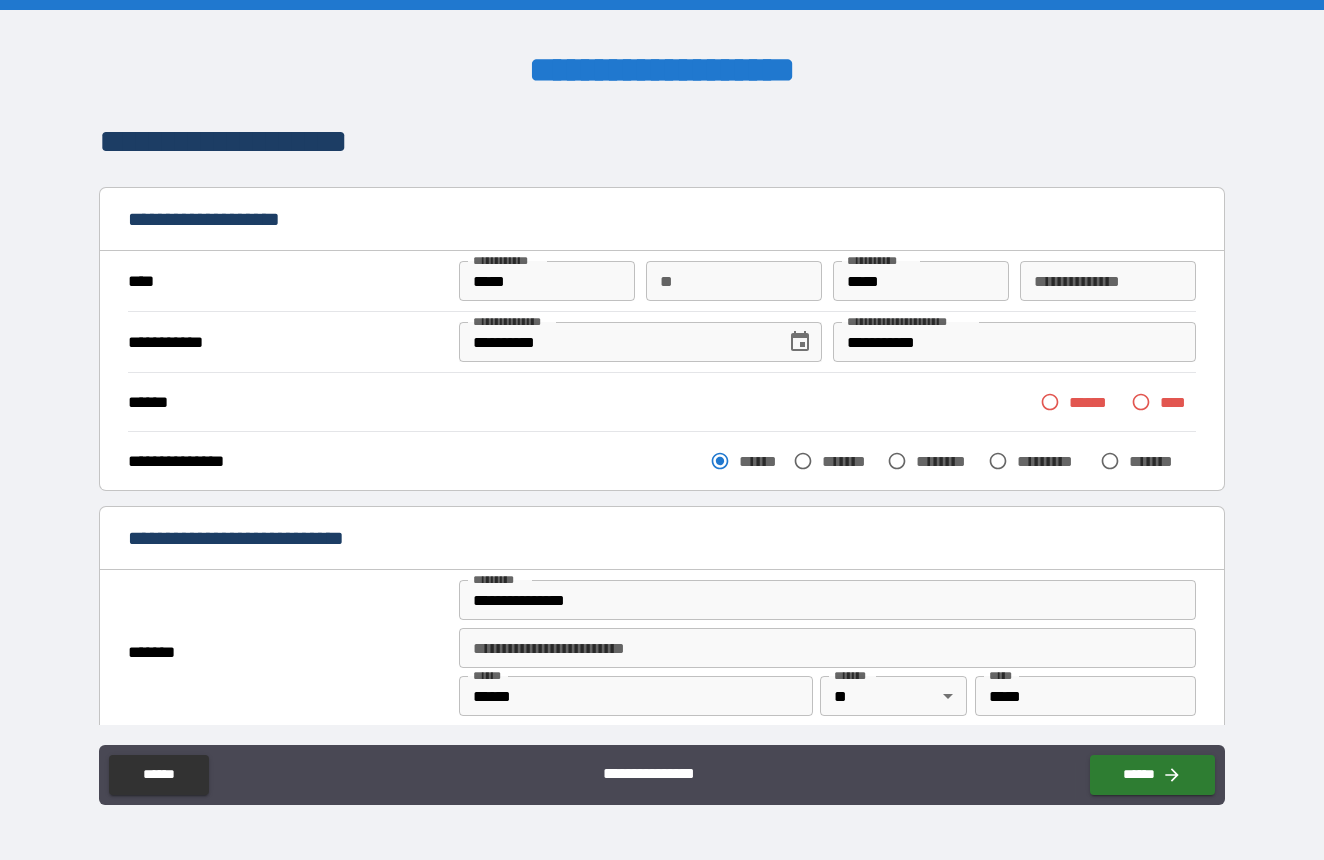 scroll, scrollTop: 0, scrollLeft: 0, axis: both 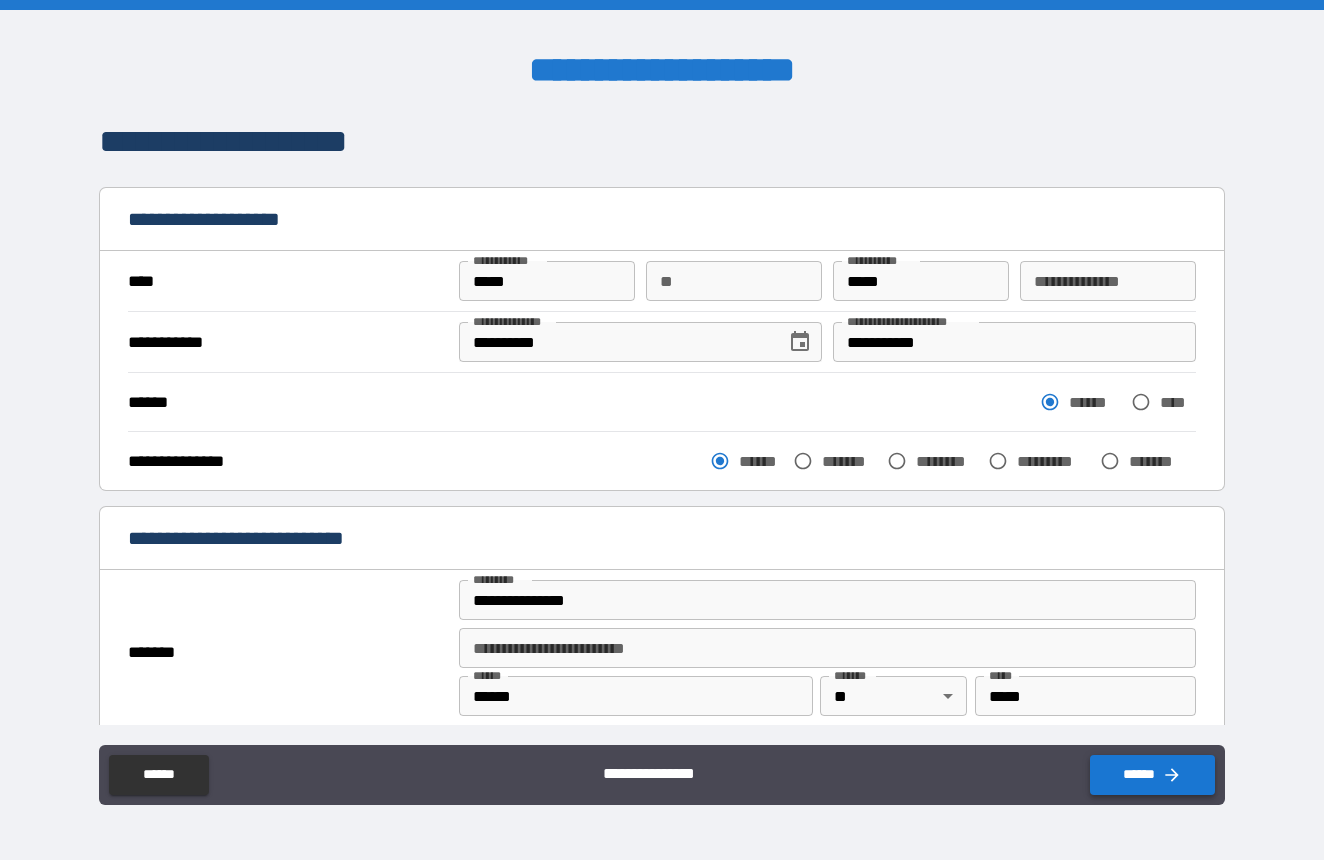 click on "******" at bounding box center [1152, 775] 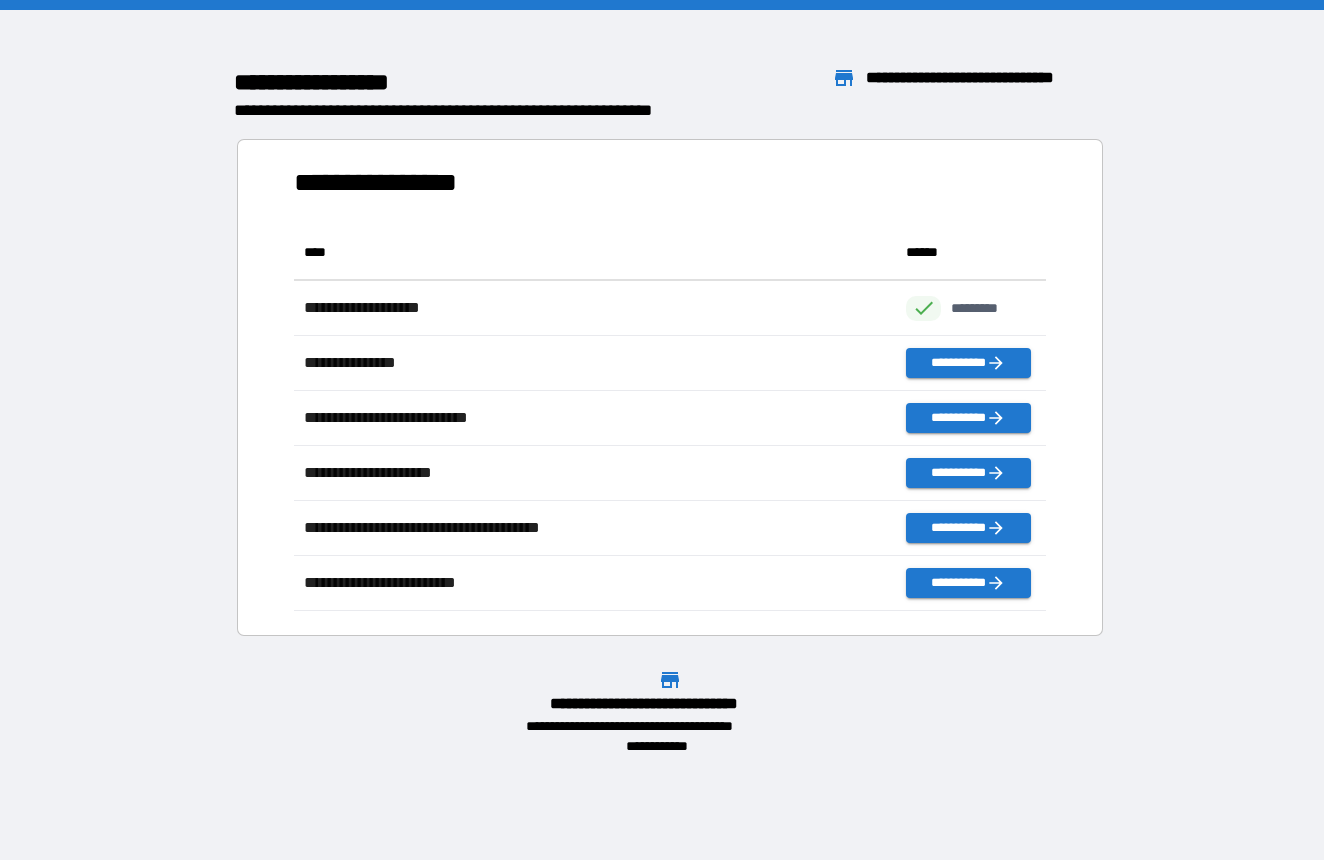 scroll, scrollTop: 1, scrollLeft: 1, axis: both 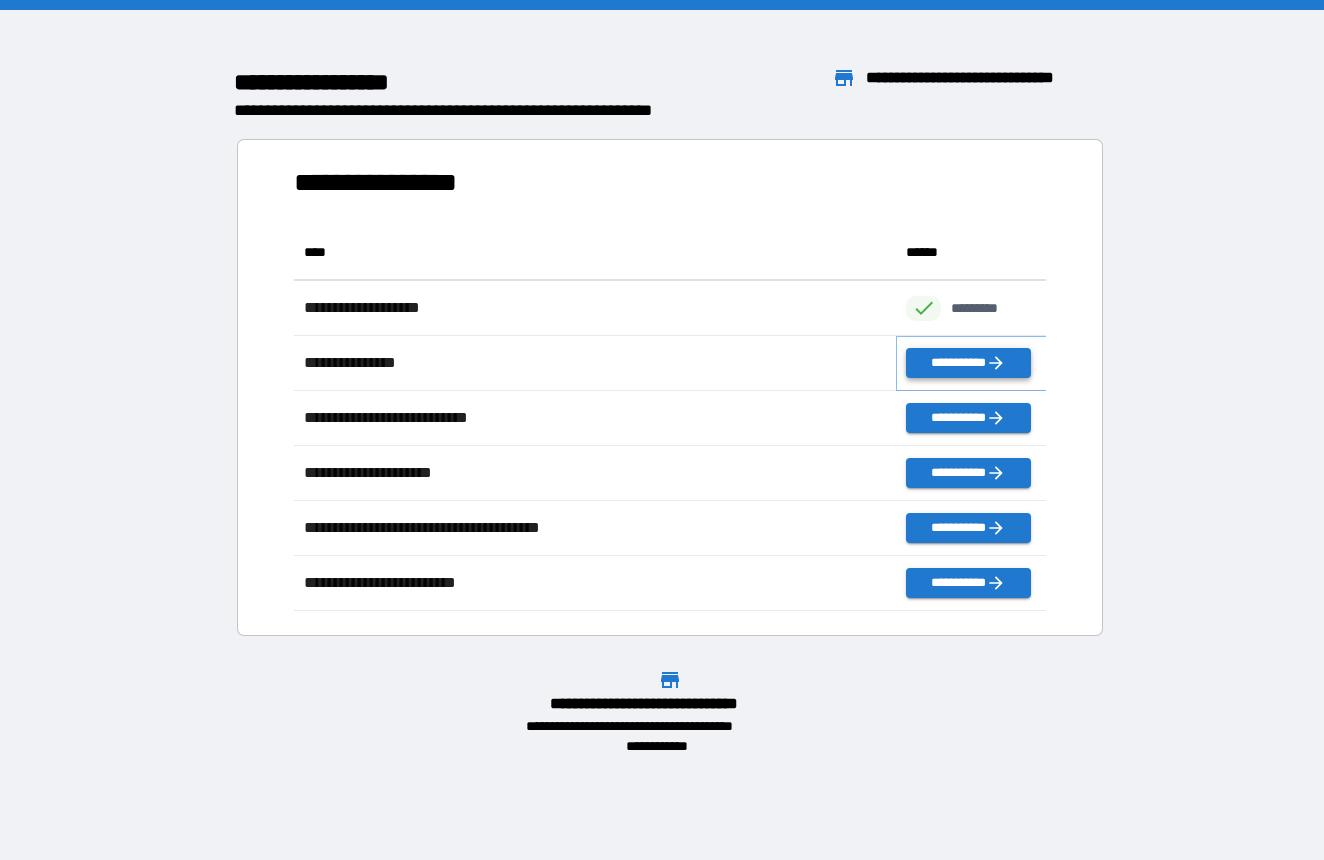 click on "**********" at bounding box center (968, 363) 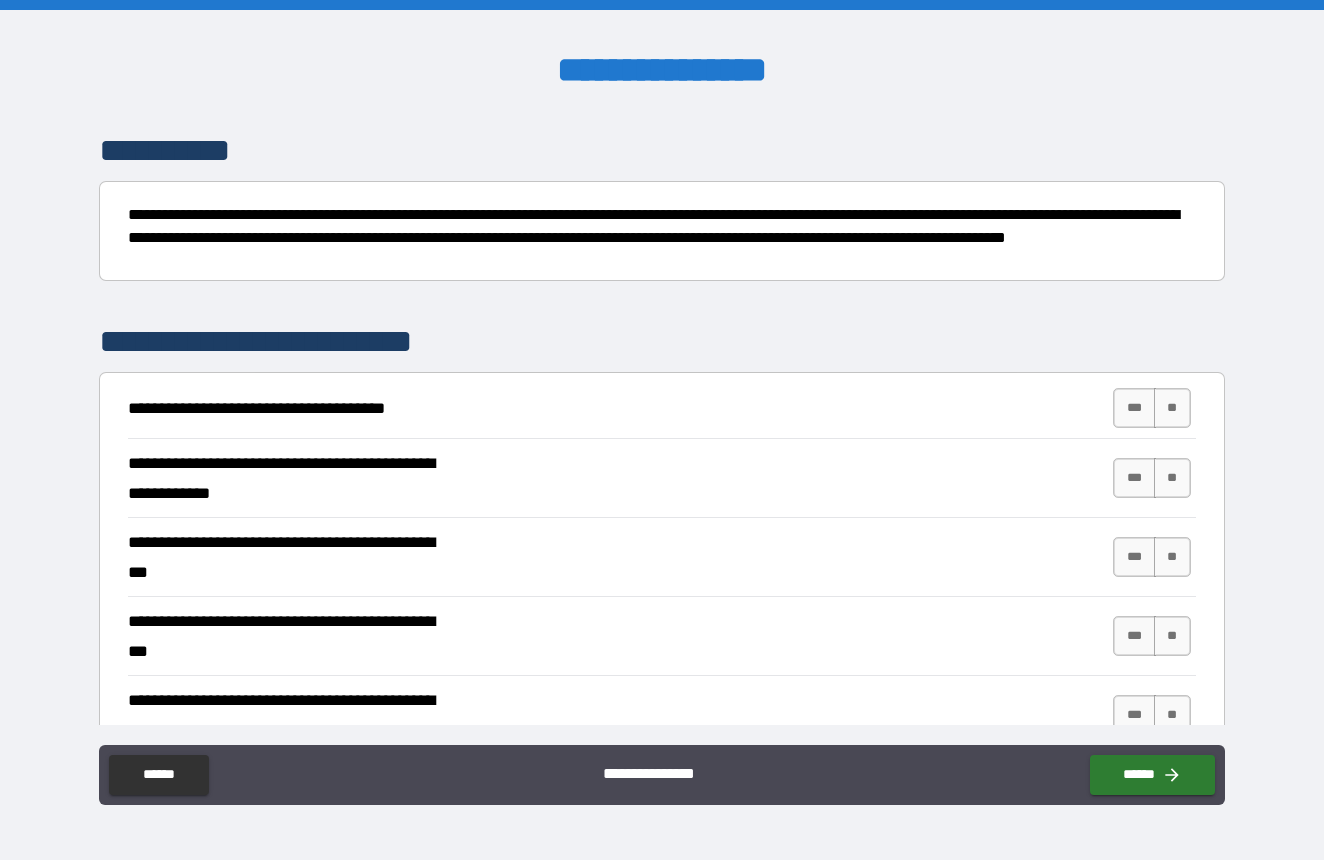 scroll, scrollTop: 147, scrollLeft: 0, axis: vertical 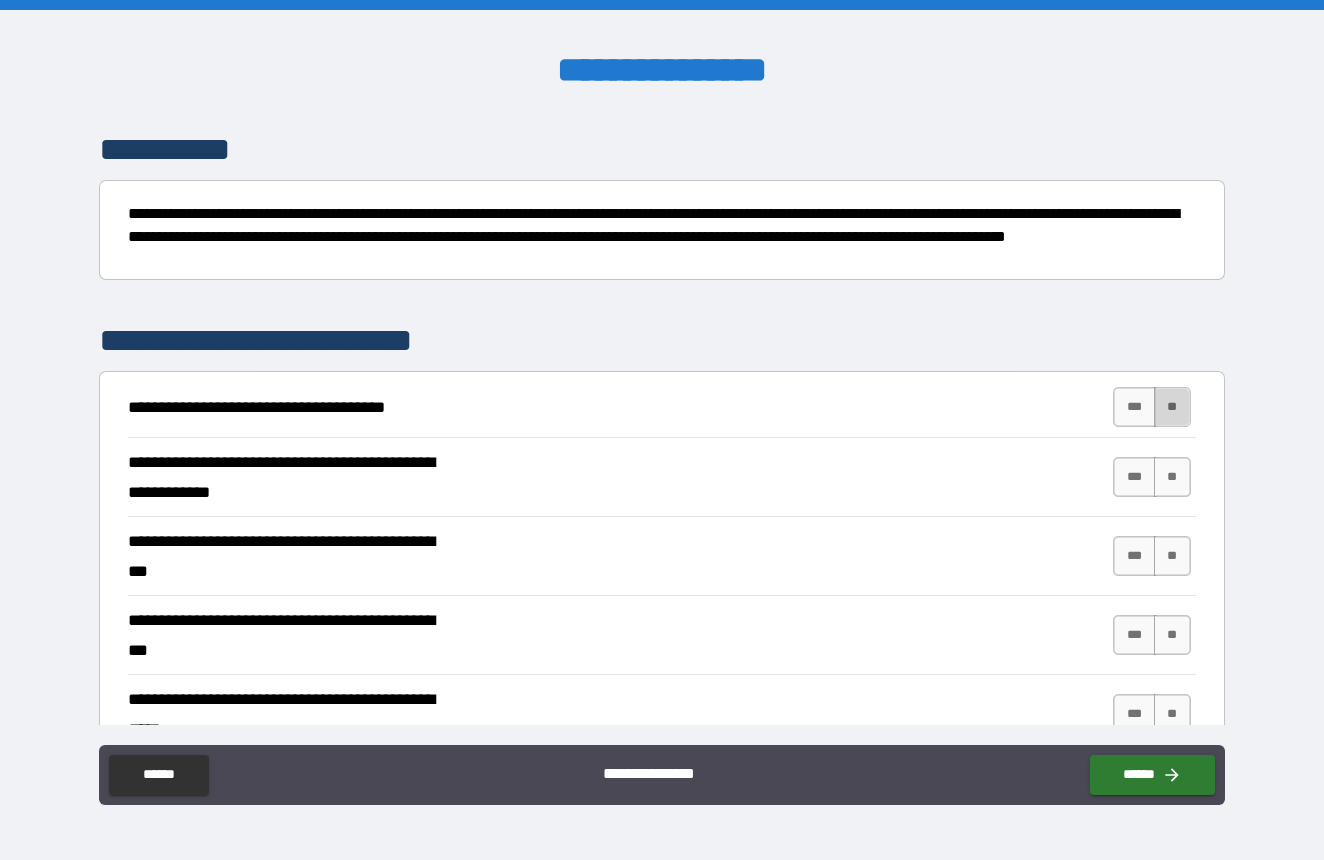 click on "**" at bounding box center (1172, 407) 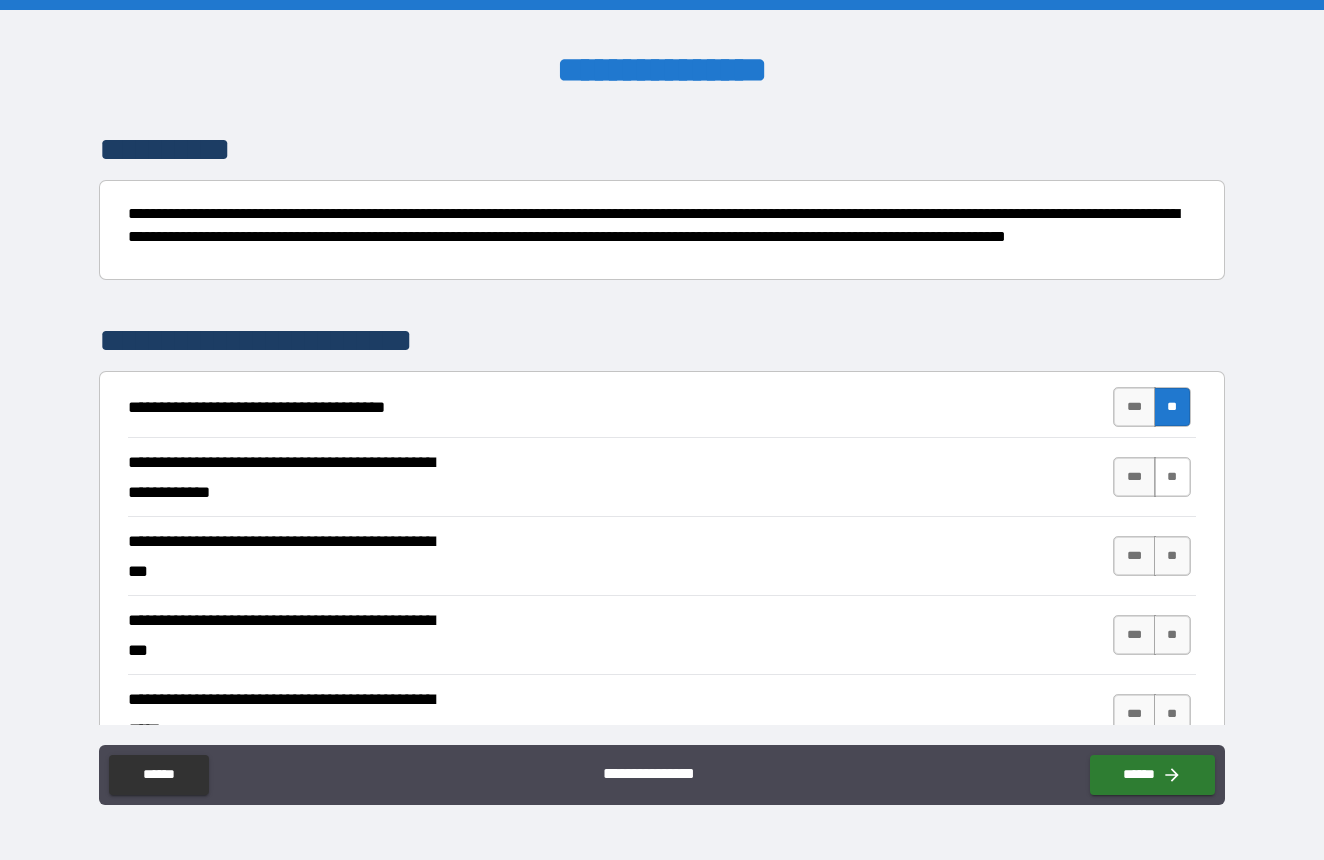 click on "**" at bounding box center [1172, 477] 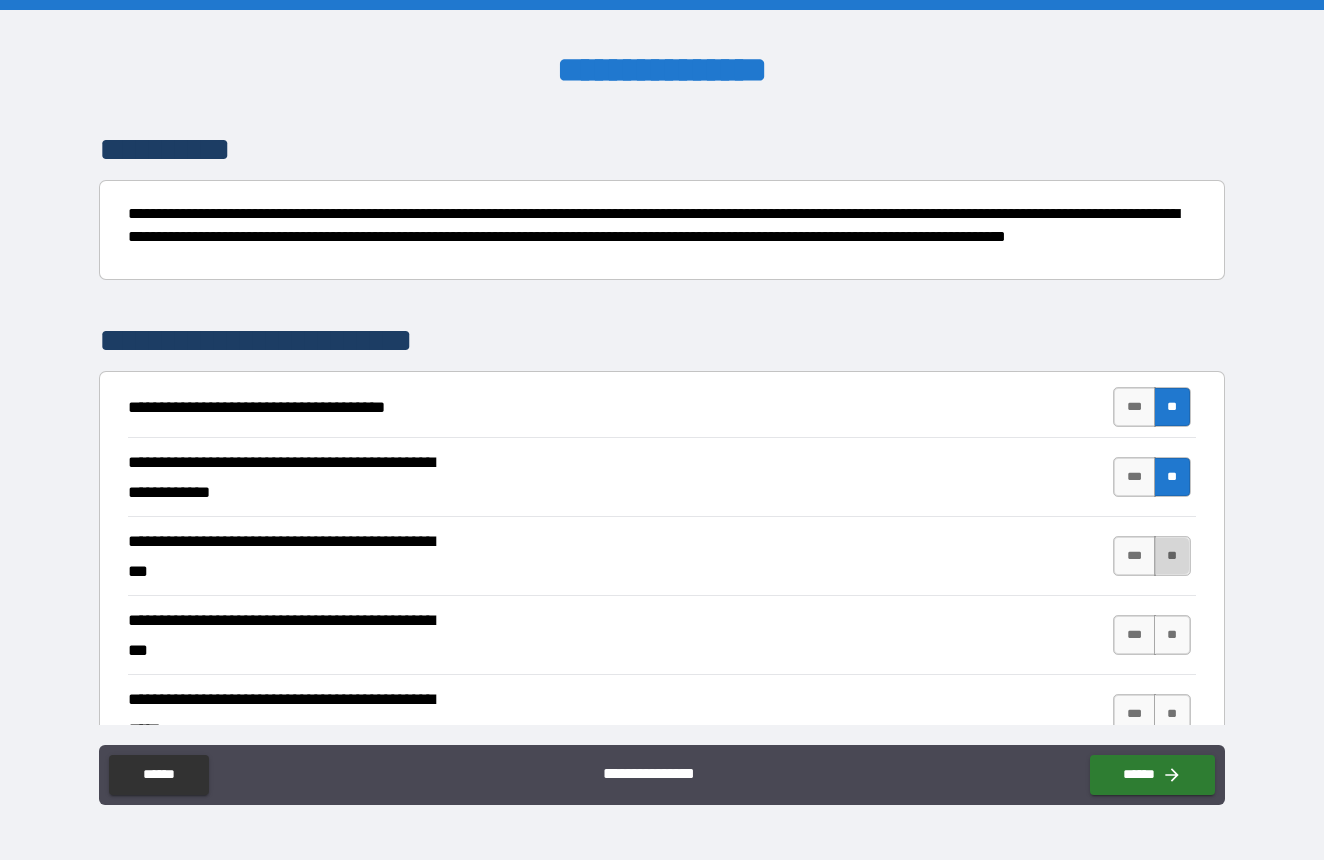 click on "**" at bounding box center [1172, 556] 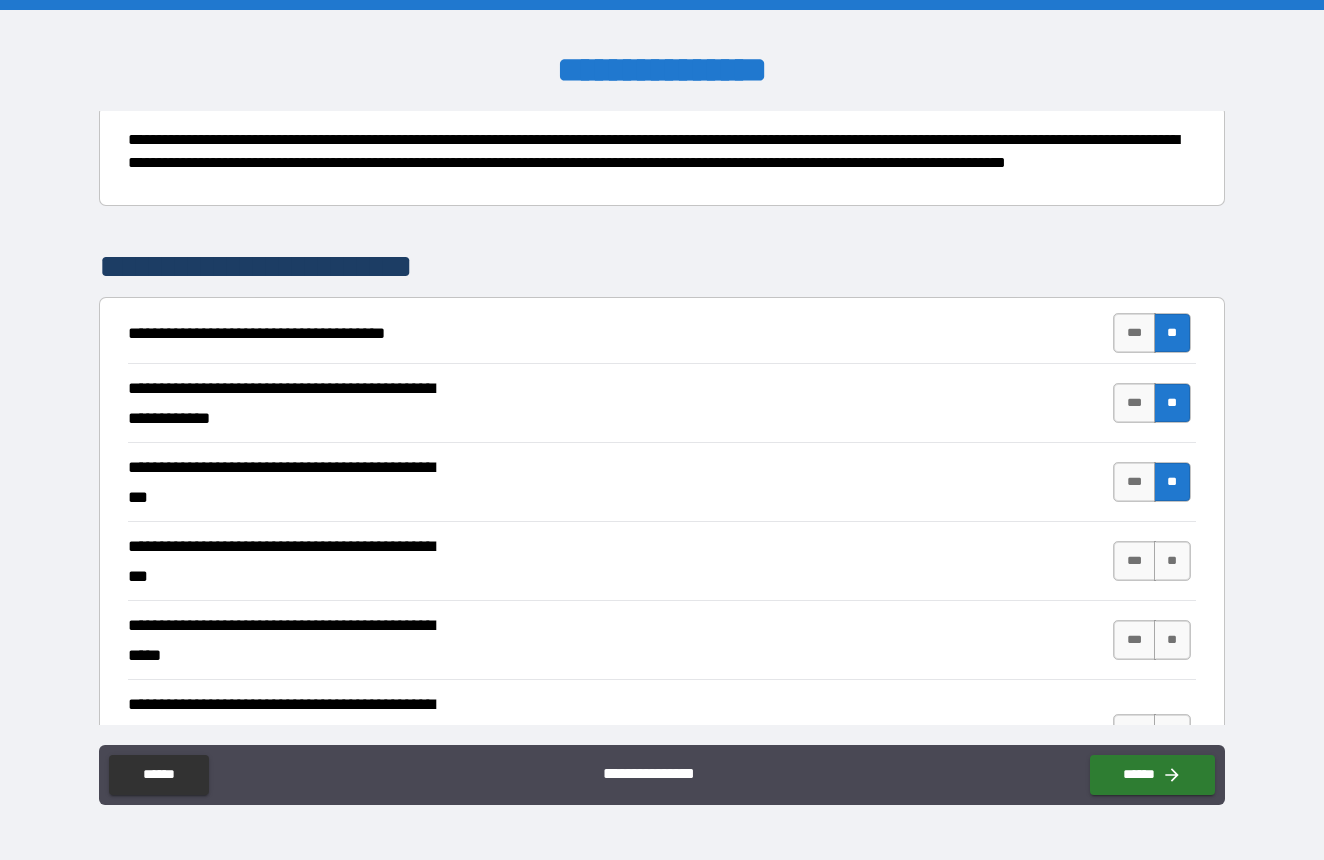 scroll, scrollTop: 284, scrollLeft: 0, axis: vertical 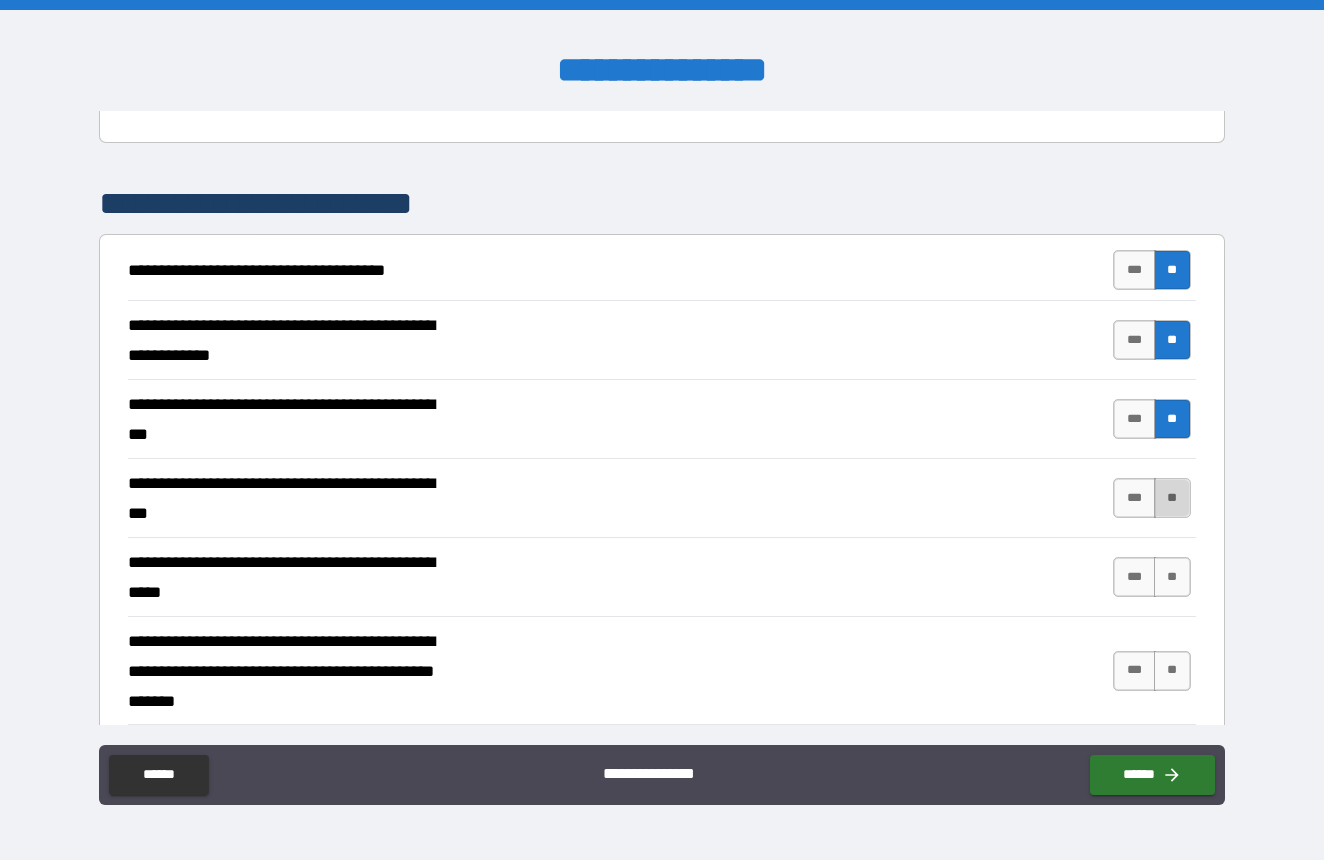 click on "**" at bounding box center [1172, 498] 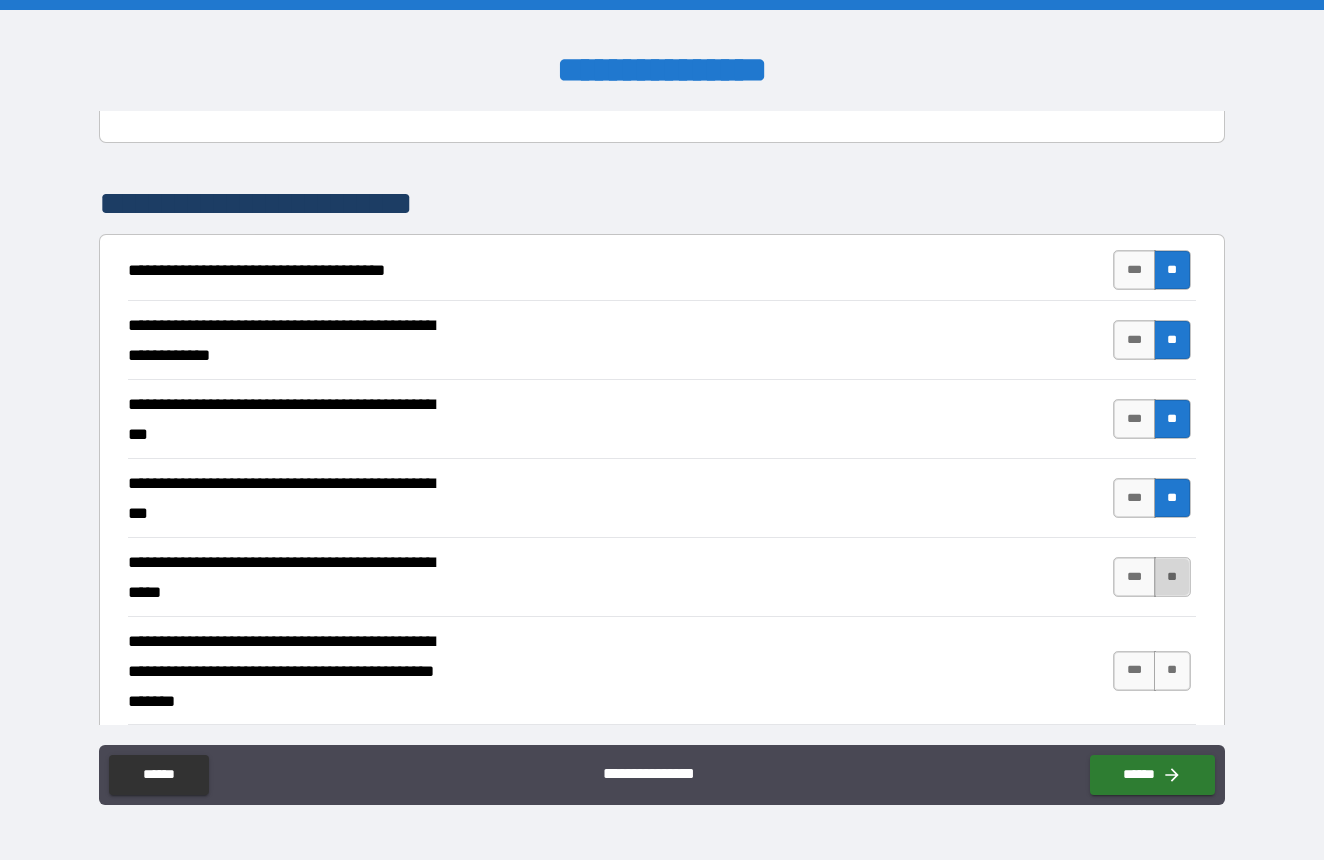 click on "**" at bounding box center (1172, 577) 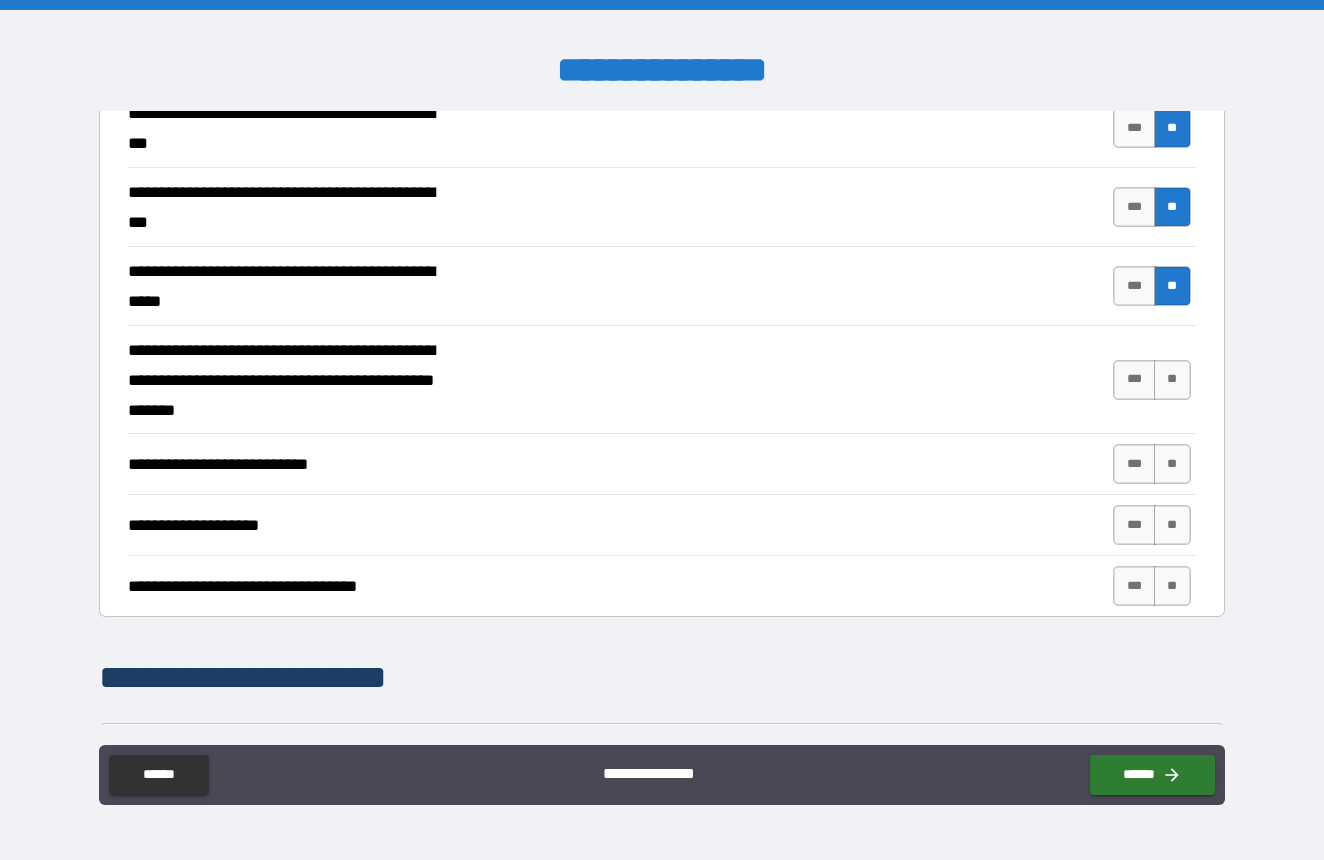 scroll, scrollTop: 587, scrollLeft: 0, axis: vertical 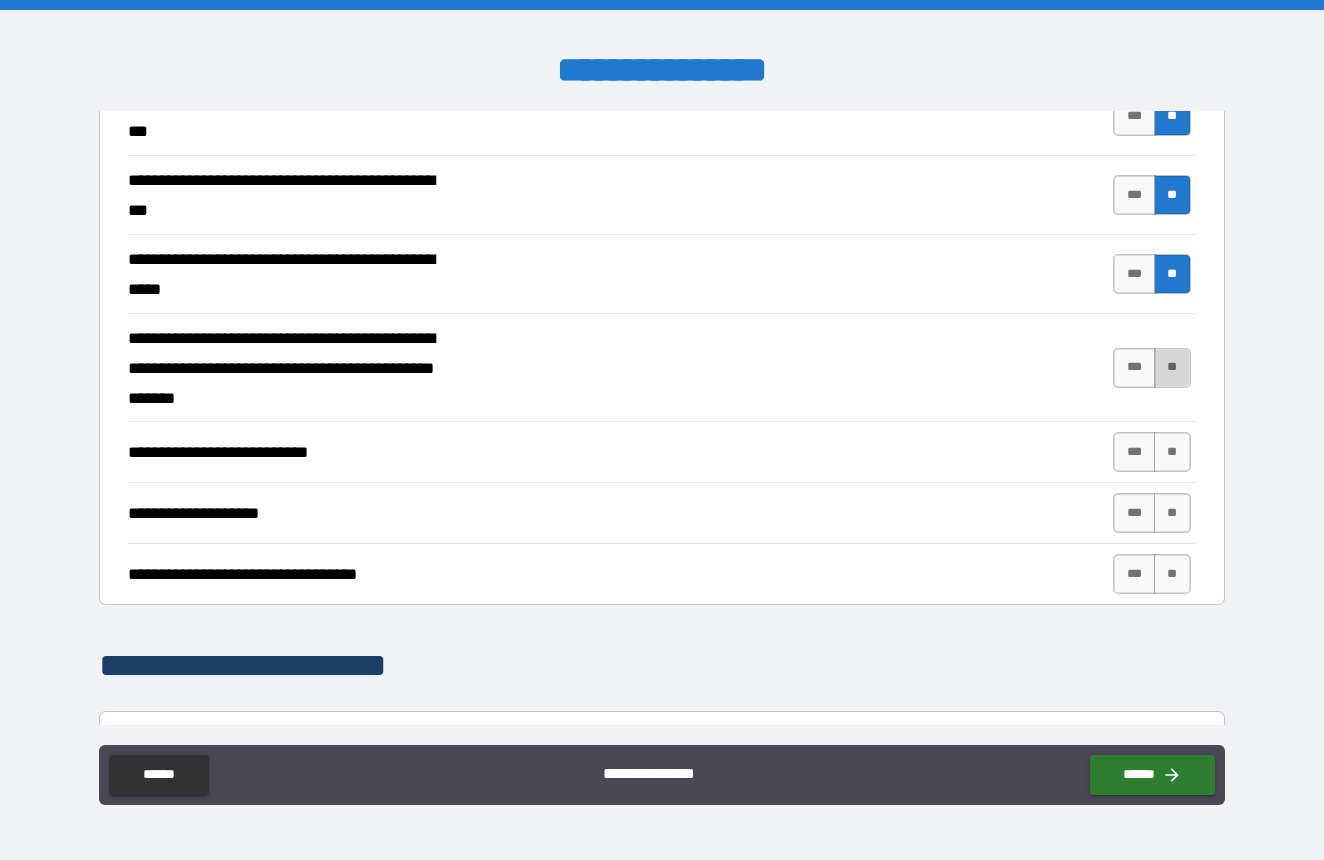 click on "**" at bounding box center [1172, 368] 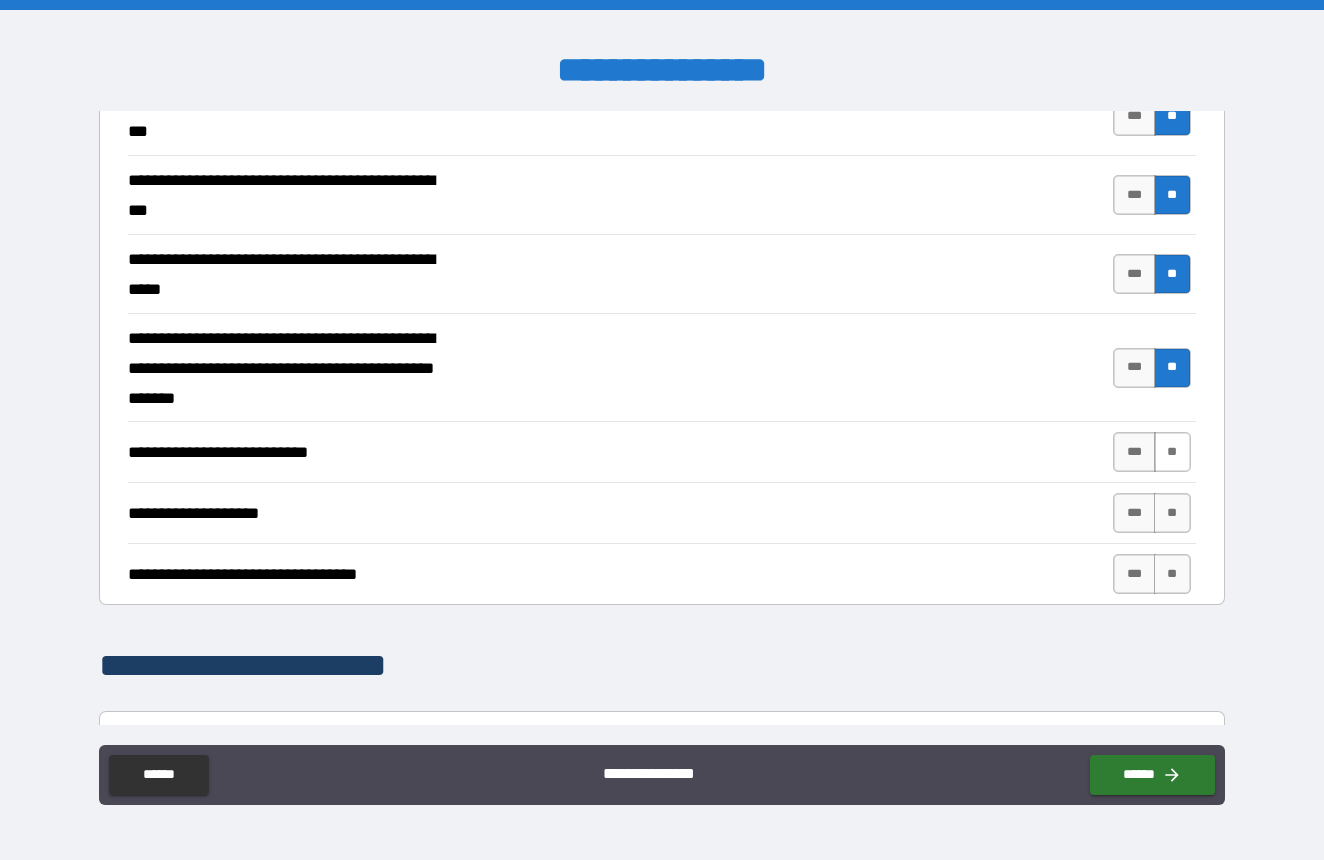 click on "**" at bounding box center (1172, 452) 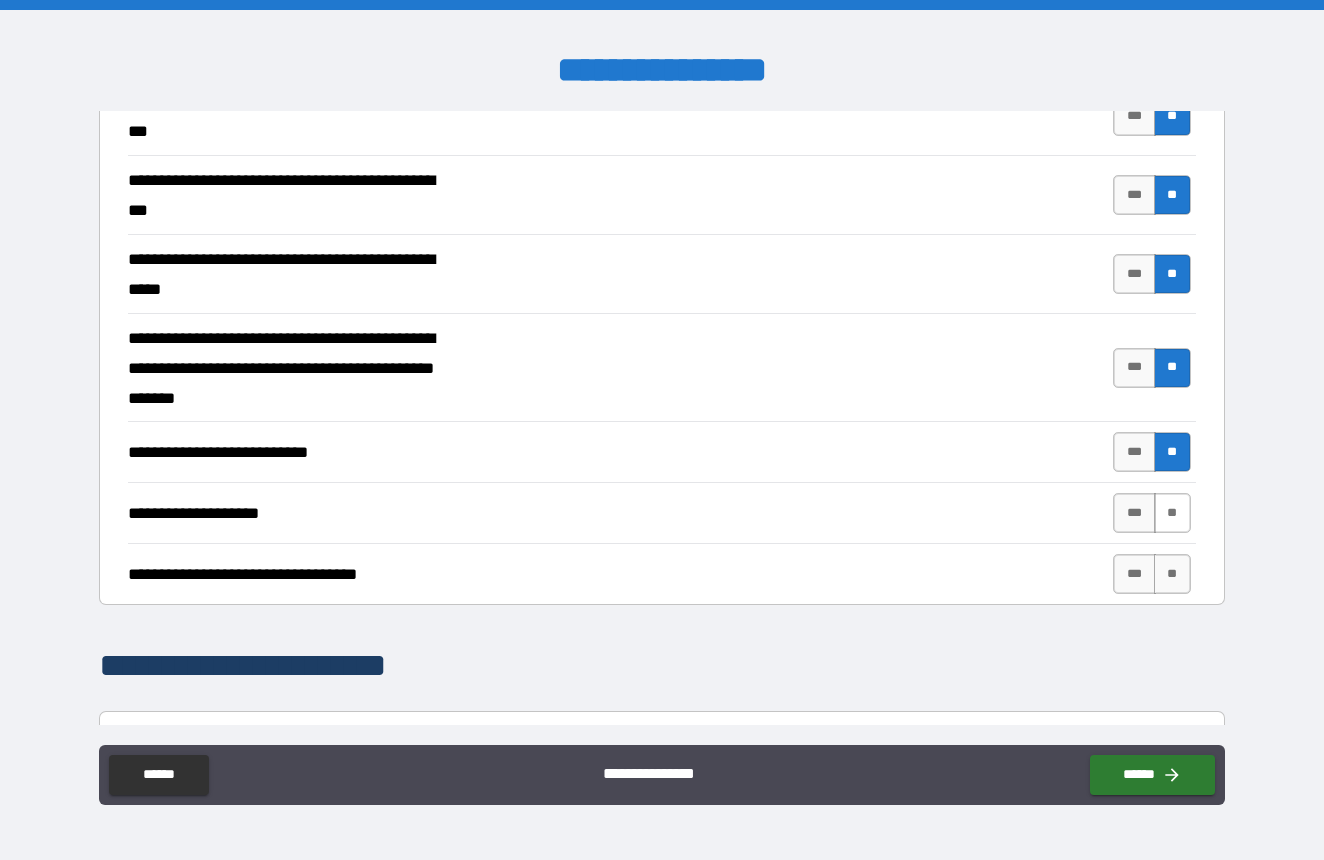 click on "**" at bounding box center [1172, 513] 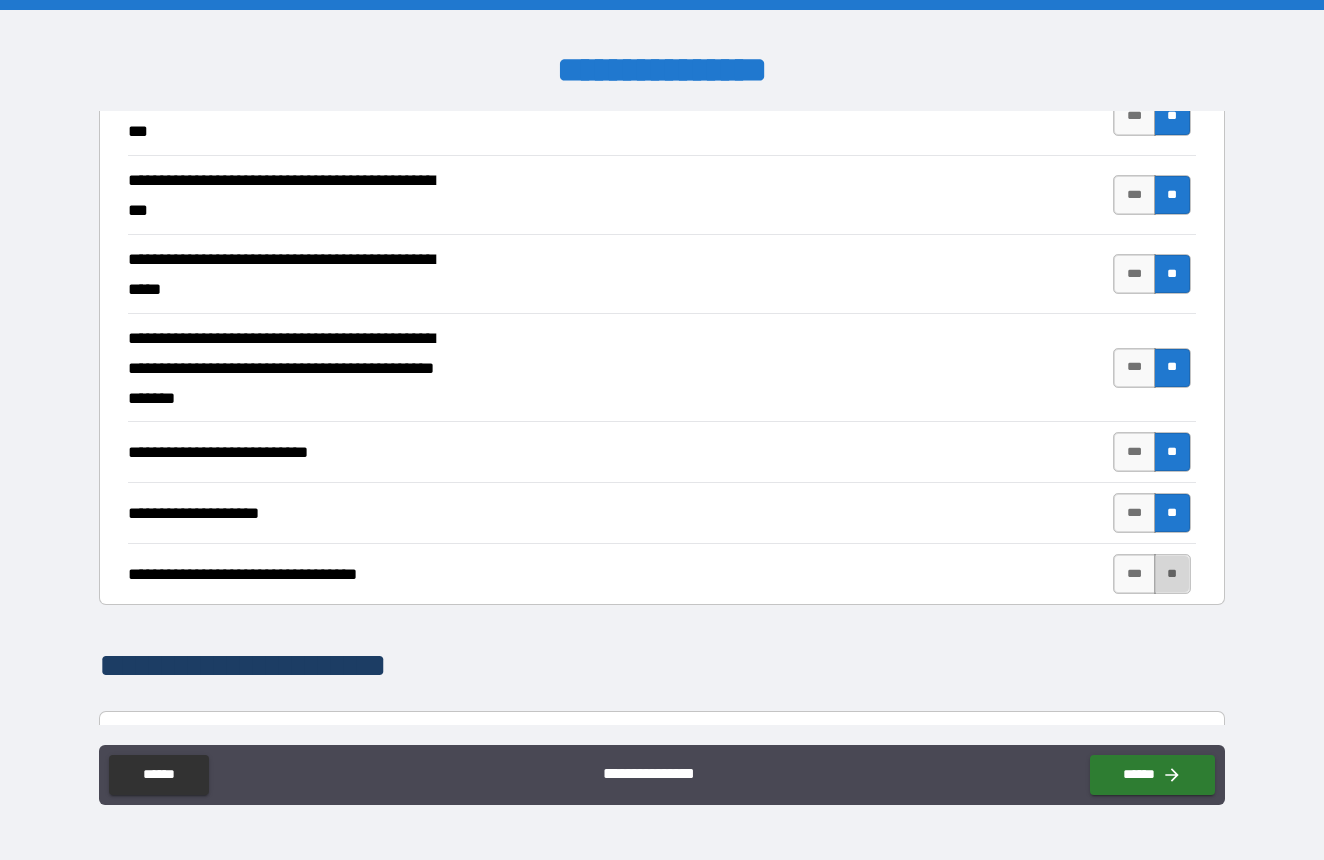click on "**" at bounding box center (1172, 574) 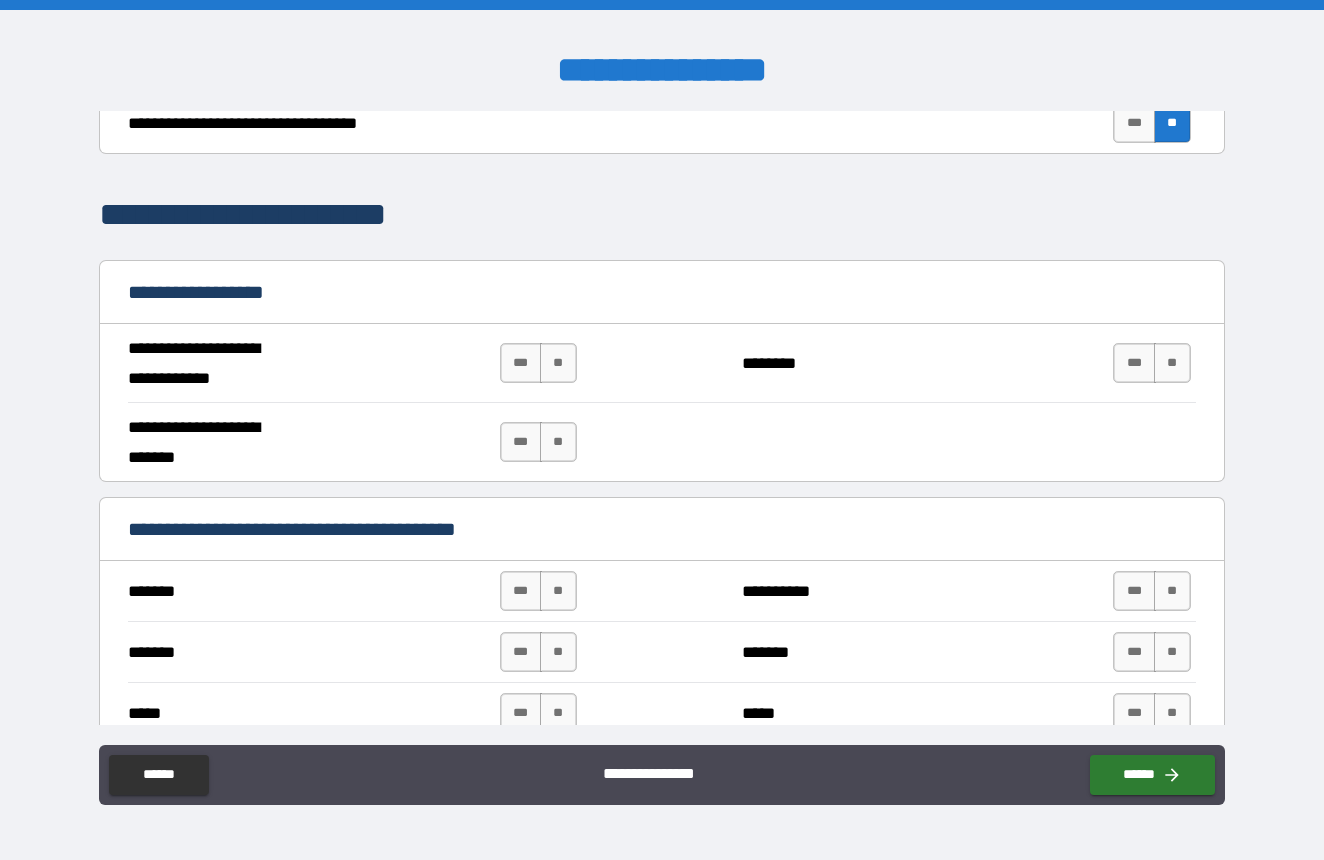 scroll, scrollTop: 1054, scrollLeft: 0, axis: vertical 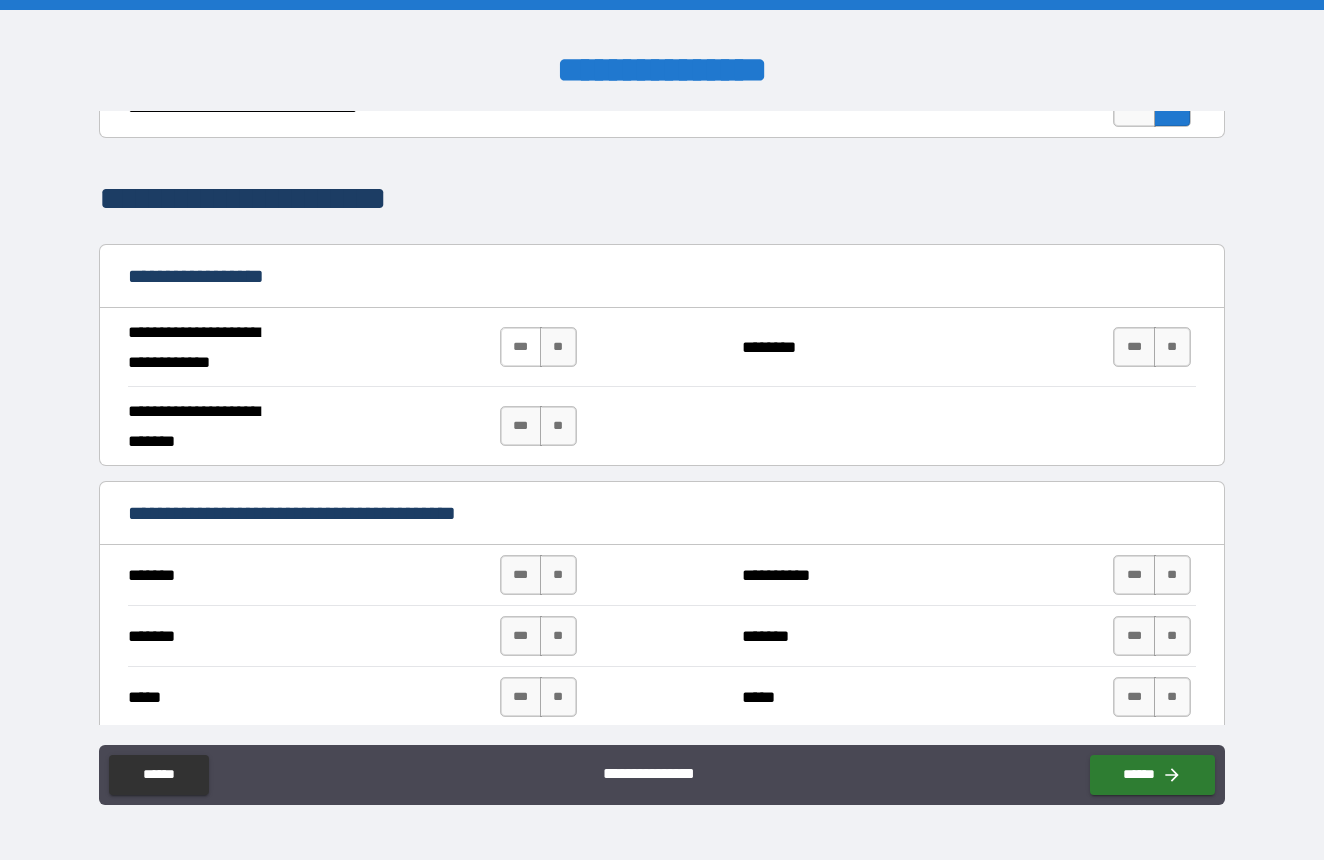click on "***" at bounding box center [521, 347] 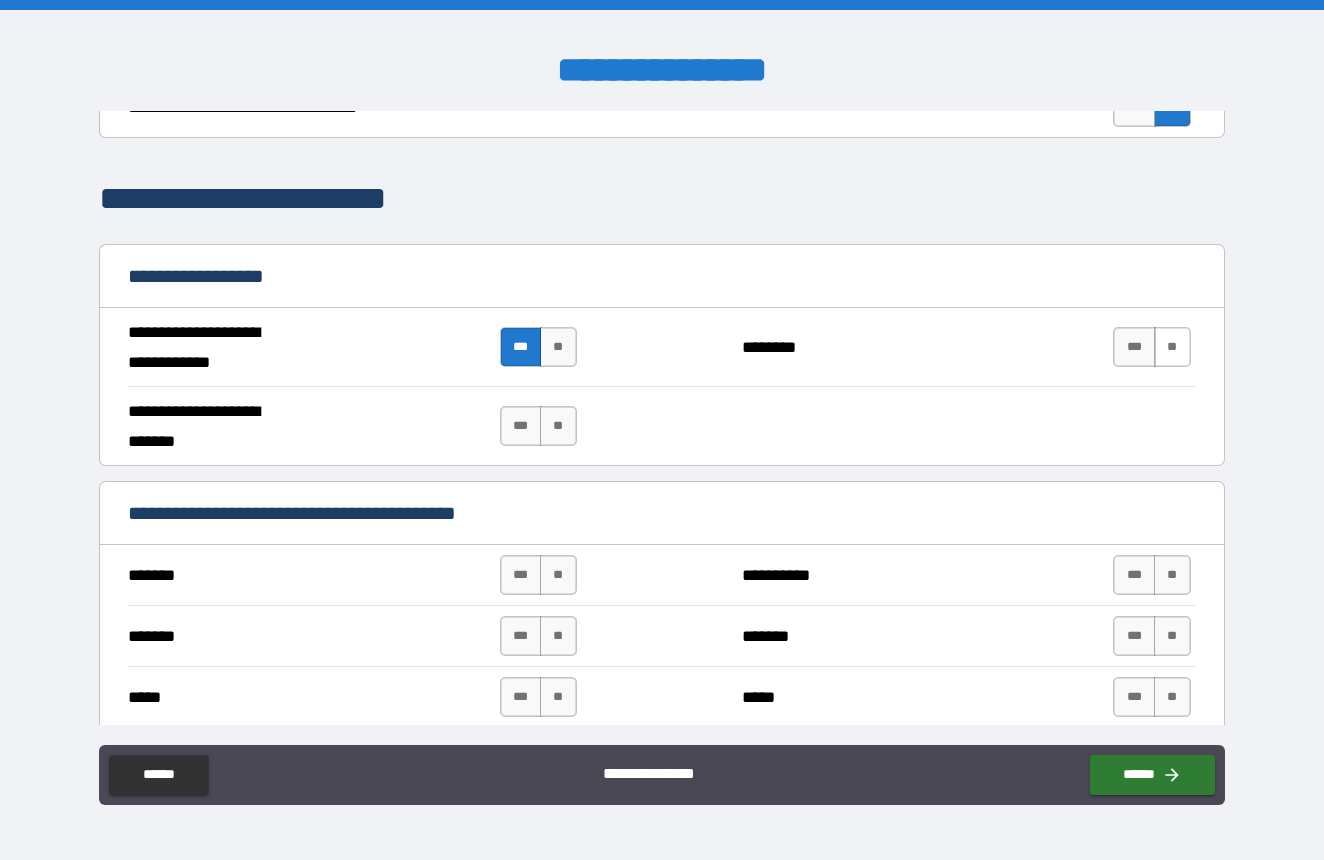 click on "**" at bounding box center [1172, 347] 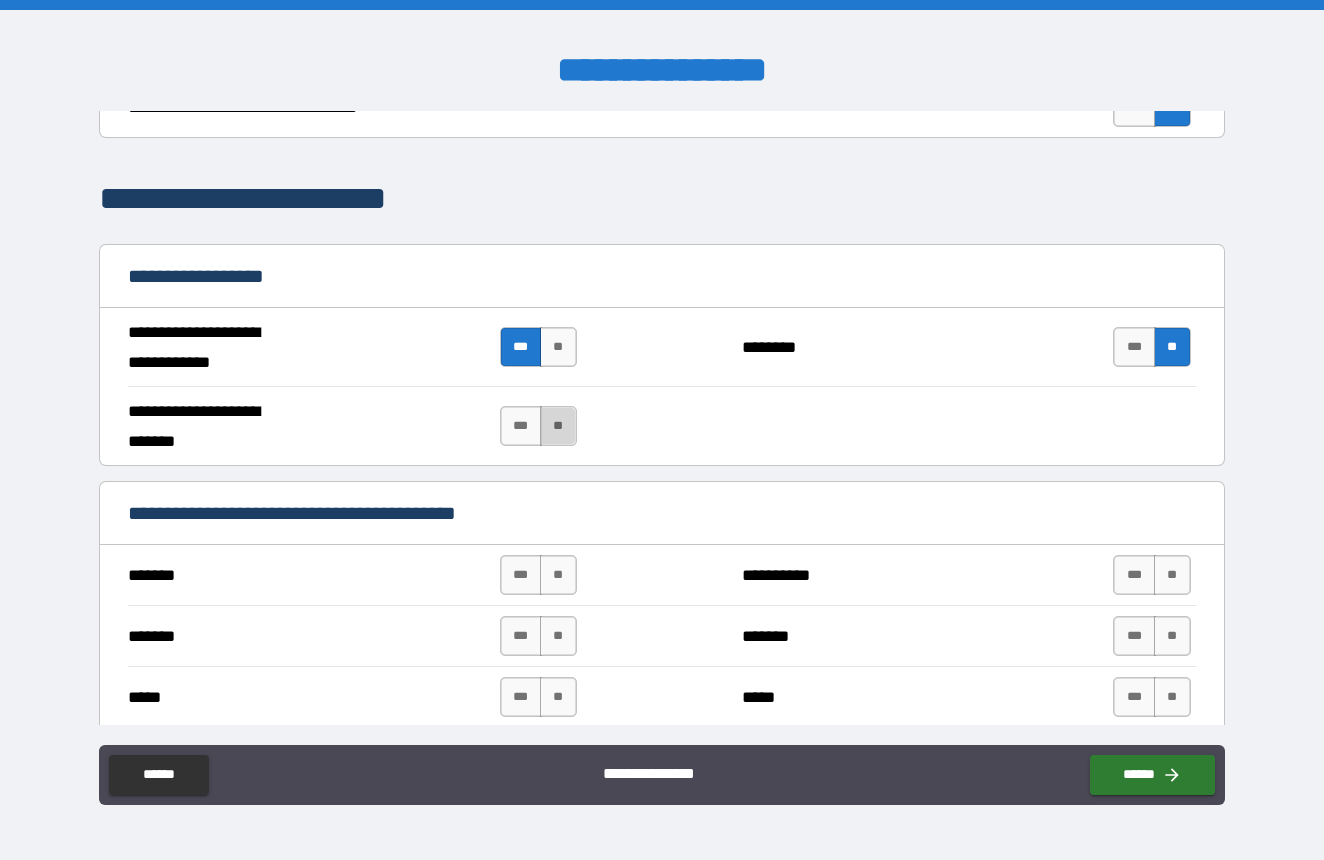 click on "**" at bounding box center (558, 426) 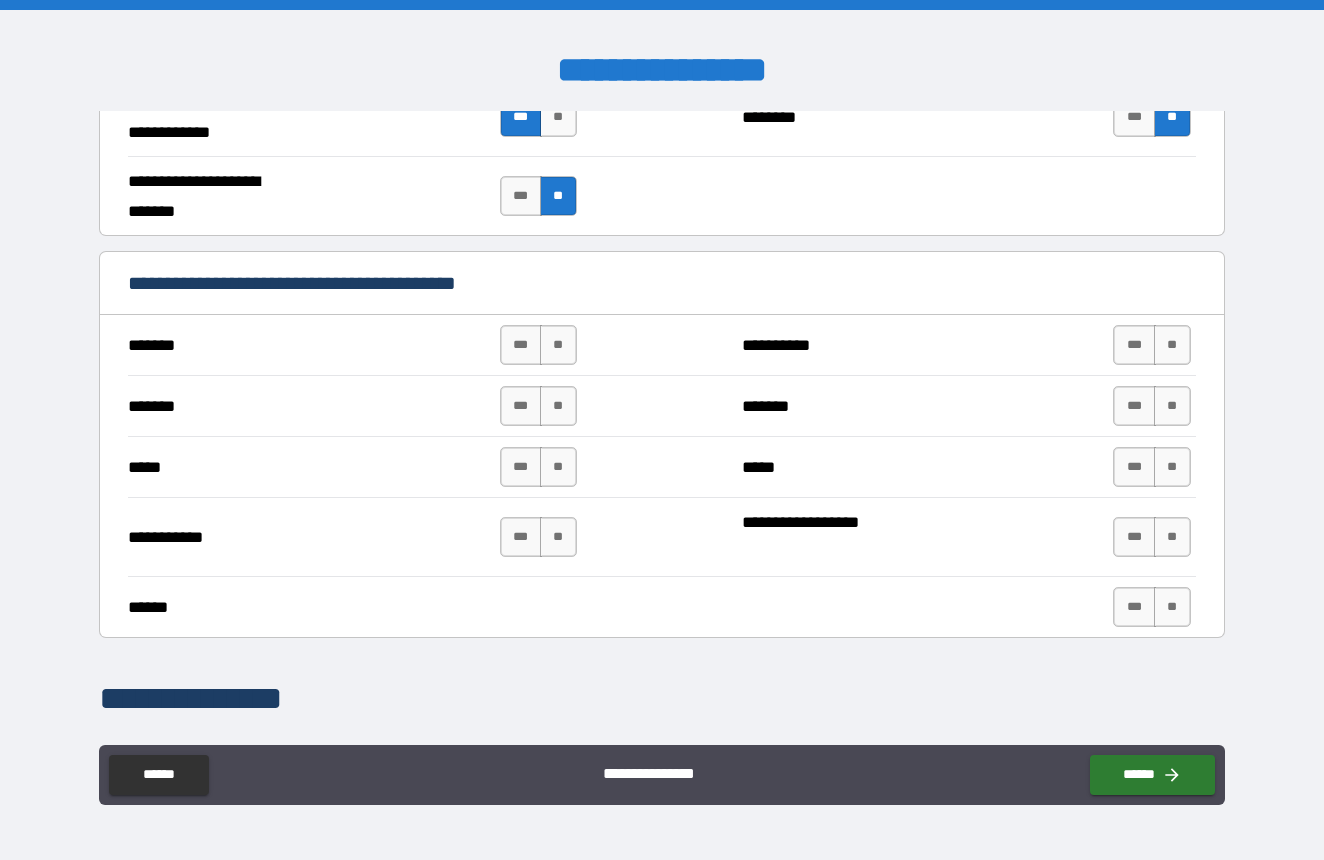 scroll, scrollTop: 1299, scrollLeft: 0, axis: vertical 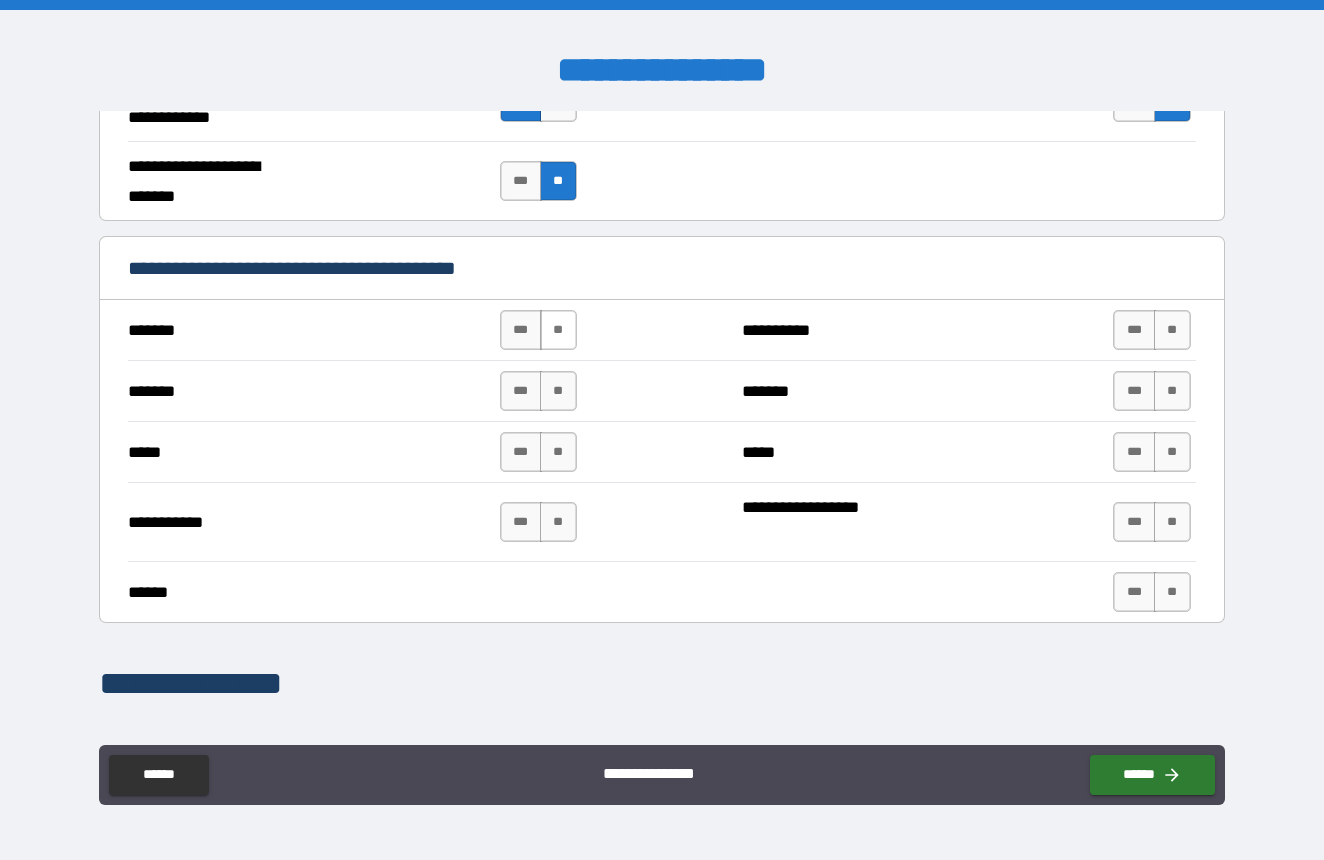 click on "**" at bounding box center [558, 330] 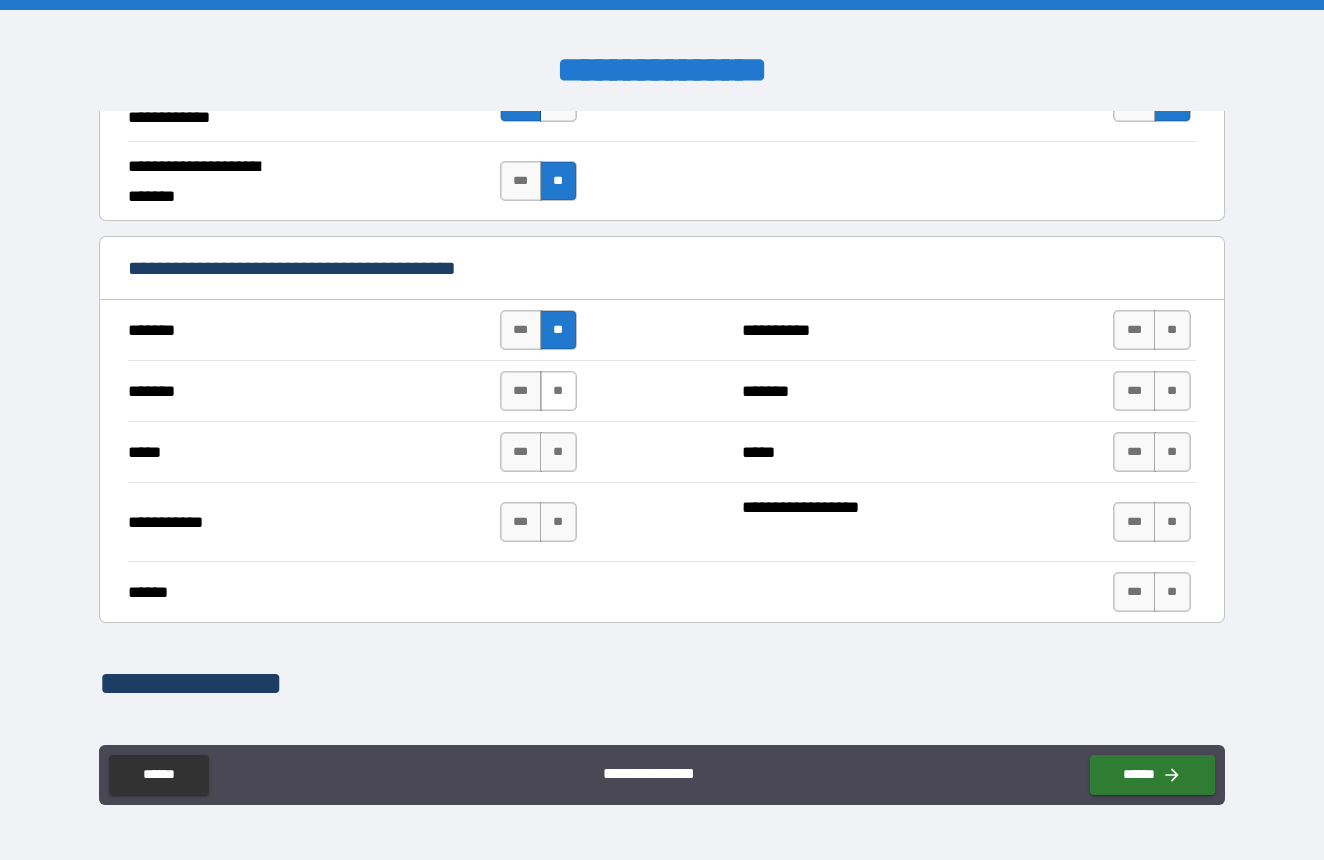 click on "**" at bounding box center [558, 391] 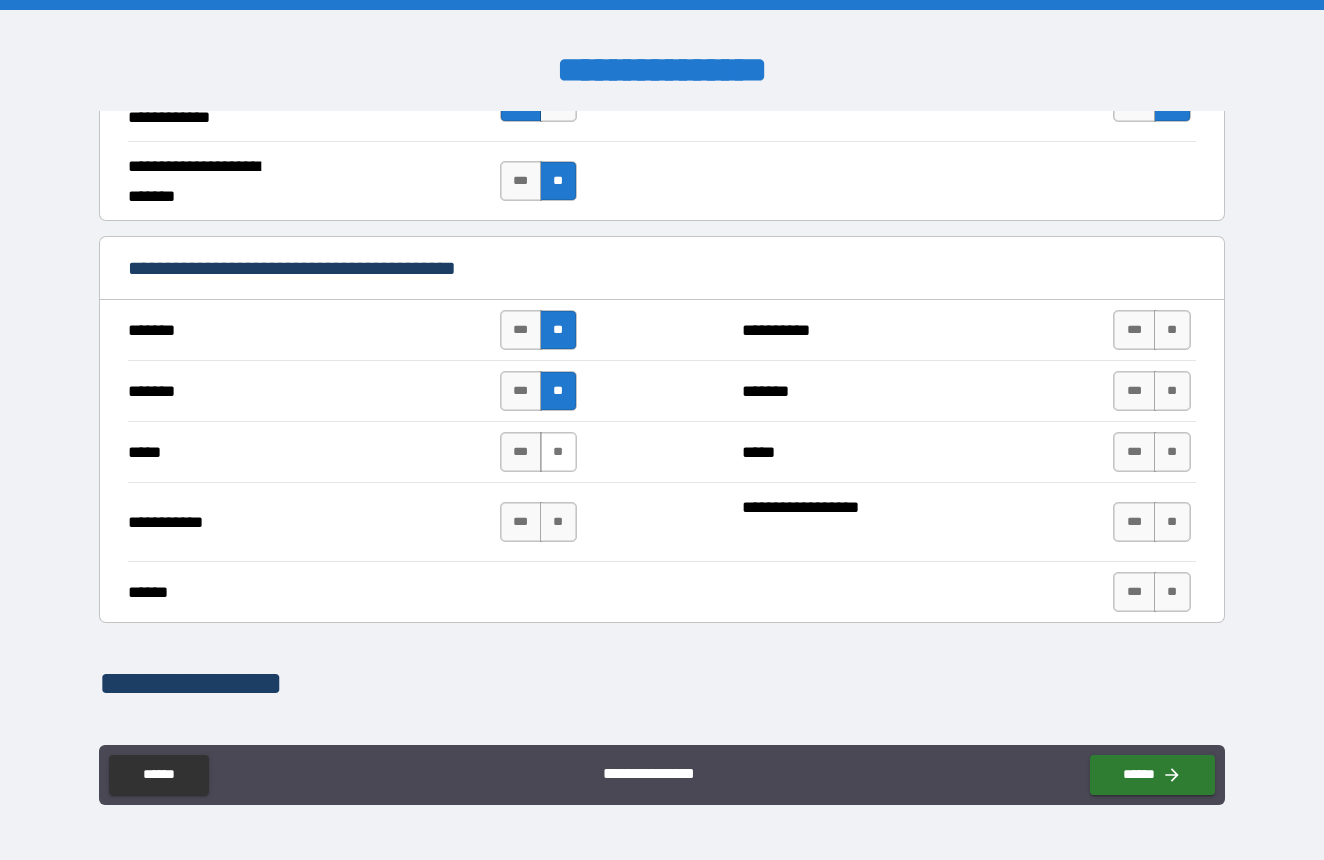 click on "**" at bounding box center (558, 452) 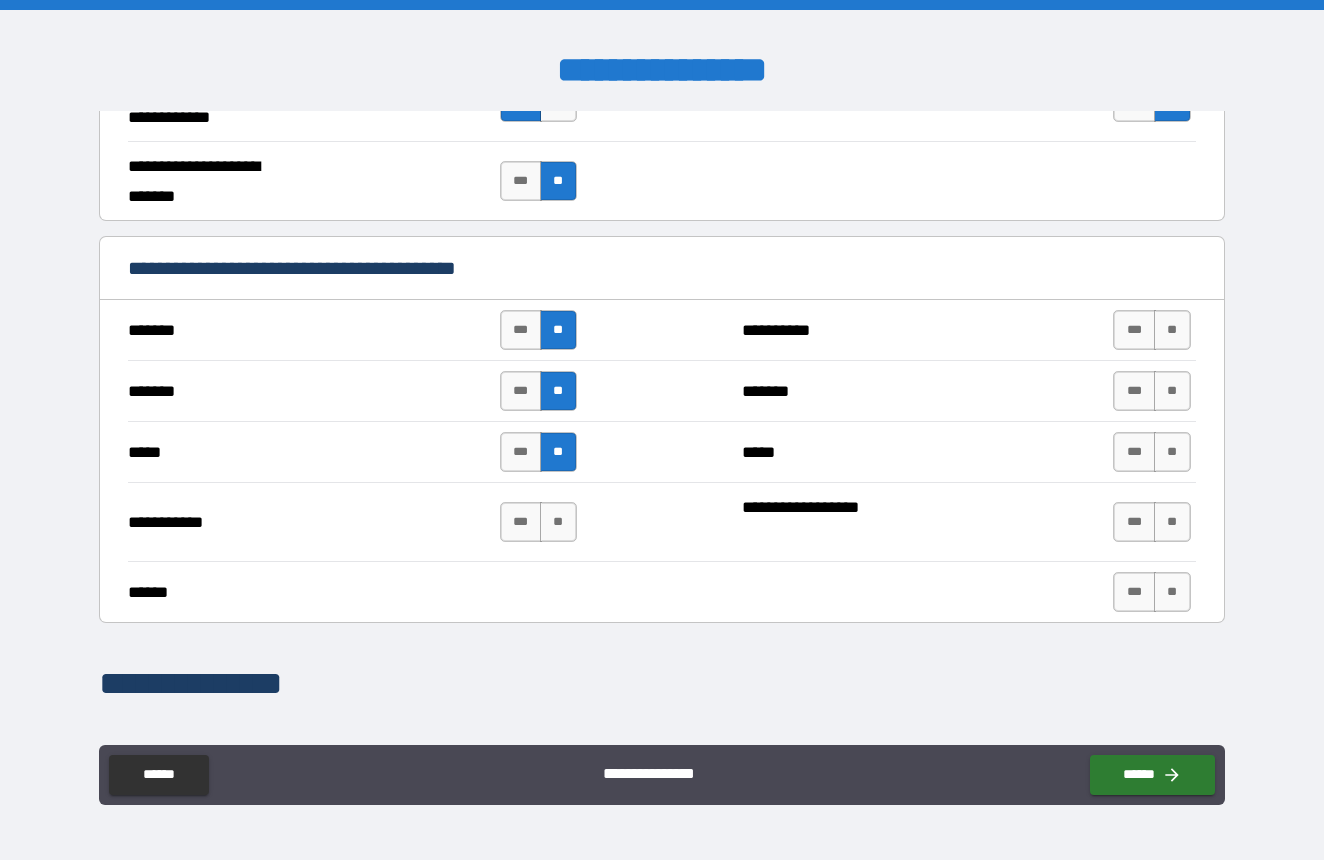 click on "*** **" at bounding box center [541, 522] 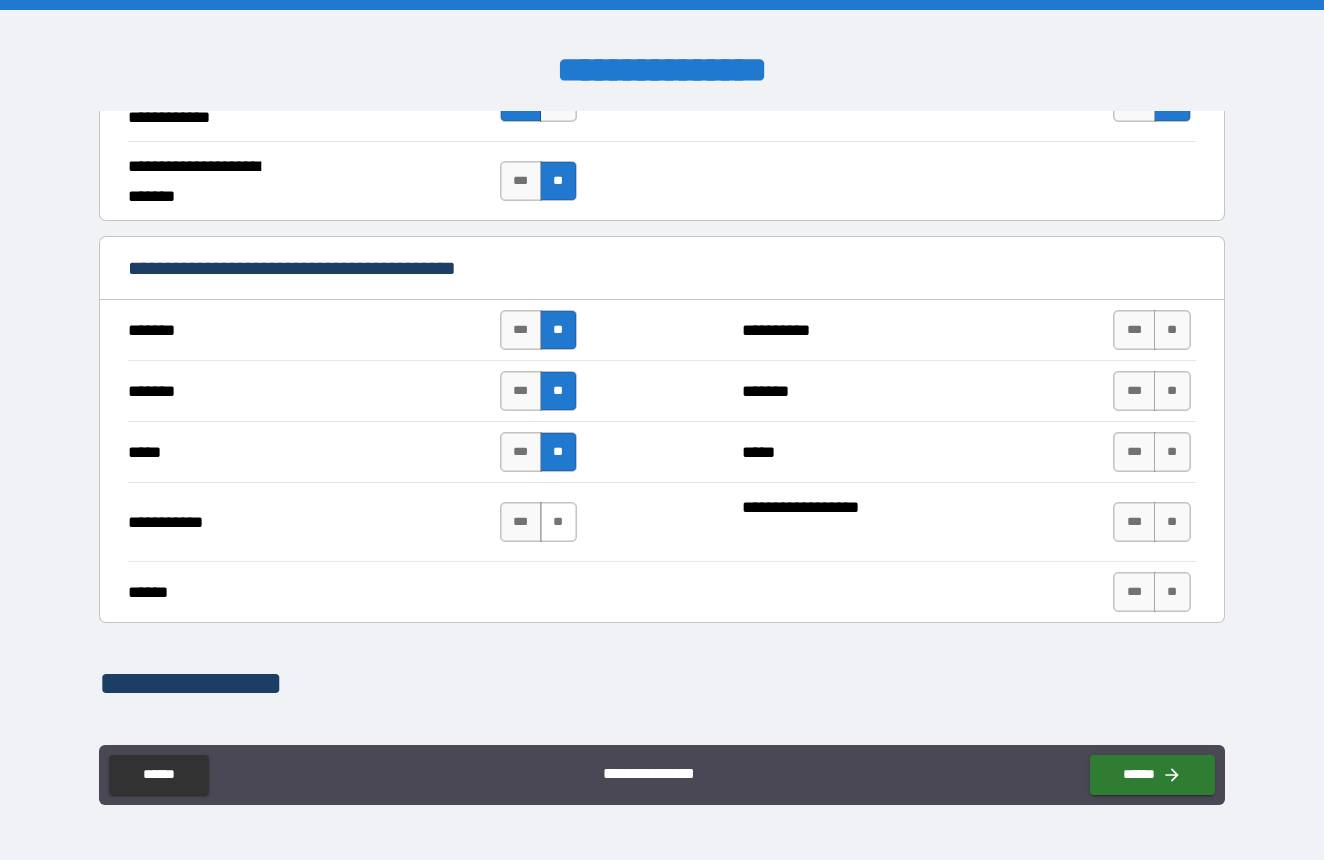 click on "**" at bounding box center (558, 522) 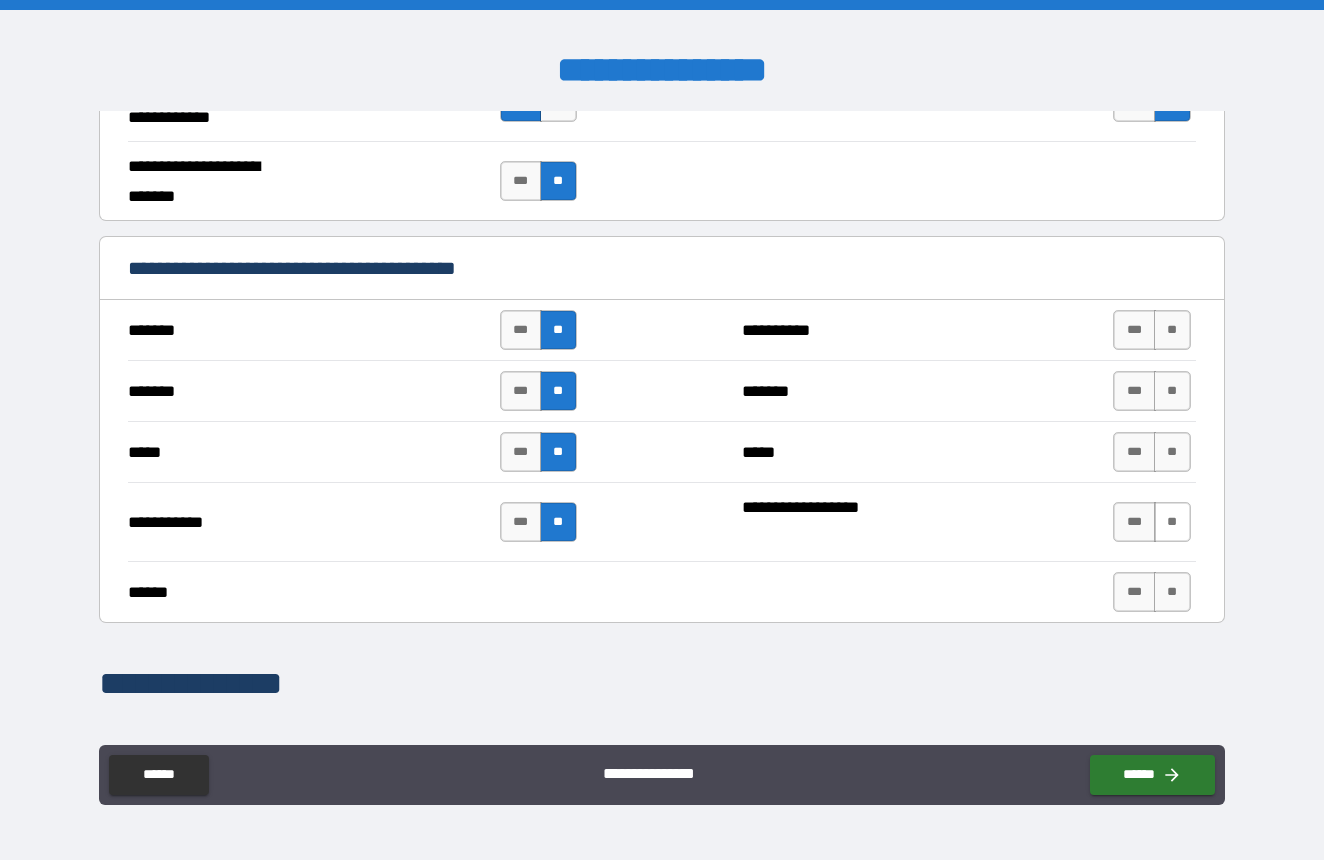 click on "**" at bounding box center (1172, 522) 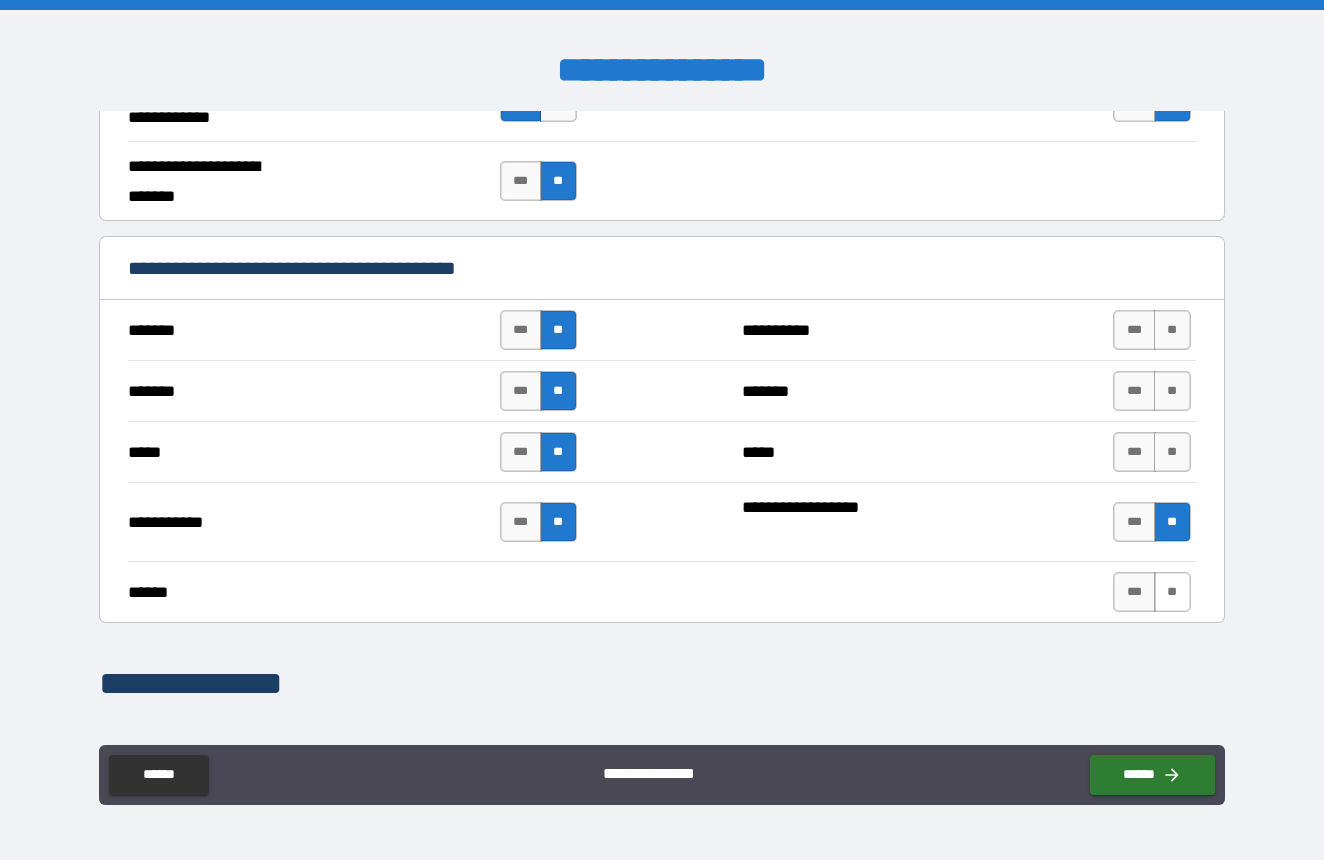 click on "**" at bounding box center [1172, 592] 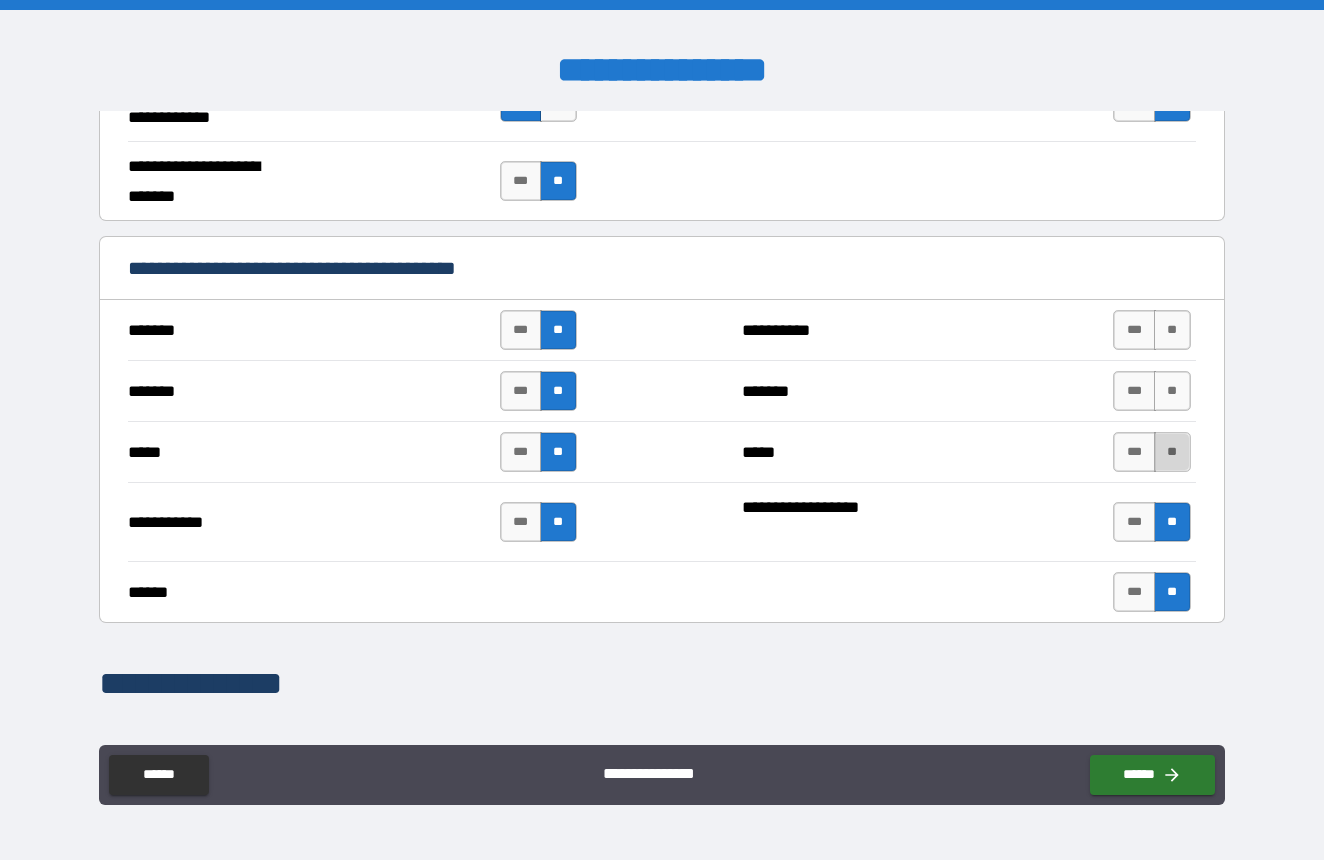 click on "**" at bounding box center (1172, 452) 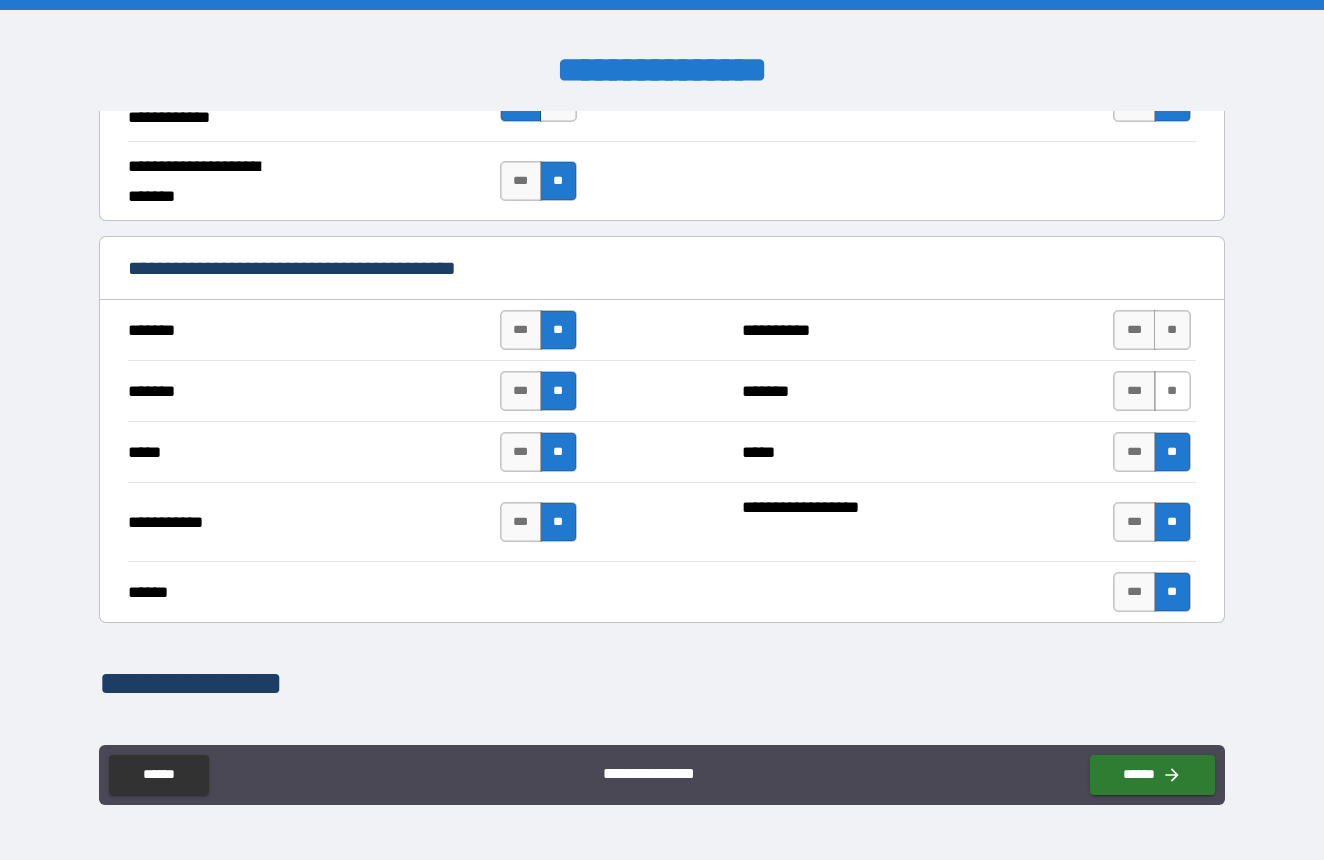 click on "**" at bounding box center [1172, 391] 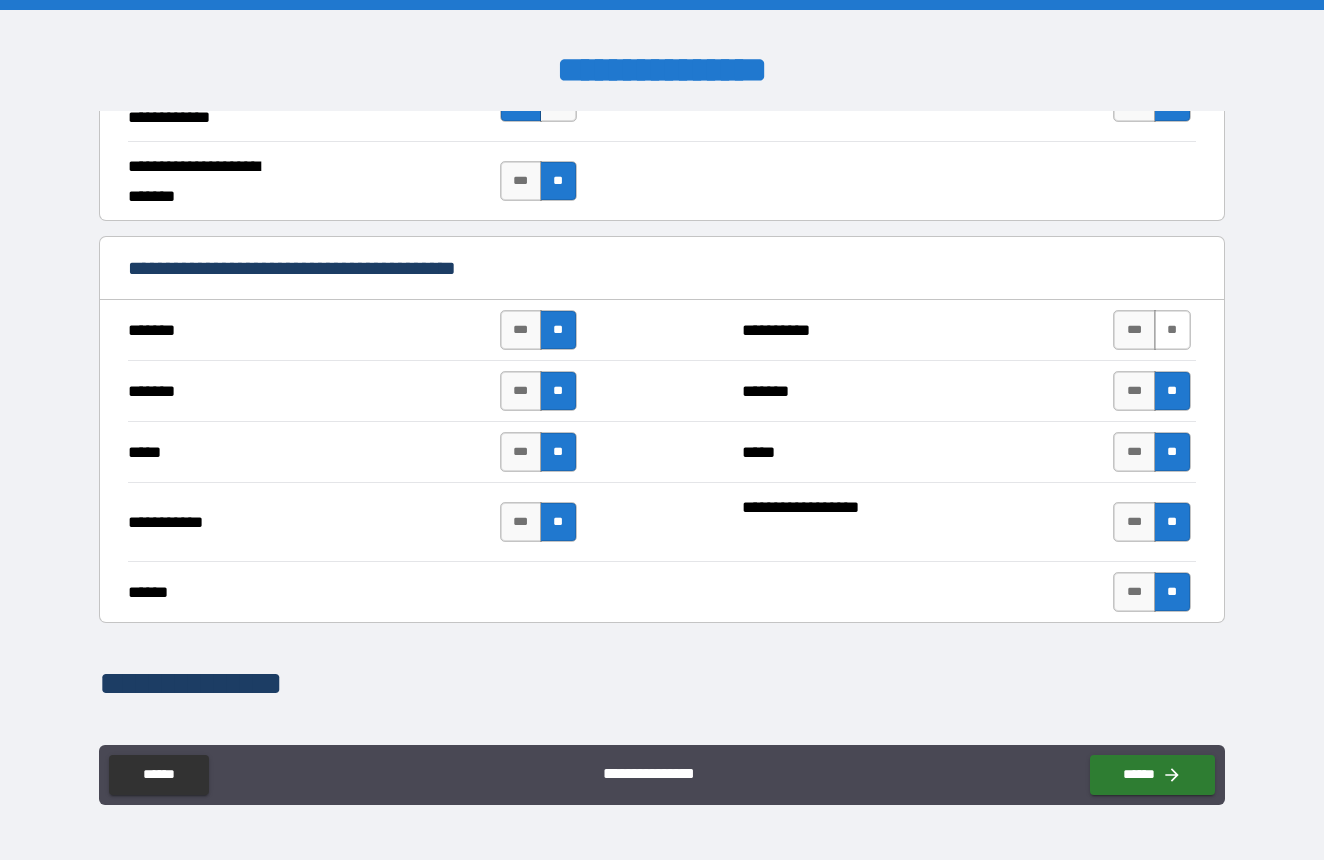 click on "**" at bounding box center [1172, 330] 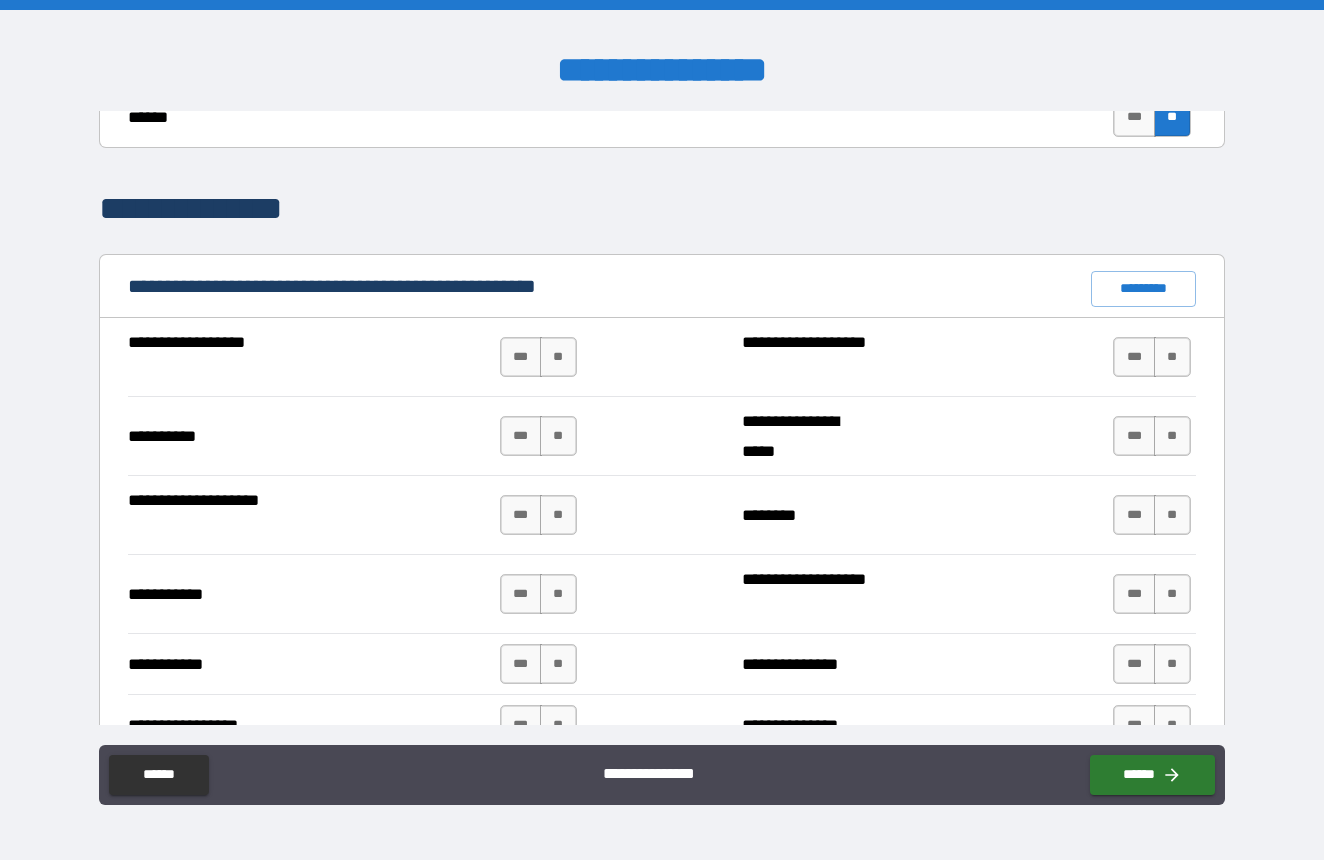 scroll, scrollTop: 1782, scrollLeft: 0, axis: vertical 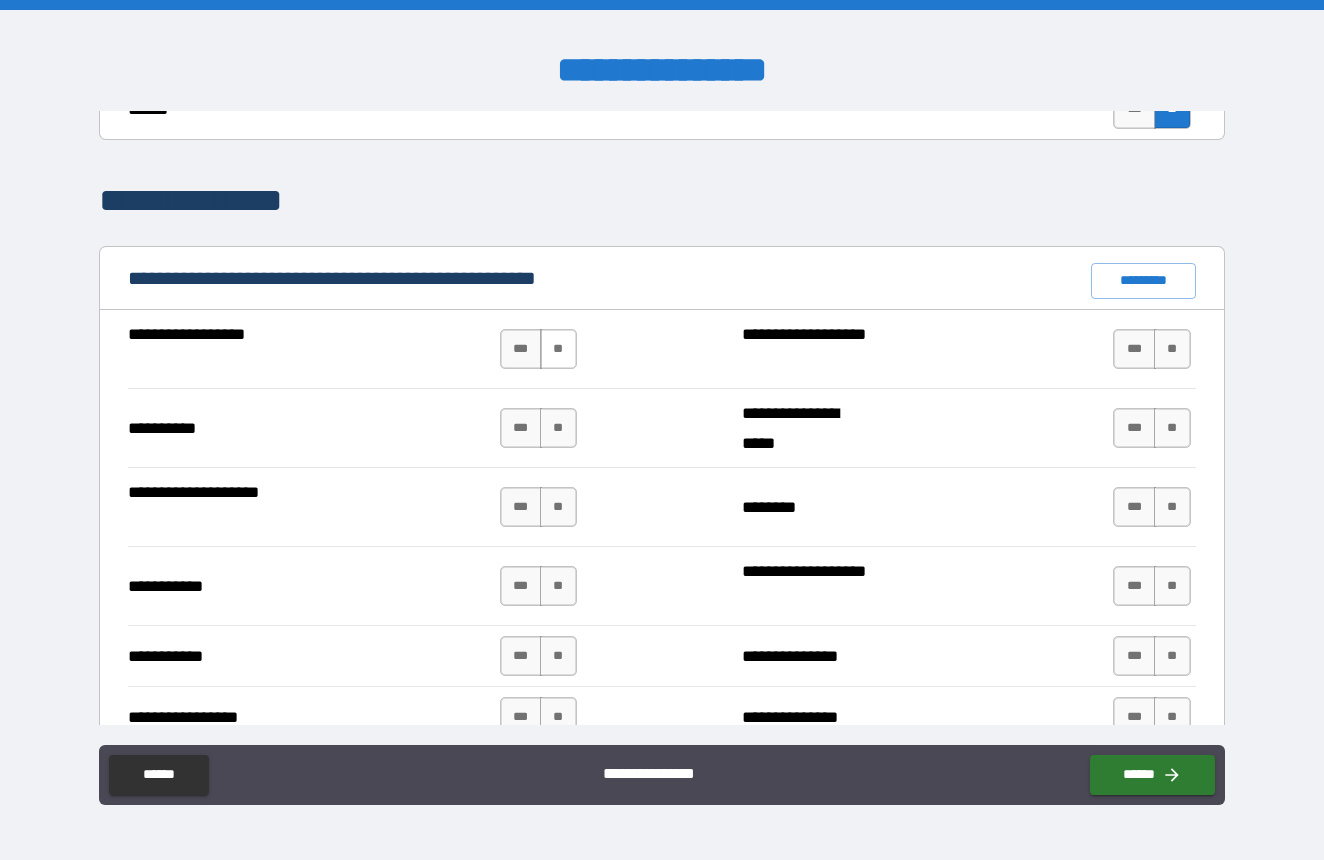 click on "**" at bounding box center [558, 349] 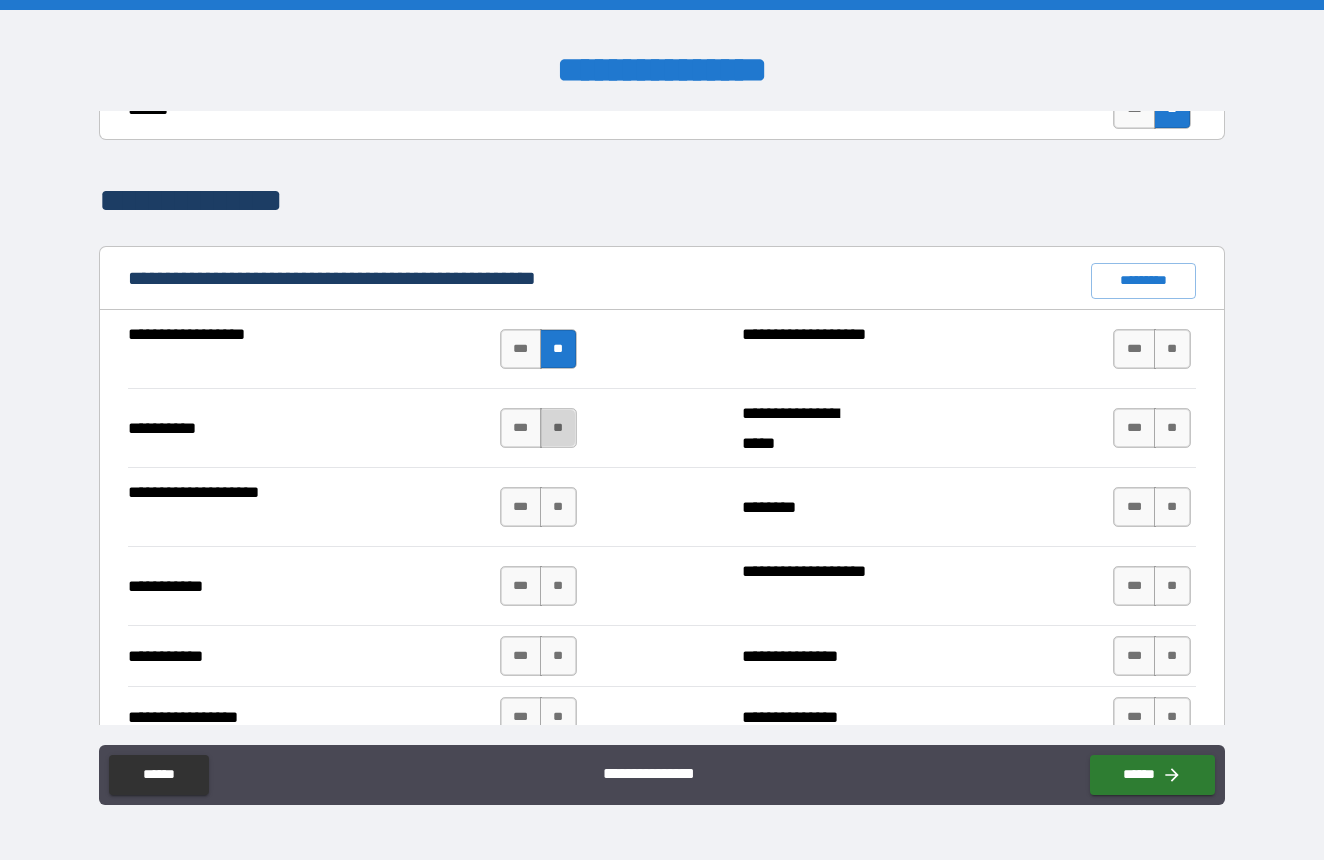 click on "**" at bounding box center [558, 428] 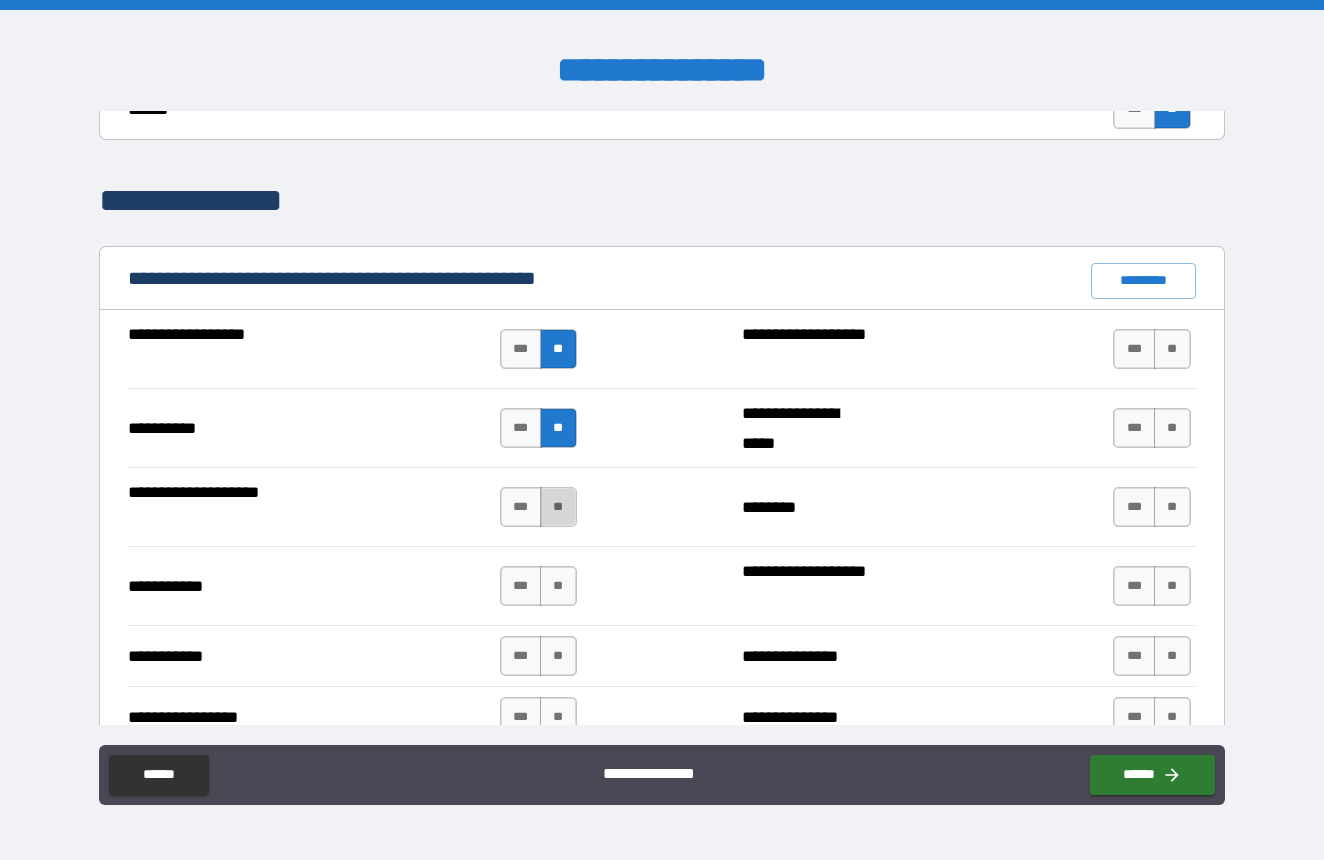 click on "**" at bounding box center (558, 507) 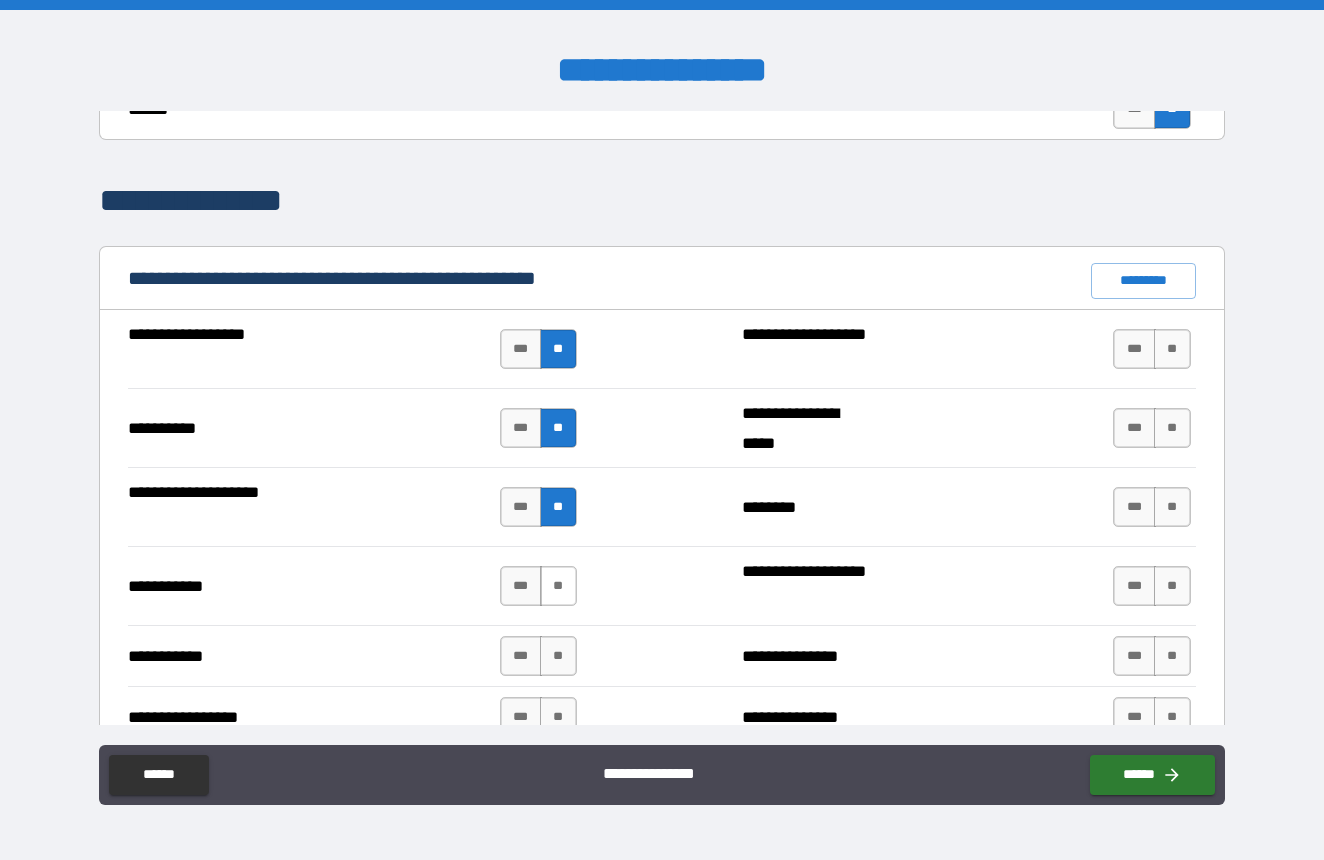 click on "**" at bounding box center [558, 586] 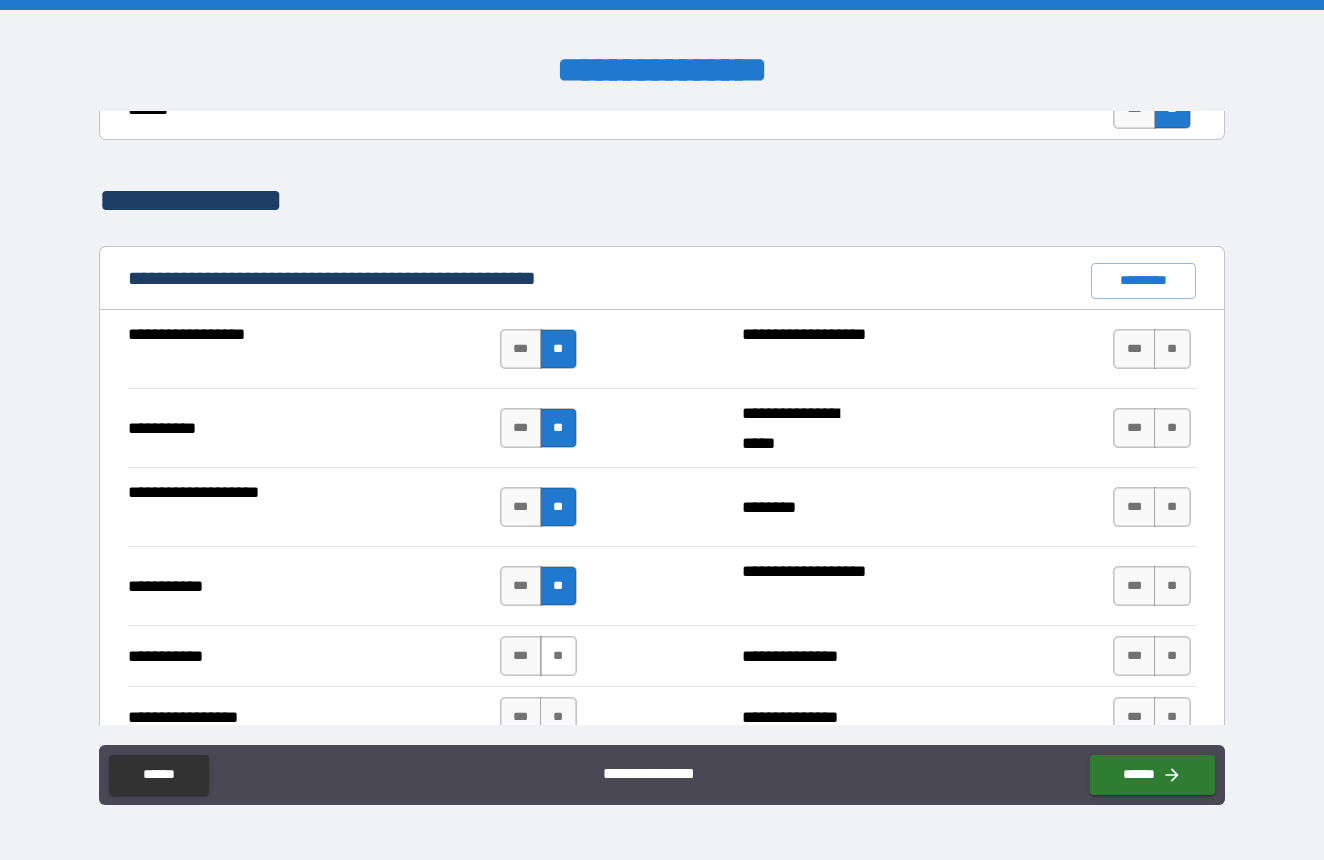 click on "**" at bounding box center (558, 656) 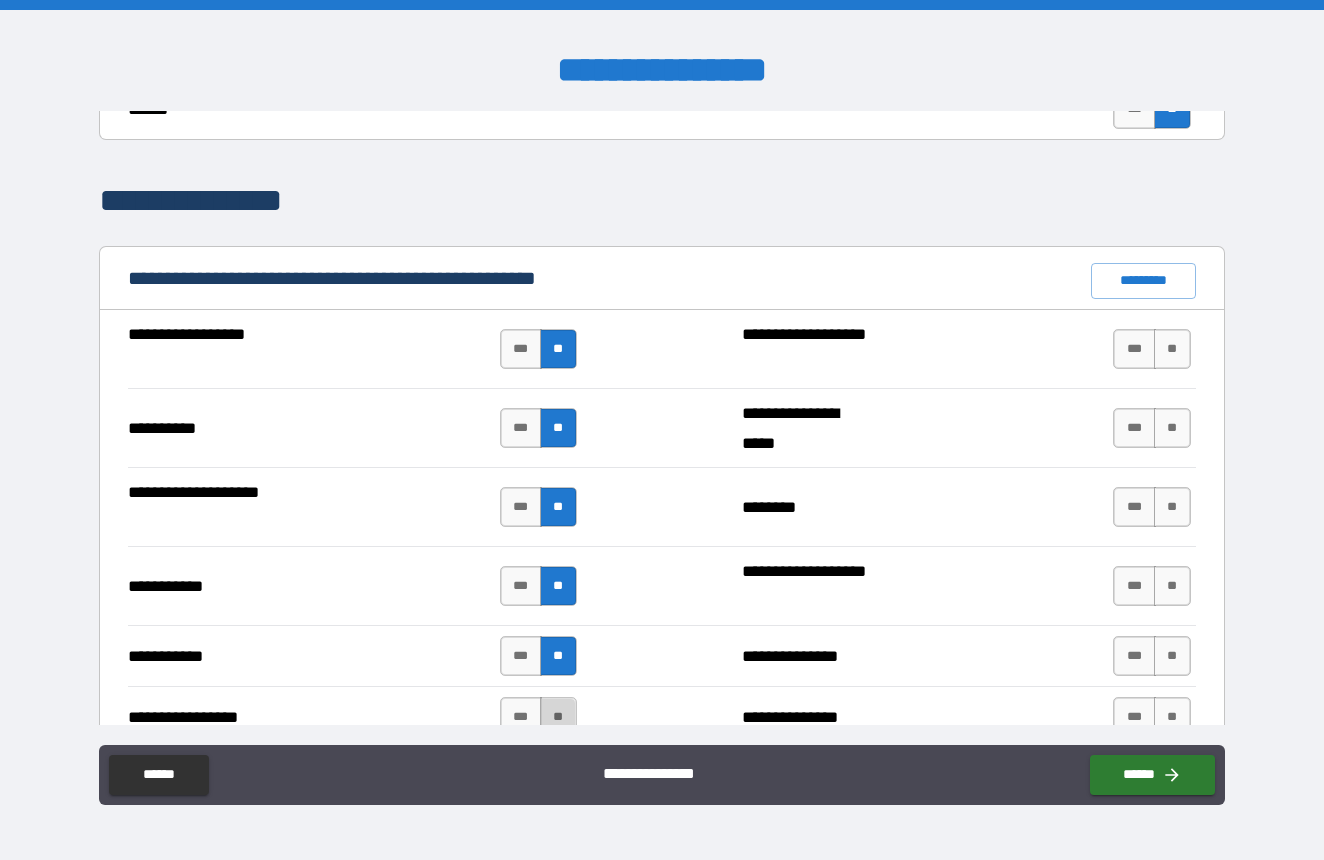 click on "**" at bounding box center (558, 717) 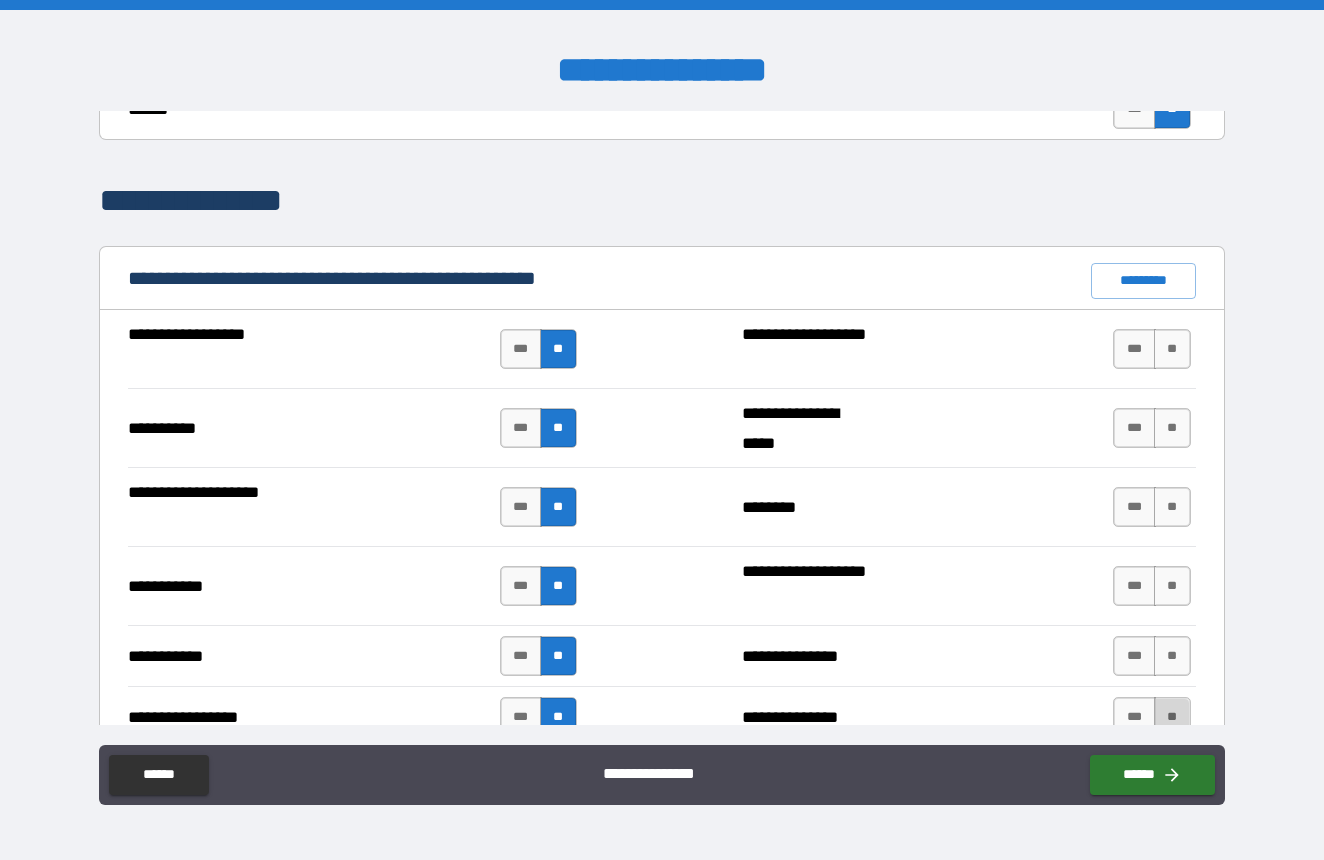 click on "**" at bounding box center (1172, 717) 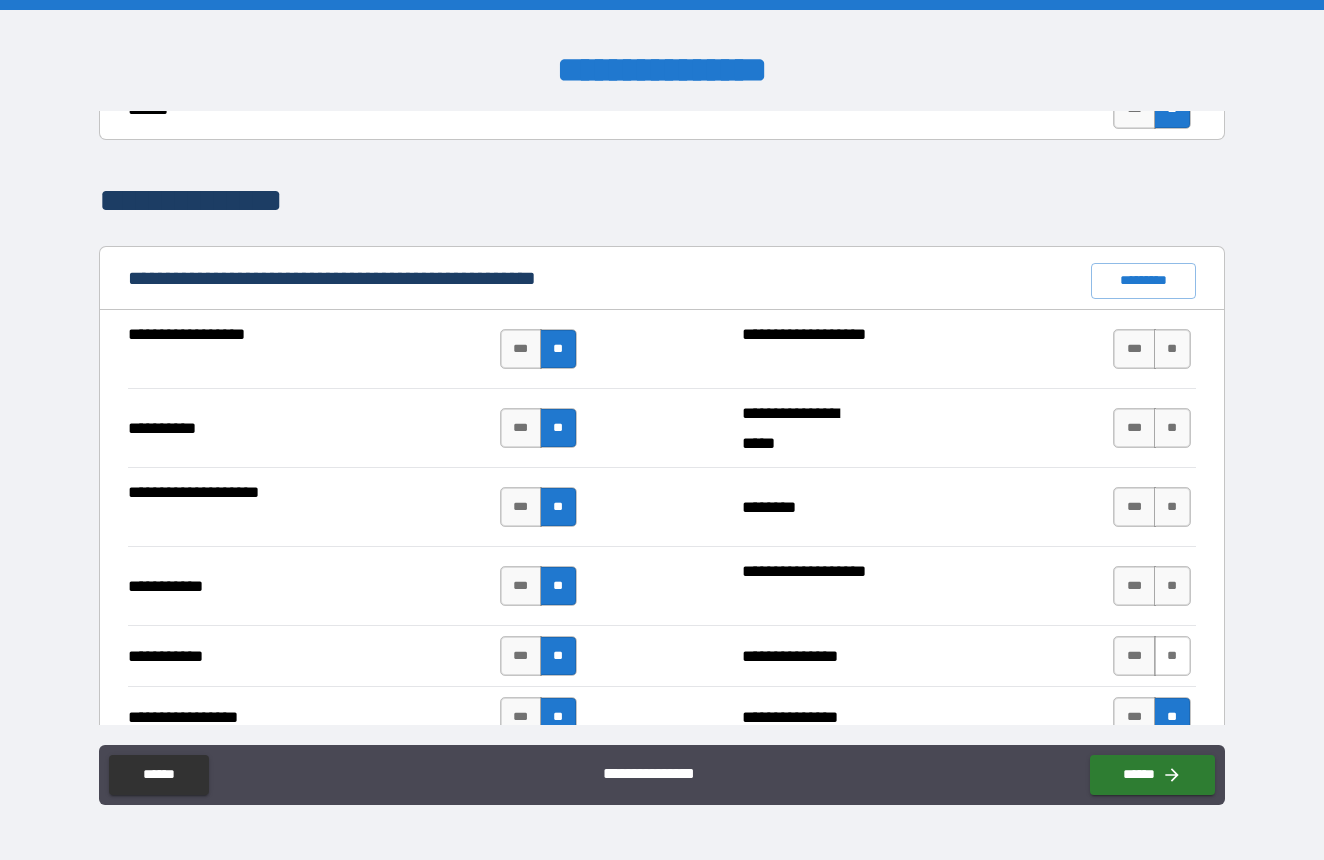 click on "**" at bounding box center (1172, 656) 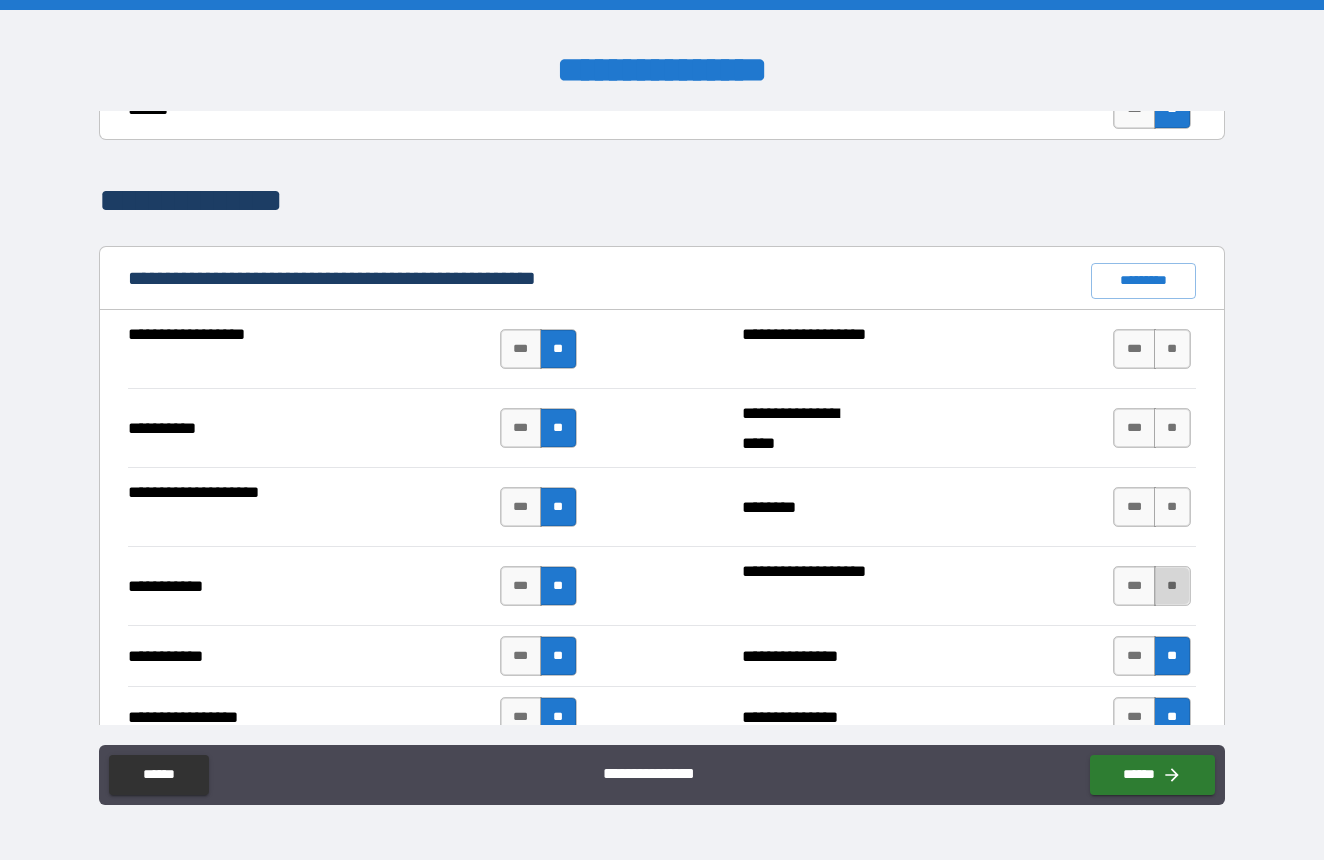 click on "**" at bounding box center [1172, 586] 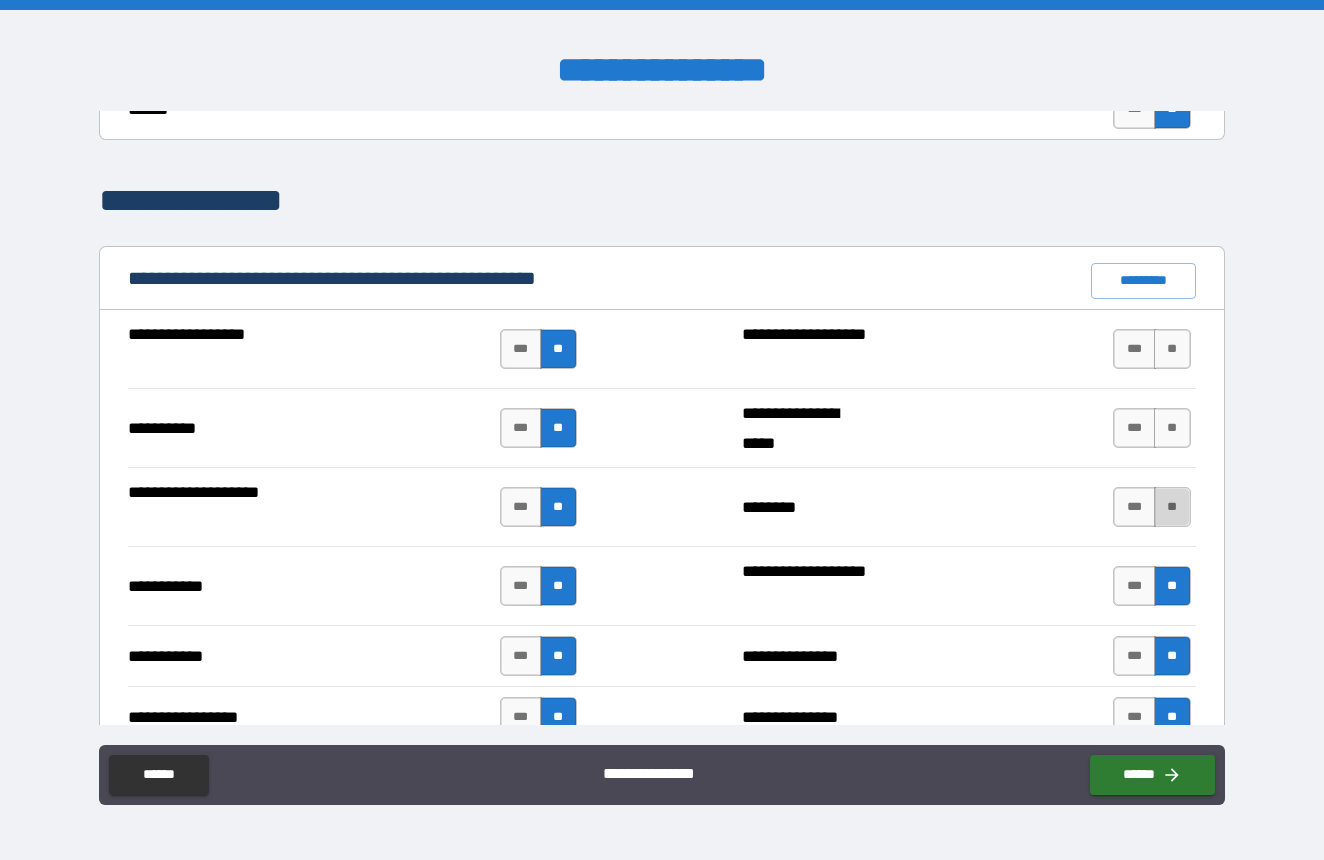 click on "**" at bounding box center [1172, 507] 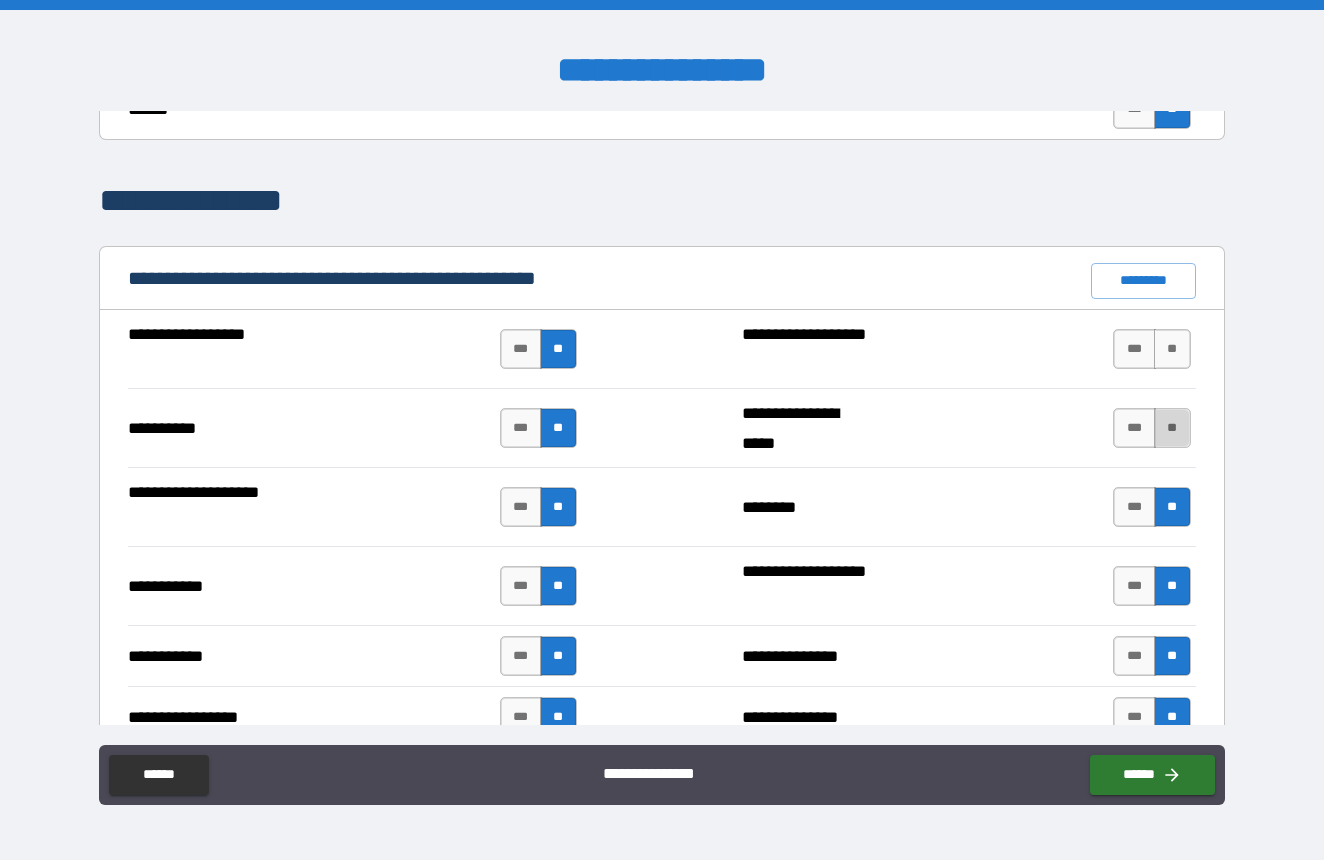 click on "**" at bounding box center [1172, 428] 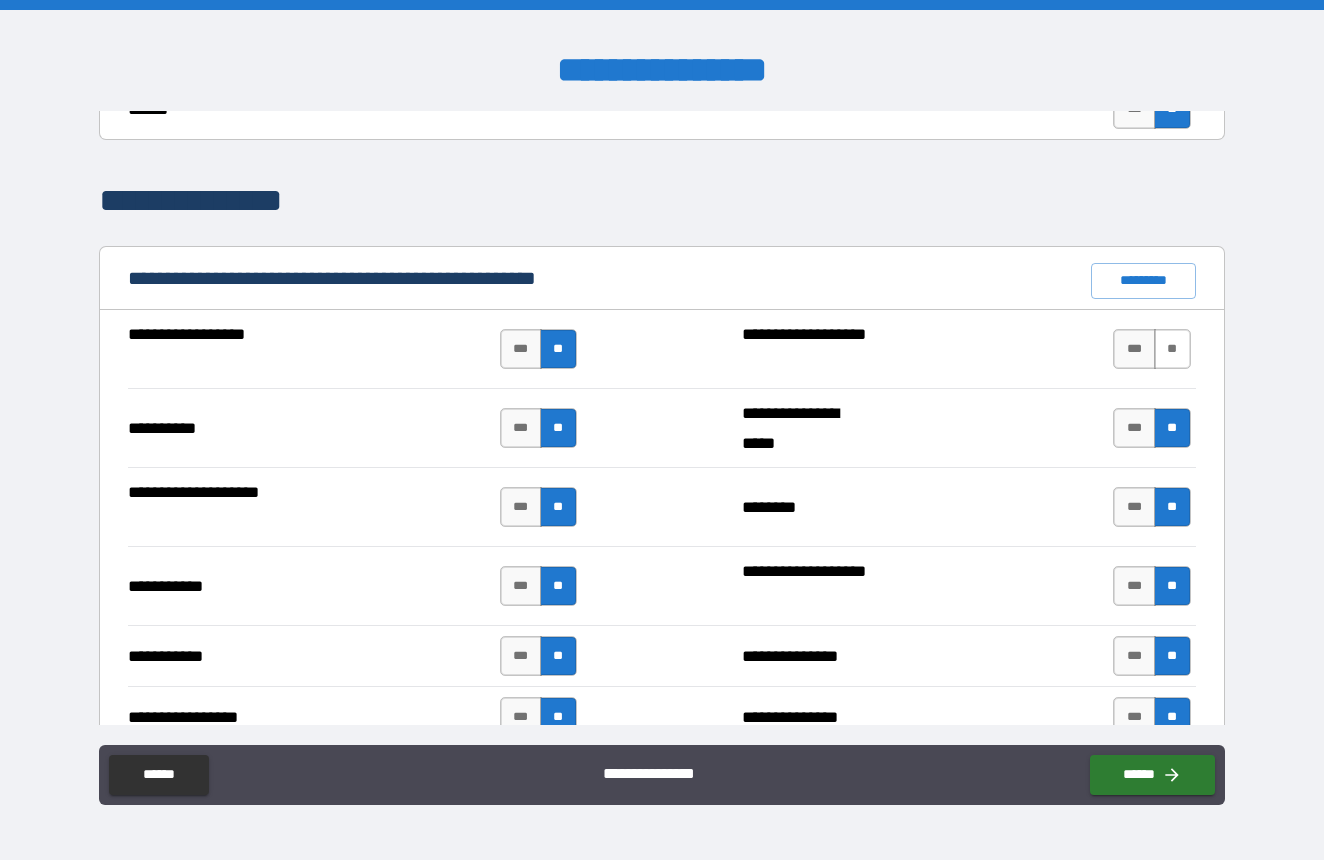 click on "**" at bounding box center (1172, 349) 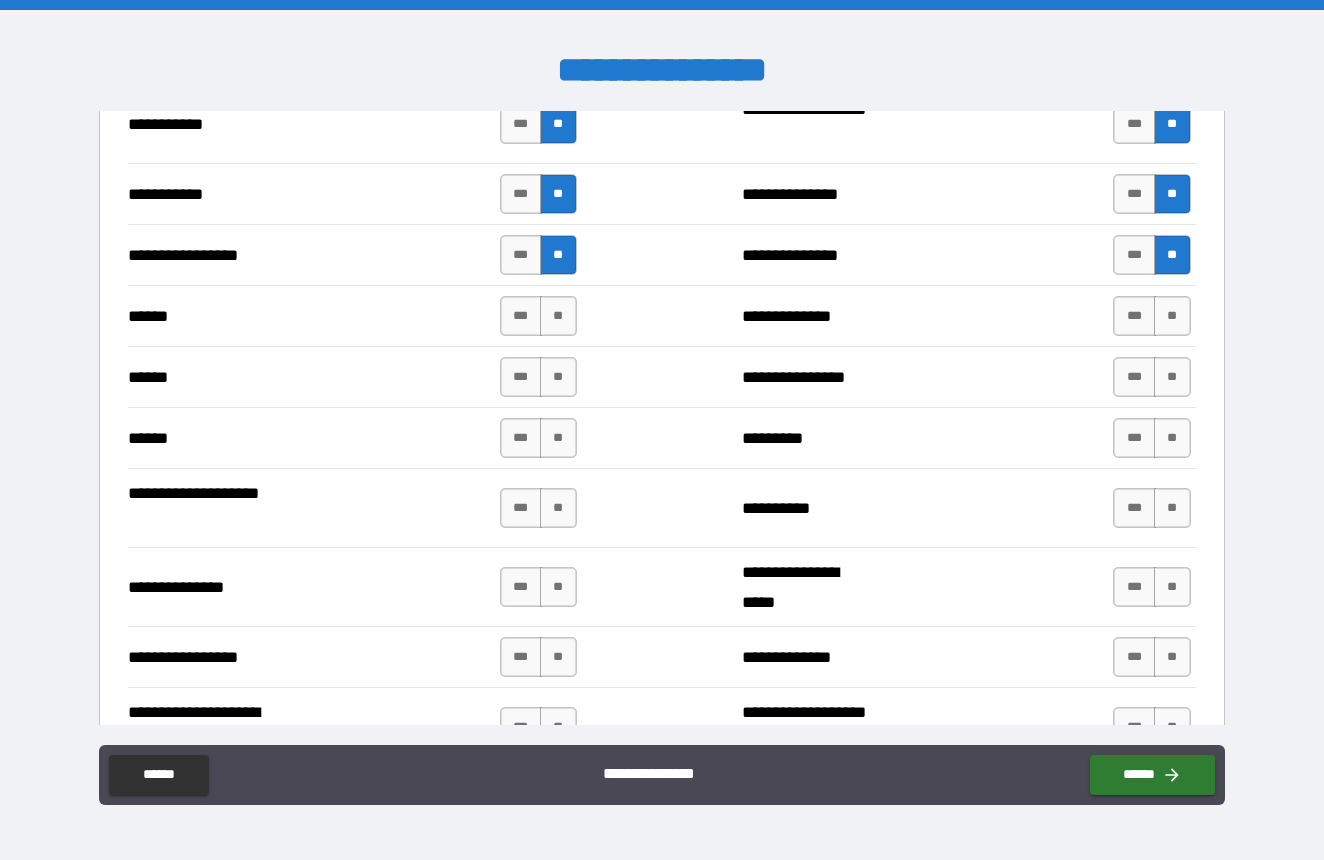 scroll, scrollTop: 2308, scrollLeft: 0, axis: vertical 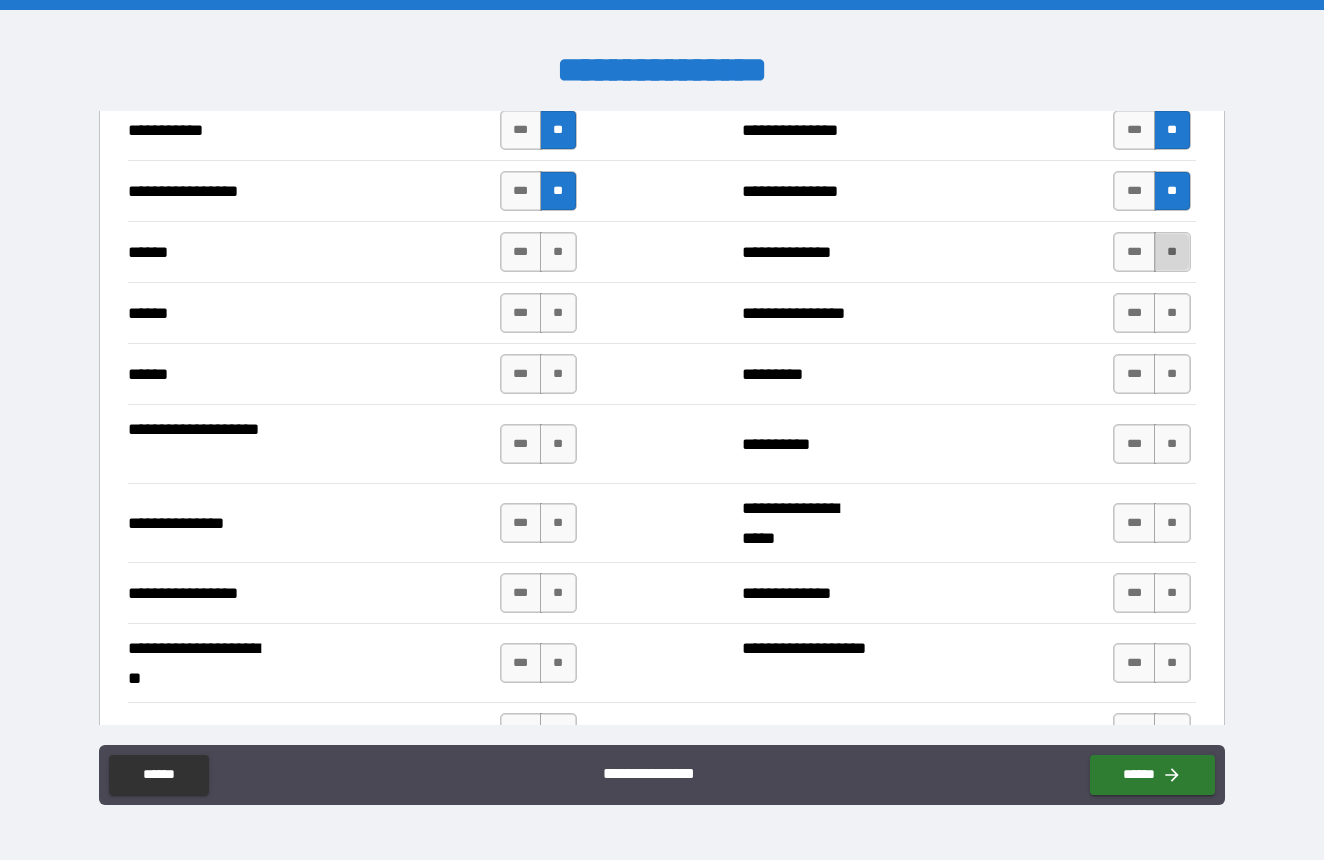 click on "**" at bounding box center [1172, 252] 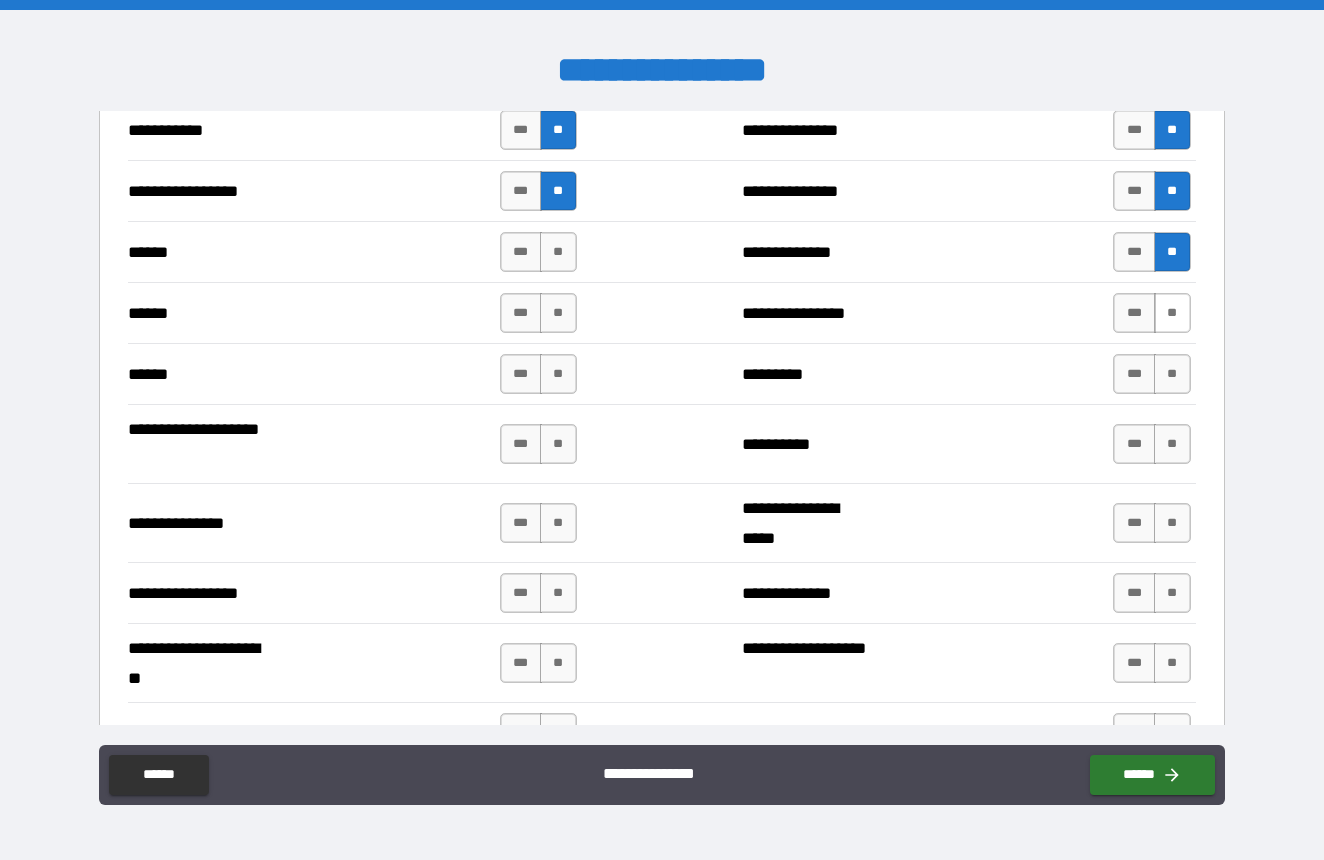 click on "**" at bounding box center (1172, 313) 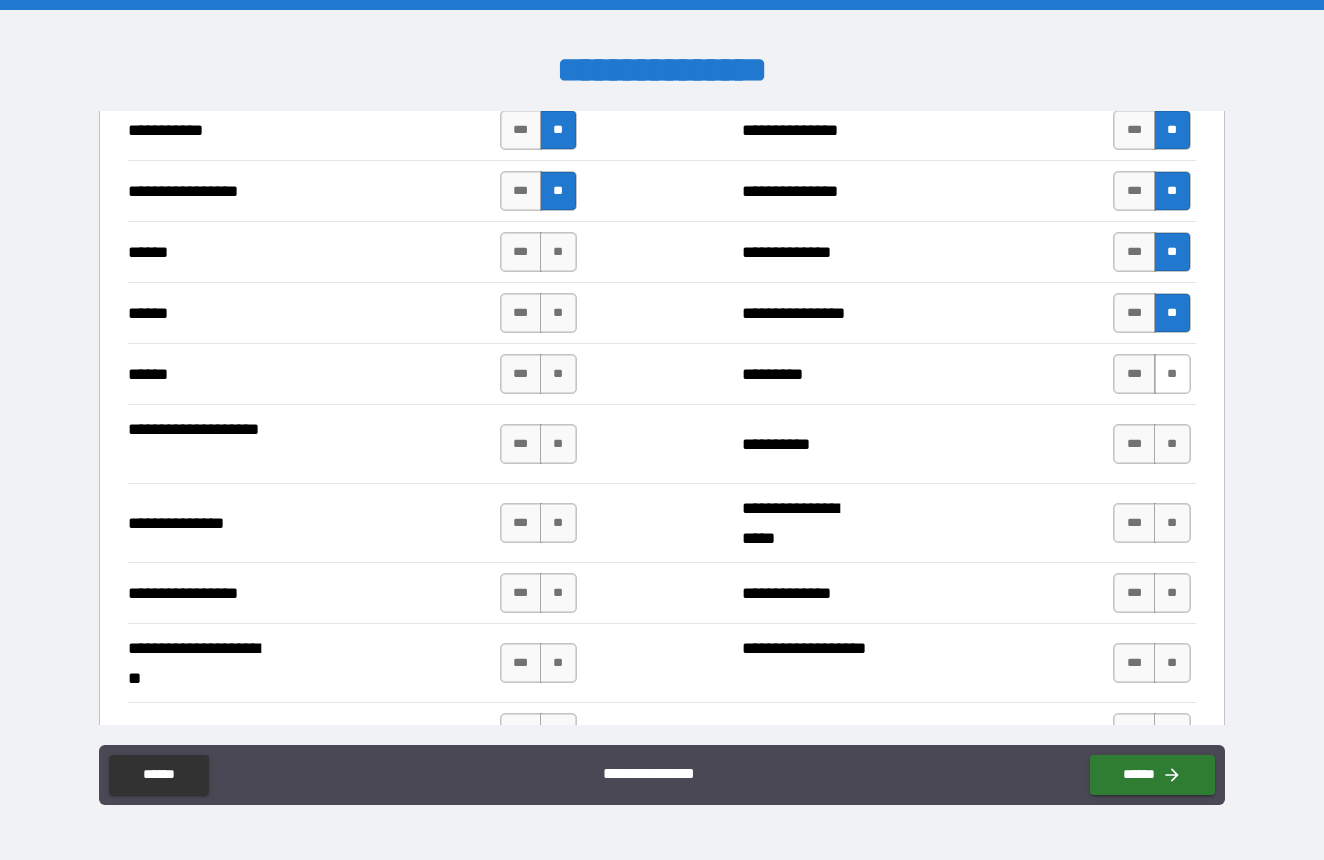 click on "**" at bounding box center (1172, 374) 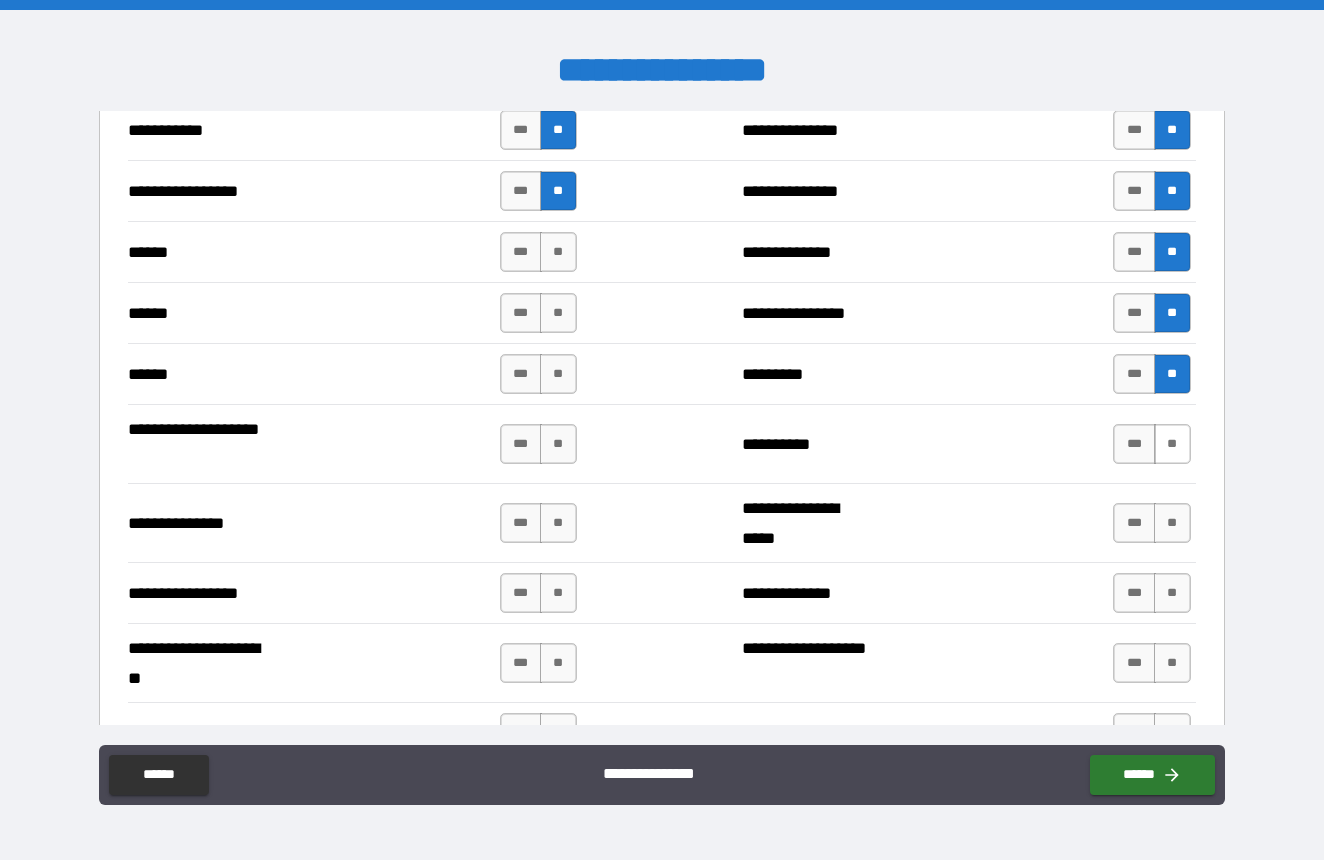 click on "**" at bounding box center [1172, 444] 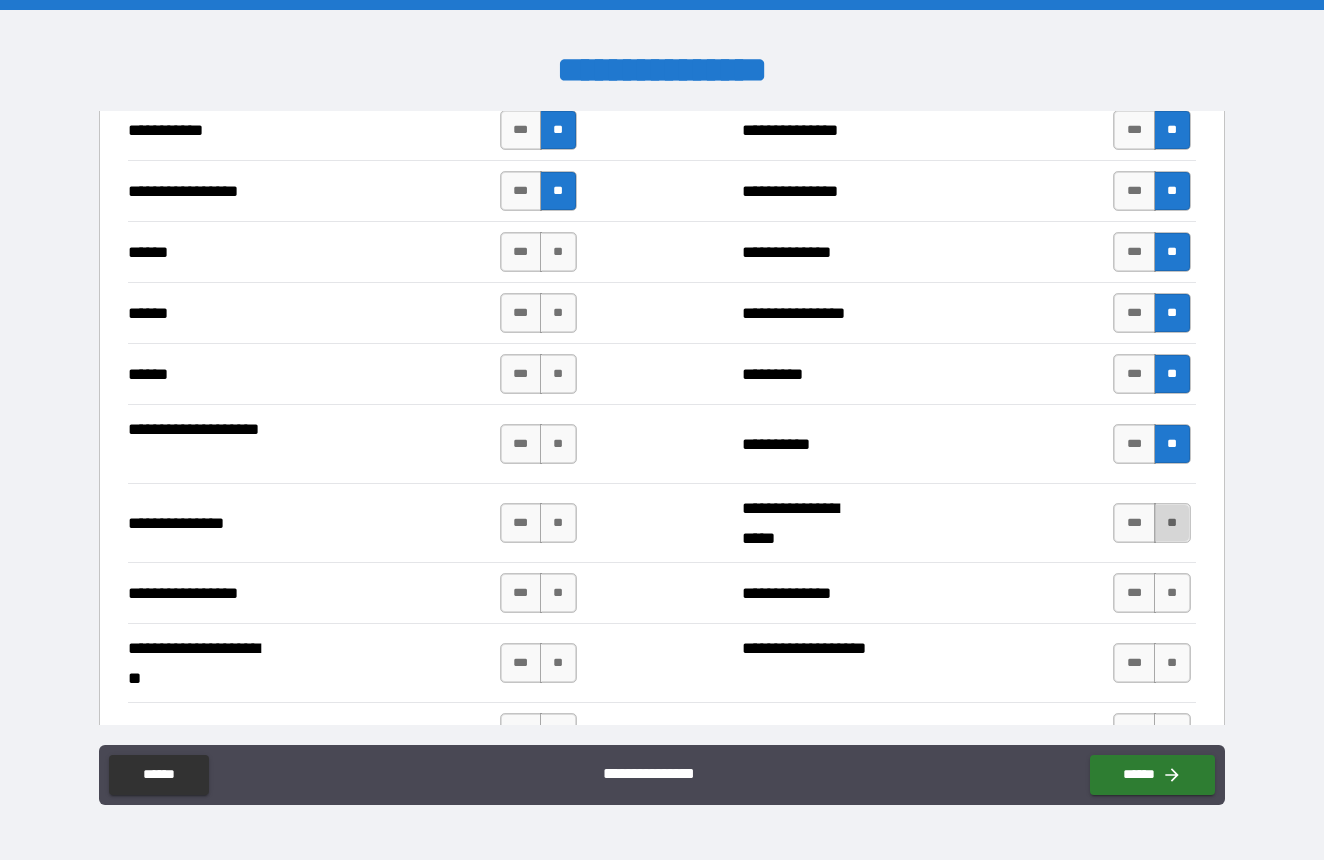 click on "**" at bounding box center (1172, 523) 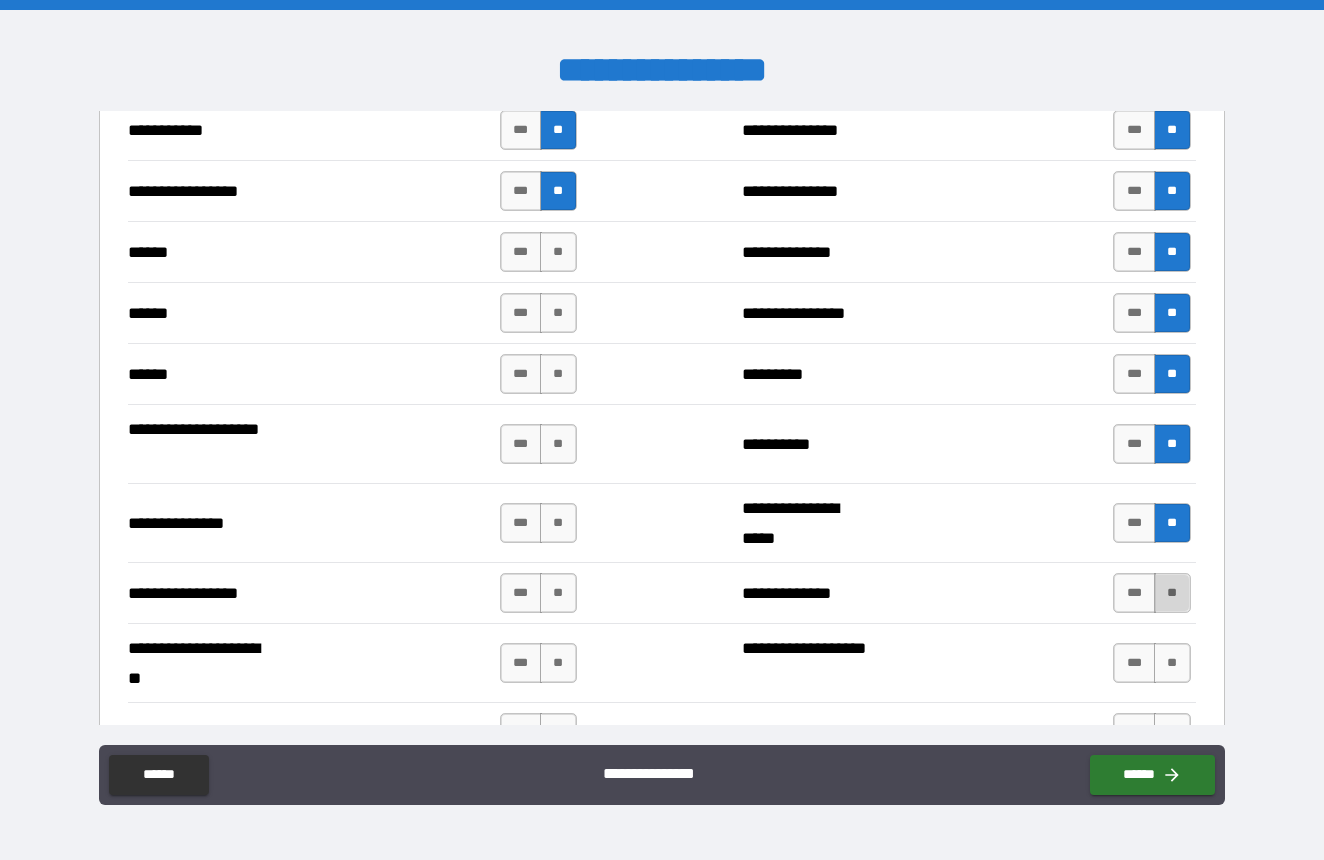 click on "**" at bounding box center [1172, 593] 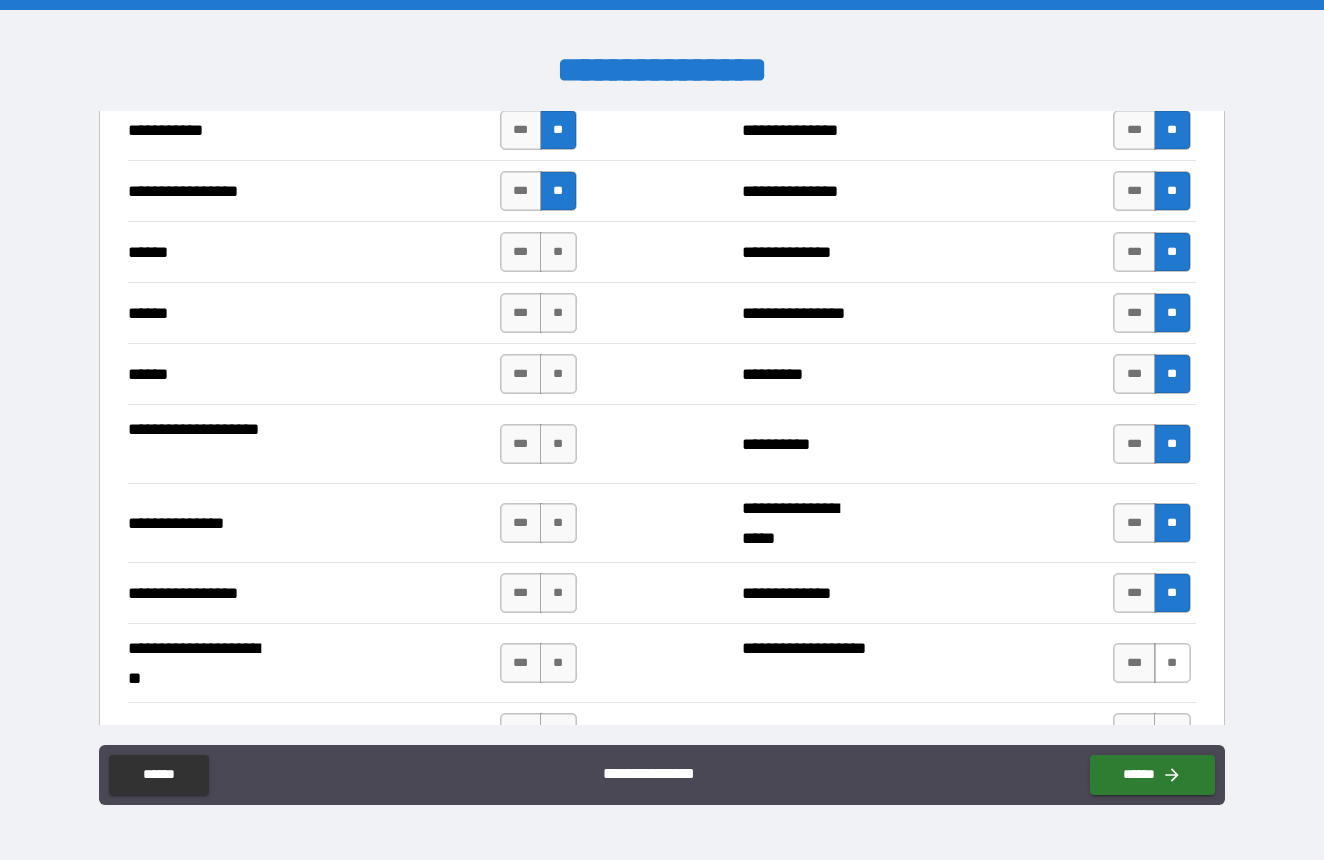 click on "**" at bounding box center [1172, 663] 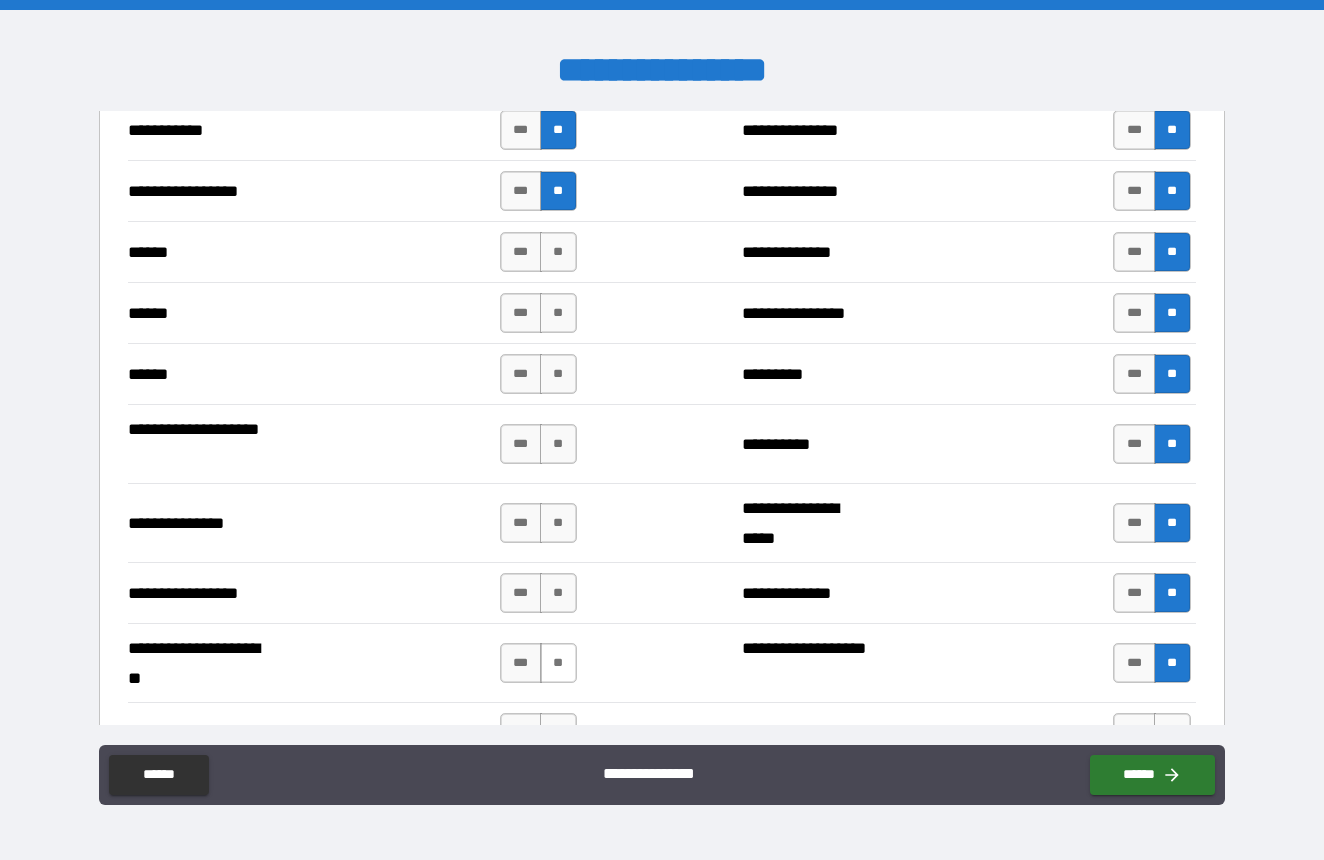 click on "**" at bounding box center (558, 663) 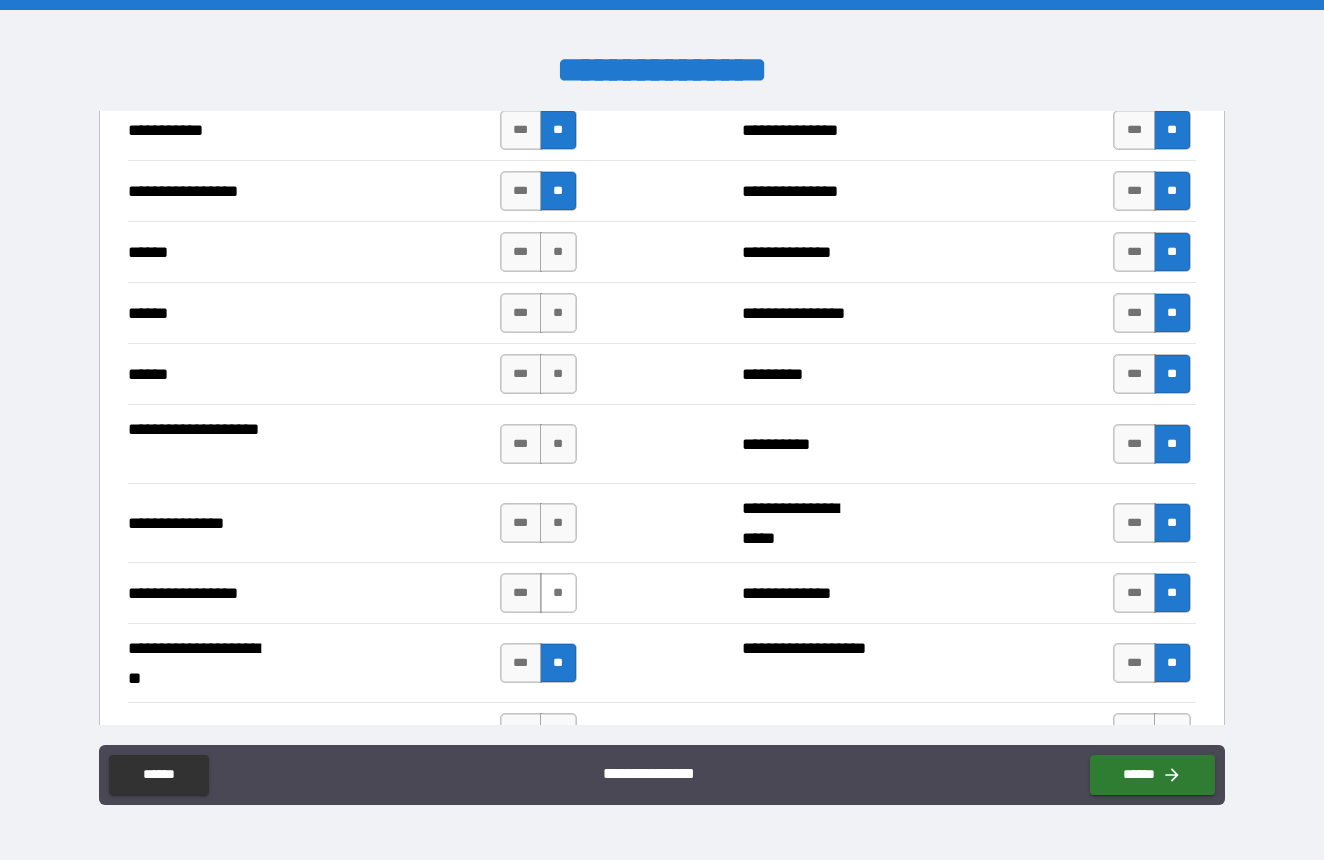 click on "**" at bounding box center [558, 593] 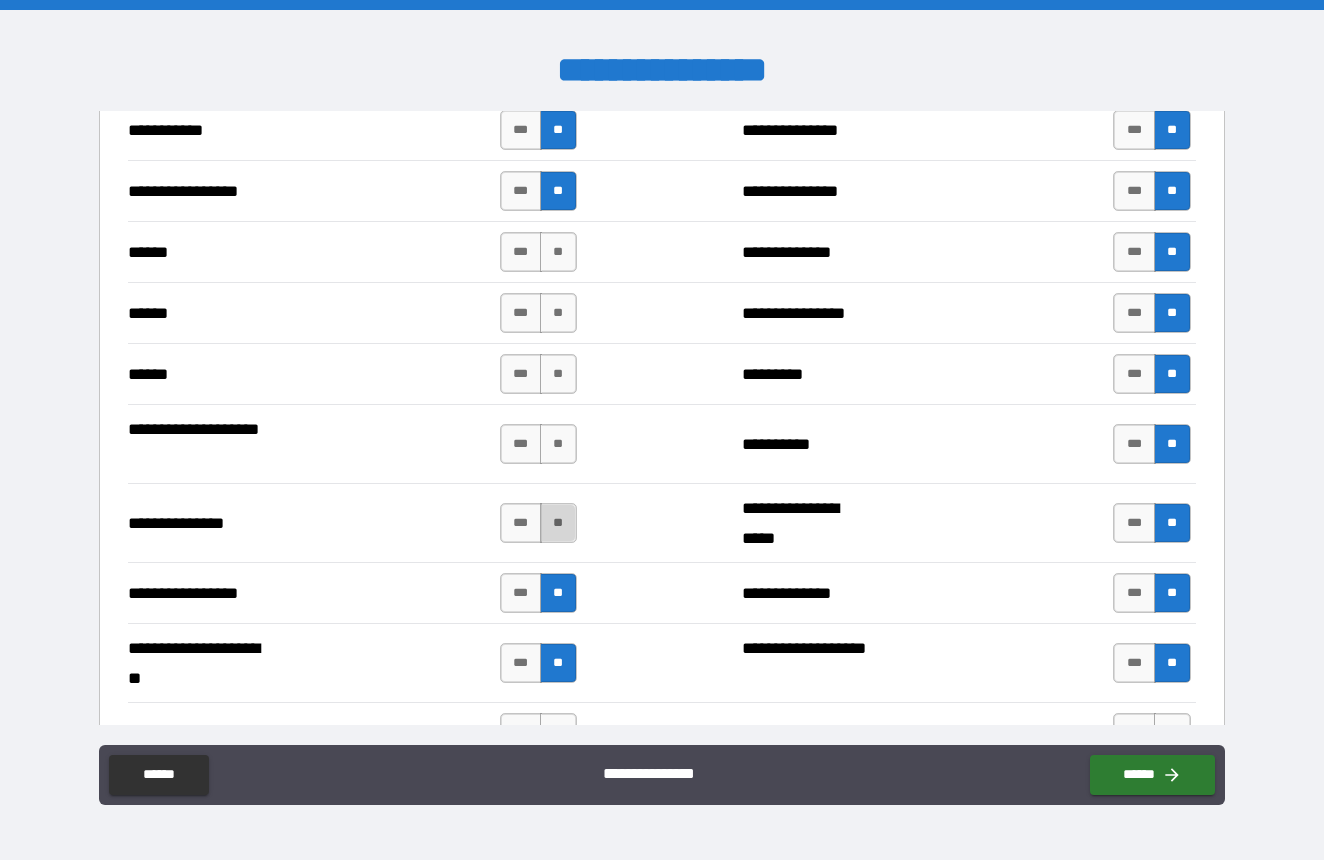 click on "**" at bounding box center [558, 523] 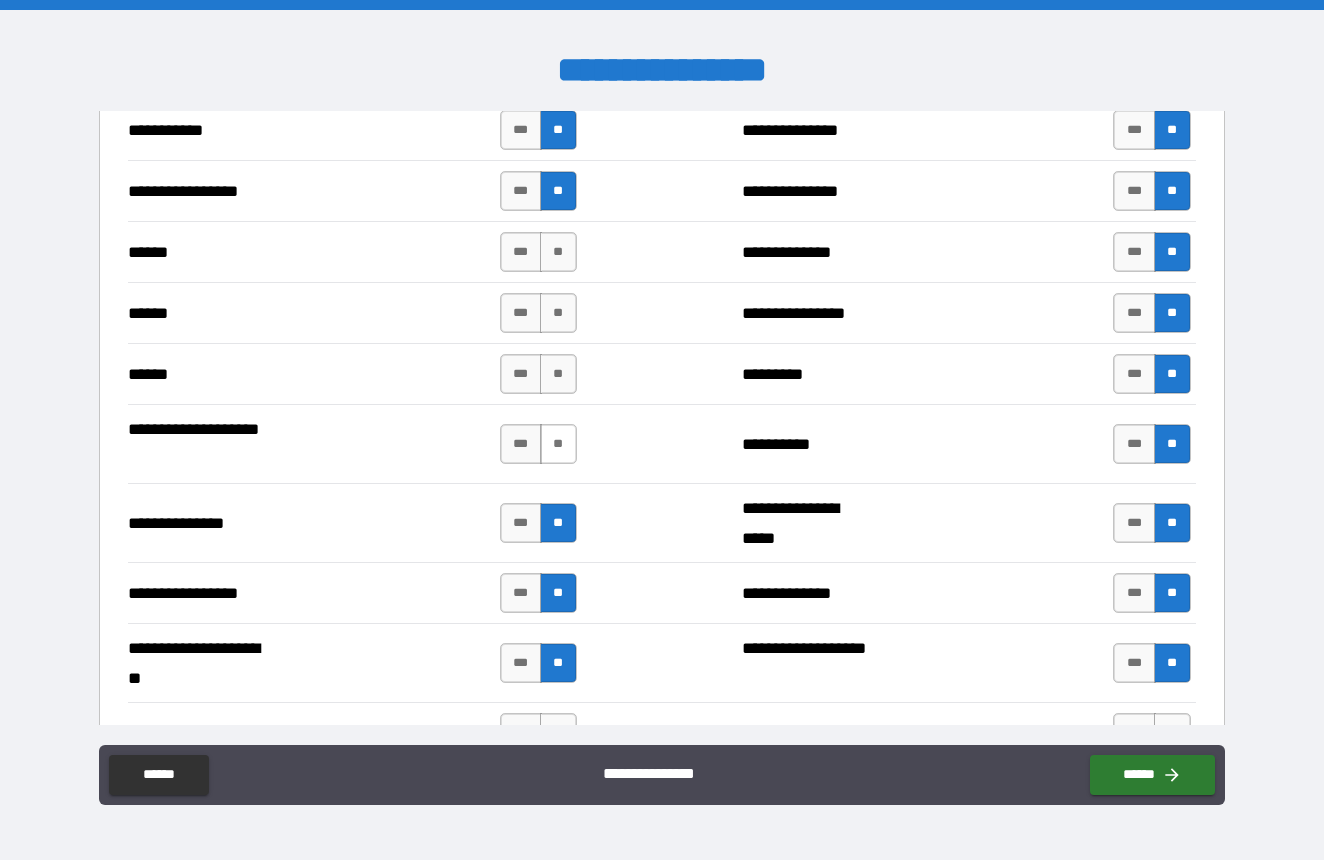 click on "**" at bounding box center (558, 444) 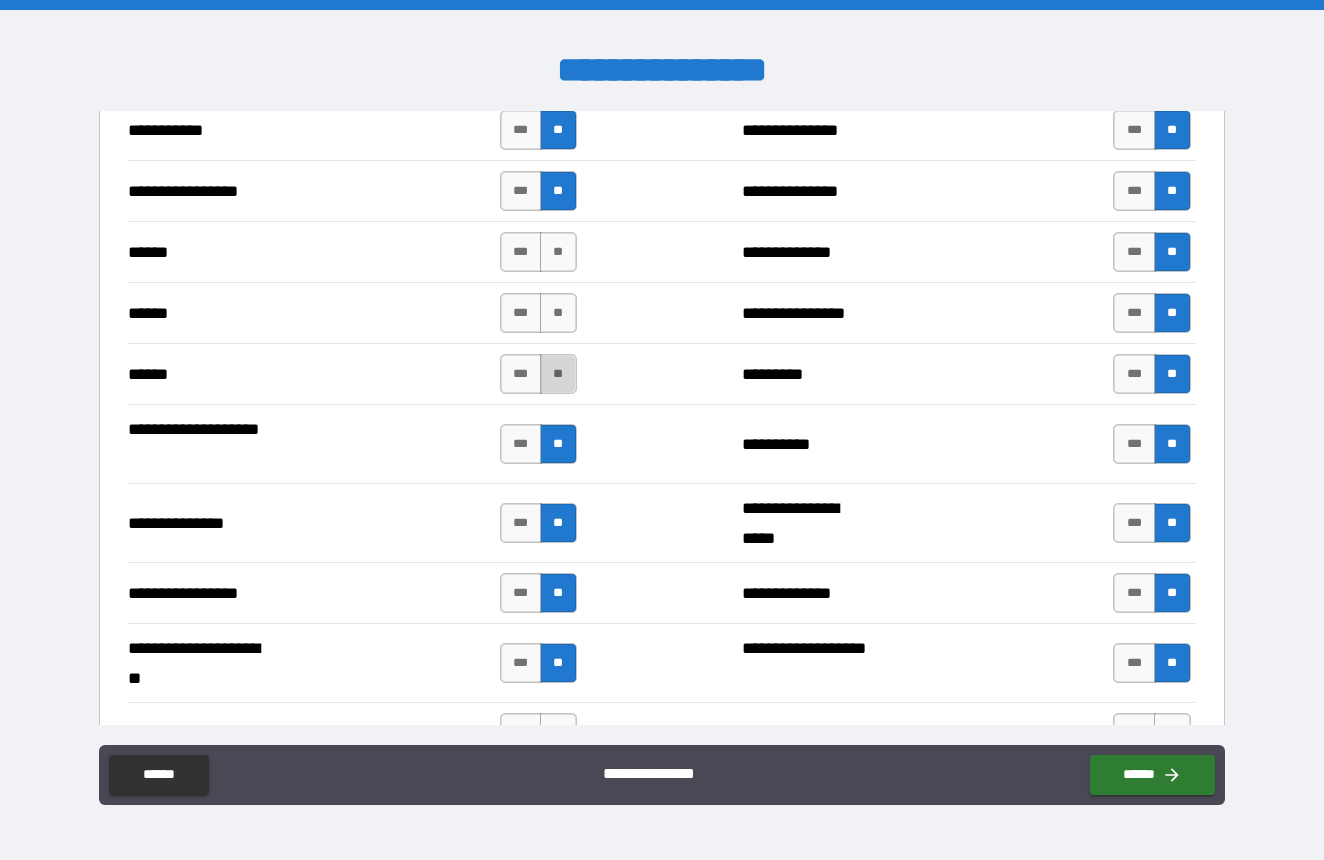 click on "**" at bounding box center [558, 374] 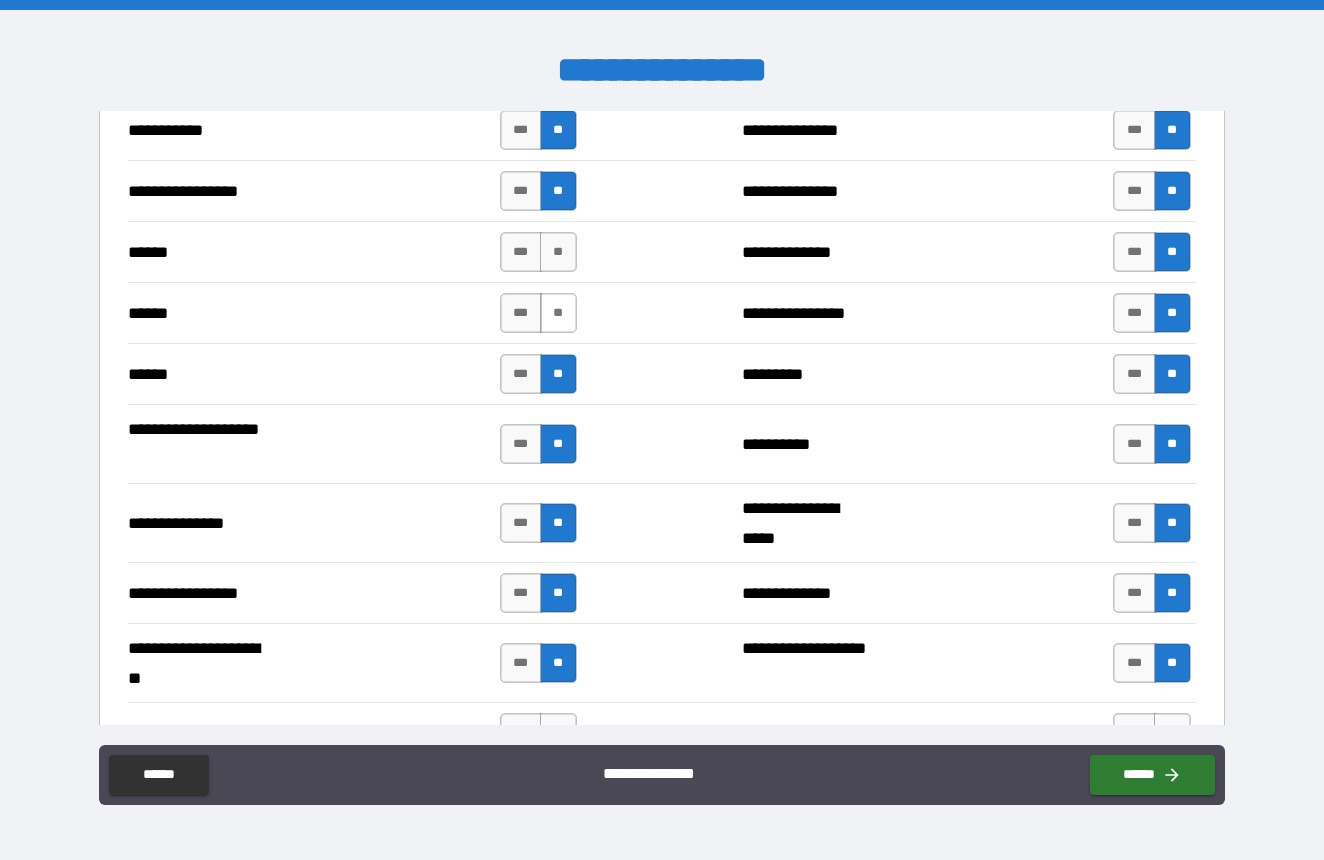 click on "**" at bounding box center (558, 313) 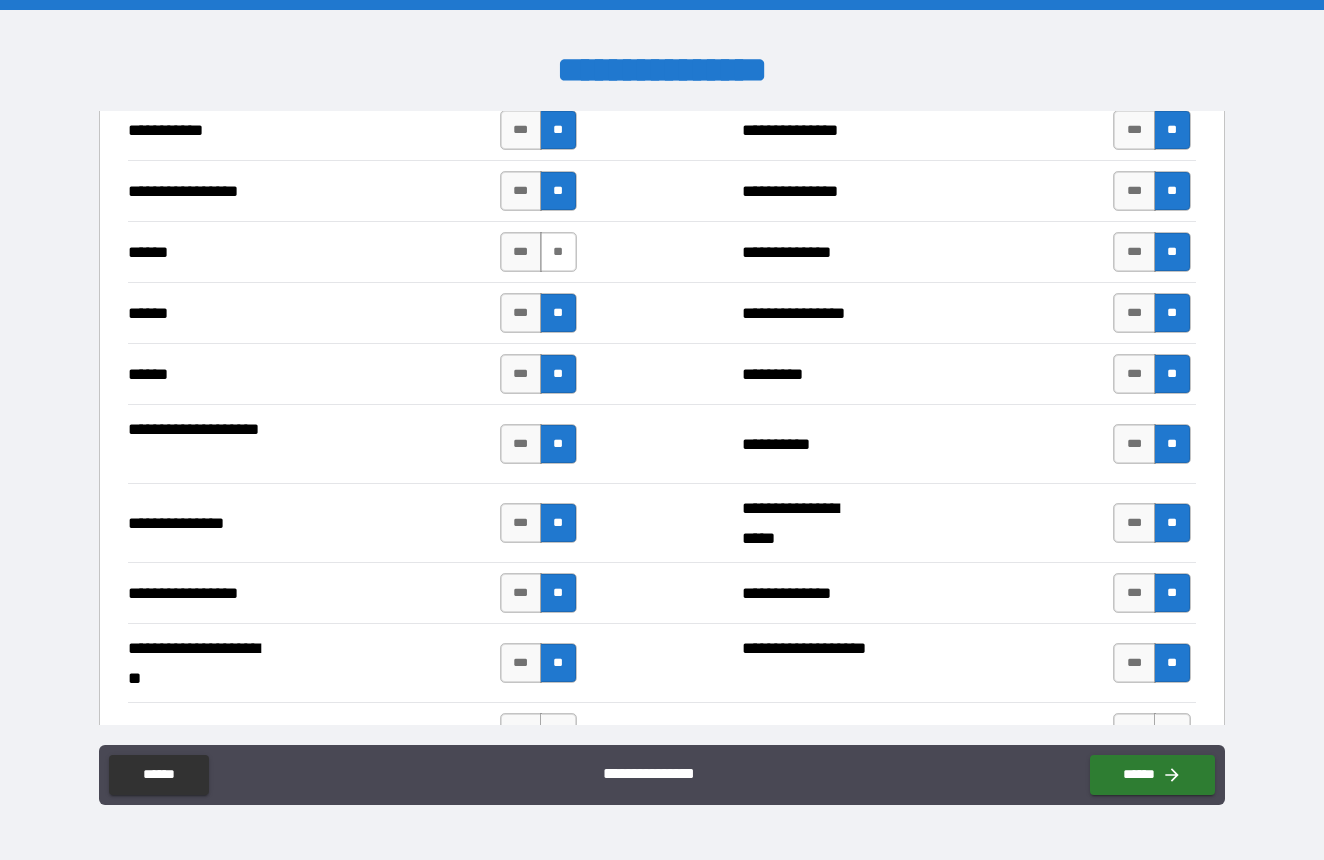 click on "**" at bounding box center (558, 252) 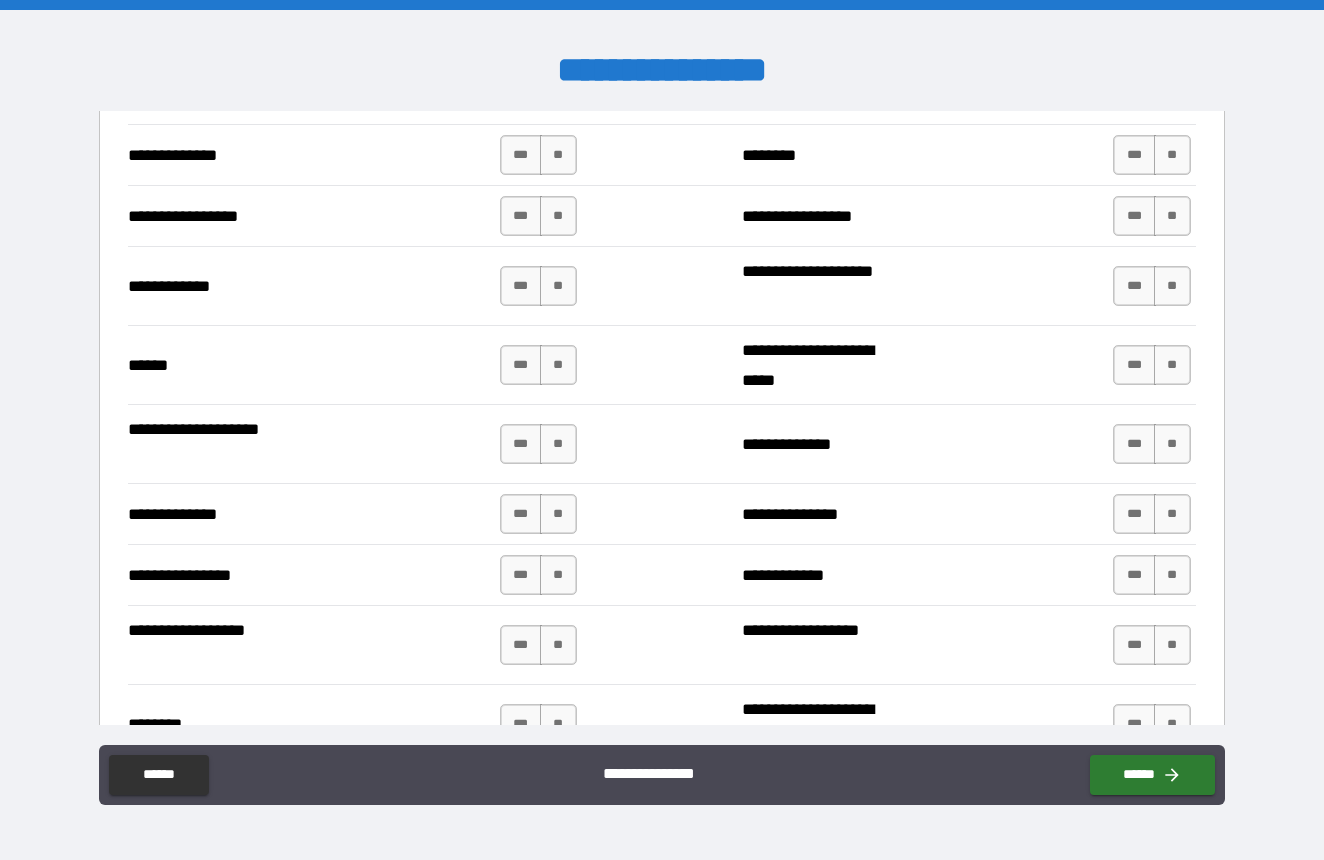scroll, scrollTop: 2910, scrollLeft: 0, axis: vertical 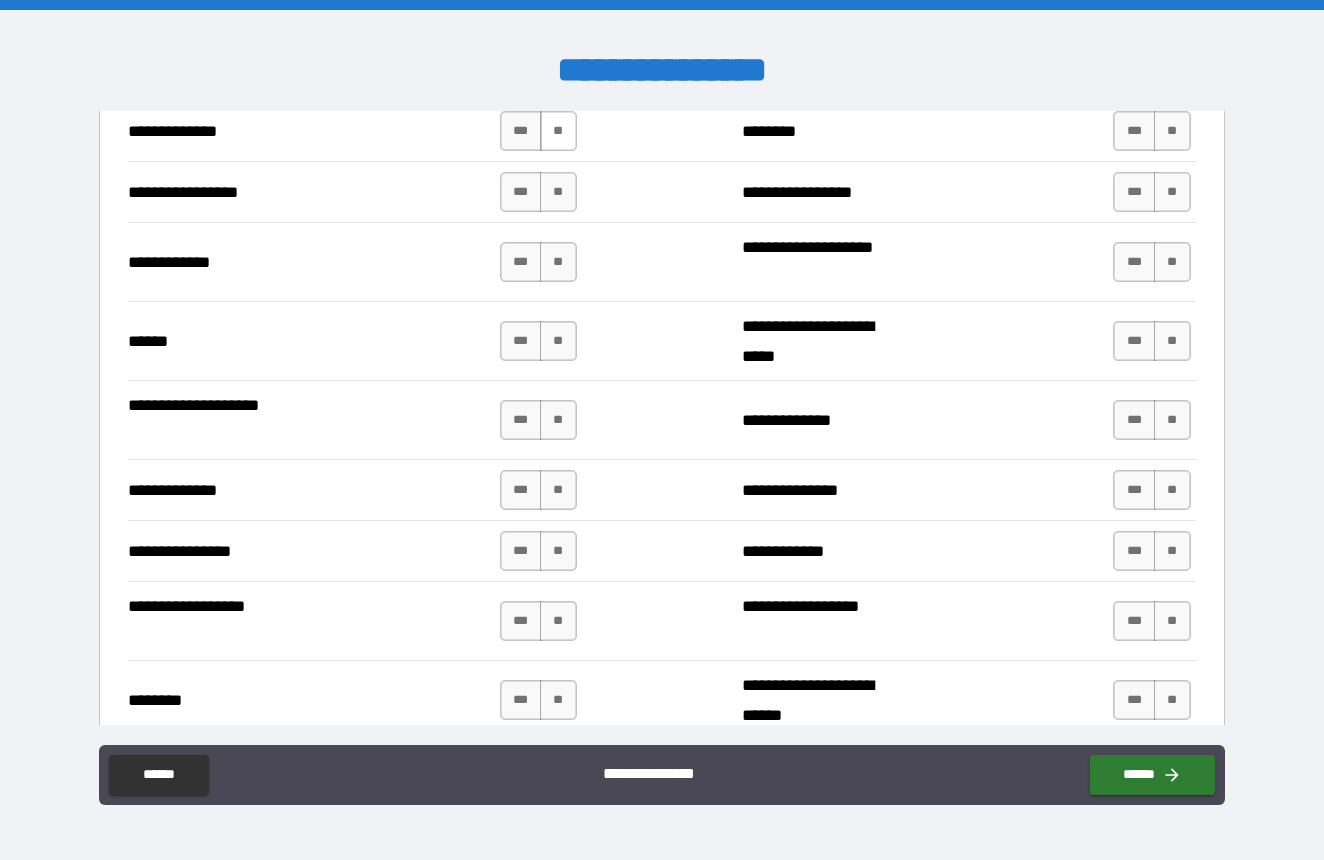 click on "**" at bounding box center (558, 131) 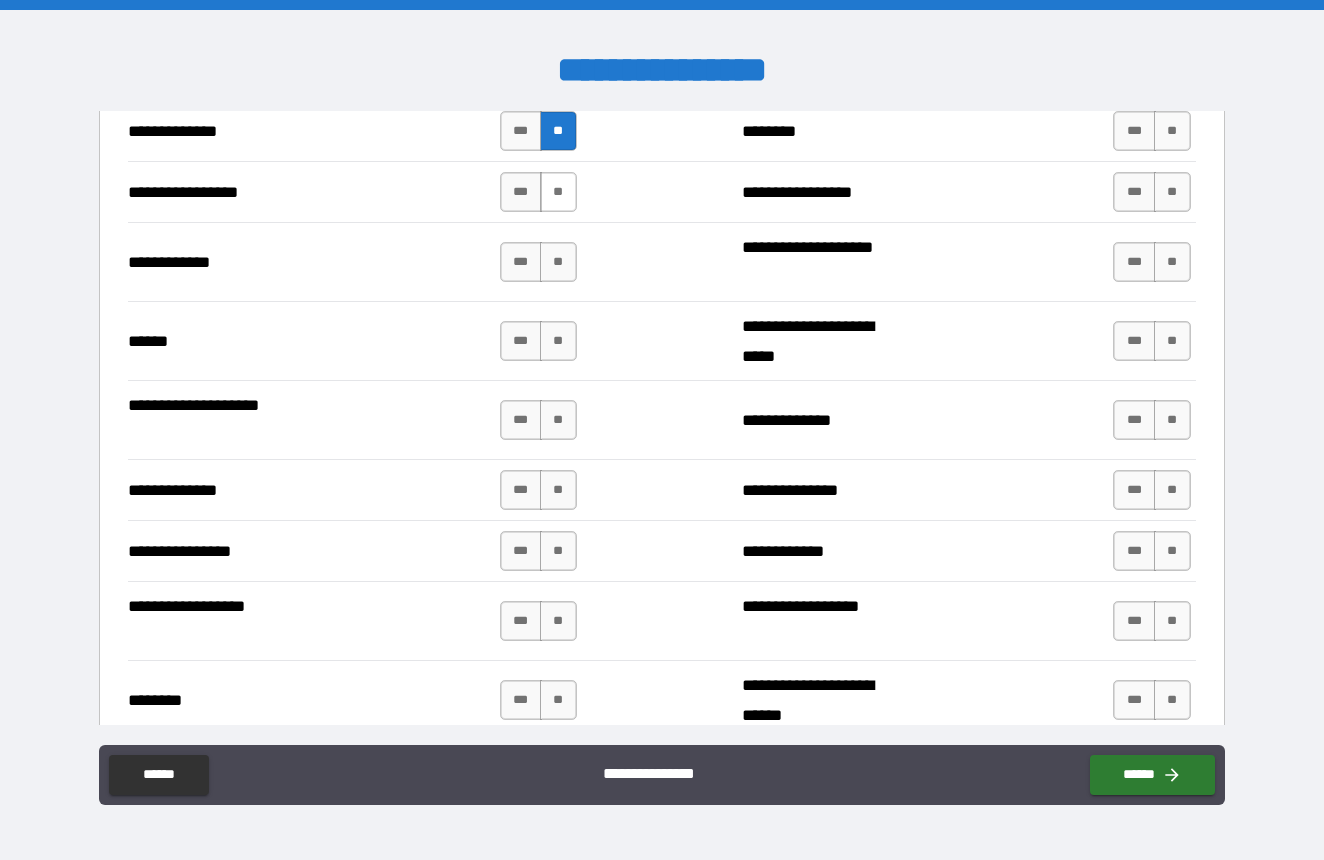 click on "**" at bounding box center (558, 192) 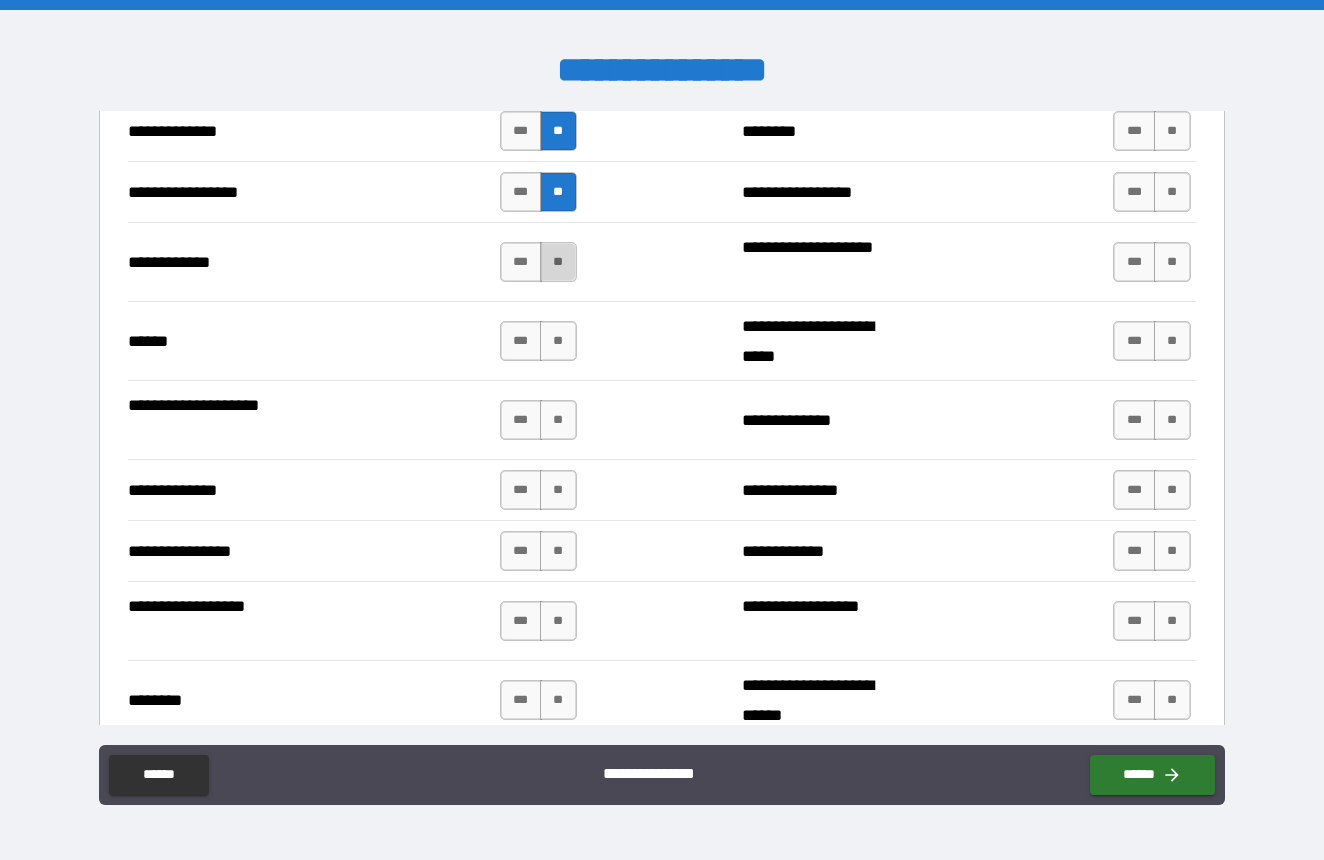 click on "**" at bounding box center [558, 262] 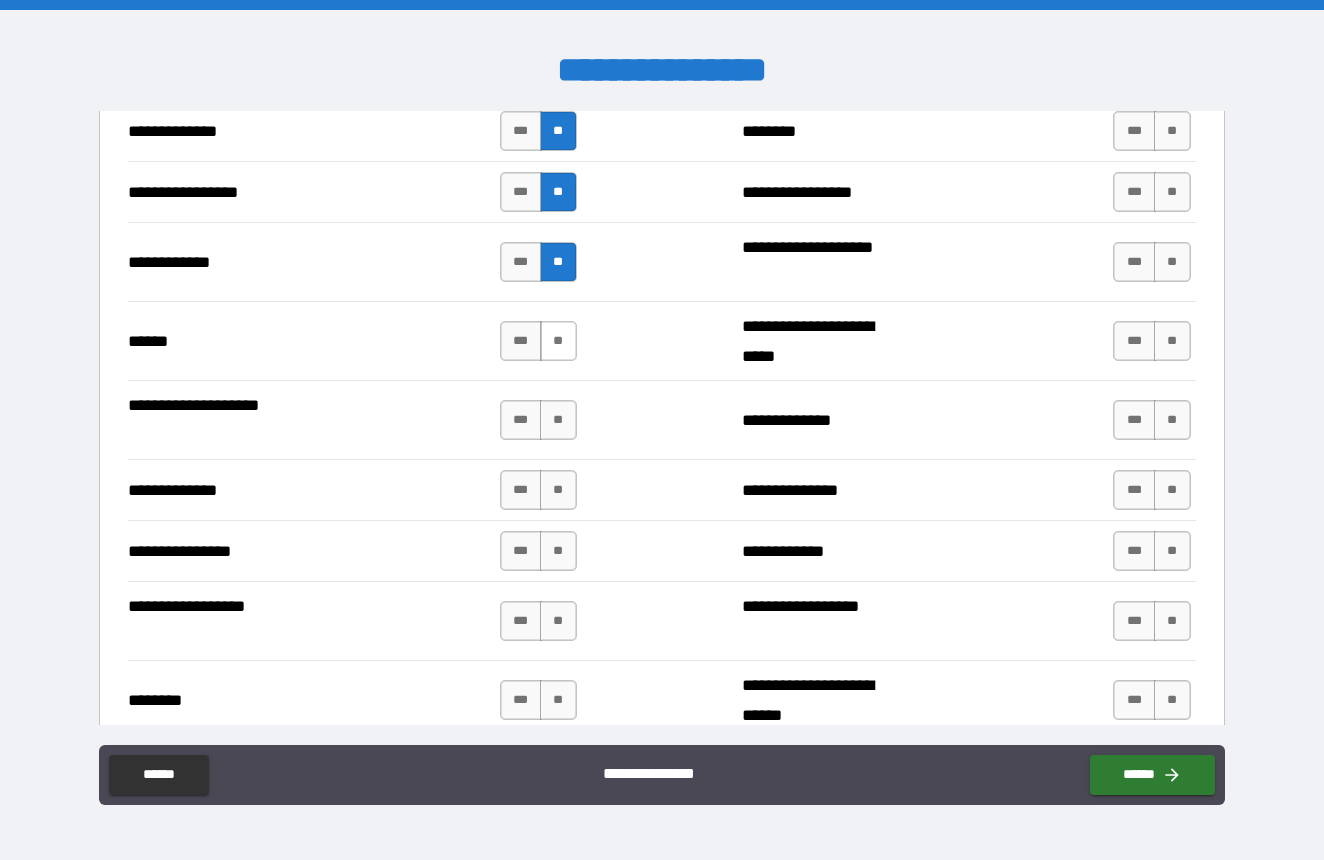 click on "**" at bounding box center (558, 341) 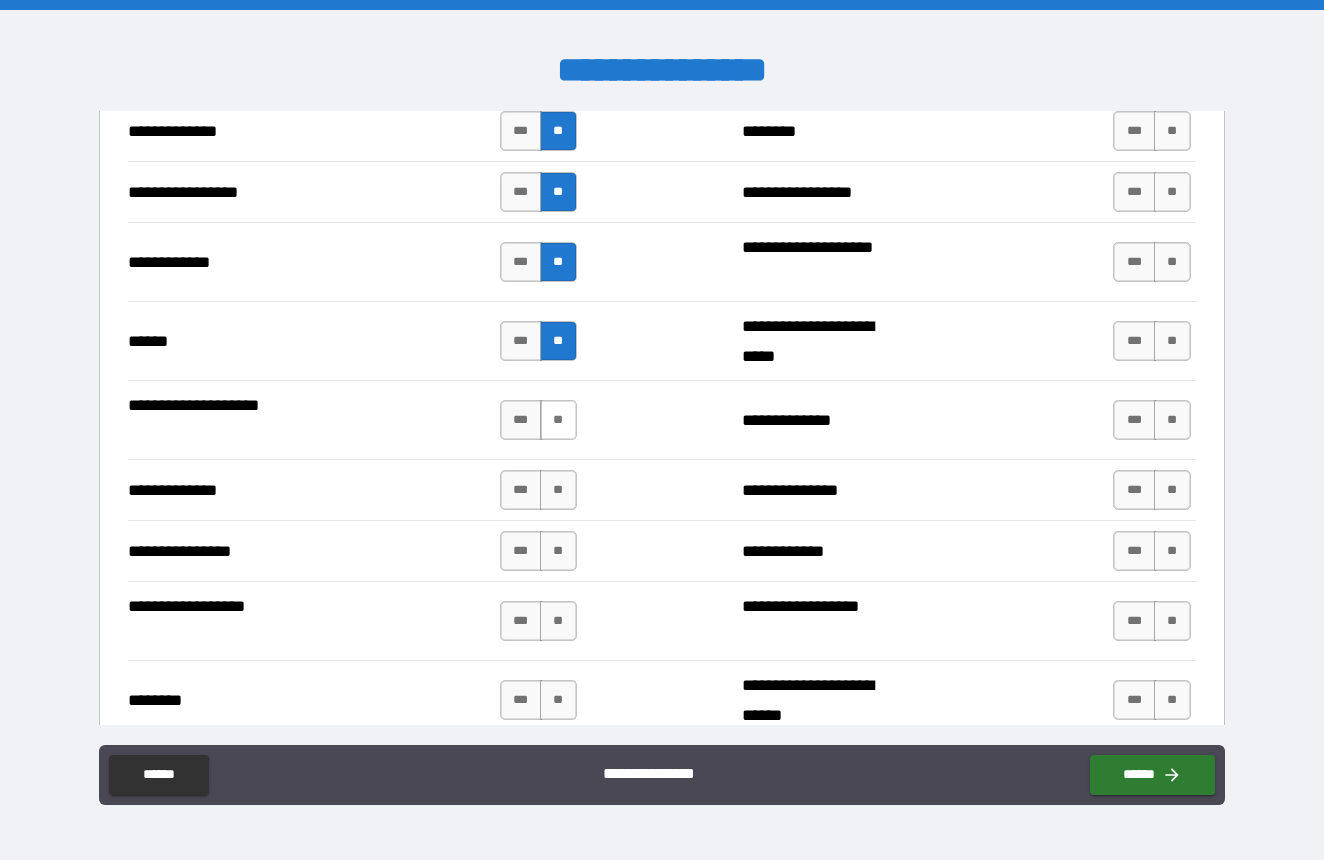 click on "**" at bounding box center [558, 420] 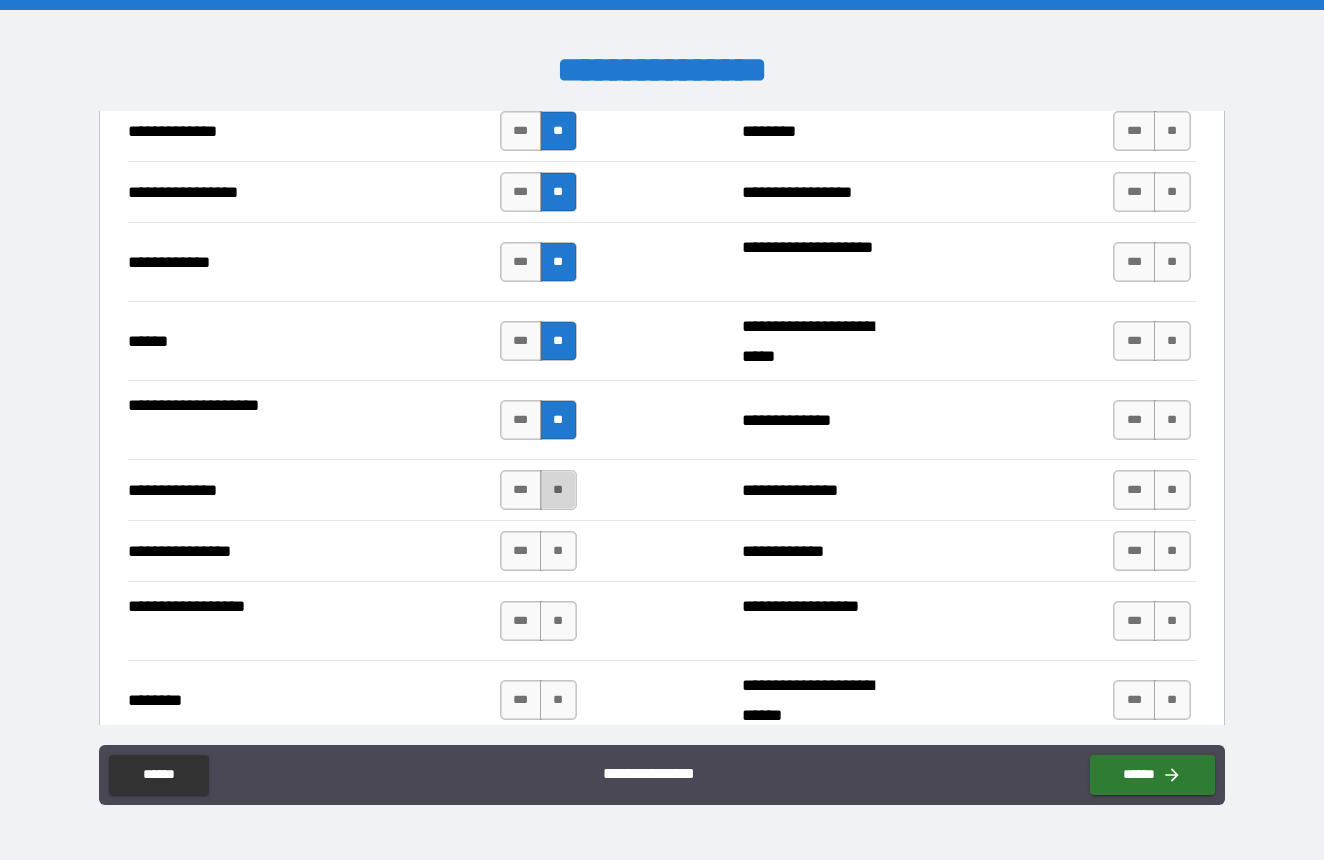 click on "**" at bounding box center [558, 490] 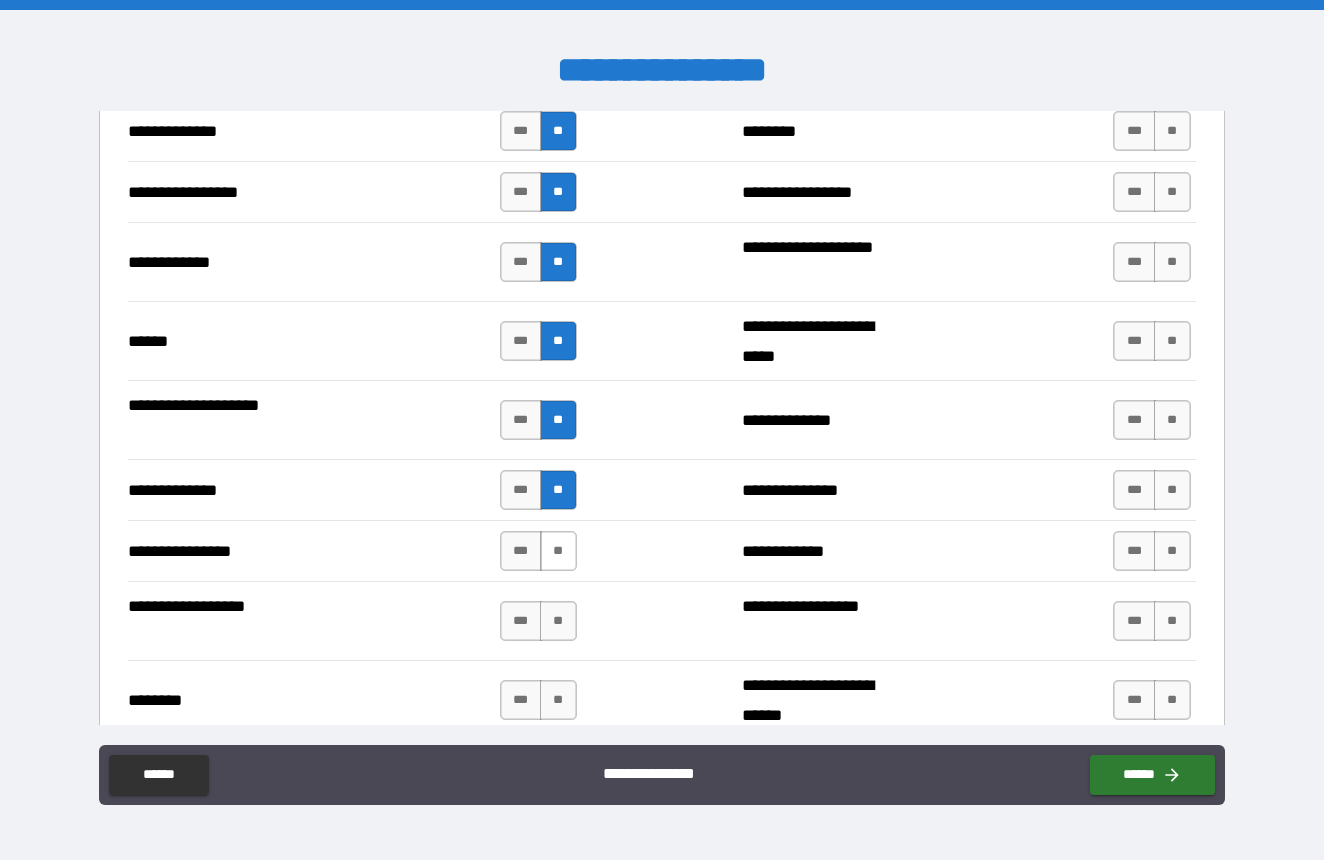 click on "**" at bounding box center (558, 551) 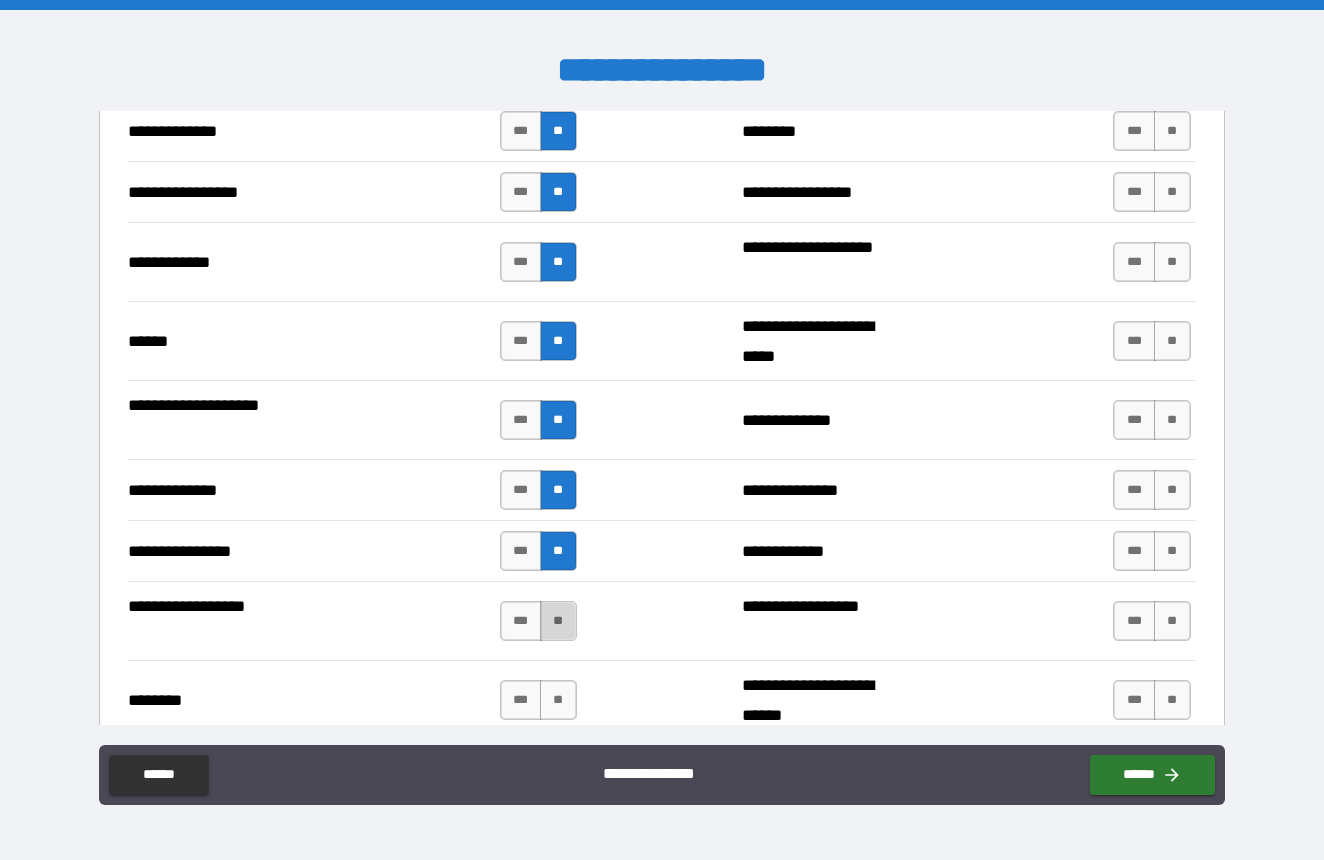 click on "**" at bounding box center [558, 621] 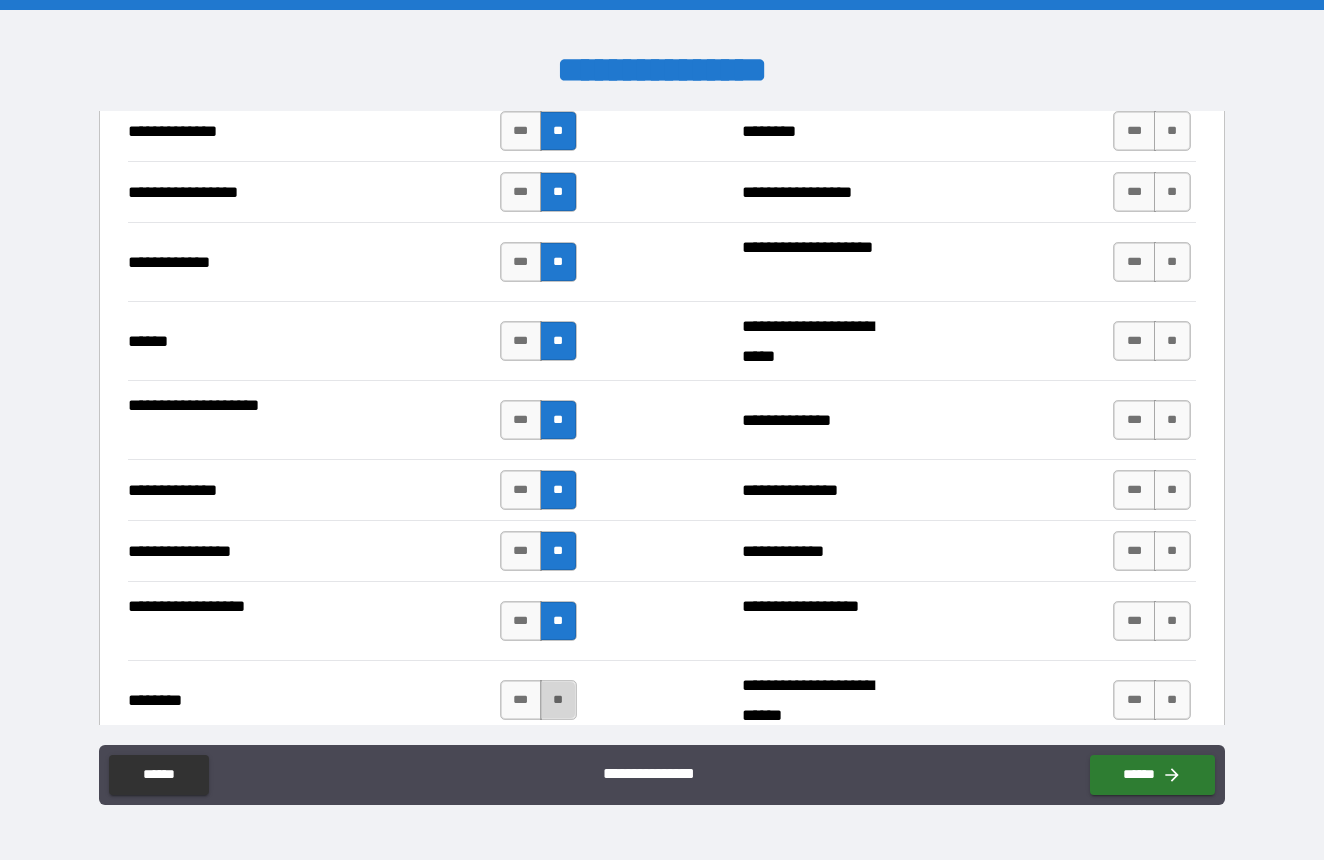 click on "**" at bounding box center [558, 700] 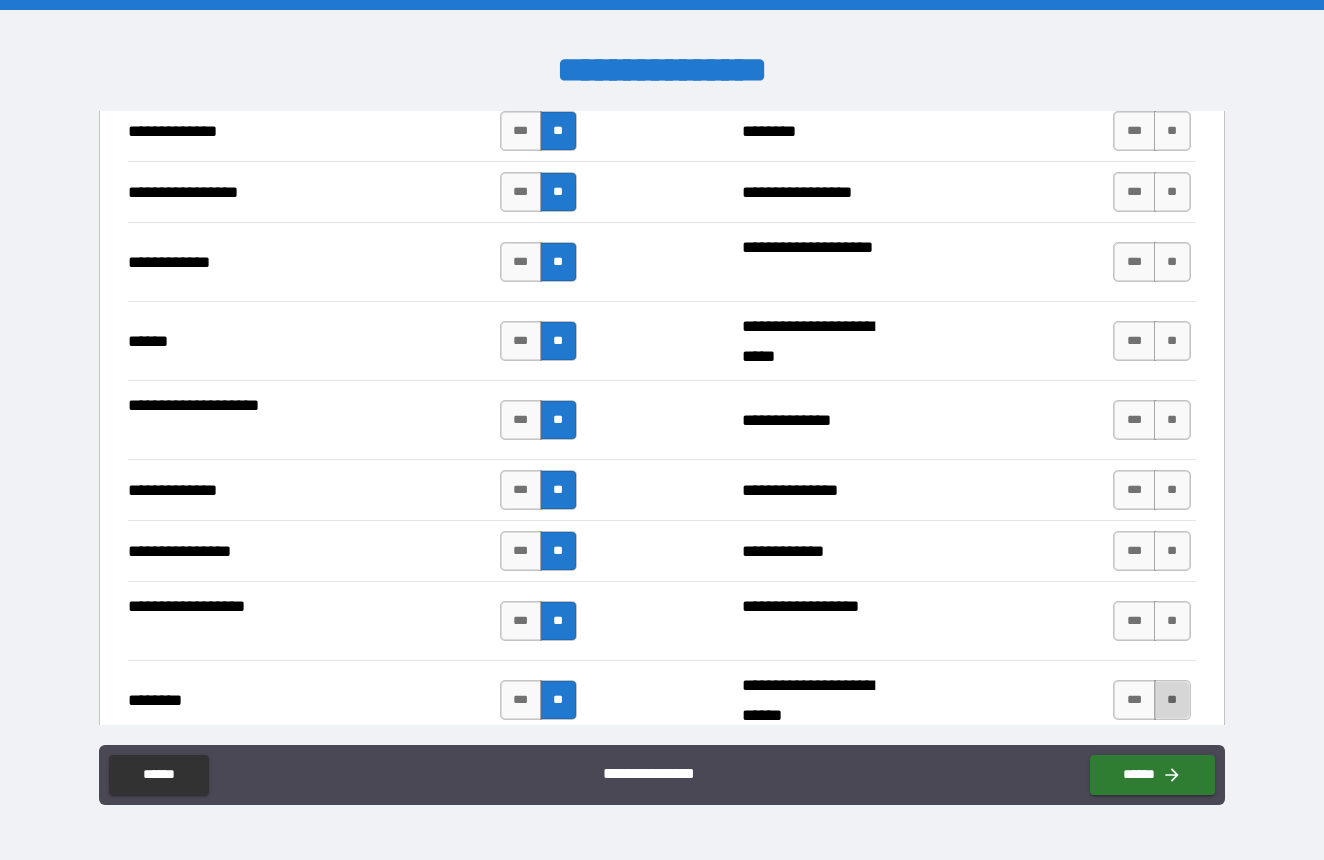 click on "**" at bounding box center [1172, 700] 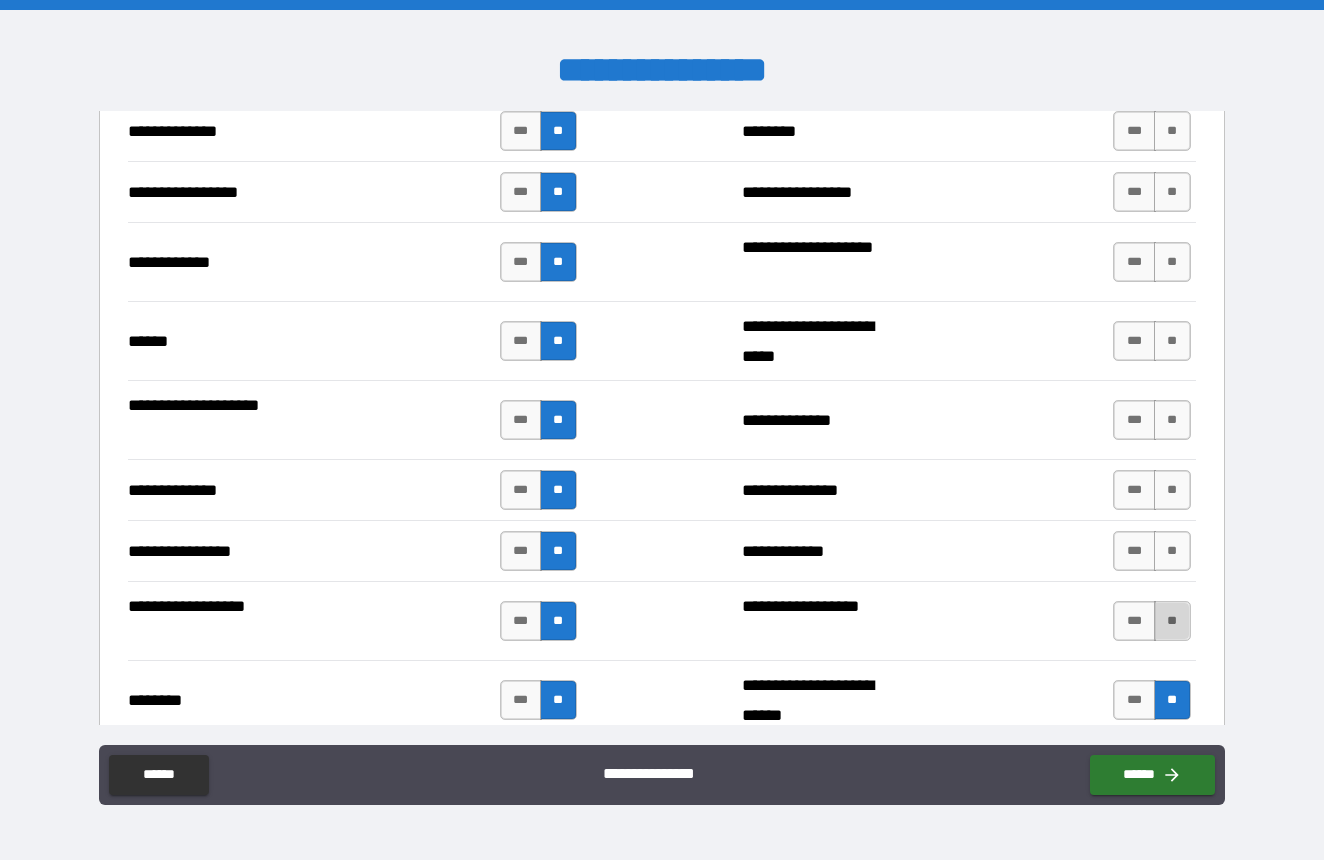 click on "**" at bounding box center (1172, 621) 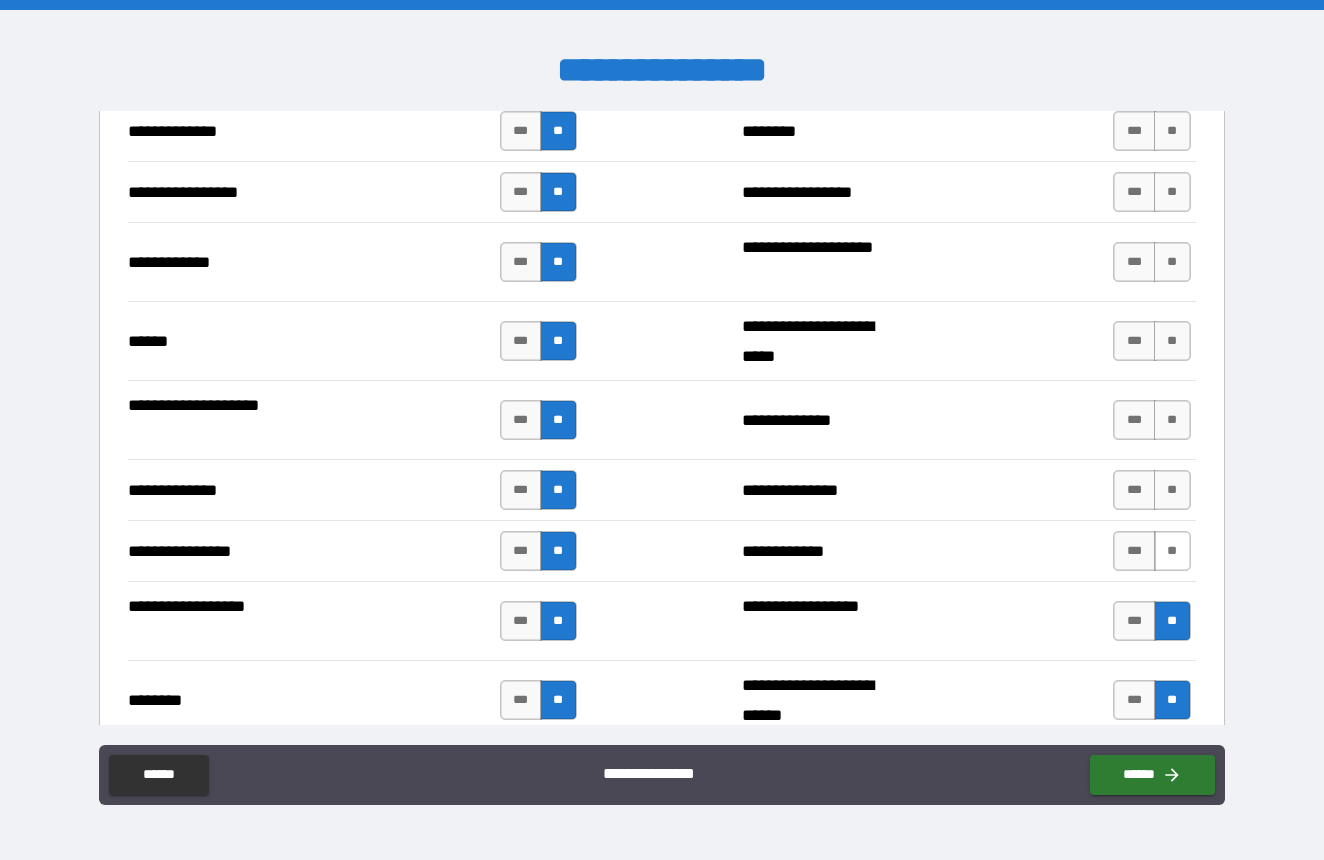 click on "**" at bounding box center [1172, 551] 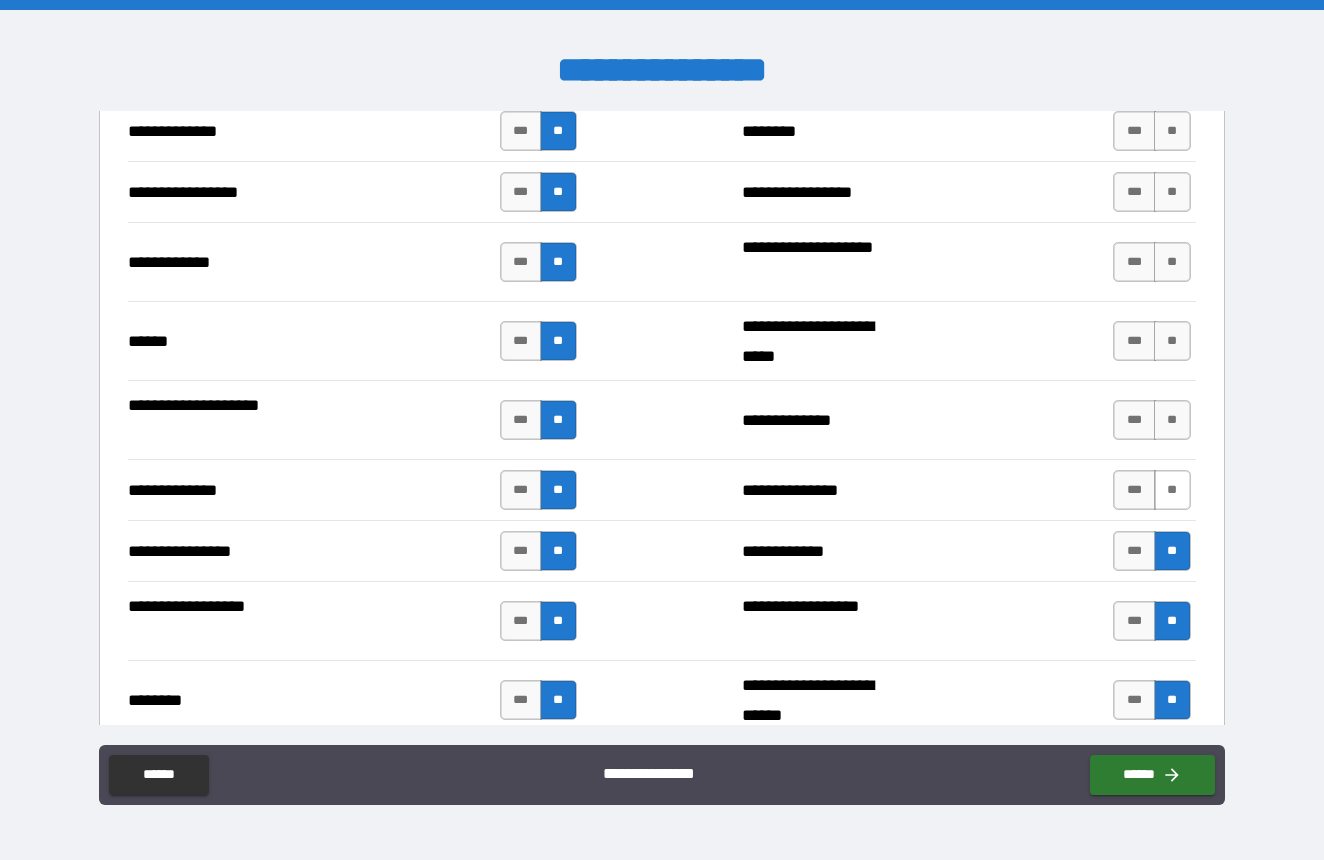click on "**" at bounding box center (1172, 490) 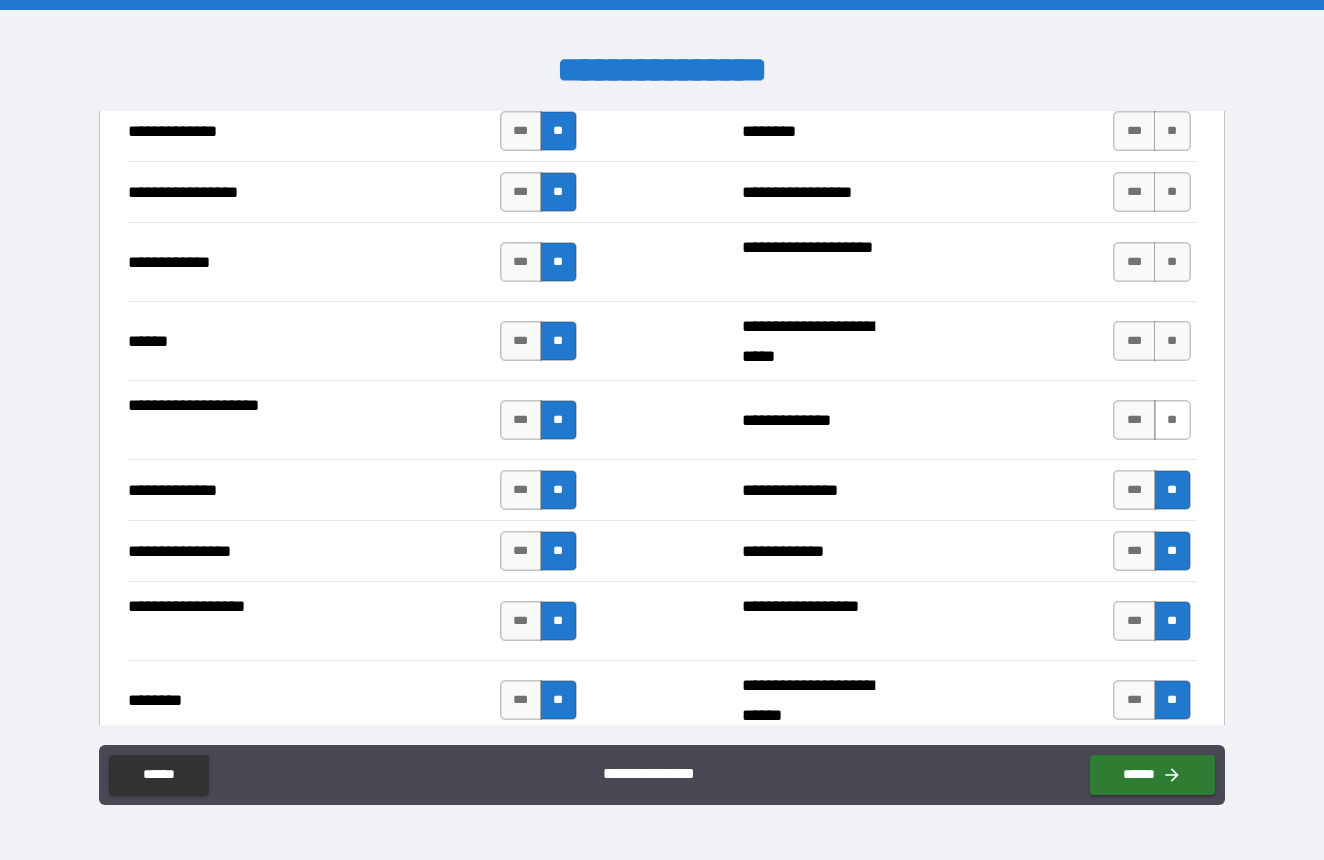click on "**" at bounding box center (1172, 420) 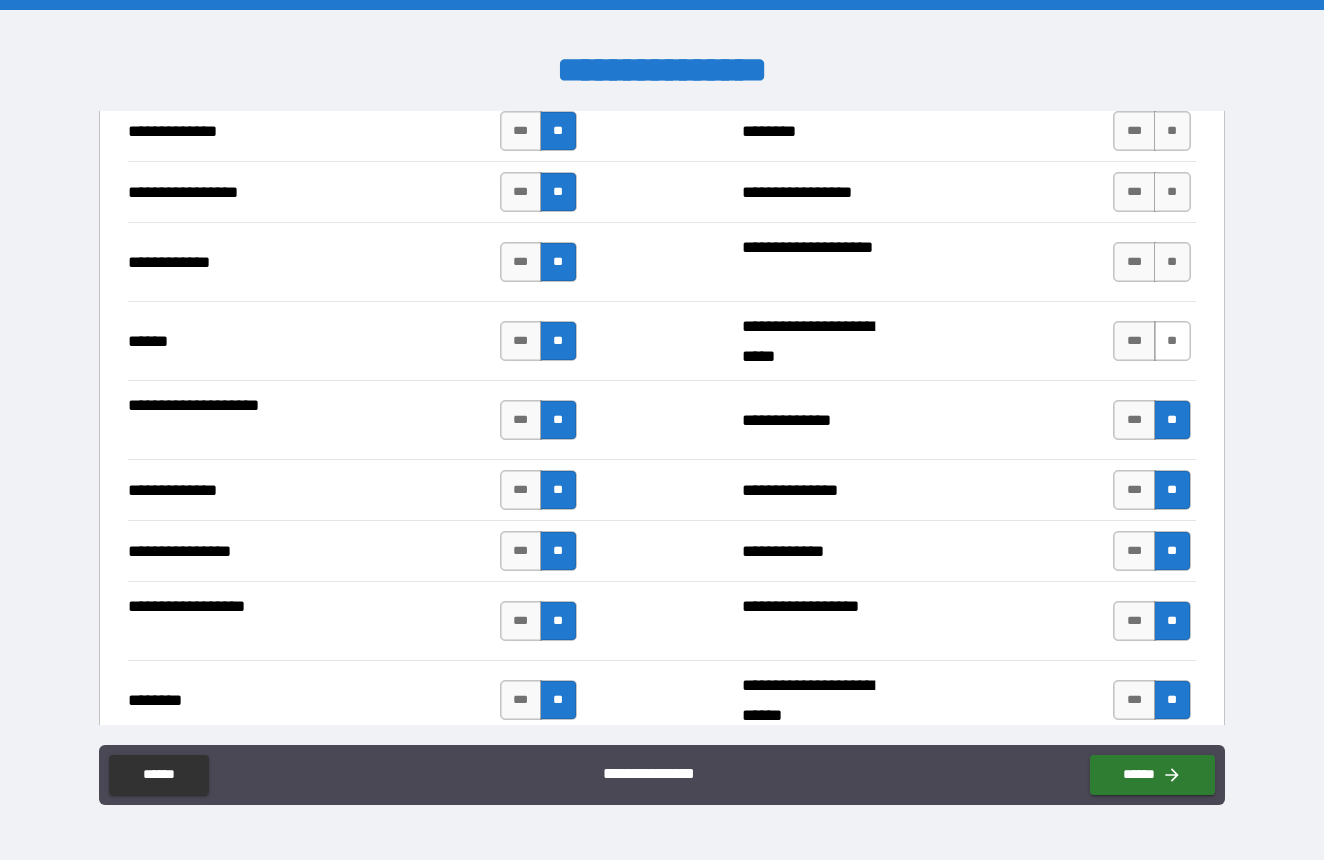 click on "**" at bounding box center [1172, 341] 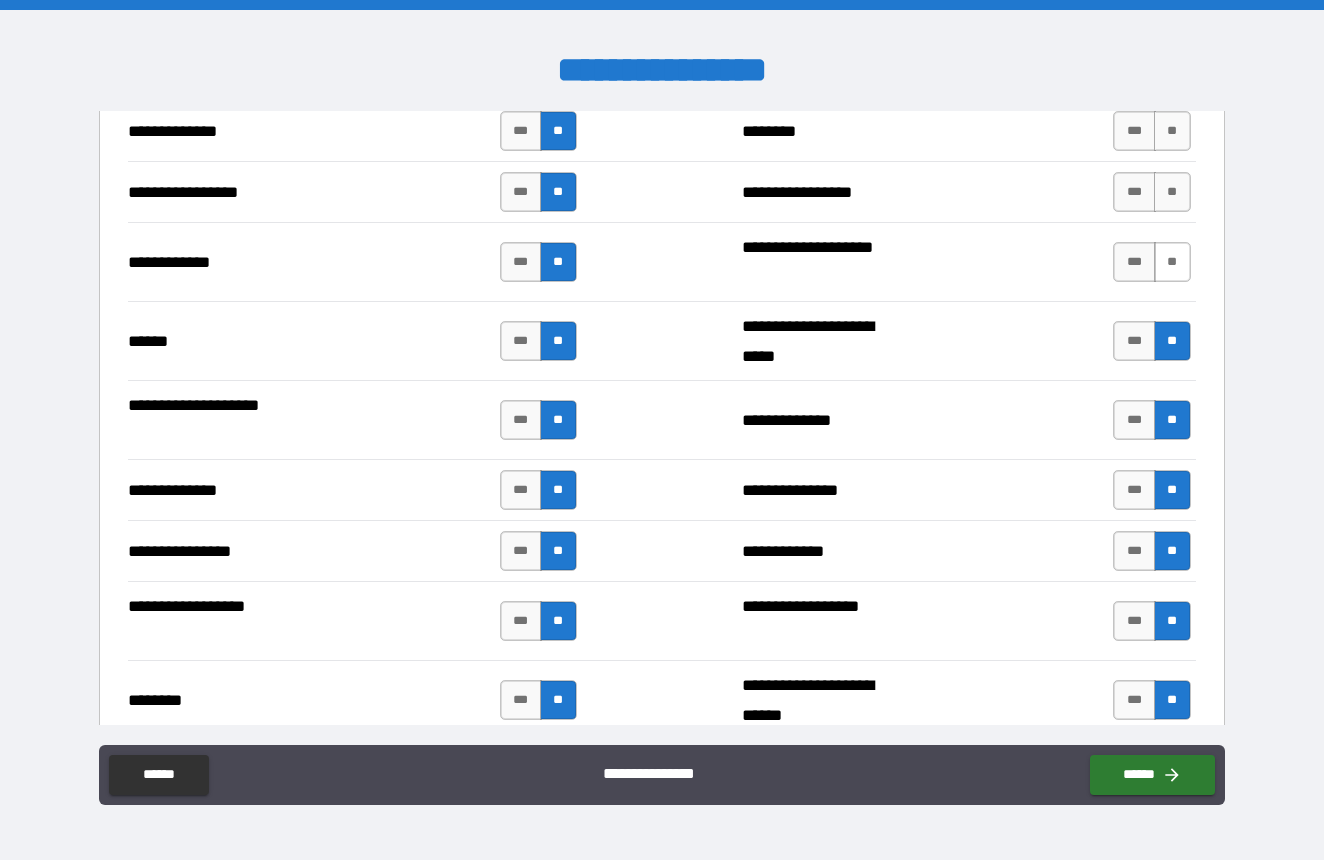click on "**" at bounding box center [1172, 262] 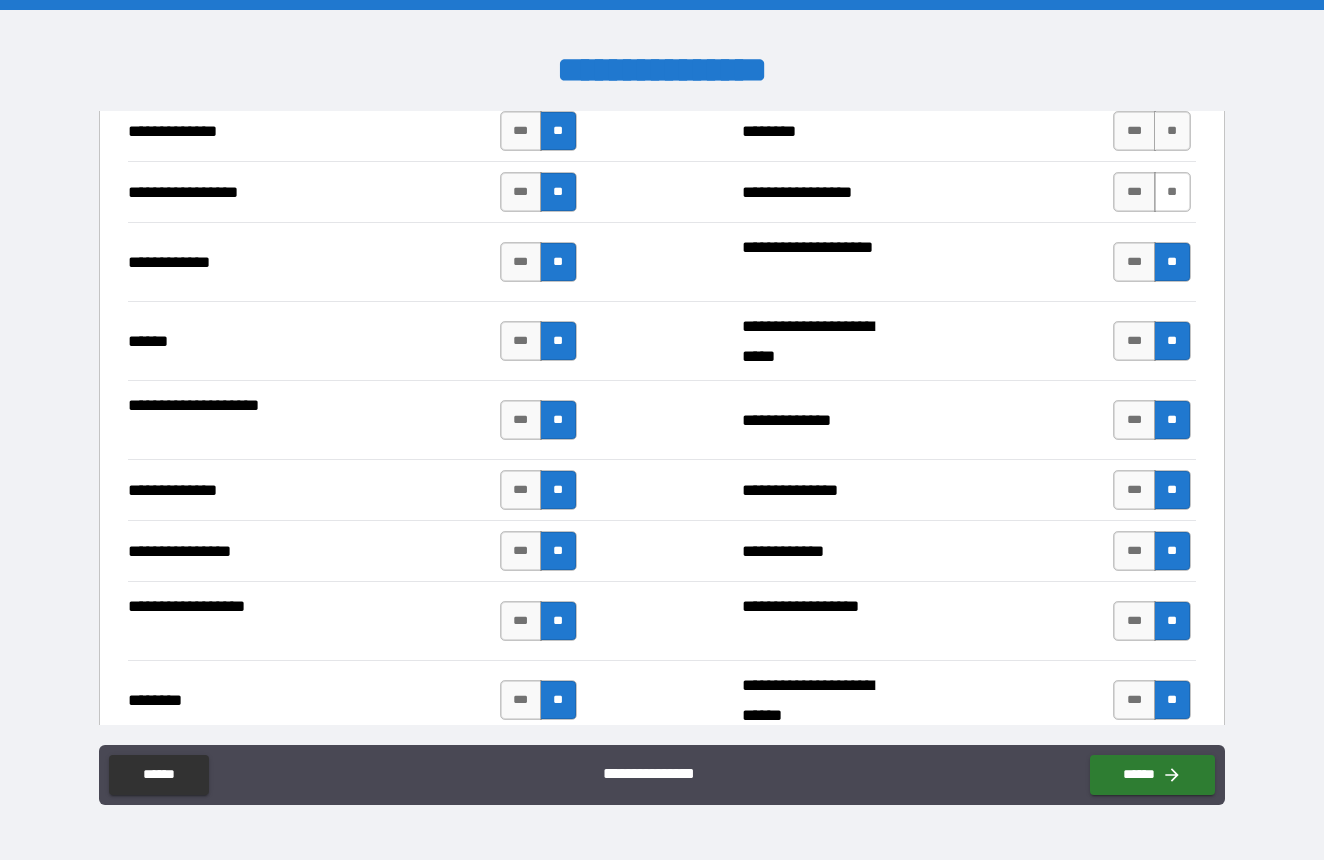 click on "**" at bounding box center (1172, 192) 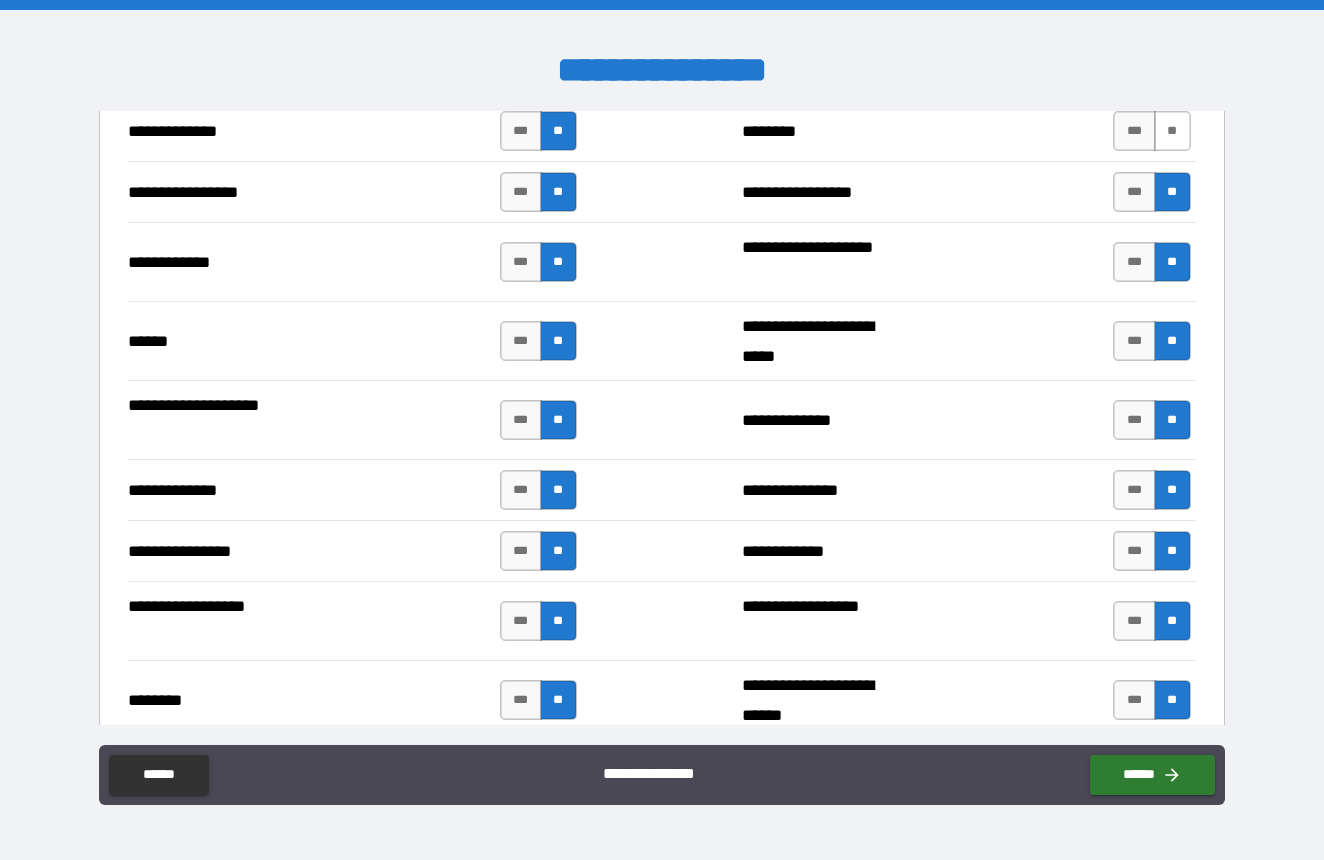 click on "**" at bounding box center (1172, 131) 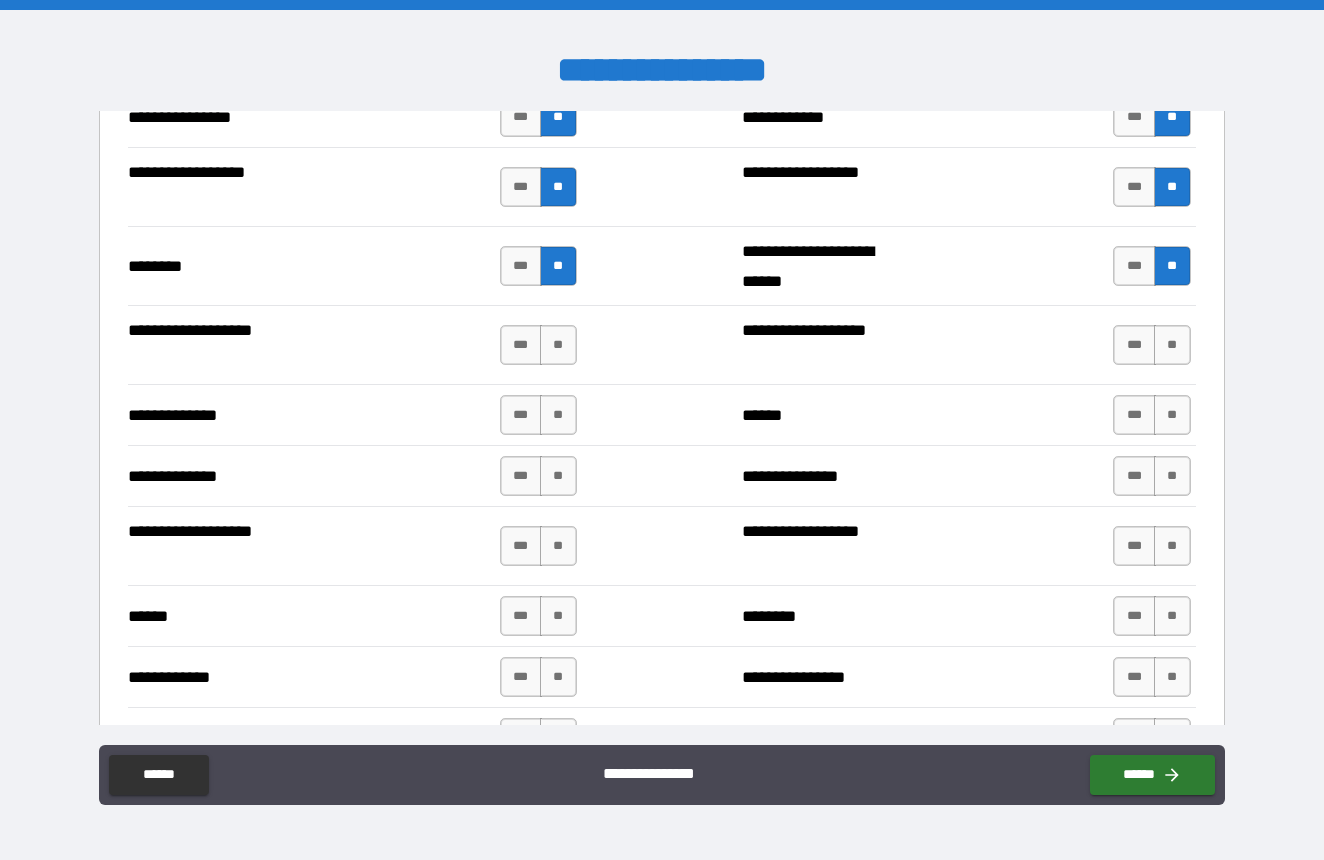 scroll, scrollTop: 3352, scrollLeft: 0, axis: vertical 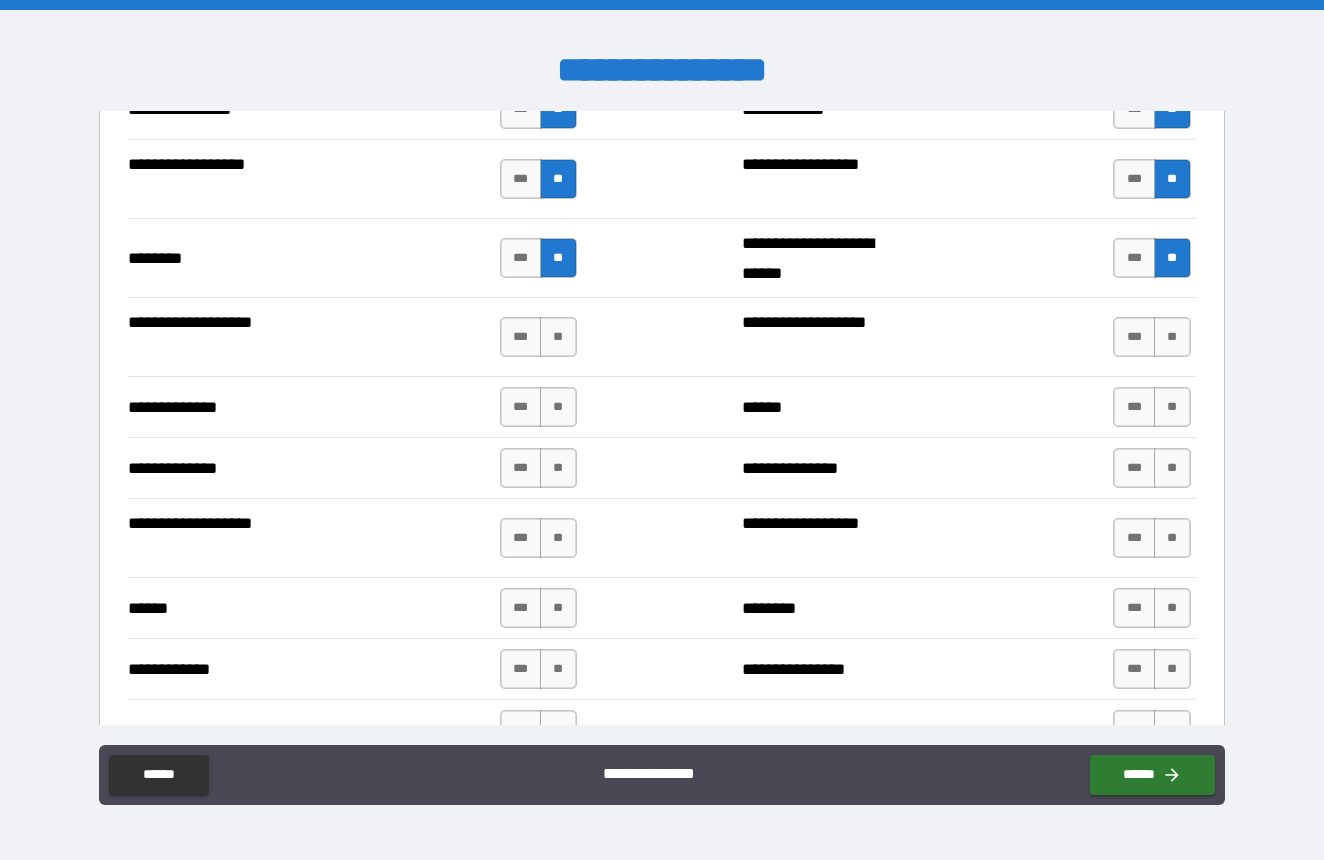click on "**********" at bounding box center (661, 336) 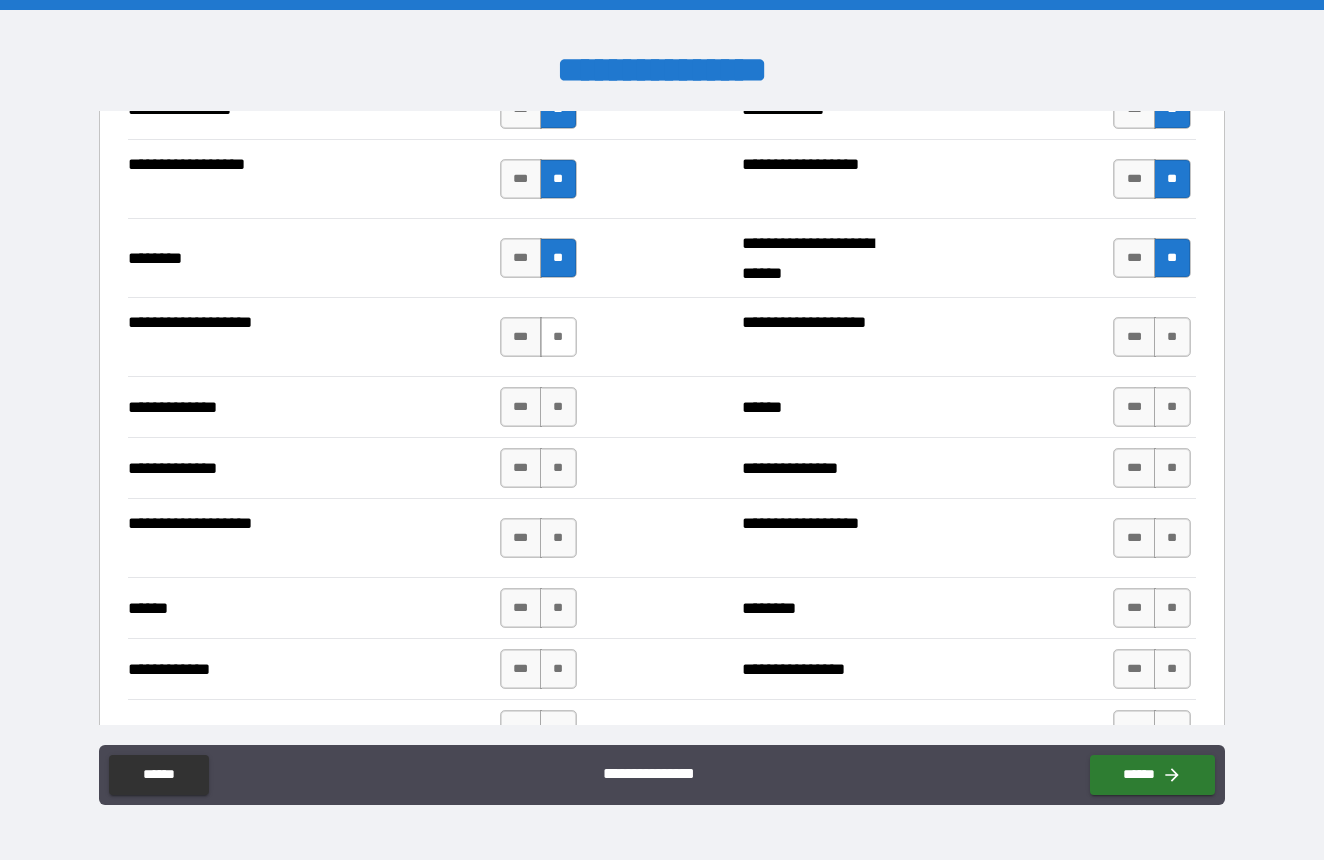 click on "**" at bounding box center [558, 337] 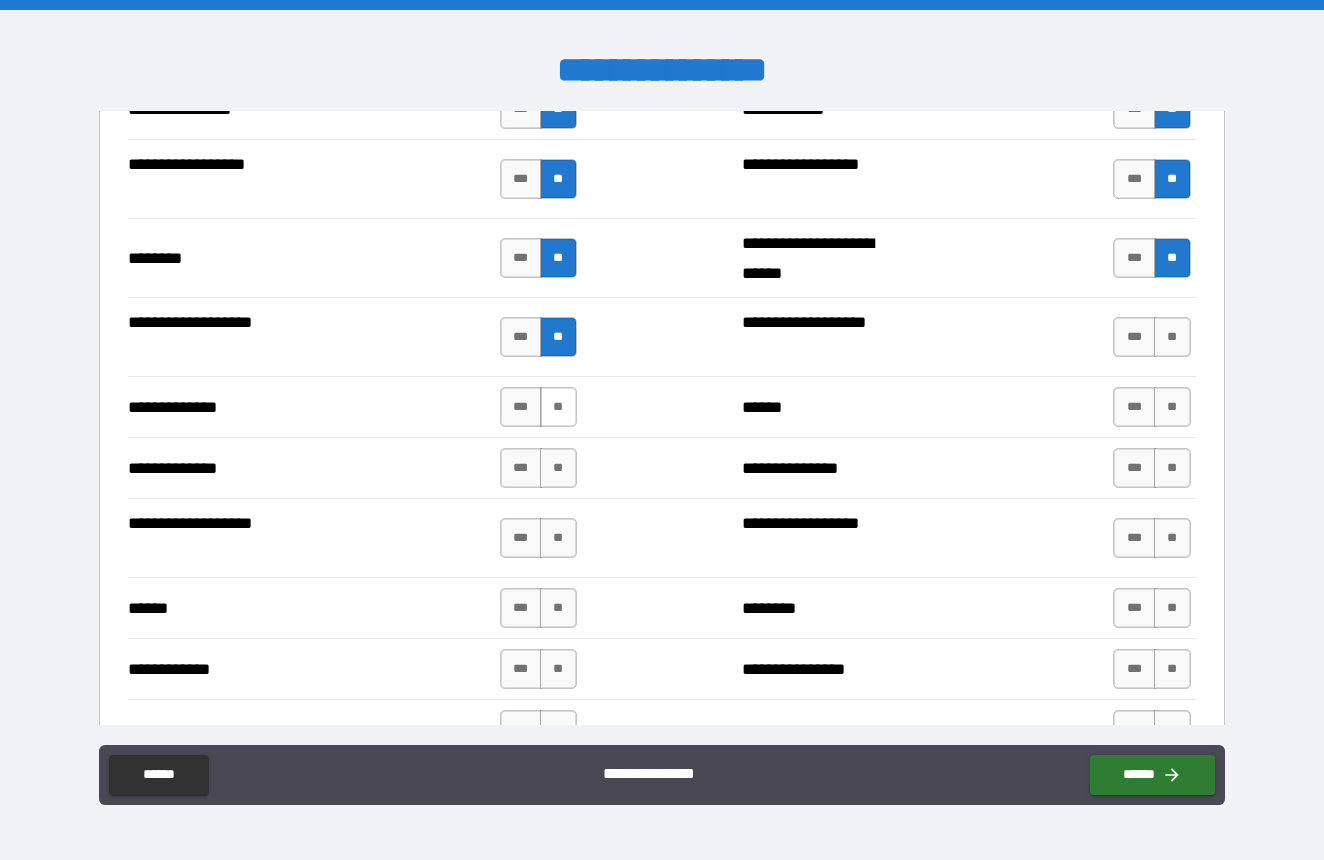 click on "**" at bounding box center [558, 407] 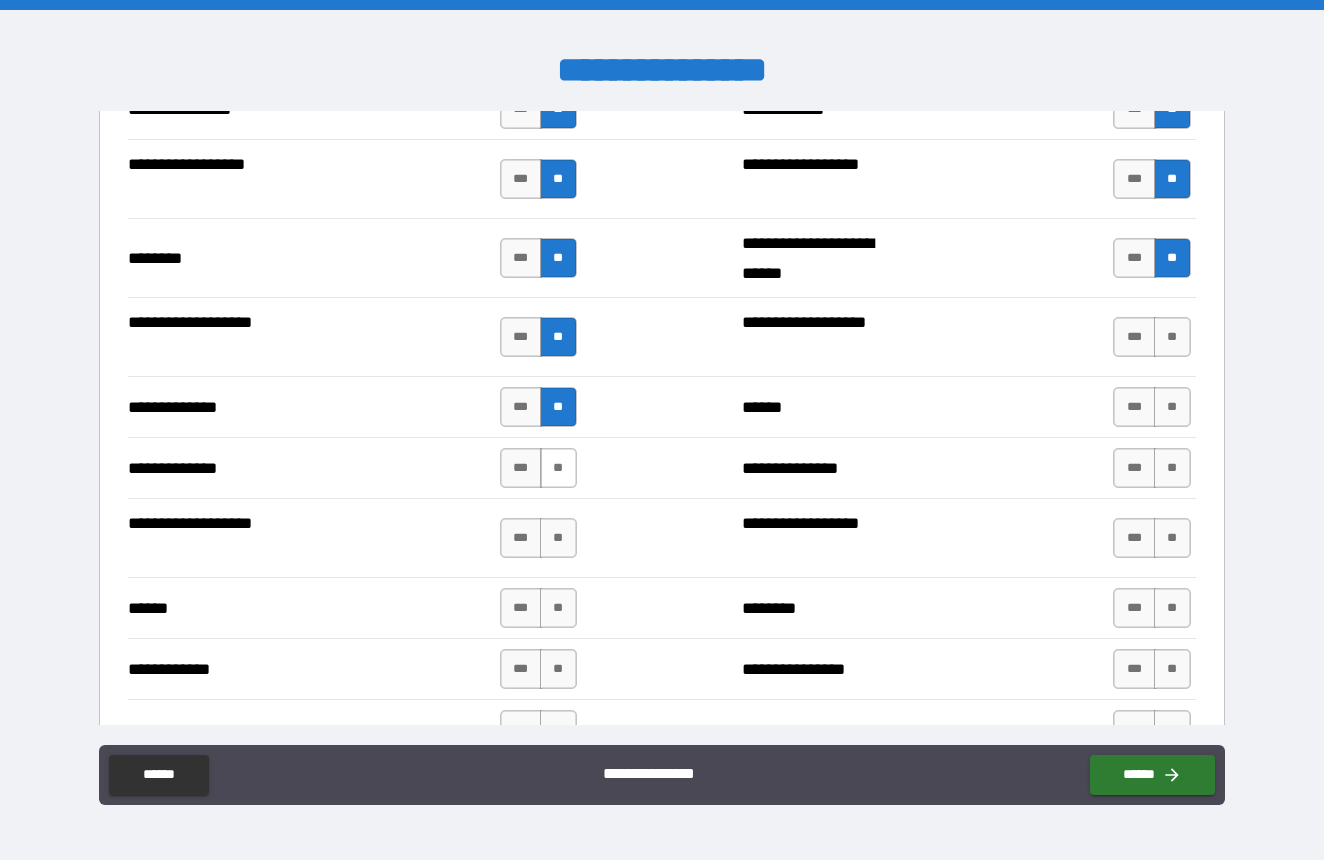 click on "**" at bounding box center (558, 468) 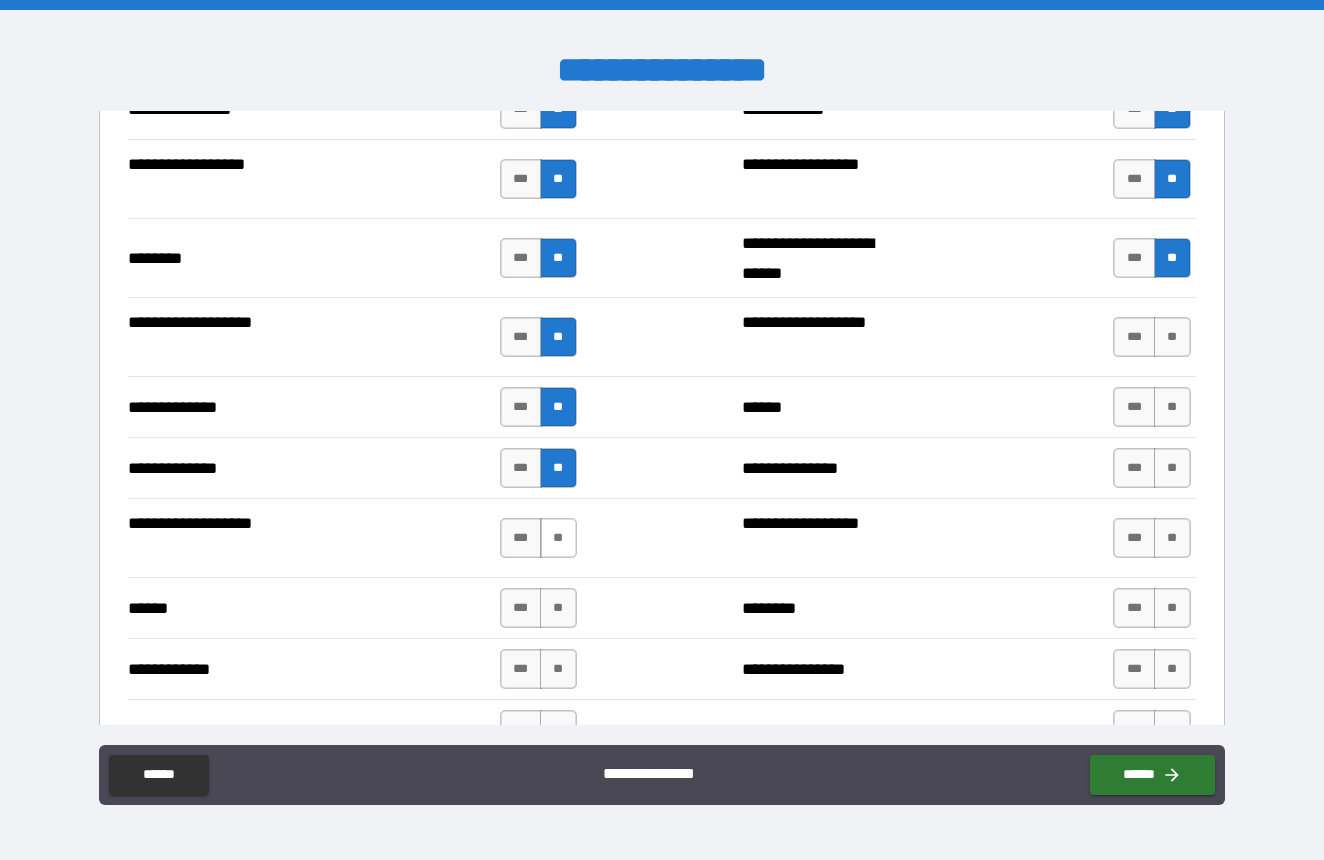 click on "**" at bounding box center (558, 538) 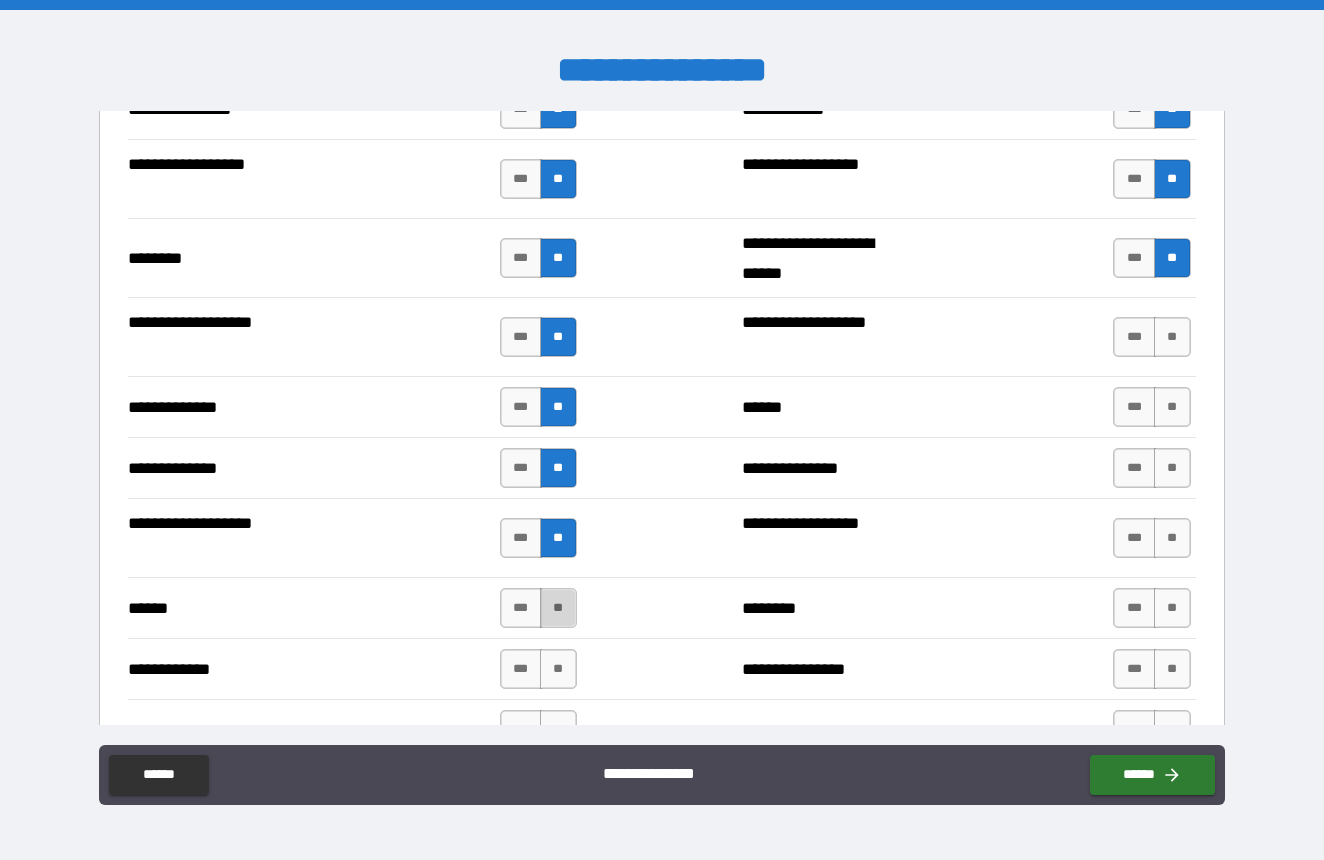 click on "**" at bounding box center (558, 608) 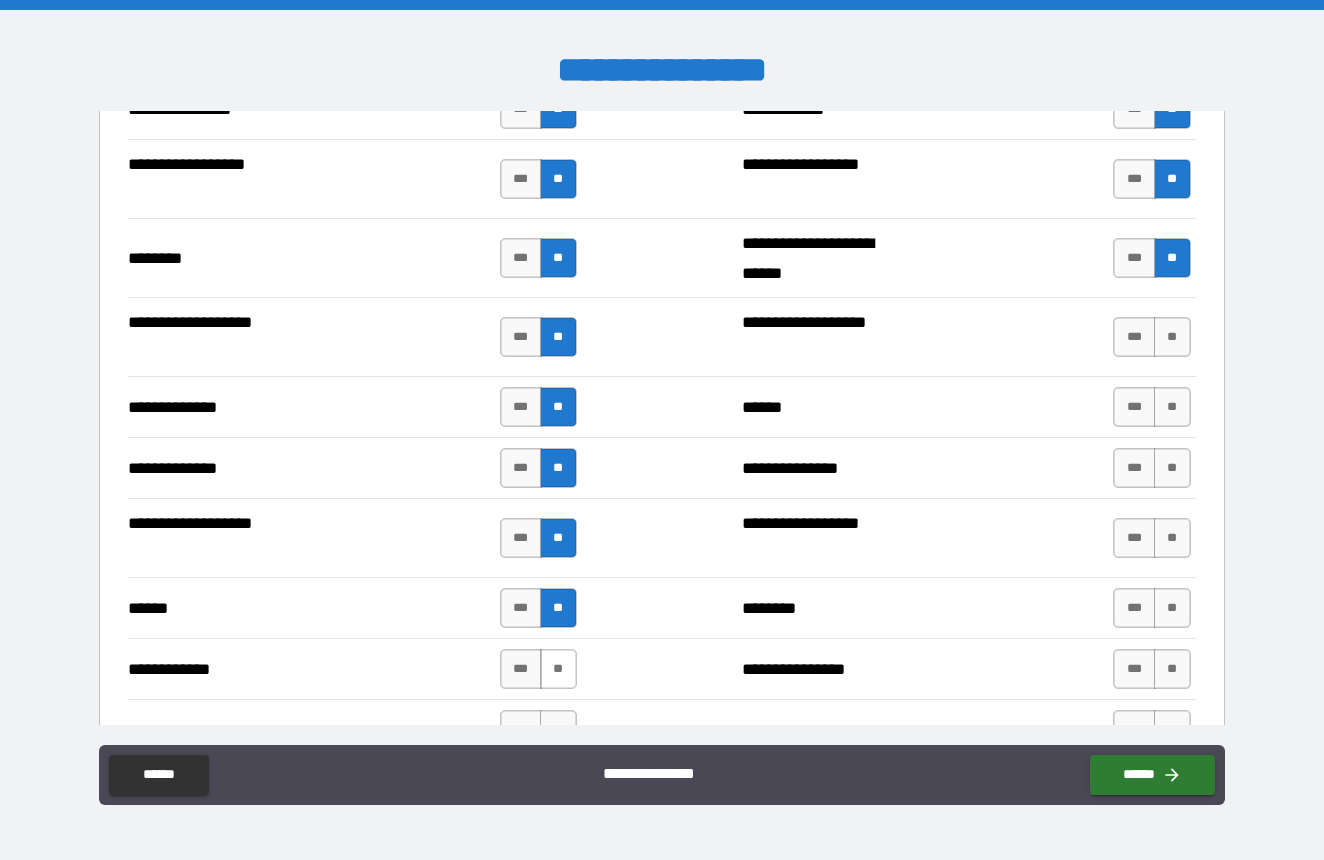 click on "**" at bounding box center (558, 669) 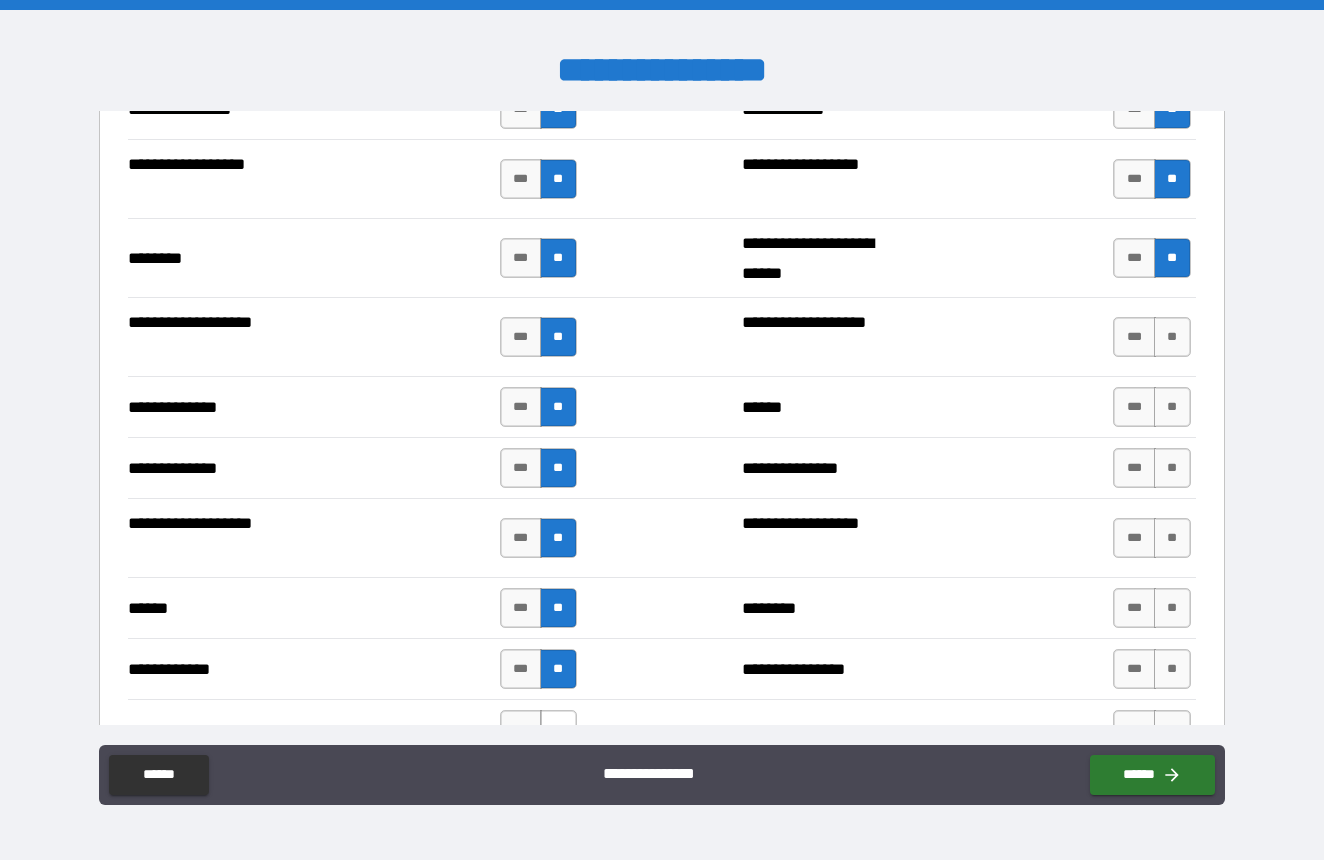 click on "**" at bounding box center [558, 730] 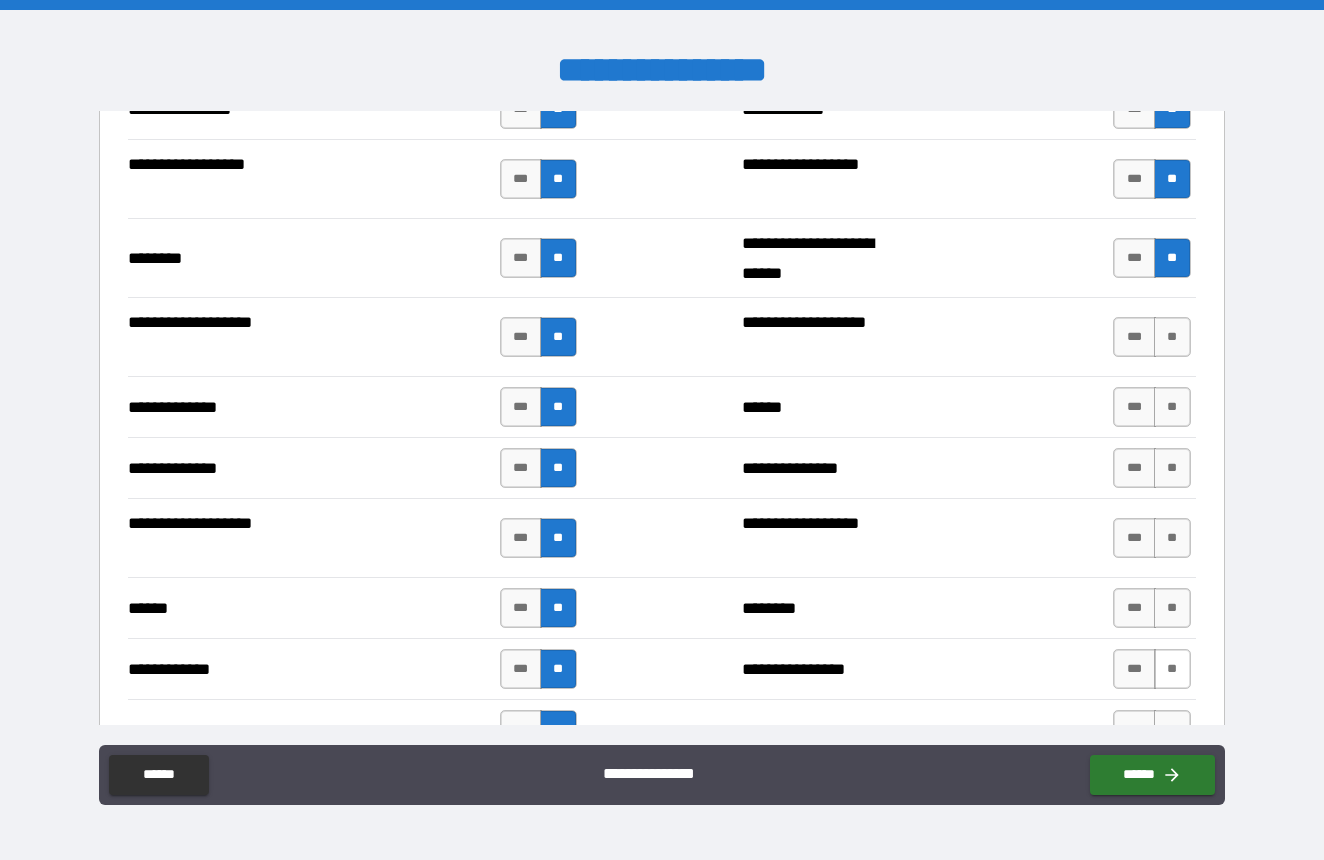 click on "**" at bounding box center [1172, 669] 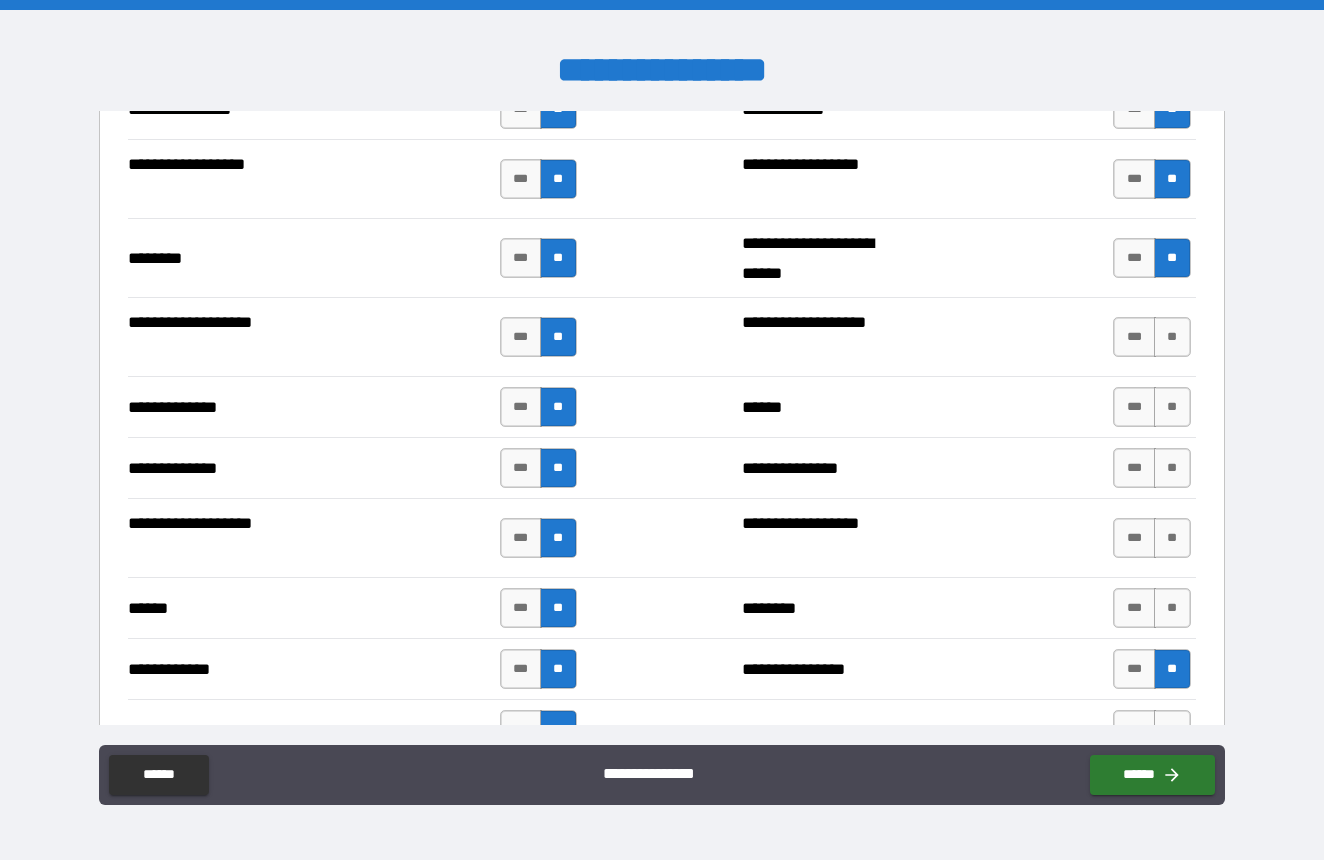 click on "****** *** ** ******** *** **" at bounding box center [661, 607] 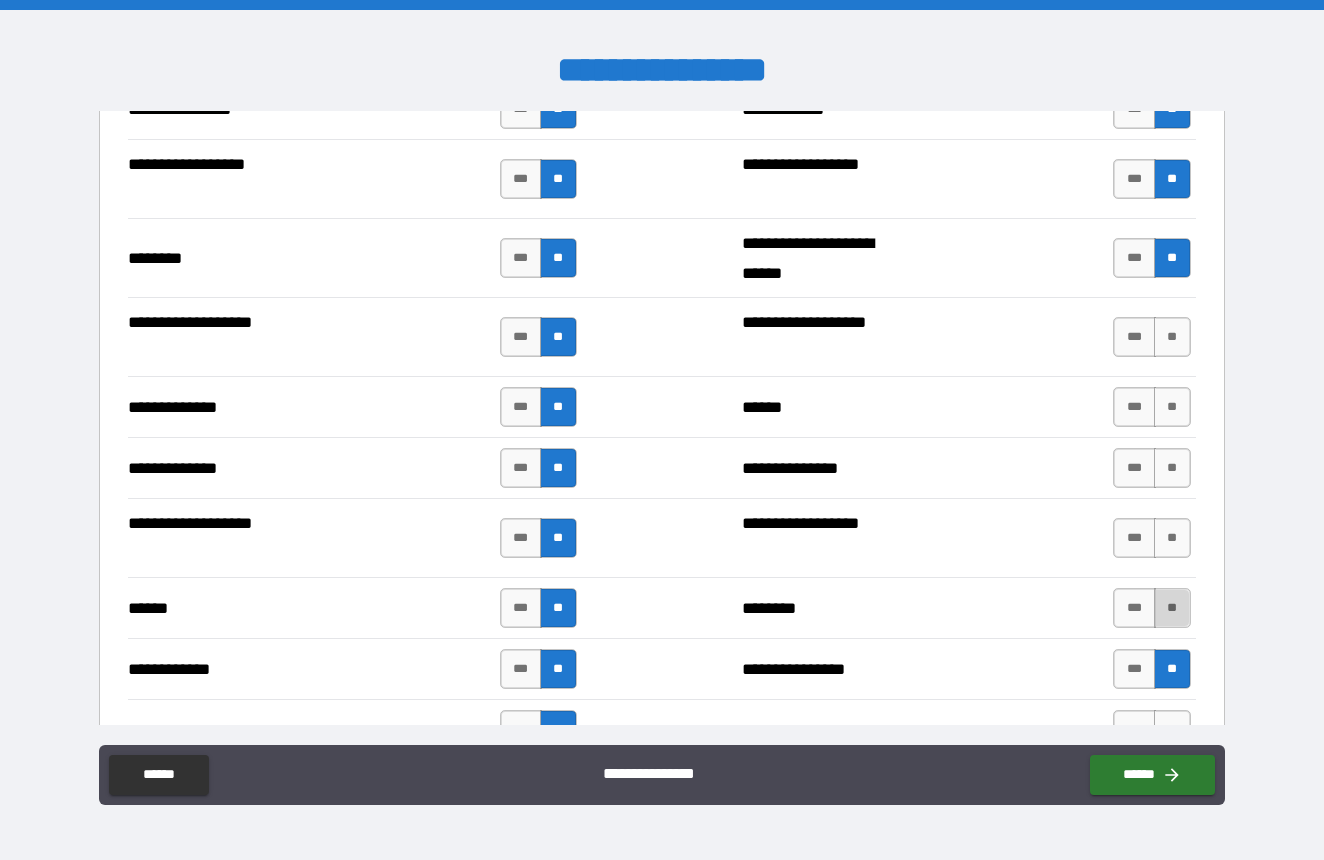 click on "**" at bounding box center [1172, 608] 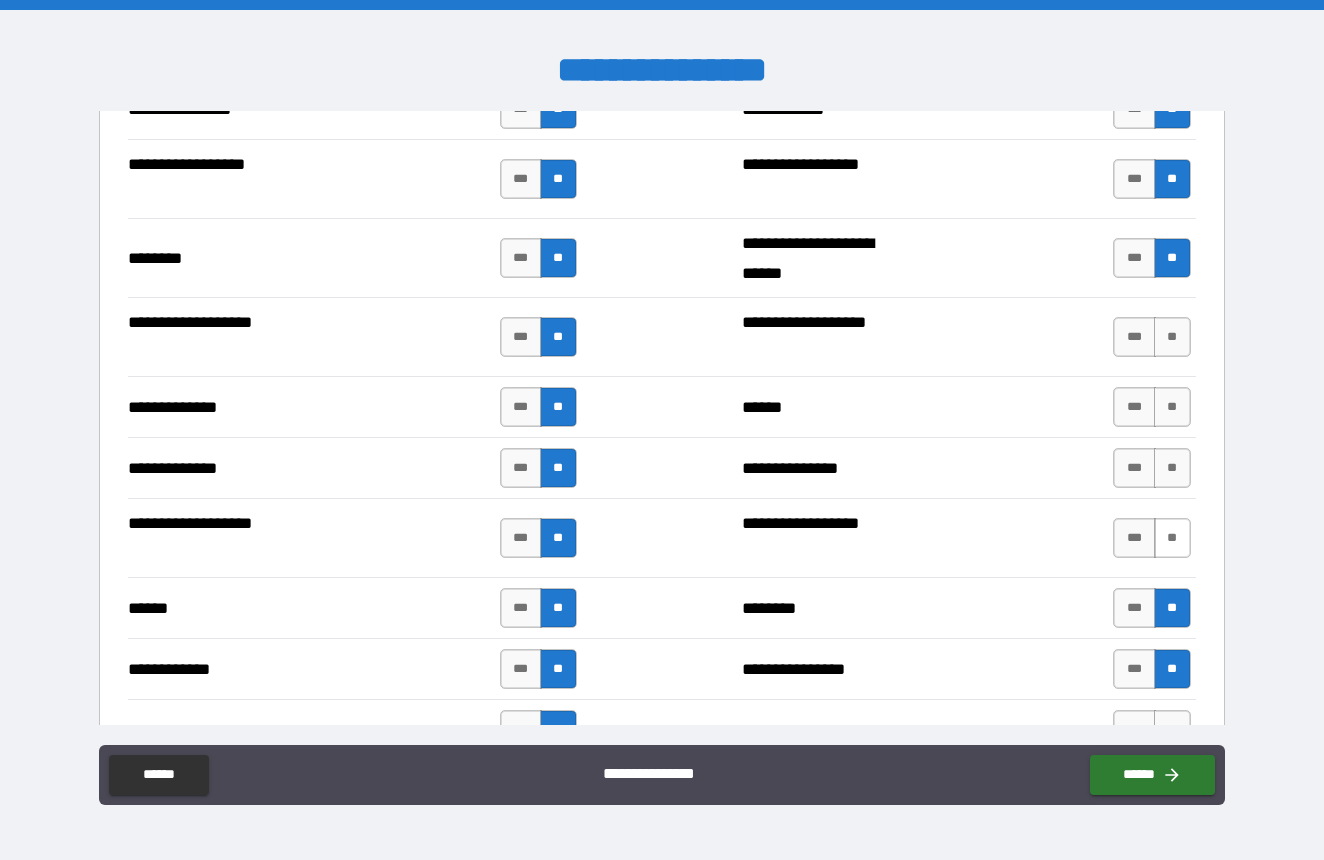 click on "**" at bounding box center (1172, 538) 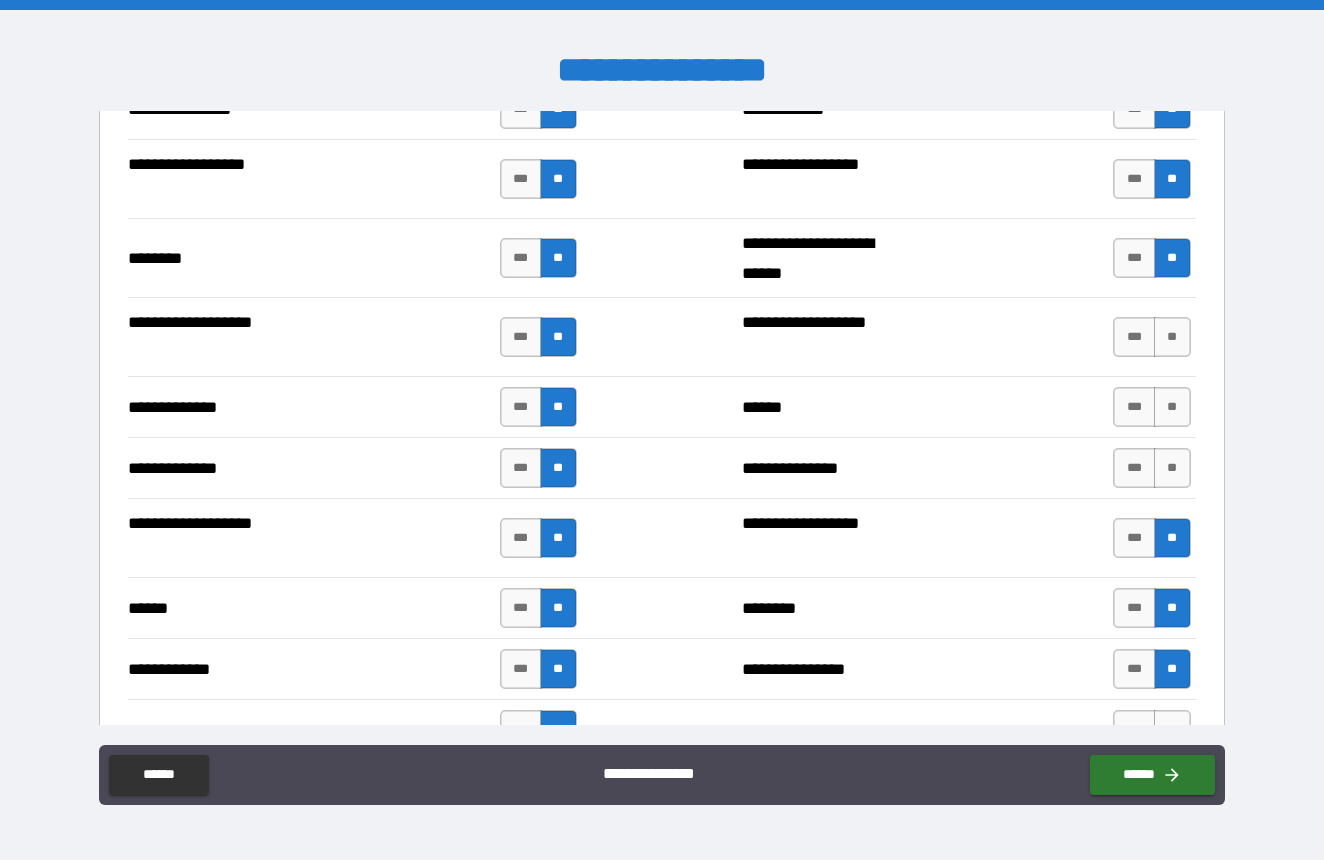 click on "**********" at bounding box center [661, 467] 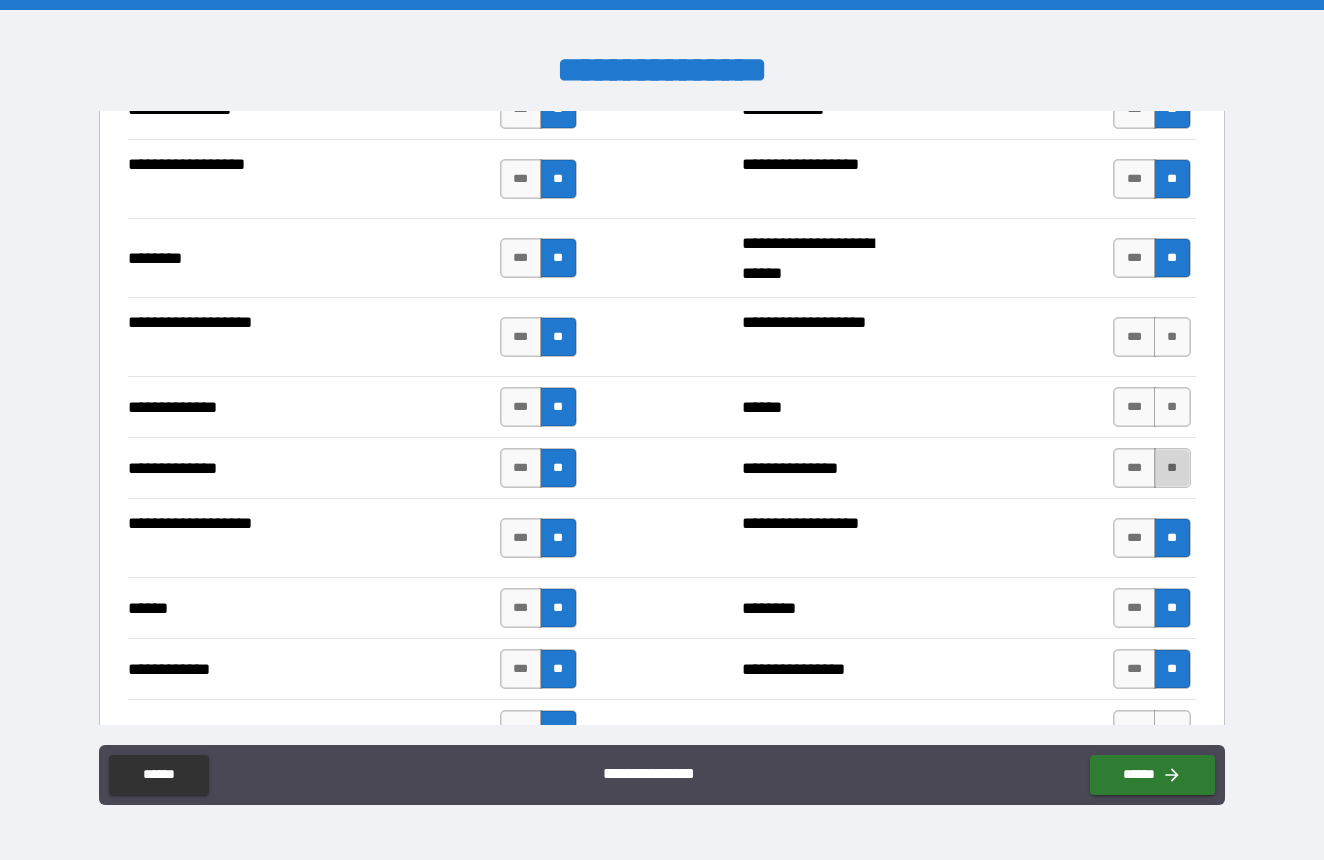click on "**" at bounding box center (1172, 468) 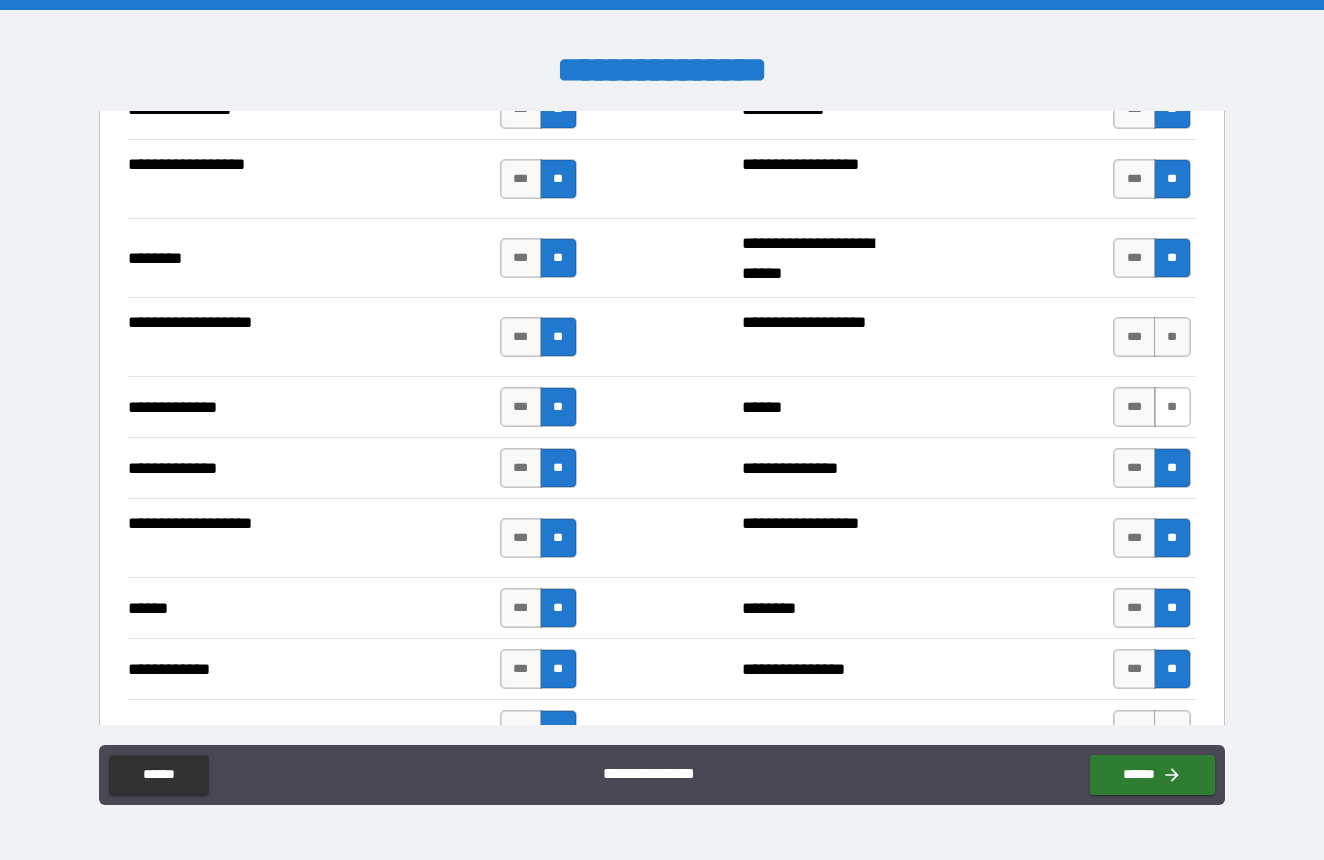 click on "**" at bounding box center [1172, 407] 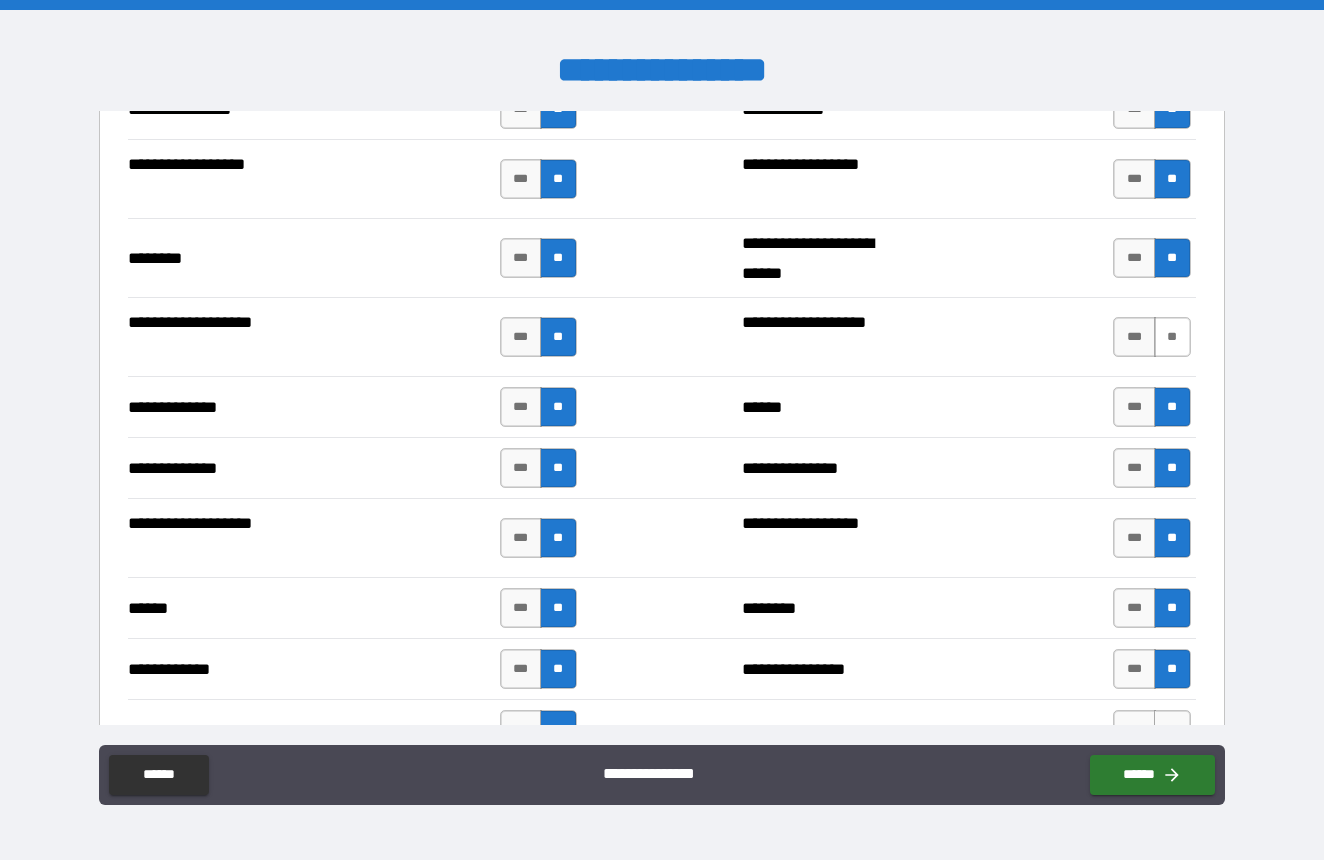 click on "**" at bounding box center (1172, 337) 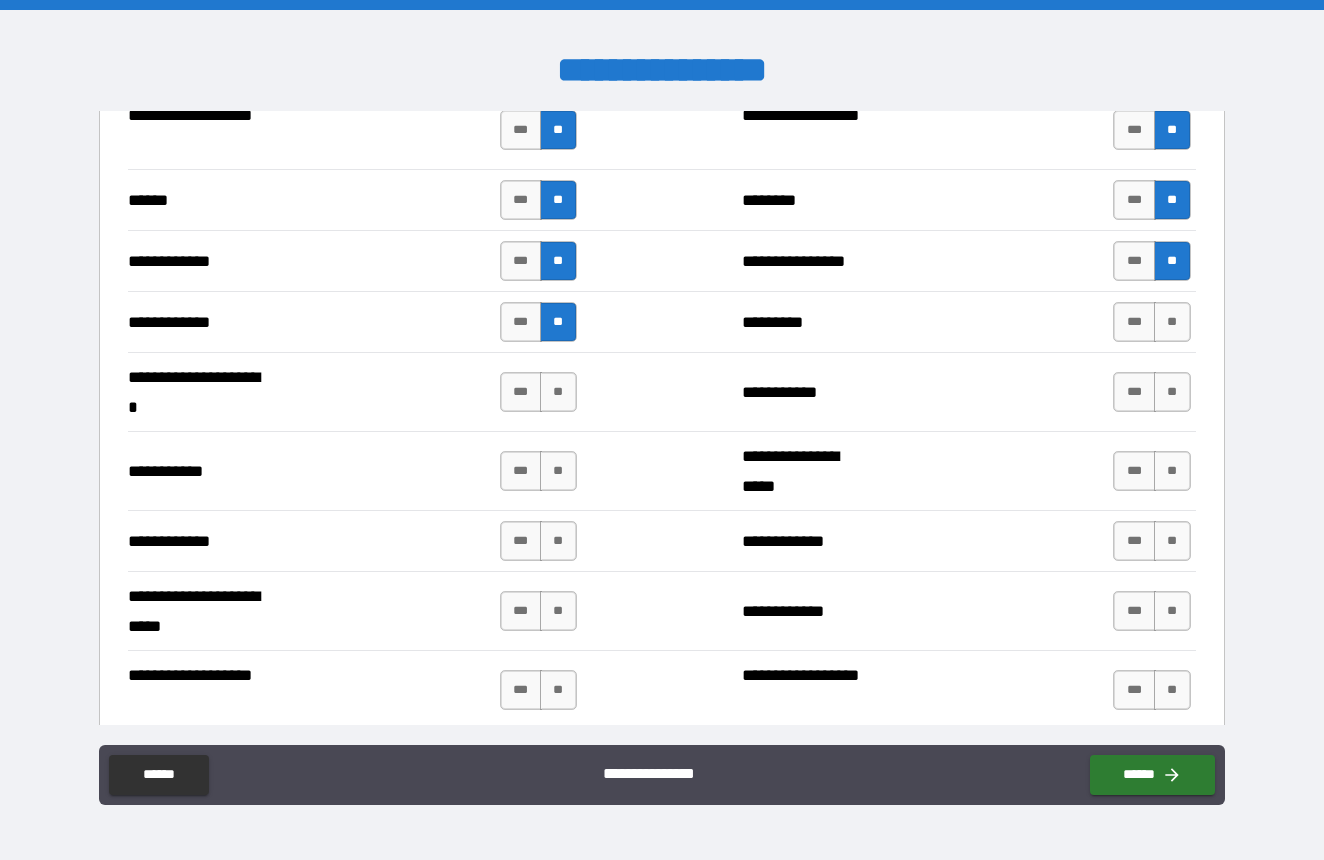 scroll, scrollTop: 3770, scrollLeft: 0, axis: vertical 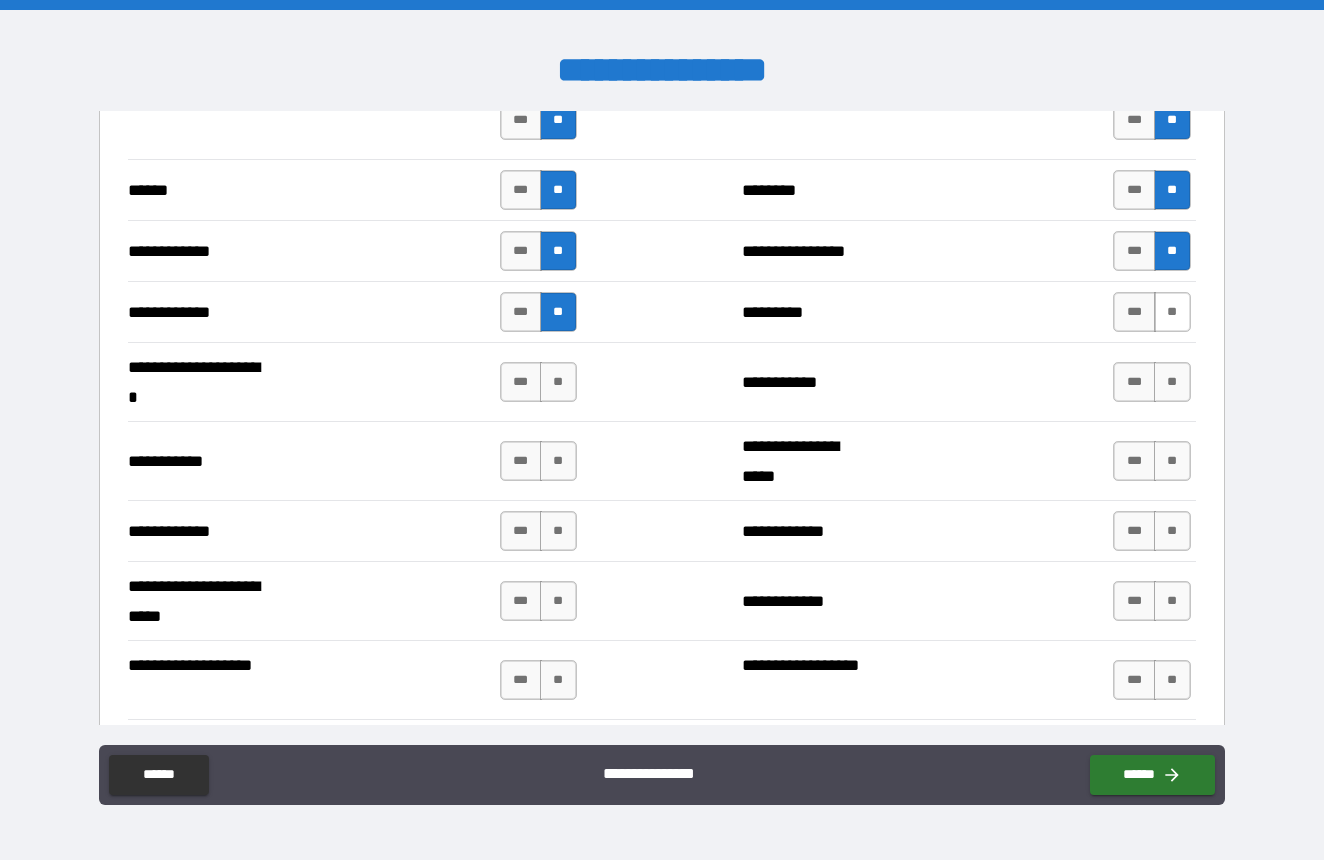 click on "**" at bounding box center (1172, 312) 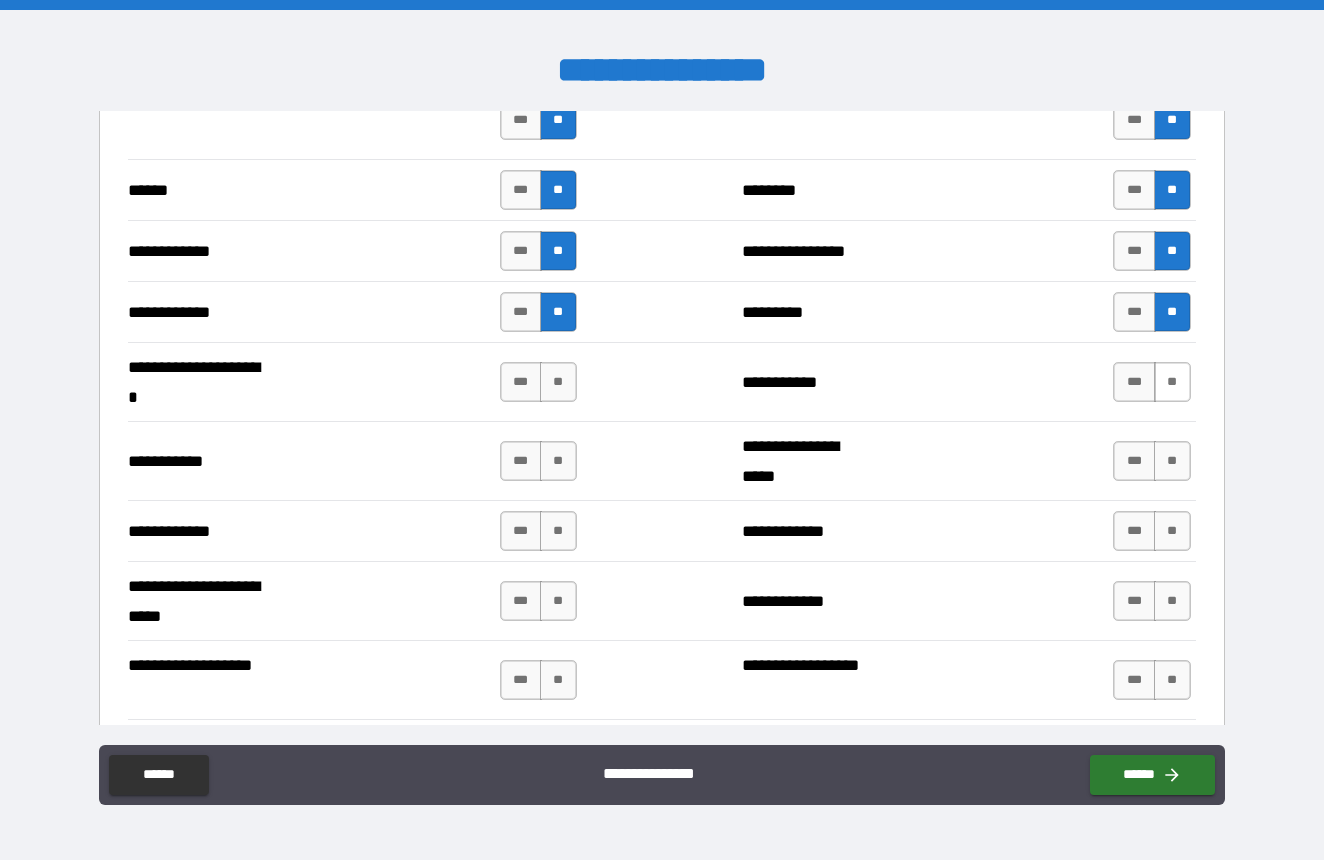 click on "**" at bounding box center [1172, 382] 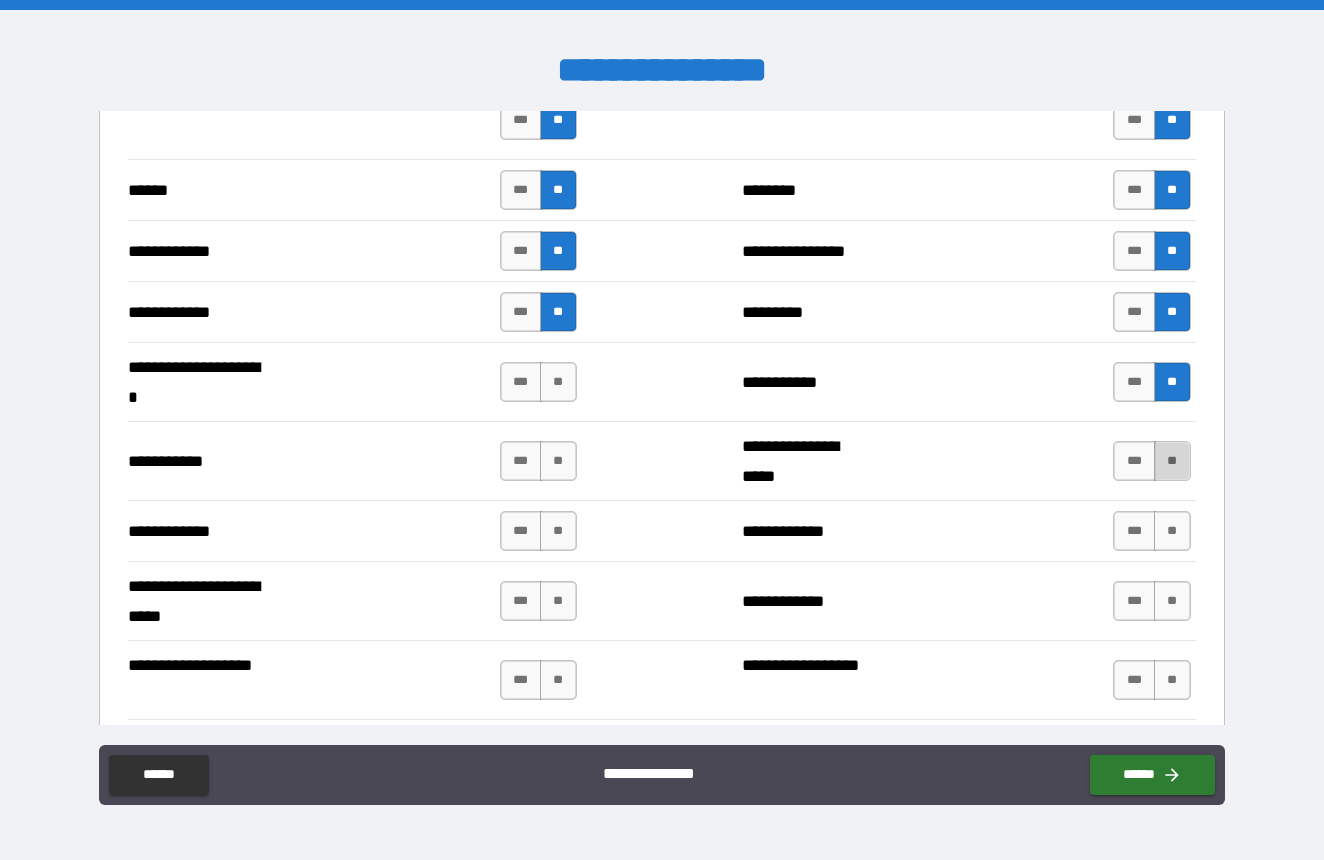 click on "**" at bounding box center [1172, 461] 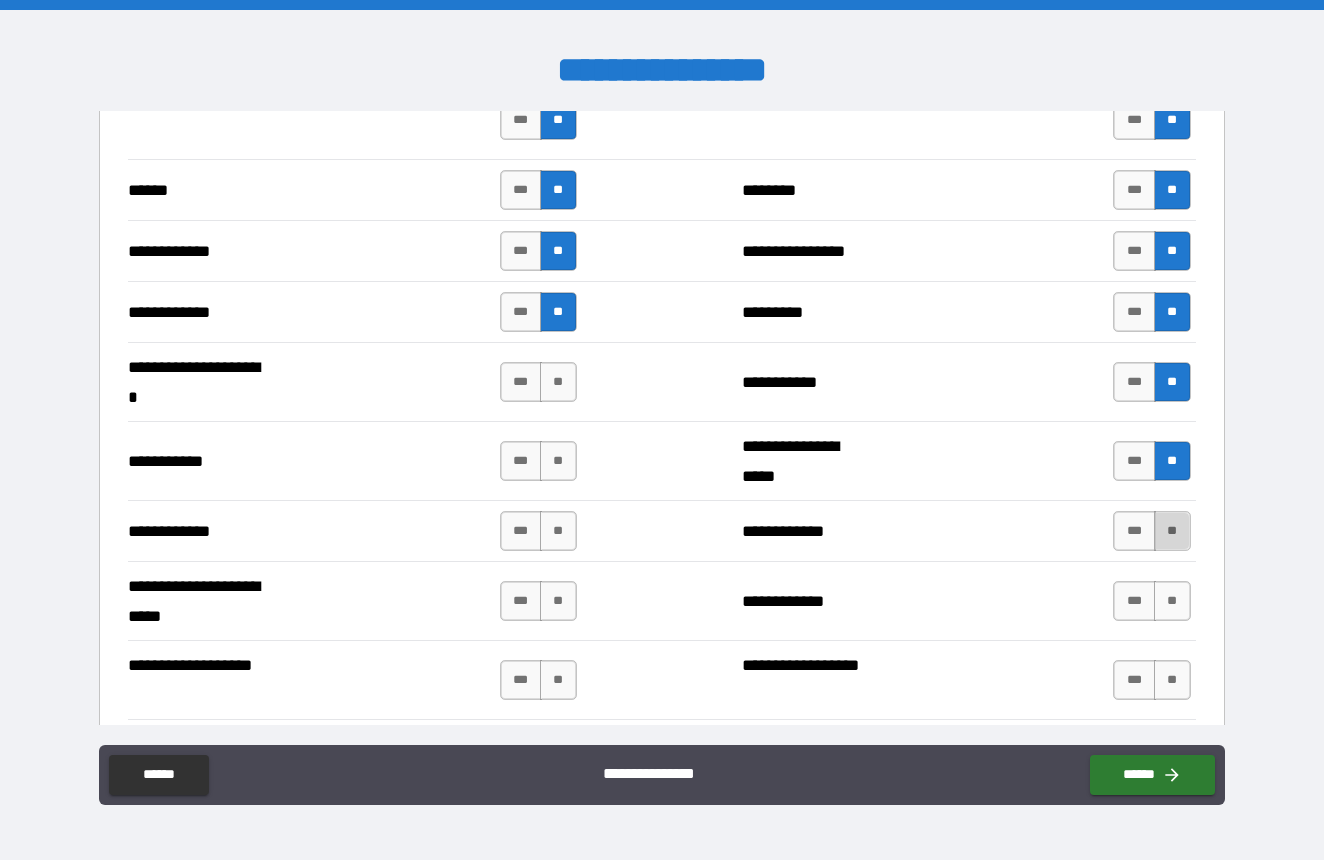click on "**" at bounding box center (1172, 531) 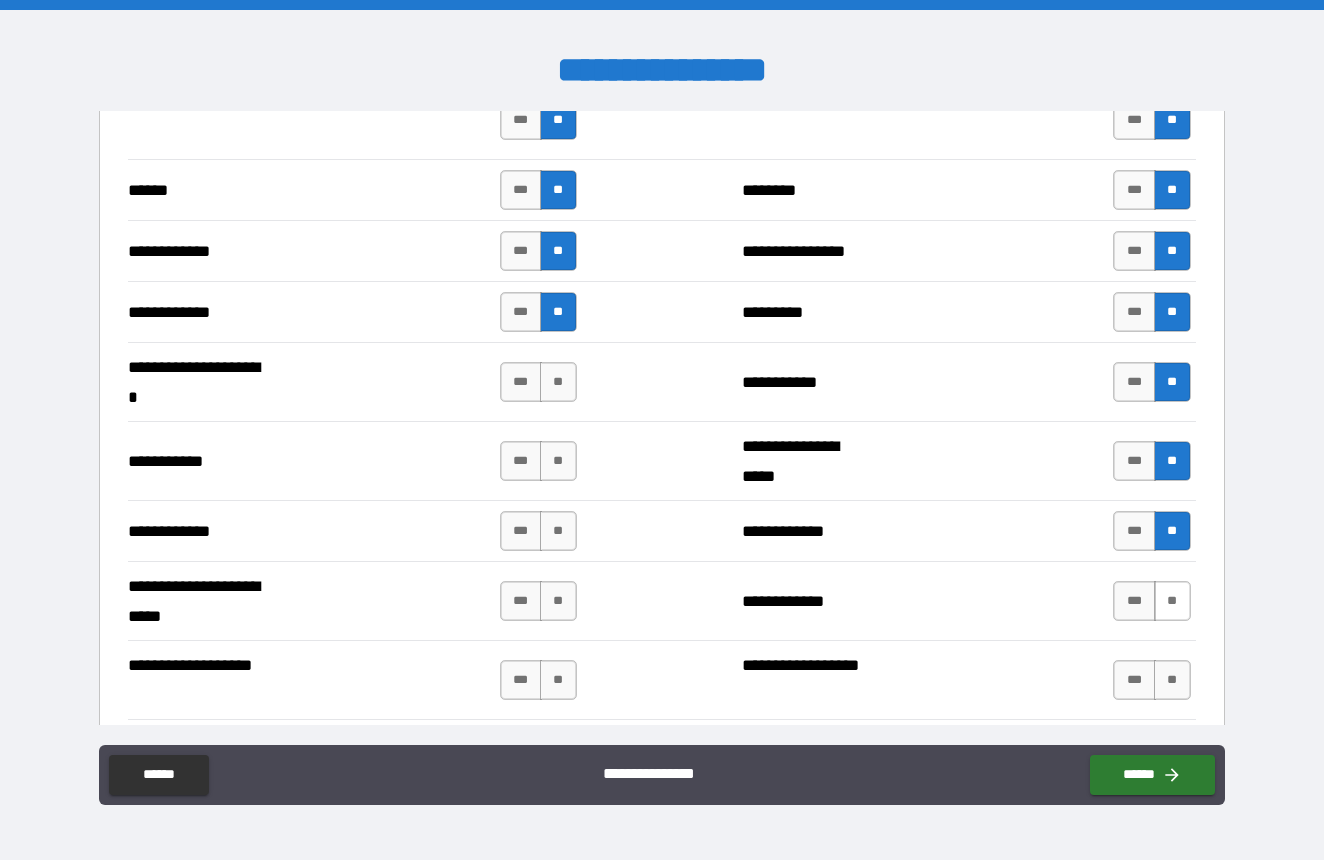 click on "**" at bounding box center [1172, 601] 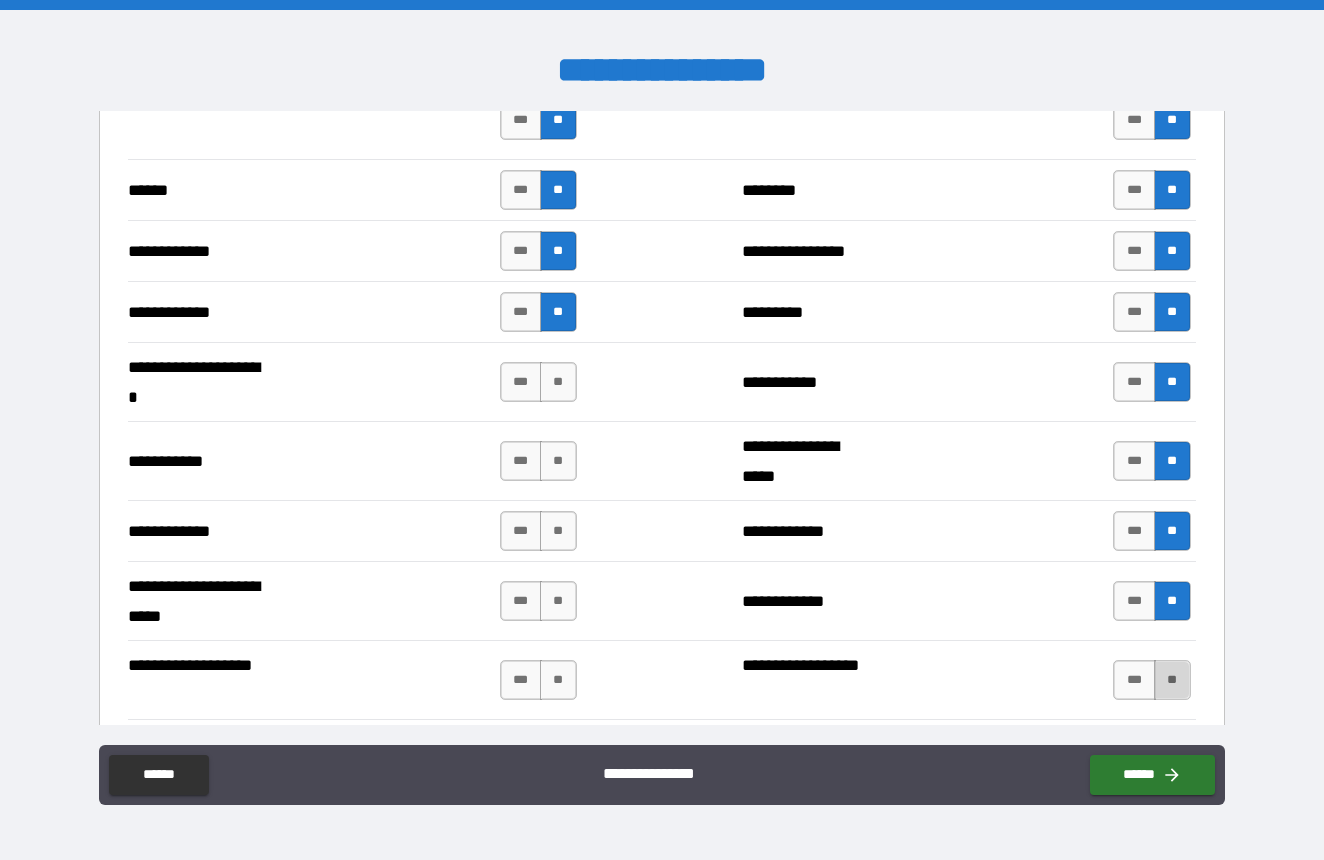 click on "**" at bounding box center (1172, 680) 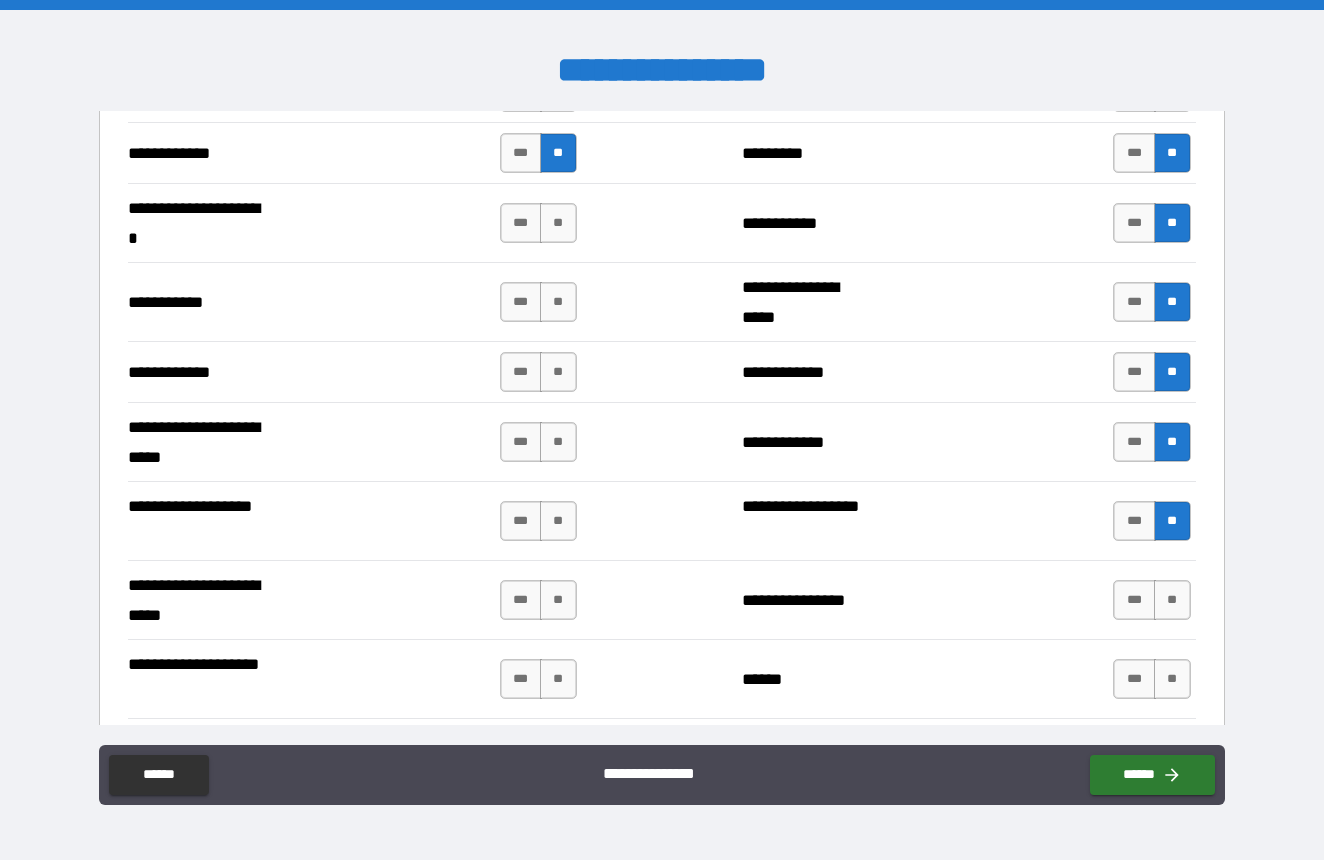 scroll, scrollTop: 3905, scrollLeft: 0, axis: vertical 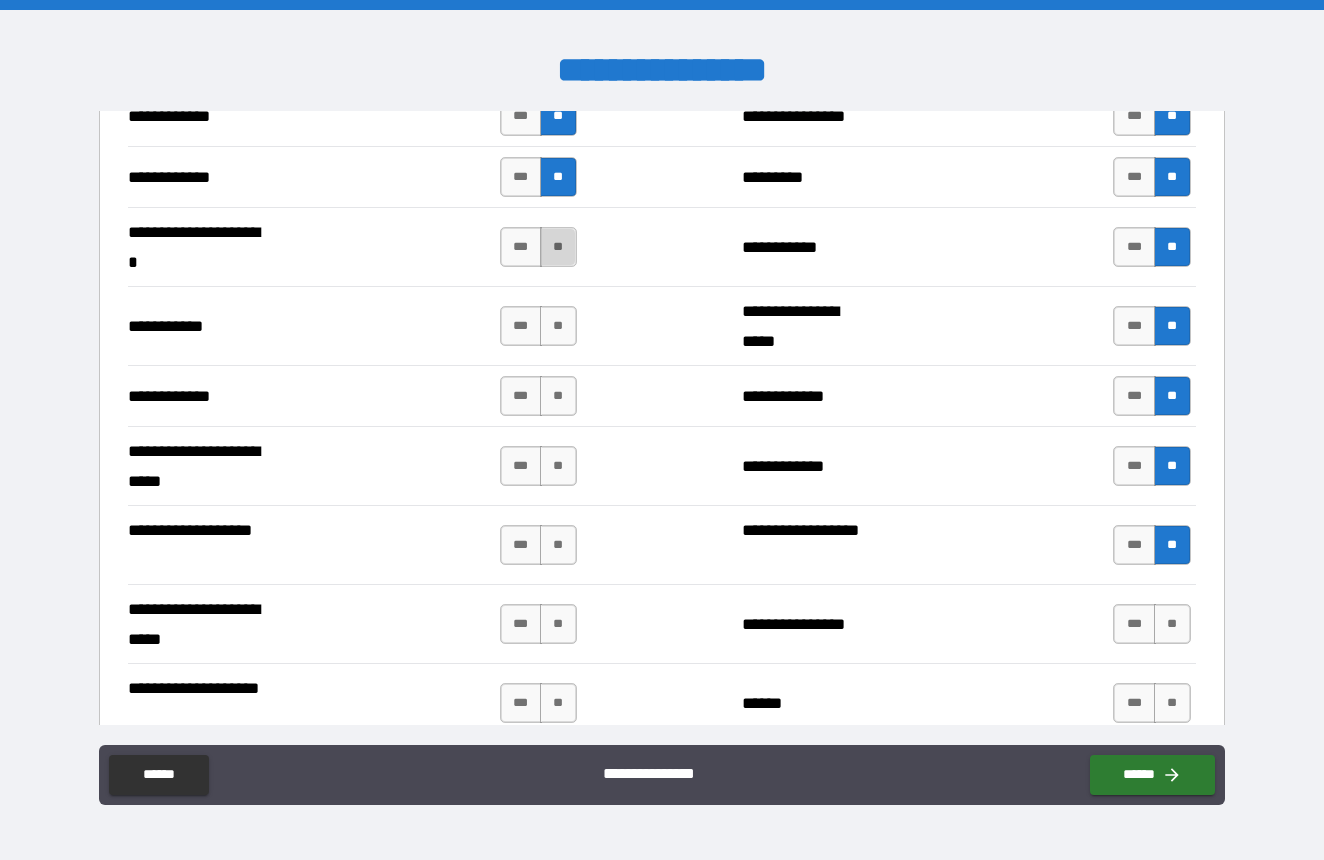 click on "**" at bounding box center (558, 247) 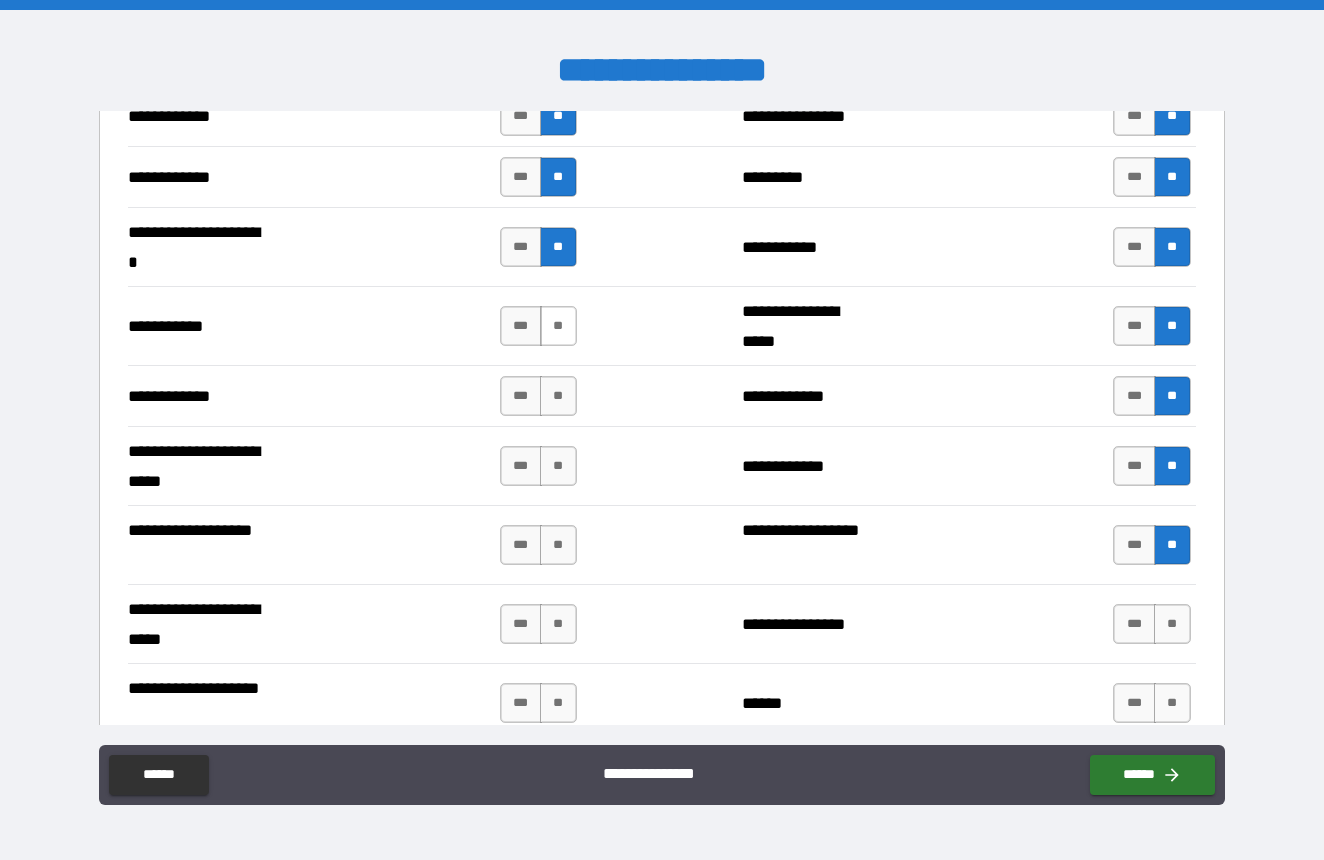 click on "**" at bounding box center [558, 326] 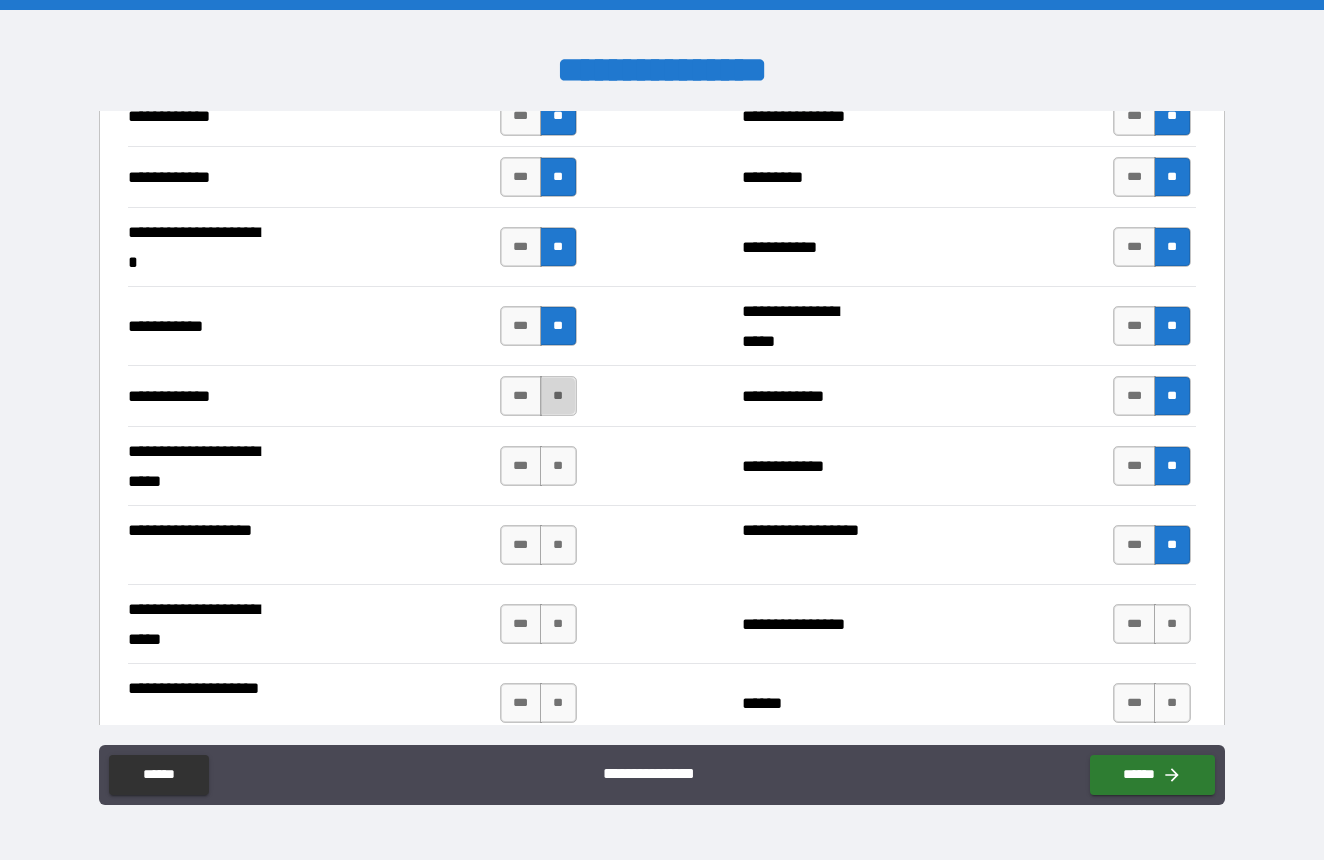 click on "**" at bounding box center [558, 396] 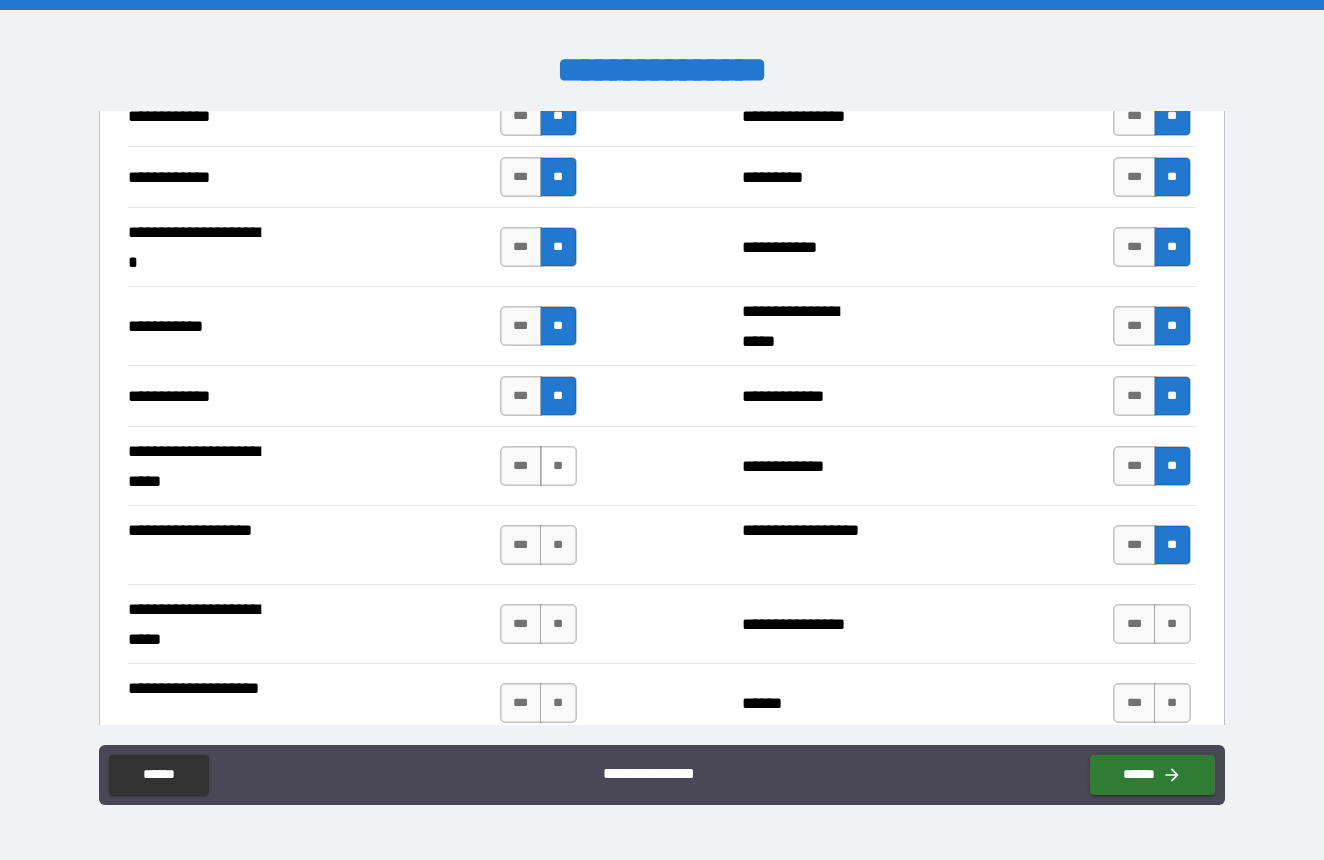click on "**" at bounding box center (558, 466) 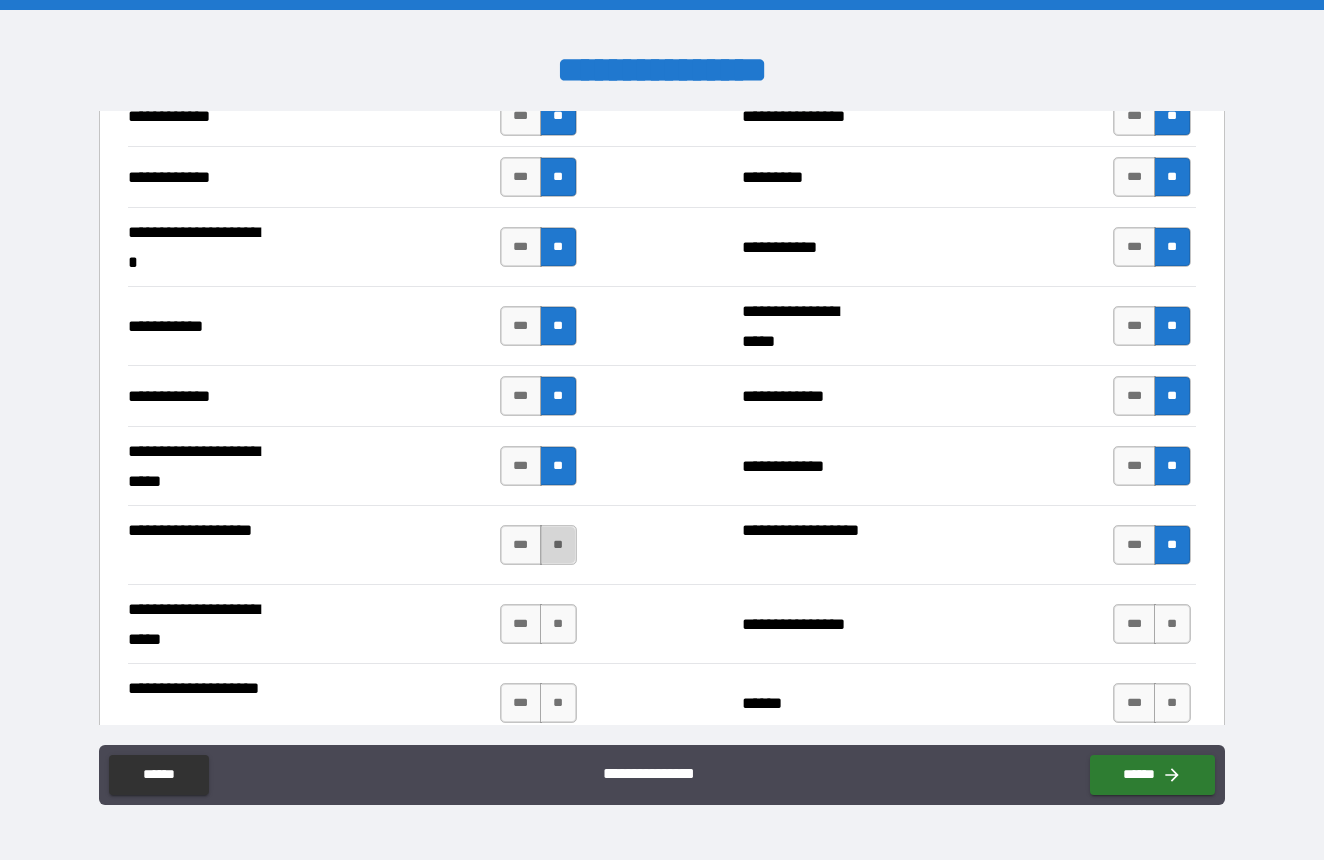 click on "**" at bounding box center (558, 545) 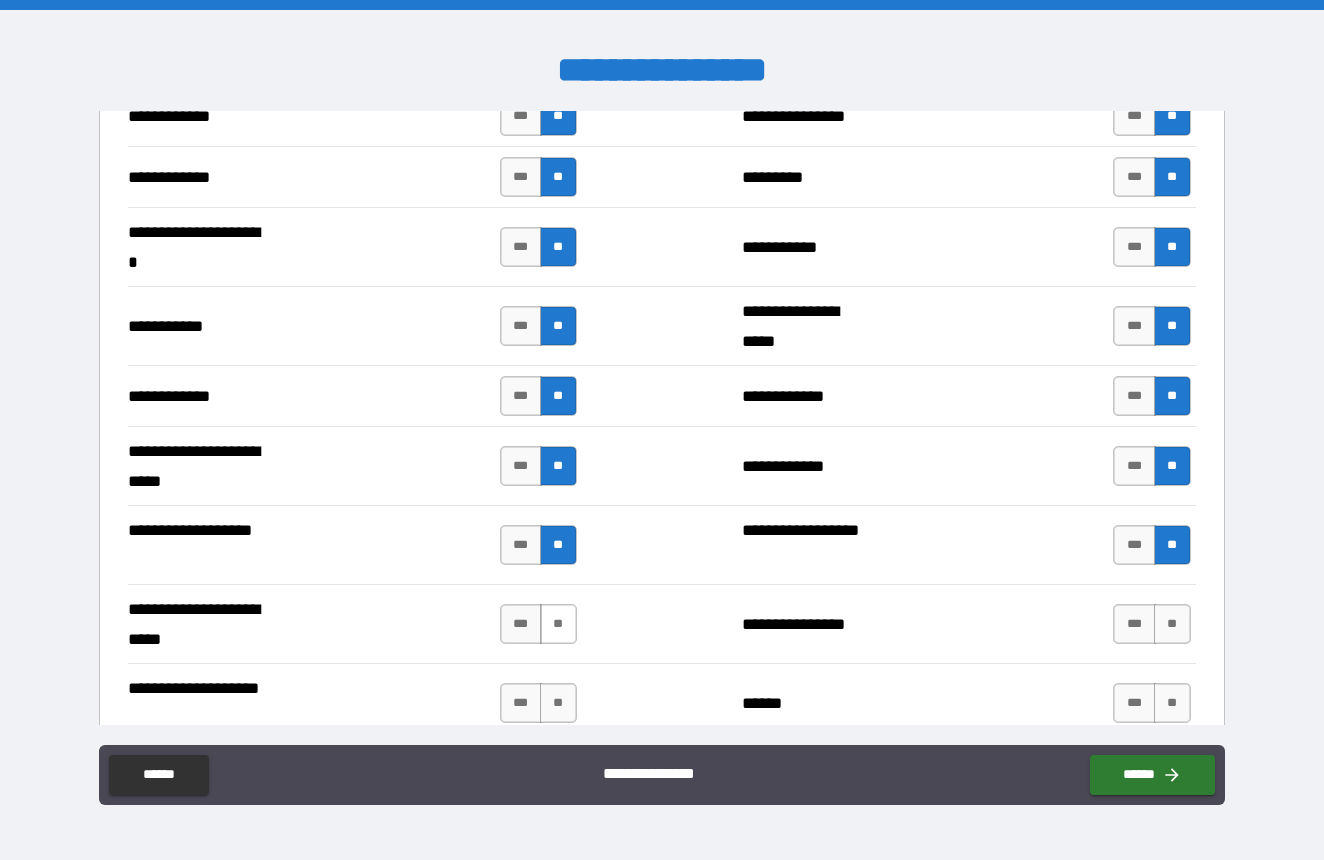 click on "**" at bounding box center (558, 624) 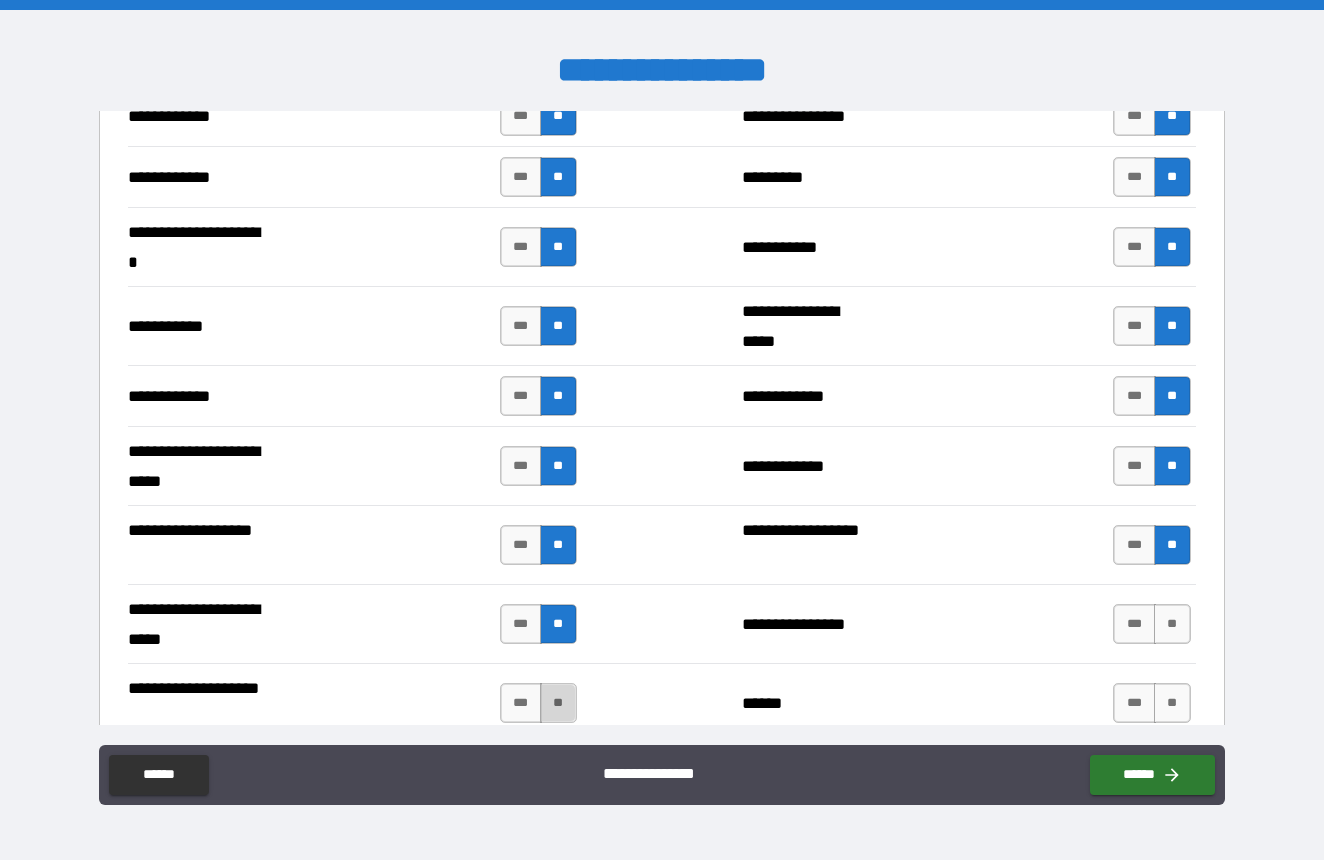 click on "**" at bounding box center (558, 703) 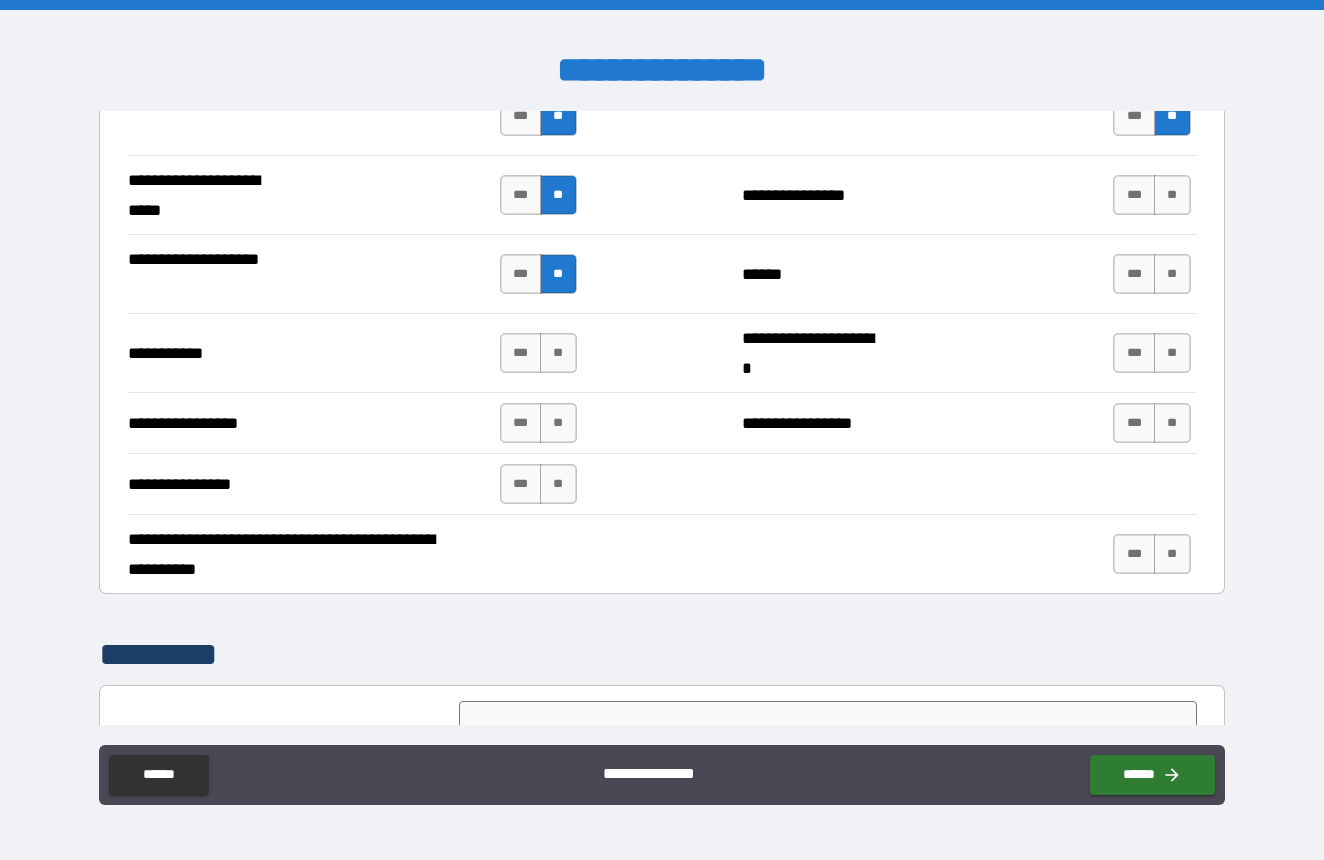 scroll, scrollTop: 4305, scrollLeft: 0, axis: vertical 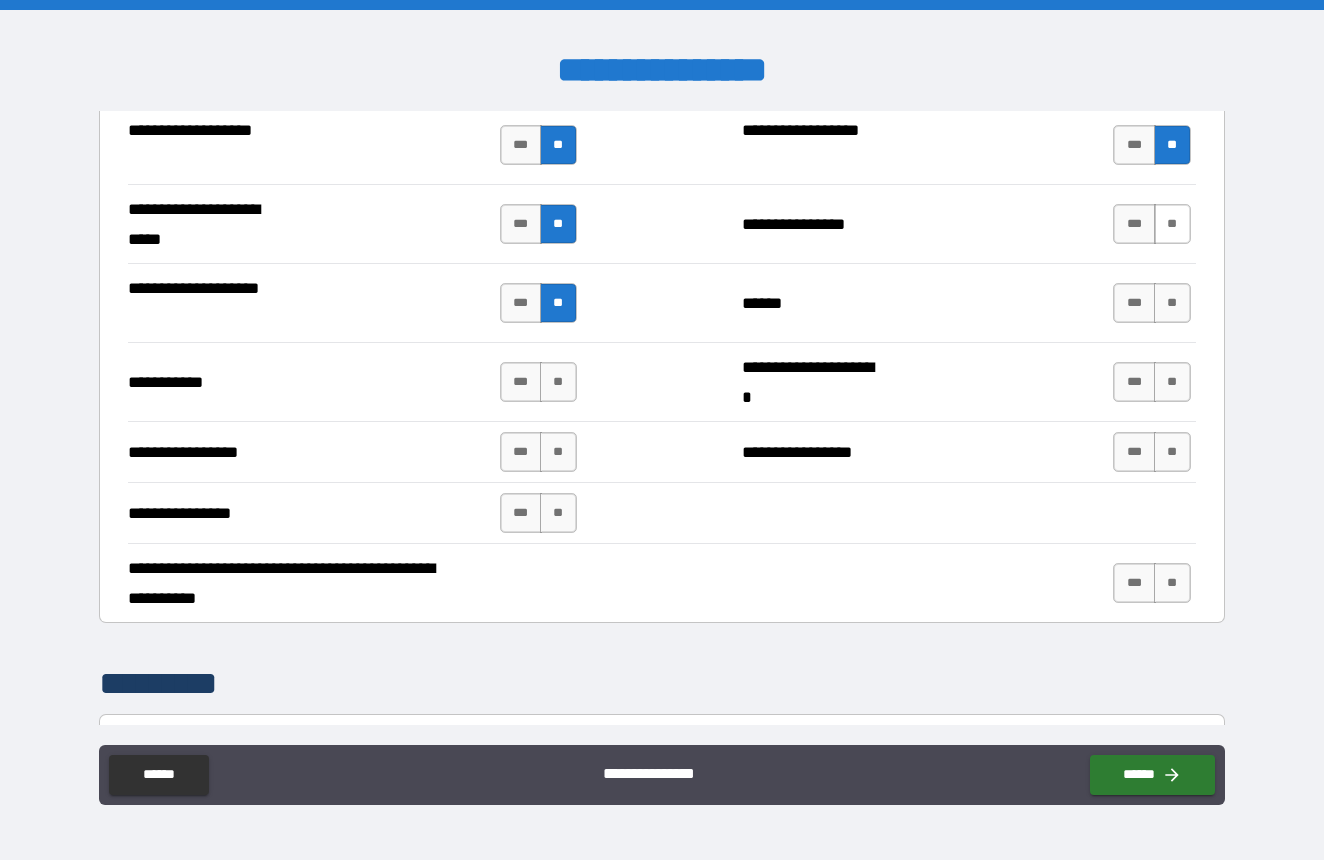 click on "**" at bounding box center [1172, 224] 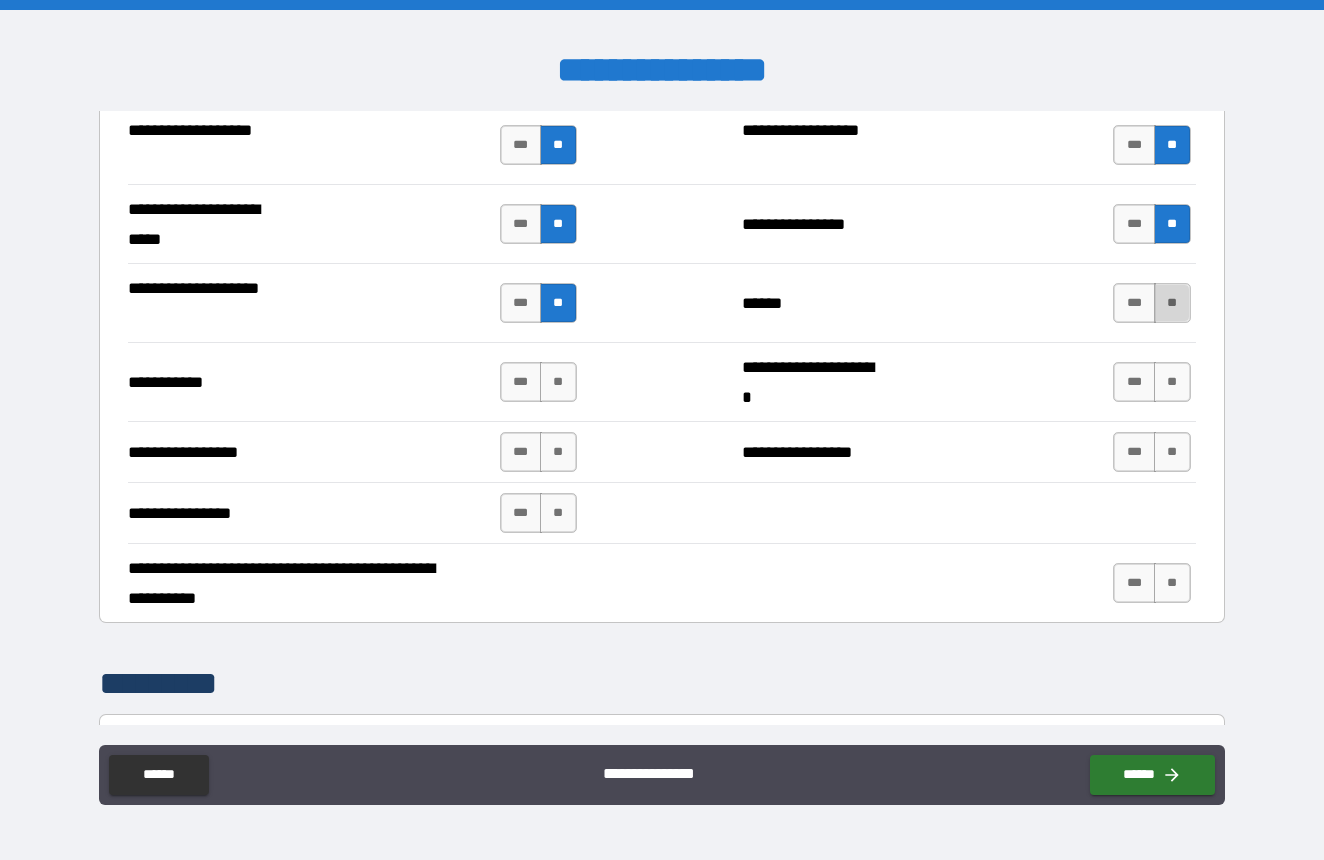 click on "**" at bounding box center [1172, 303] 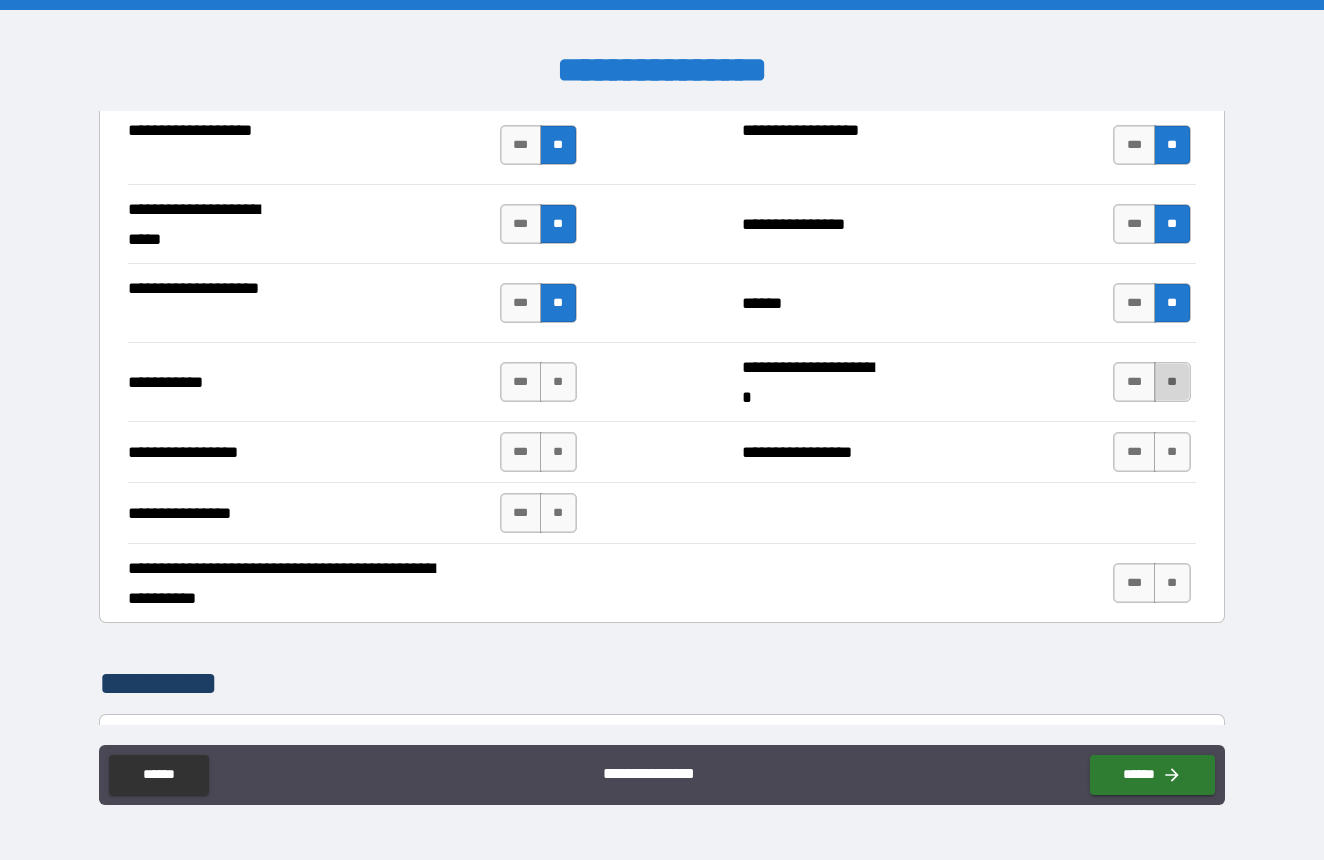 click on "**" at bounding box center (1172, 382) 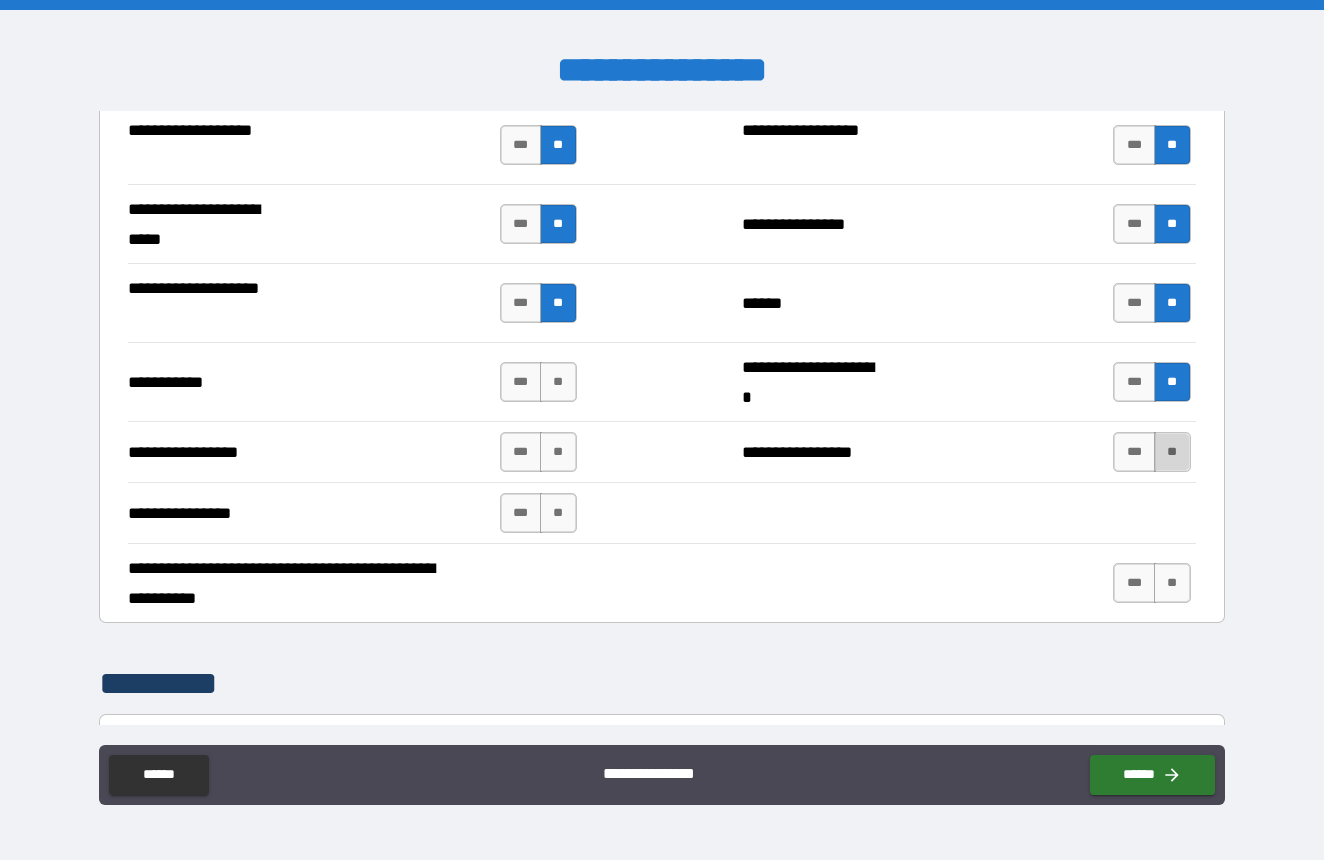 click on "**" at bounding box center [1172, 452] 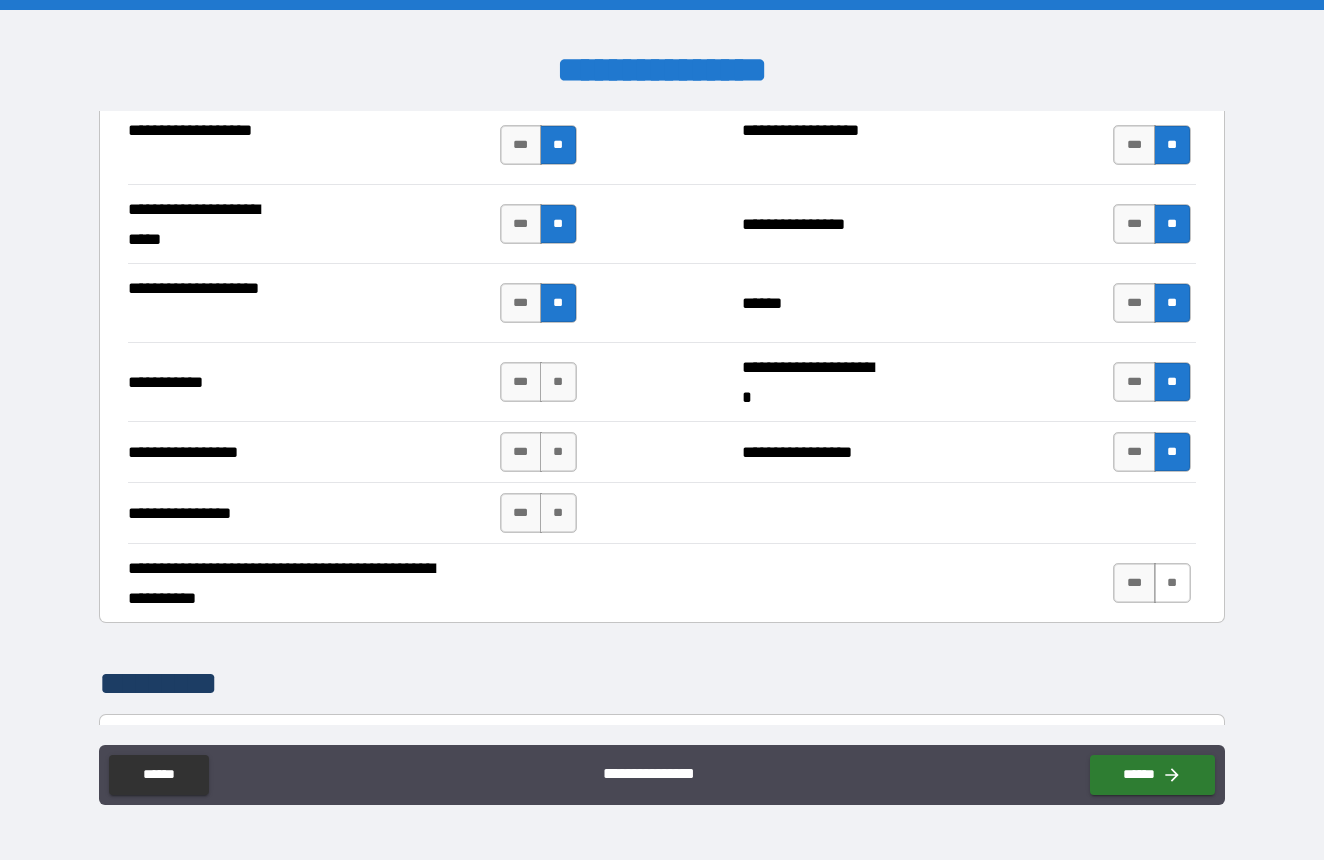 click on "**" at bounding box center [1172, 583] 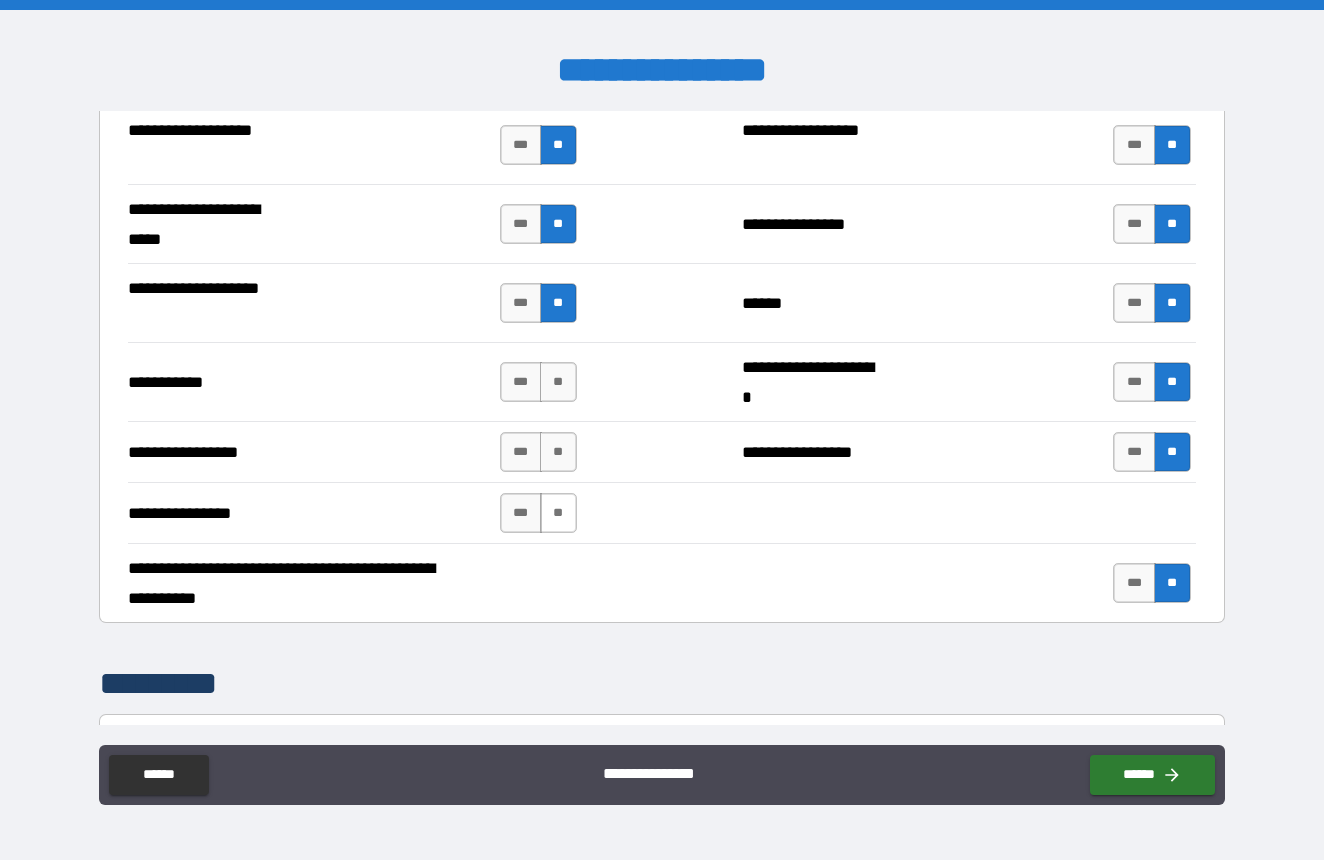 click on "**" at bounding box center (558, 513) 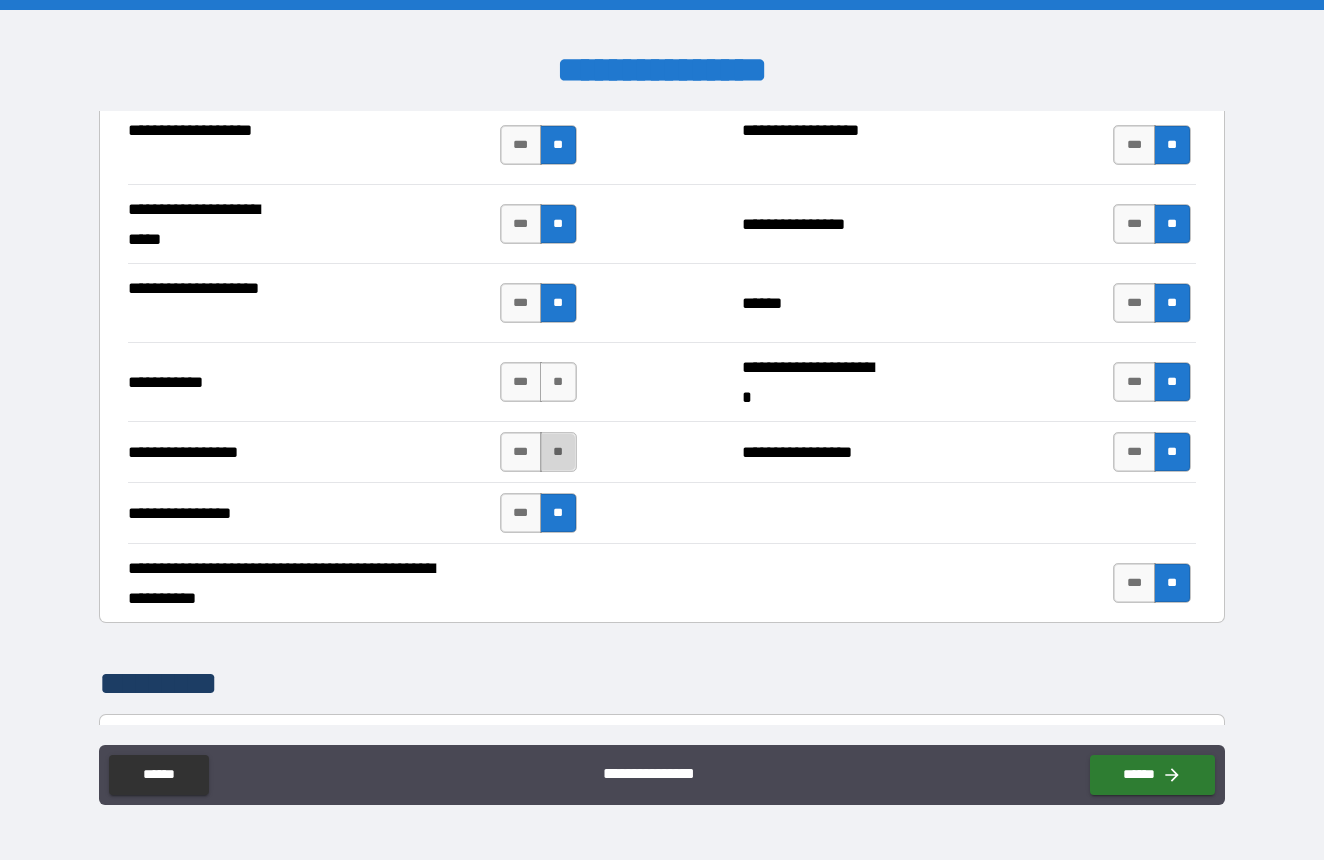 click on "**" at bounding box center (558, 452) 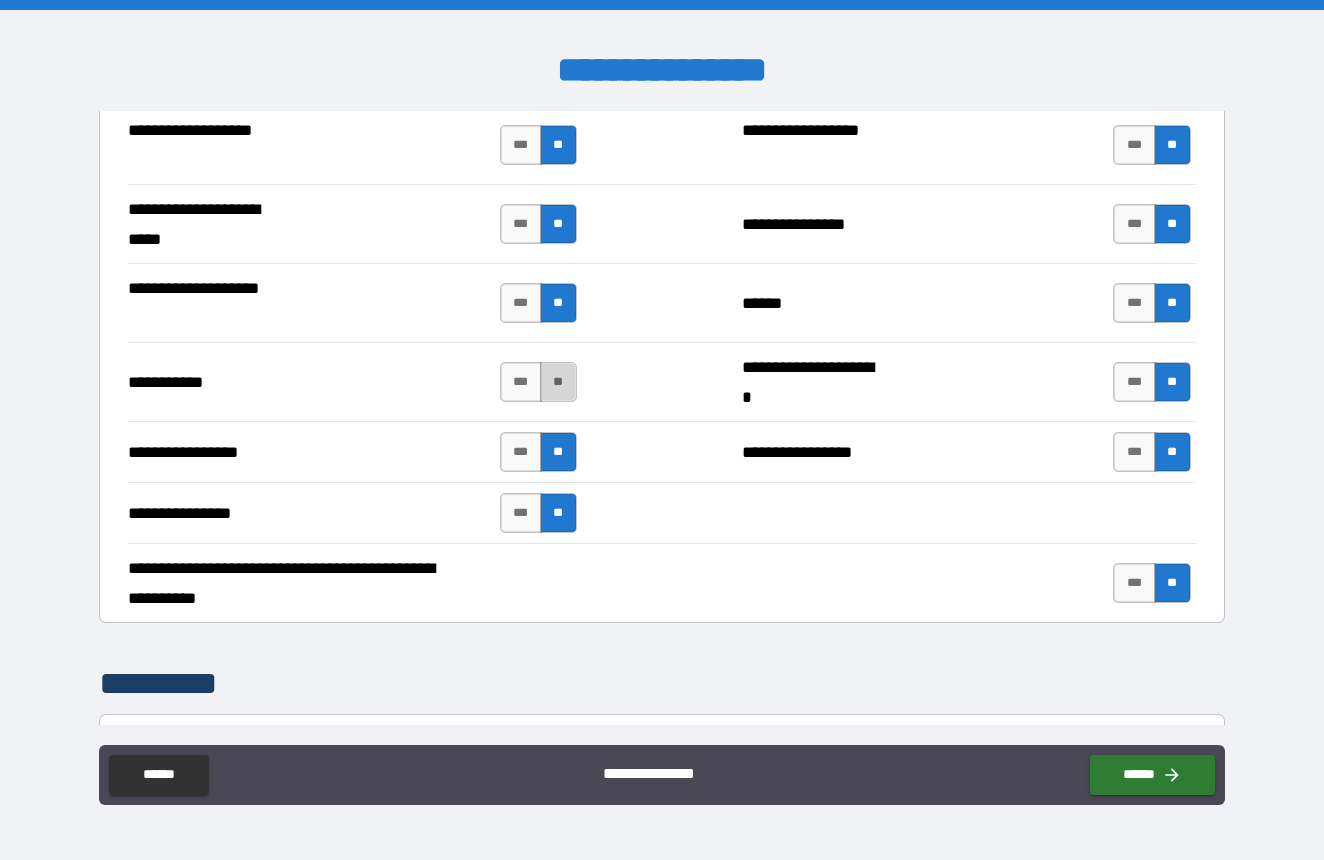click on "**" at bounding box center [558, 382] 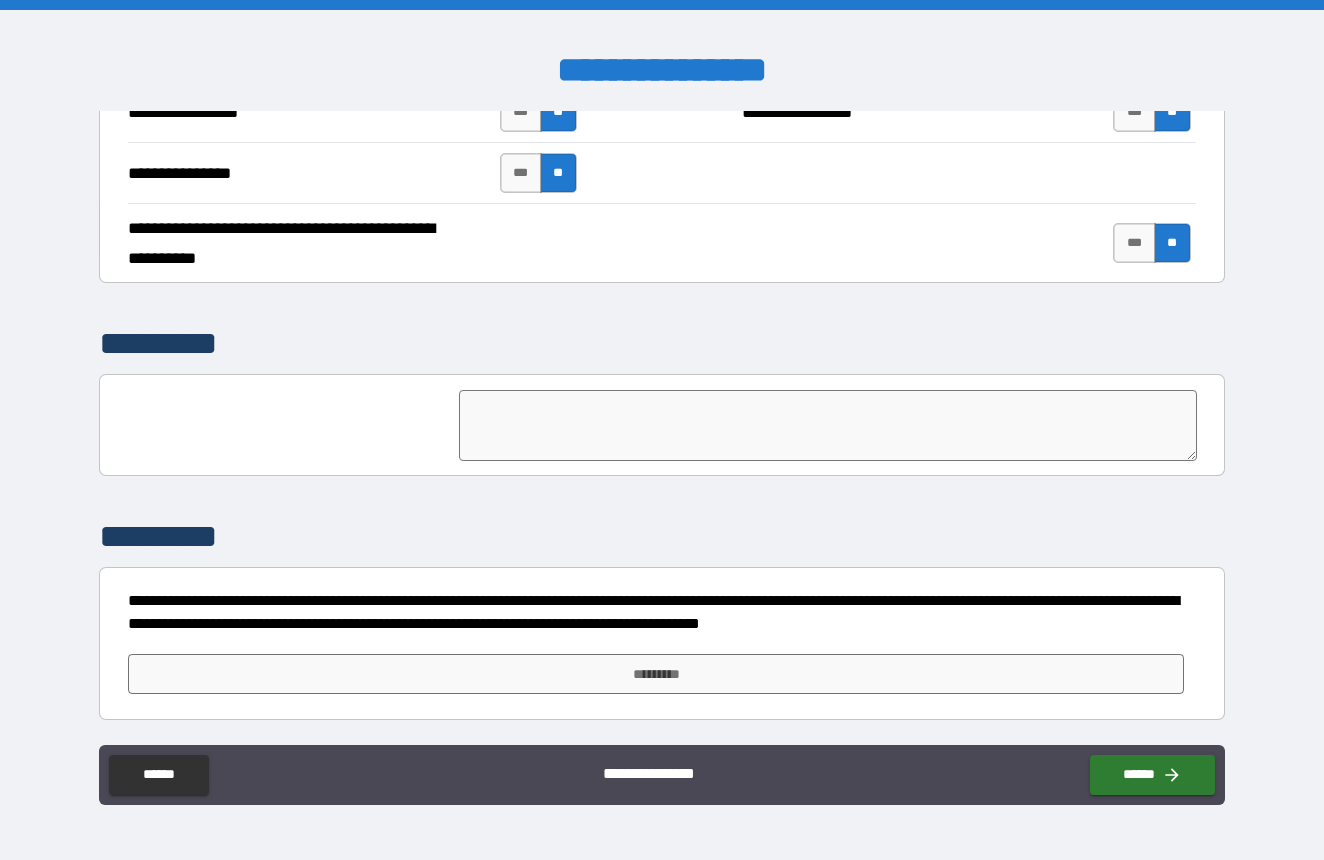 scroll, scrollTop: 4645, scrollLeft: 0, axis: vertical 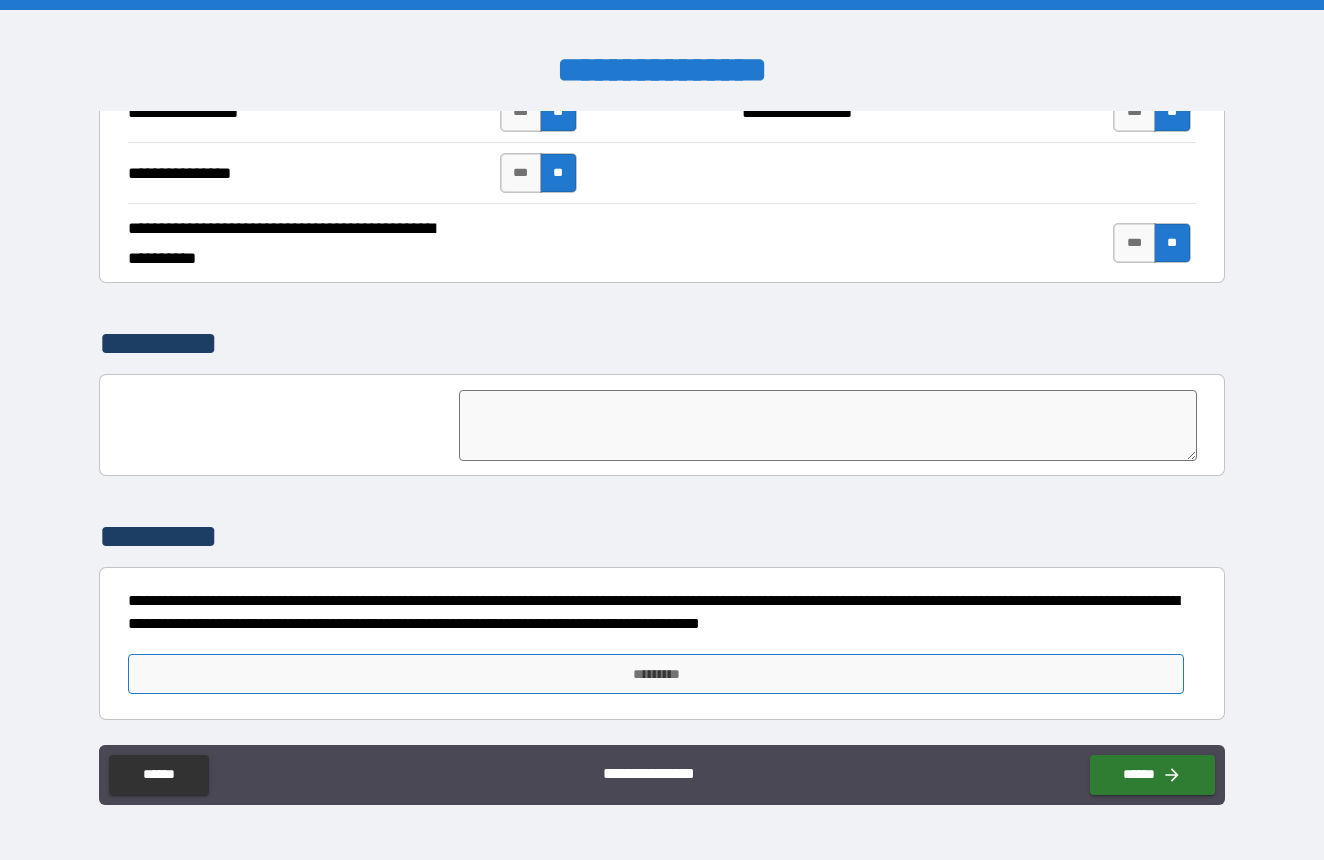 click on "*********" at bounding box center [656, 674] 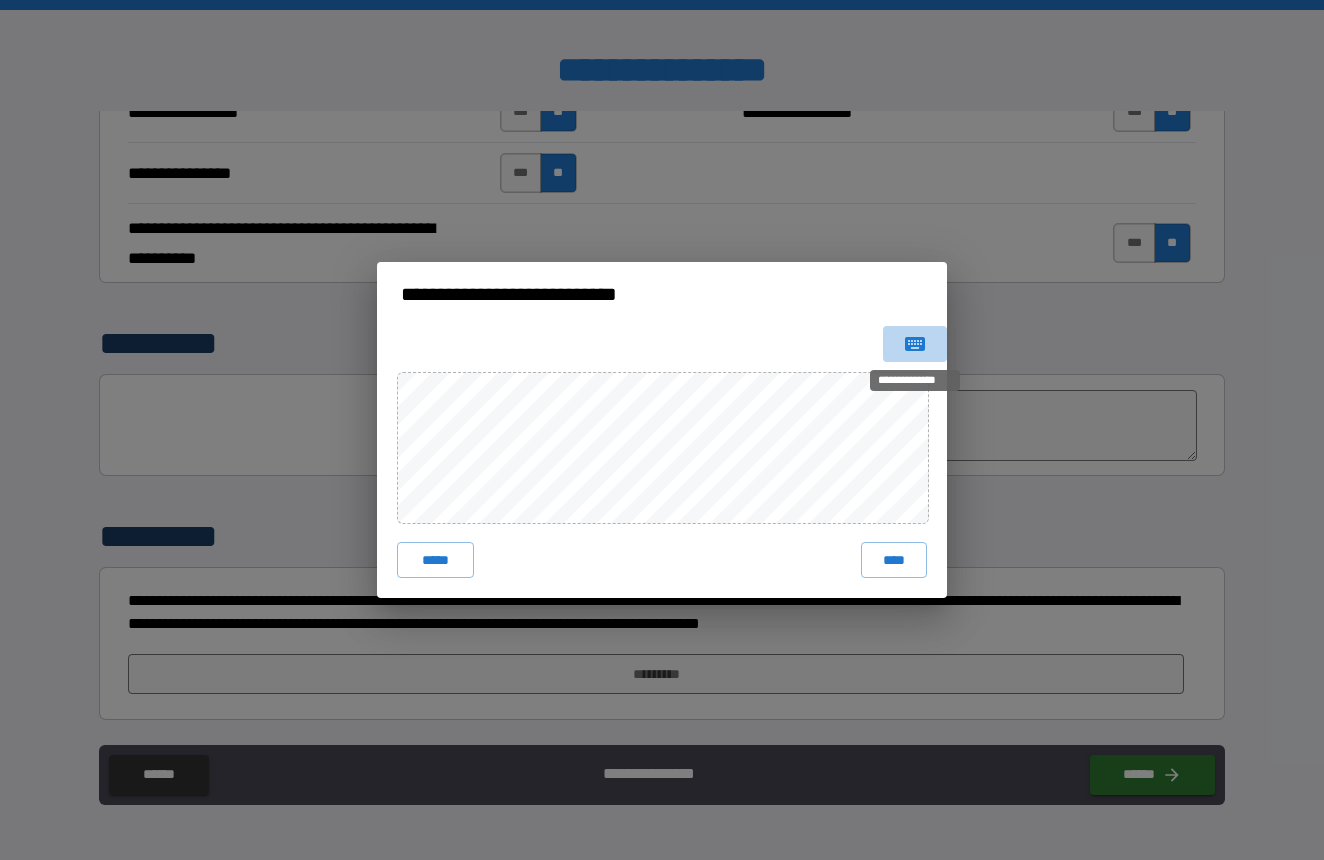 click 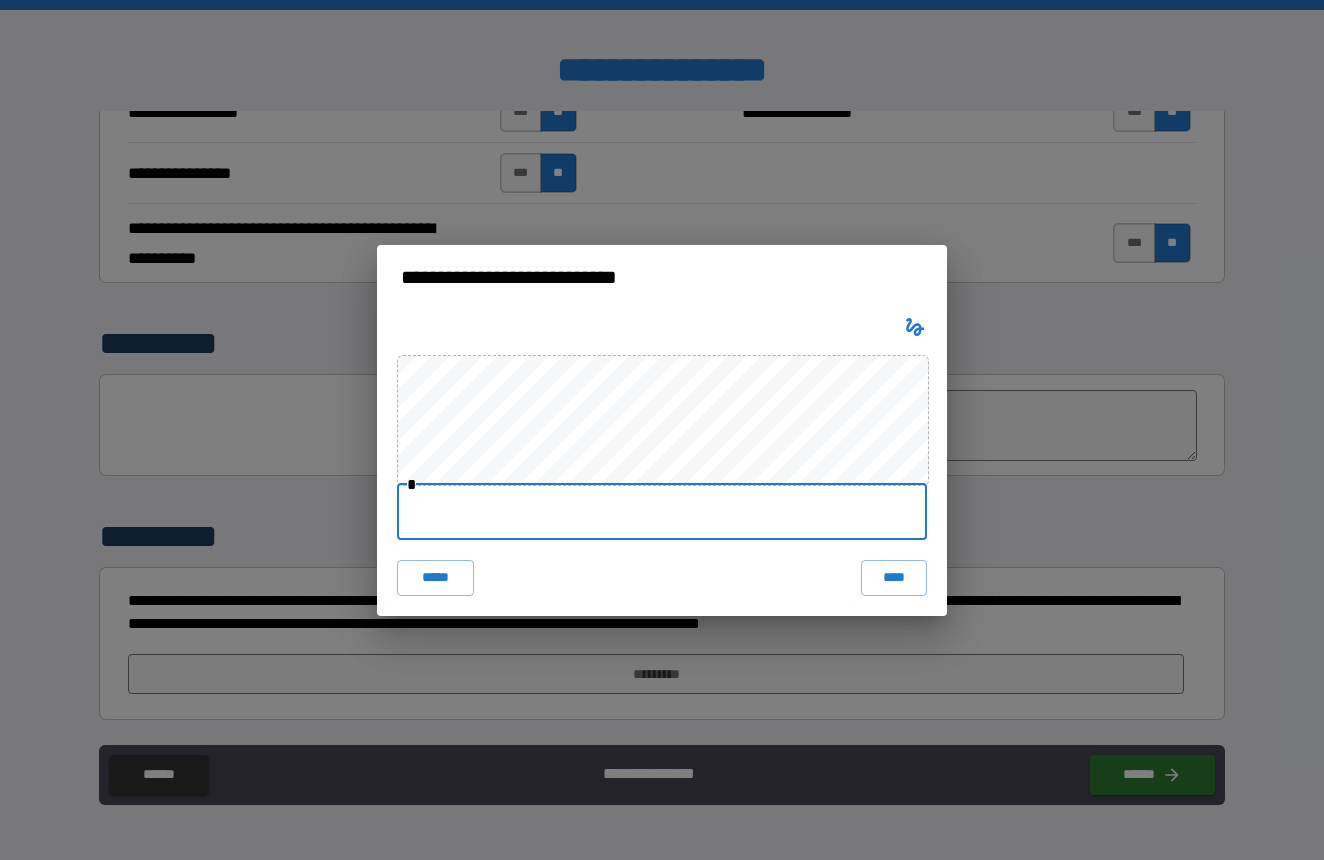 click at bounding box center (662, 512) 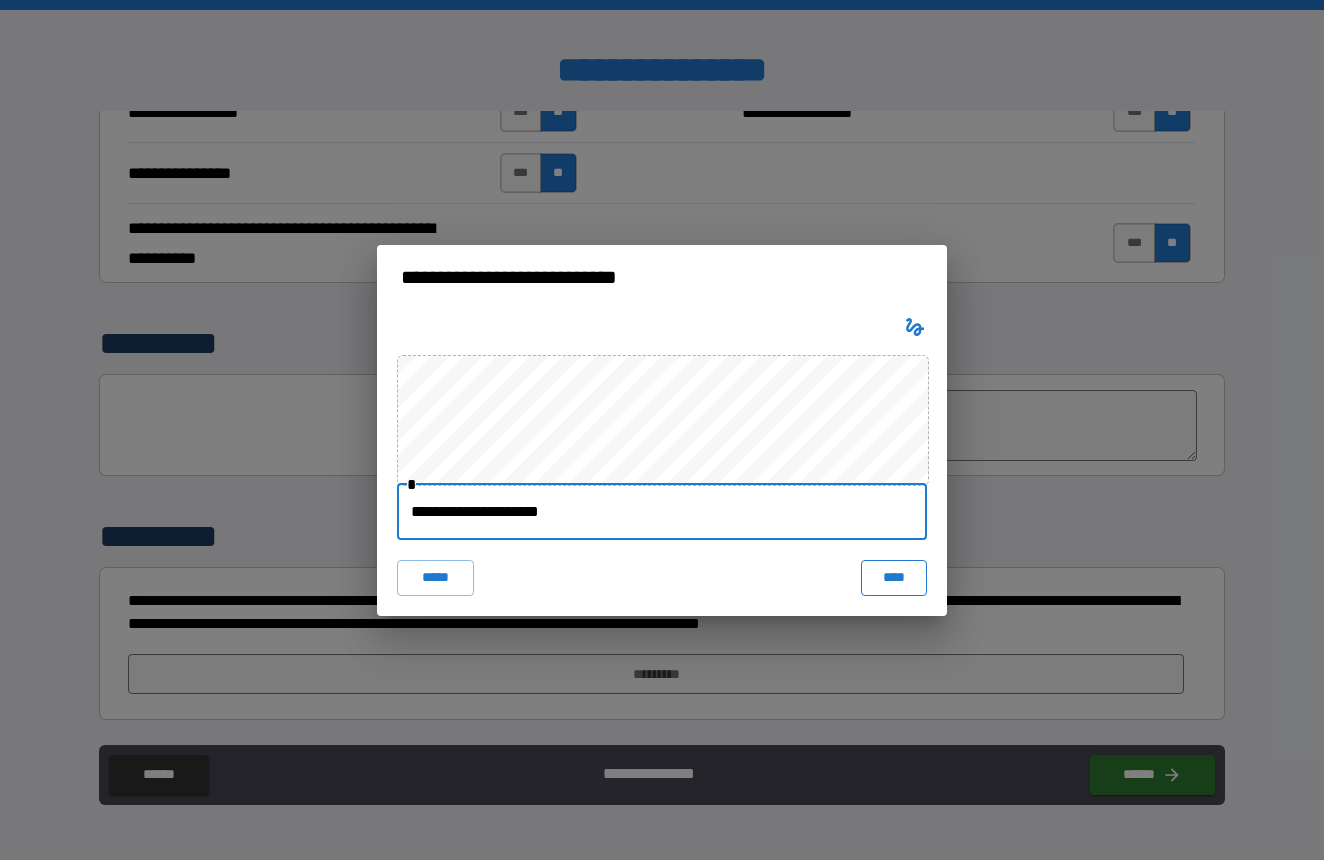 type on "**********" 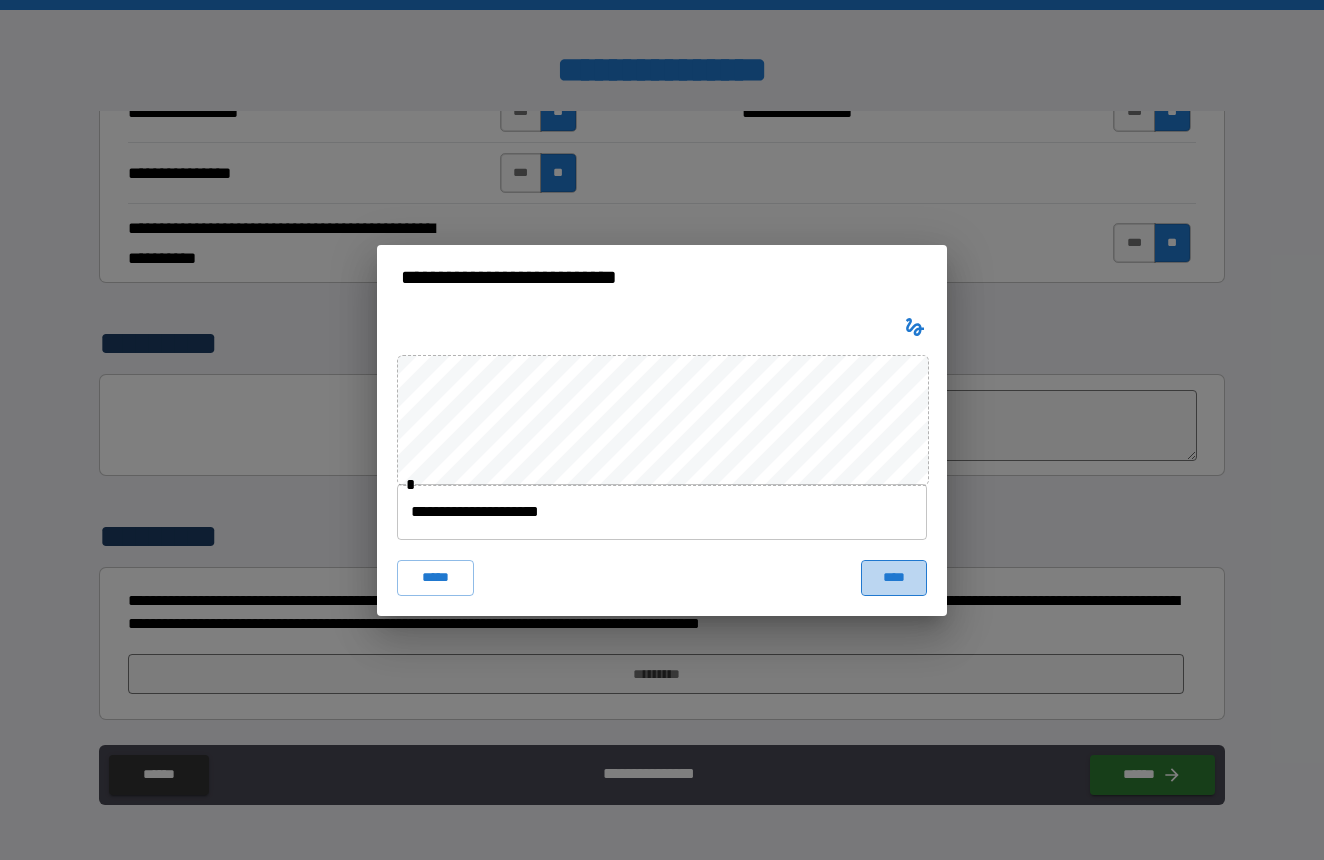 click on "****" at bounding box center (894, 578) 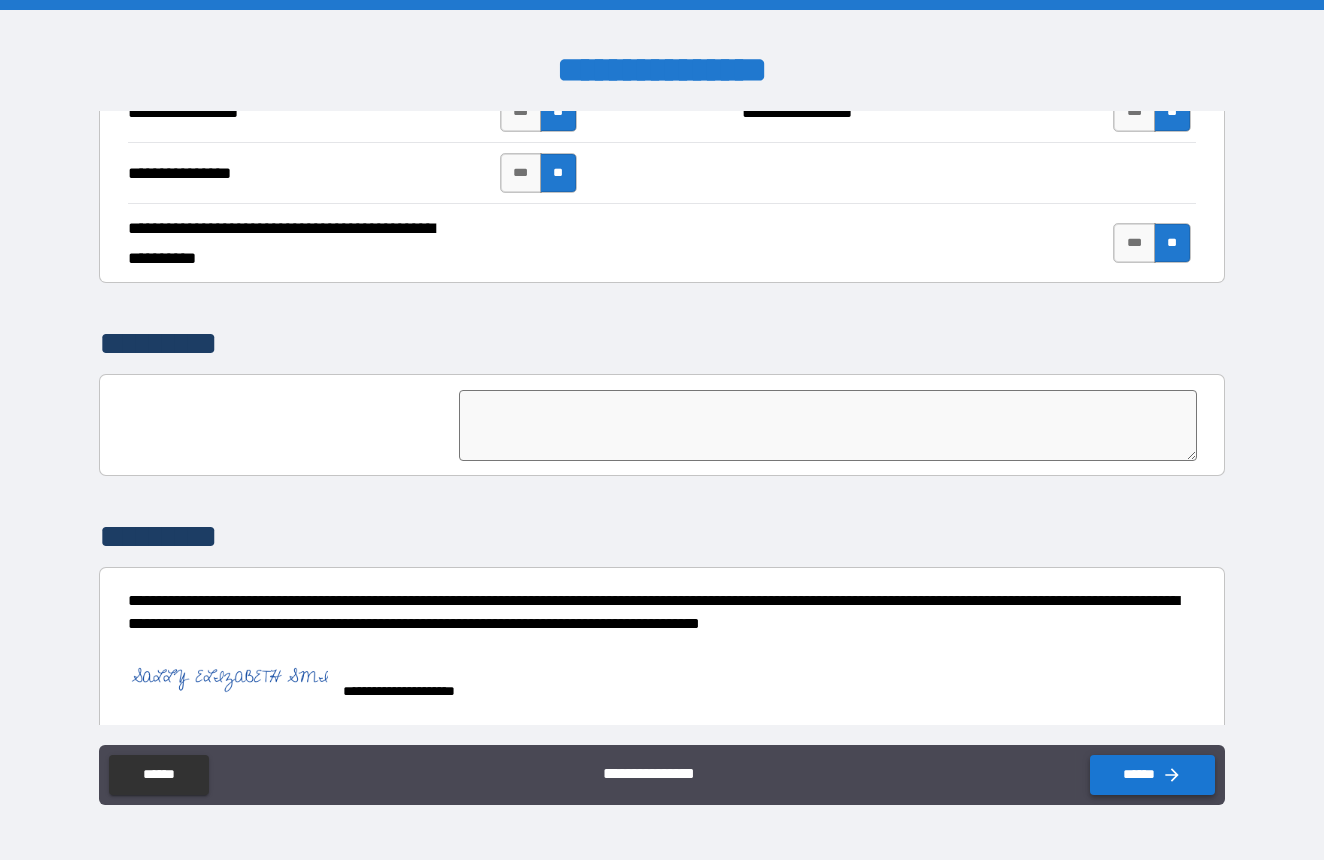 click on "******" at bounding box center (1152, 775) 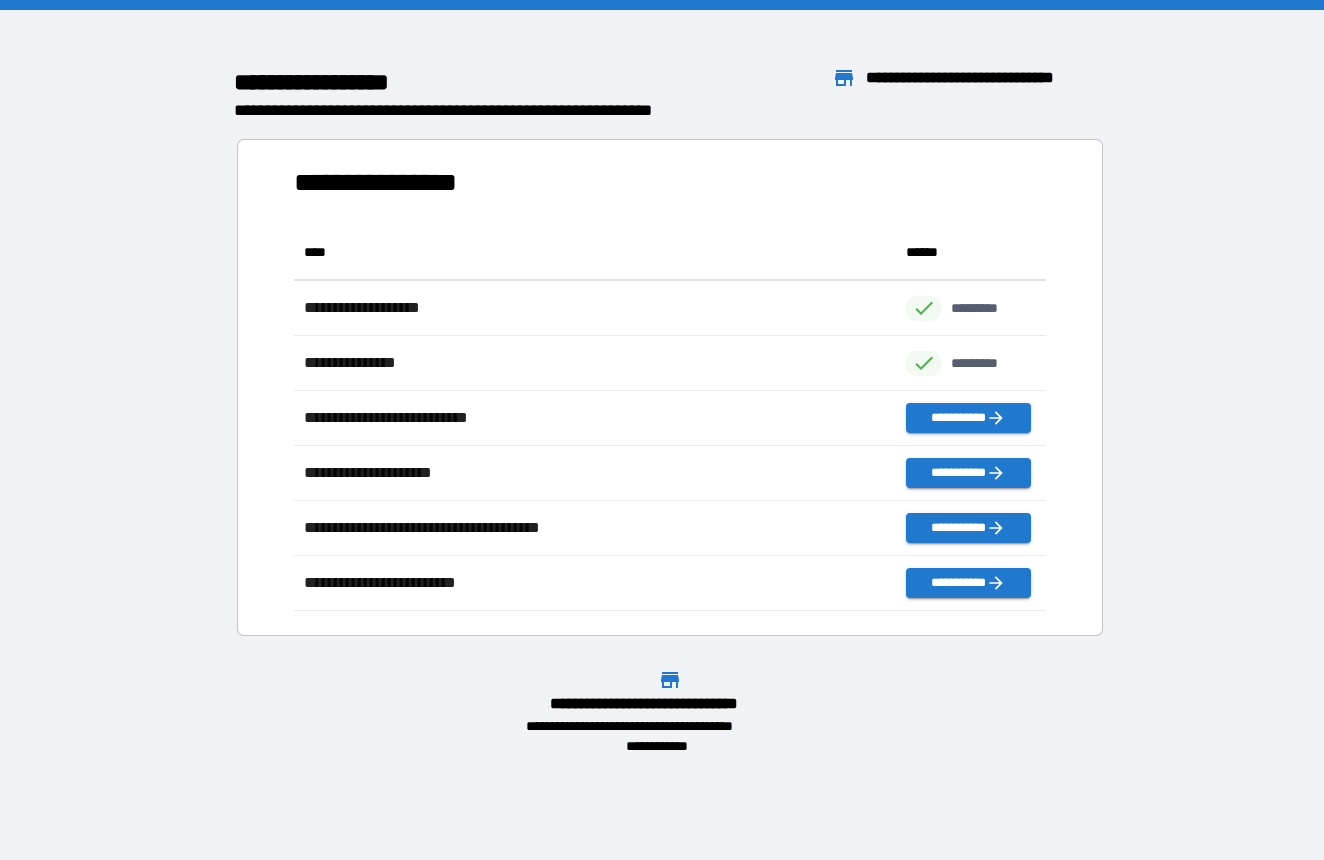 scroll, scrollTop: 386, scrollLeft: 752, axis: both 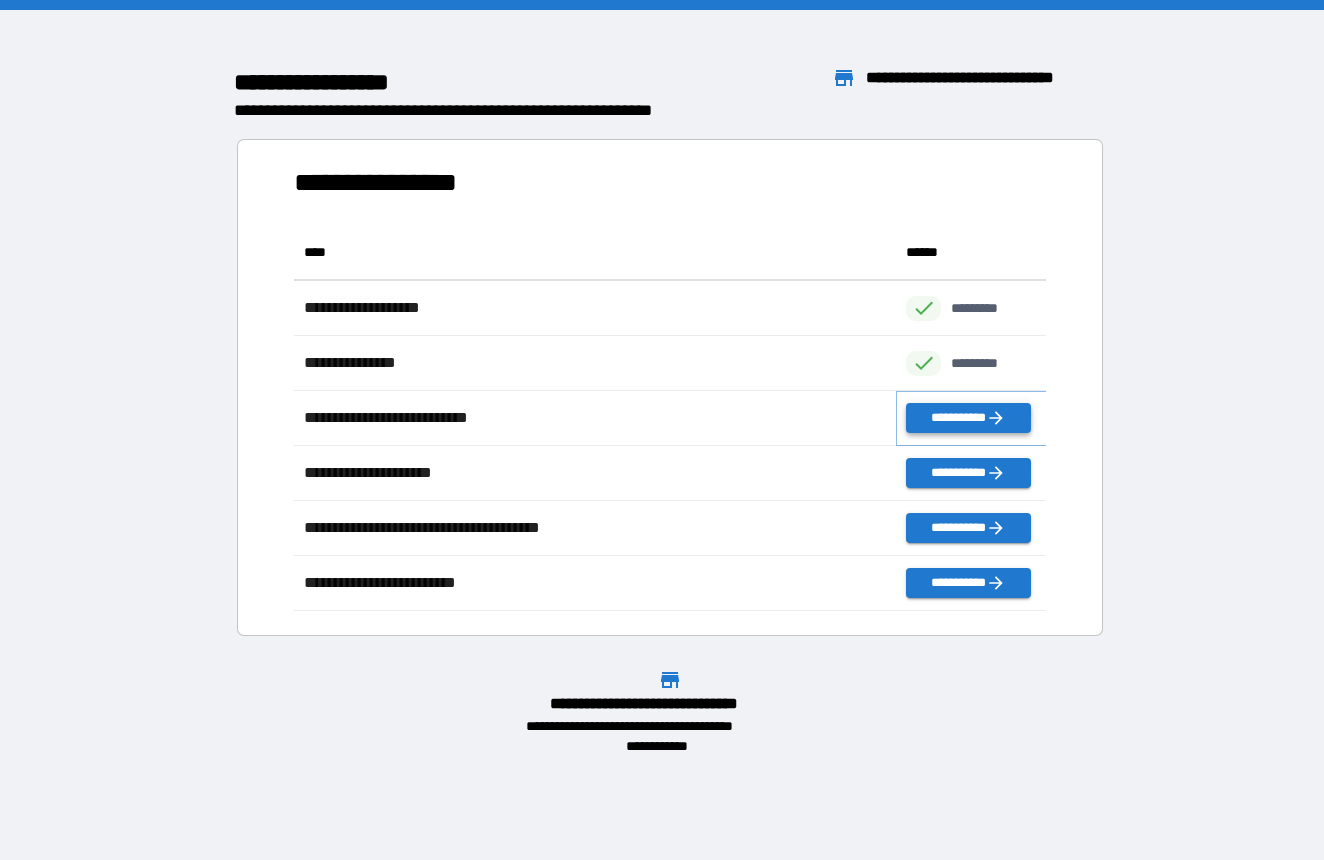 click on "**********" at bounding box center [968, 418] 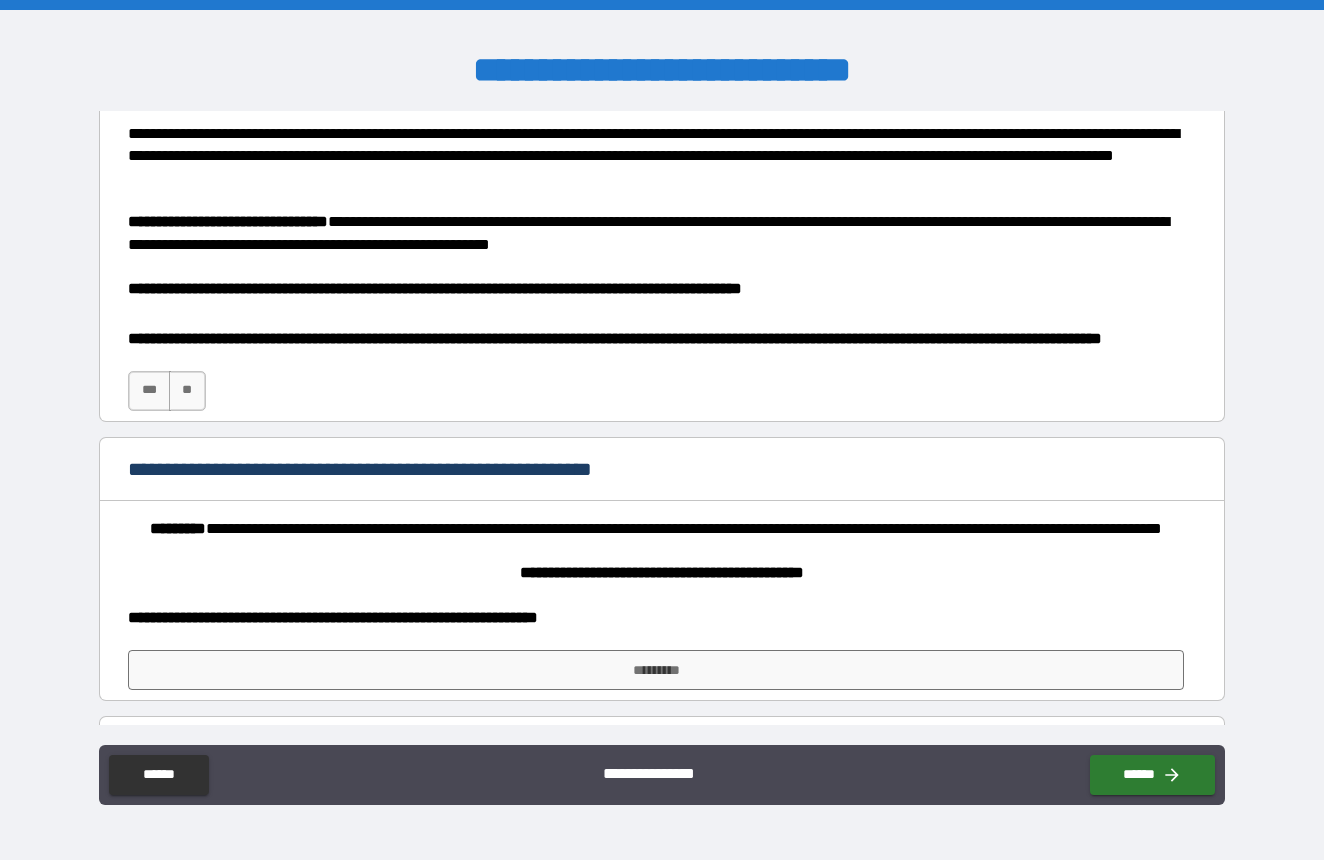 scroll, scrollTop: 53, scrollLeft: 0, axis: vertical 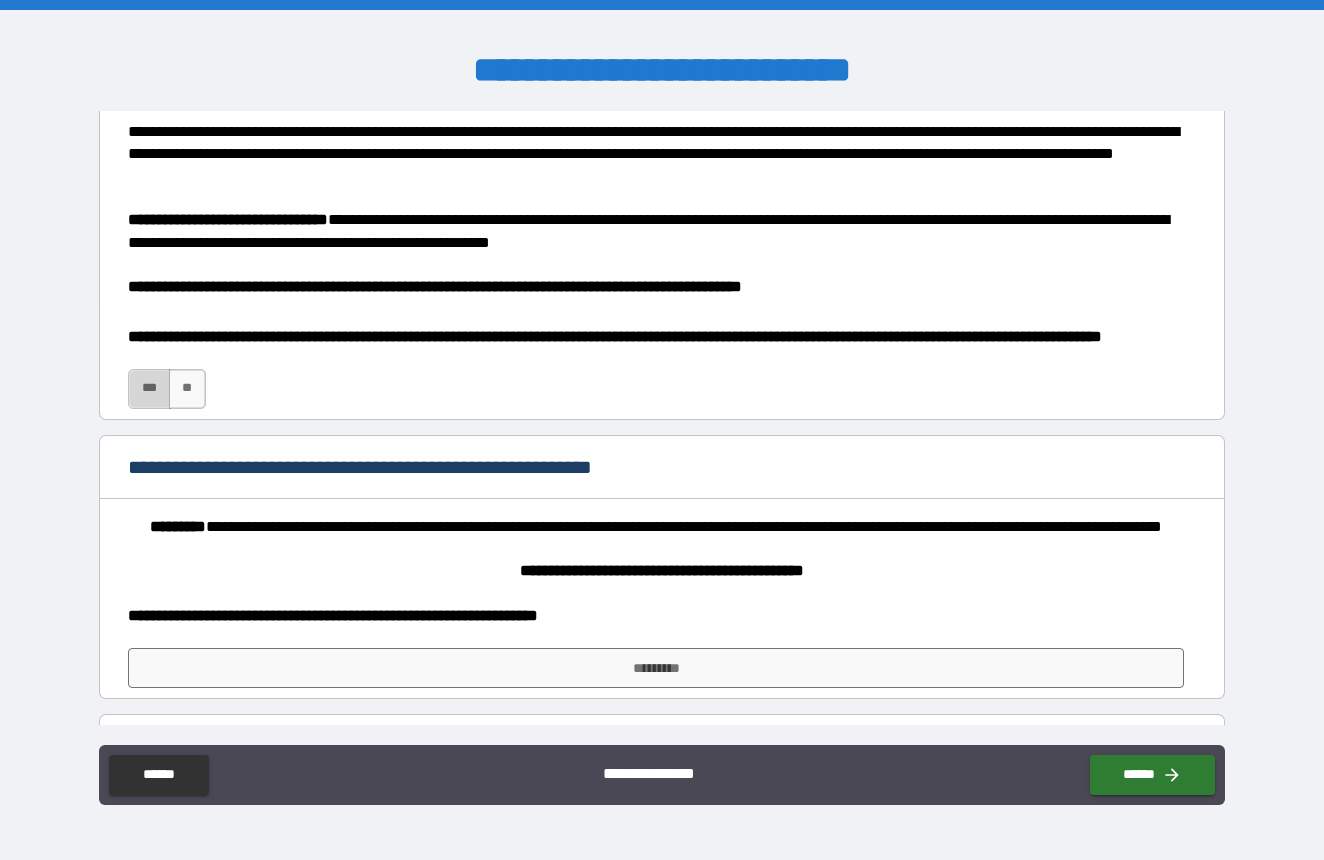 click on "***" at bounding box center (149, 389) 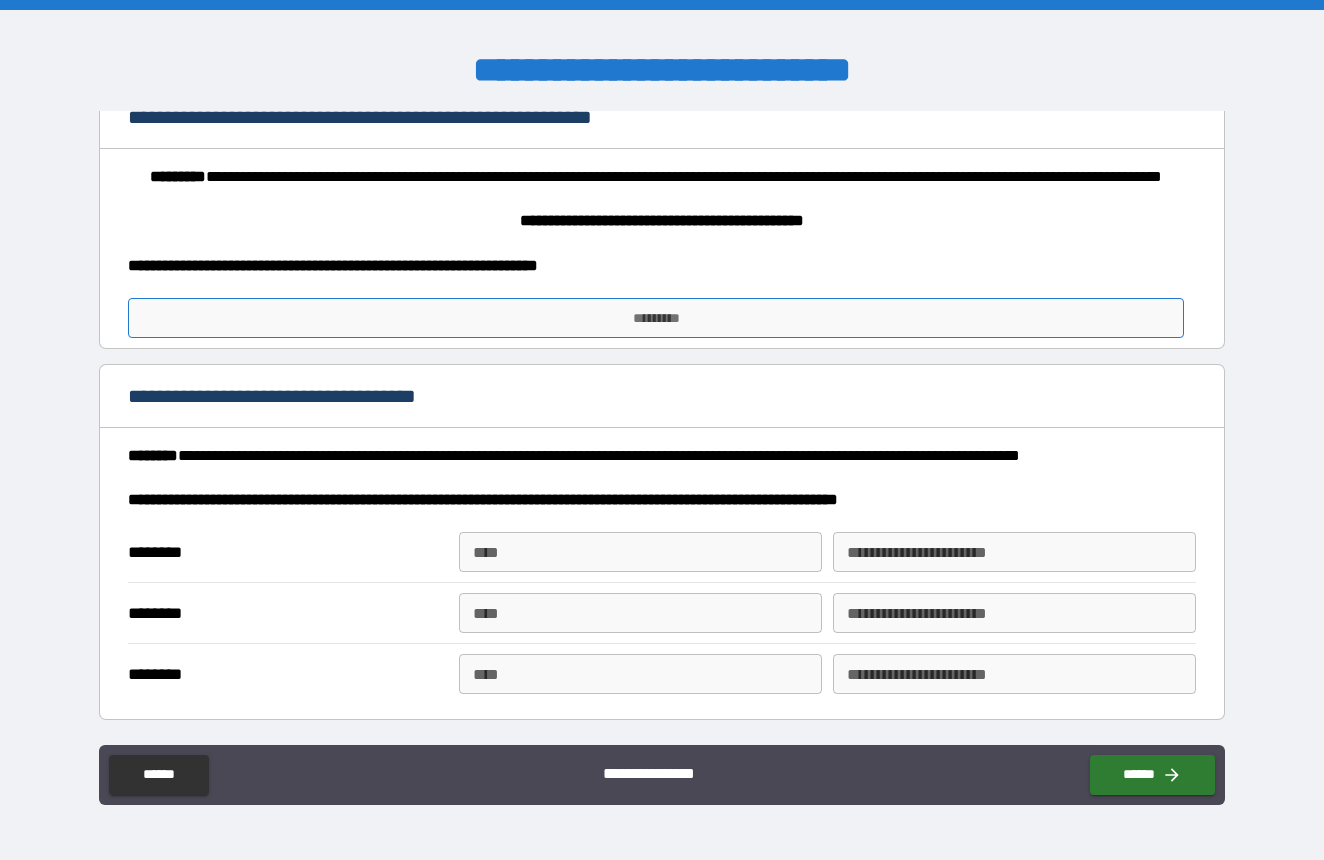 scroll, scrollTop: 418, scrollLeft: 0, axis: vertical 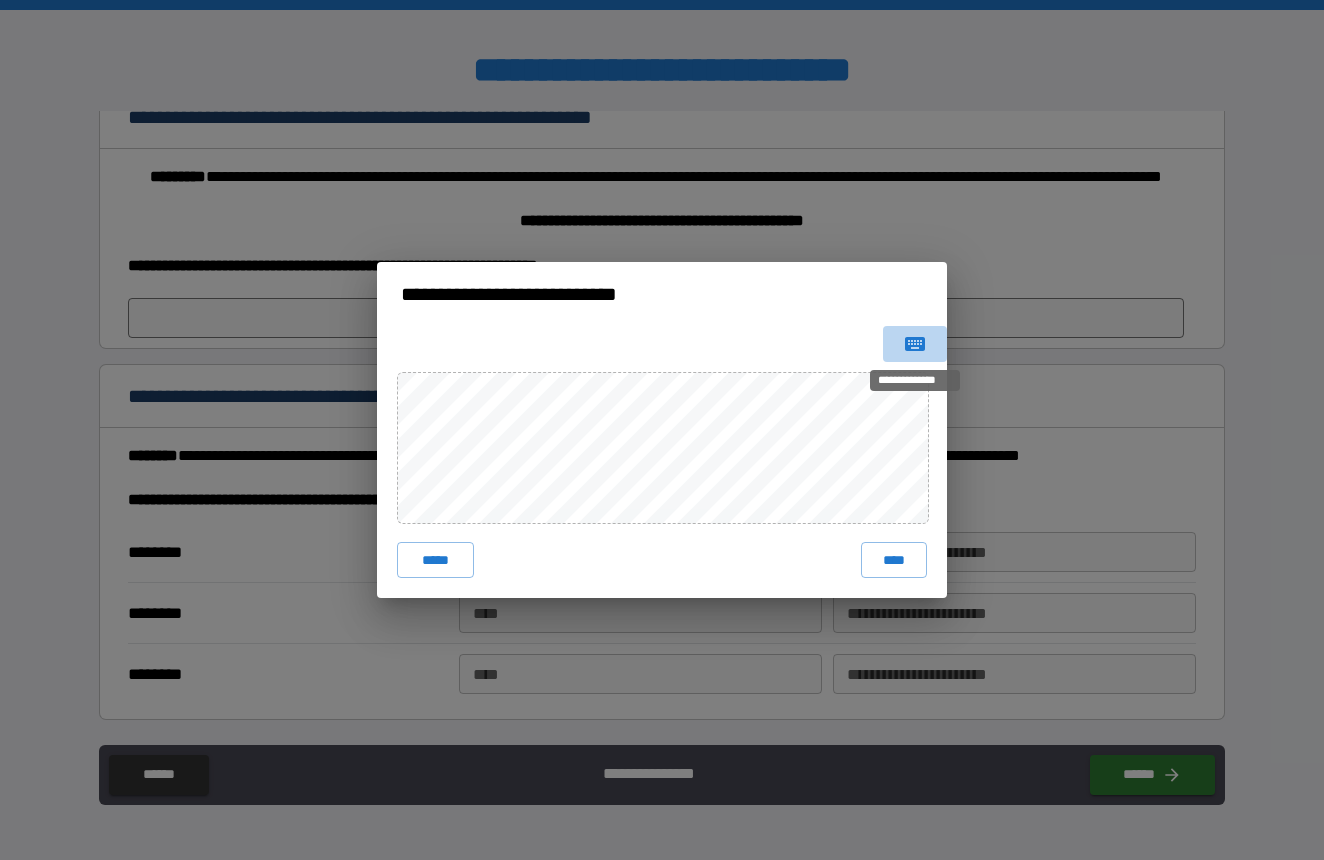 click 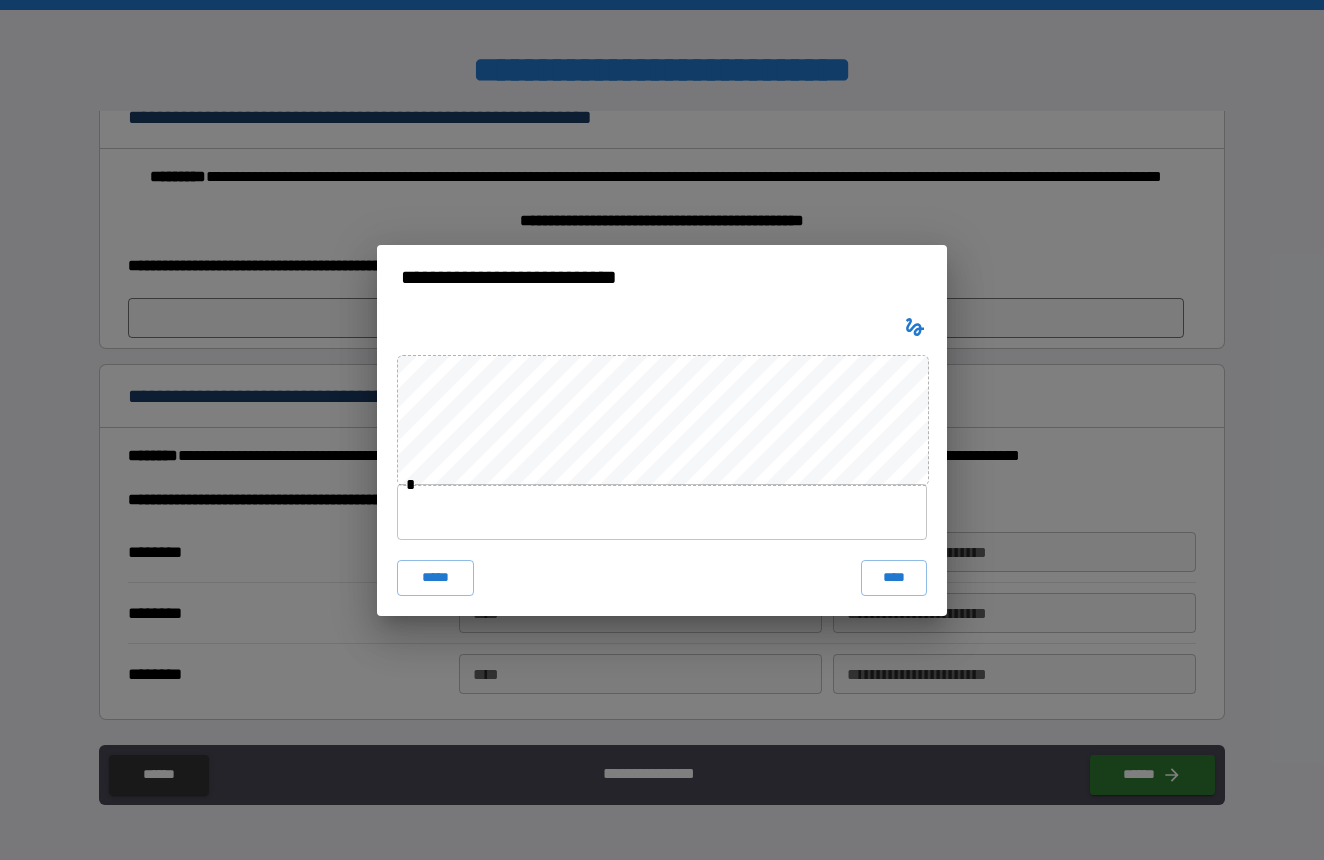 click at bounding box center [662, 512] 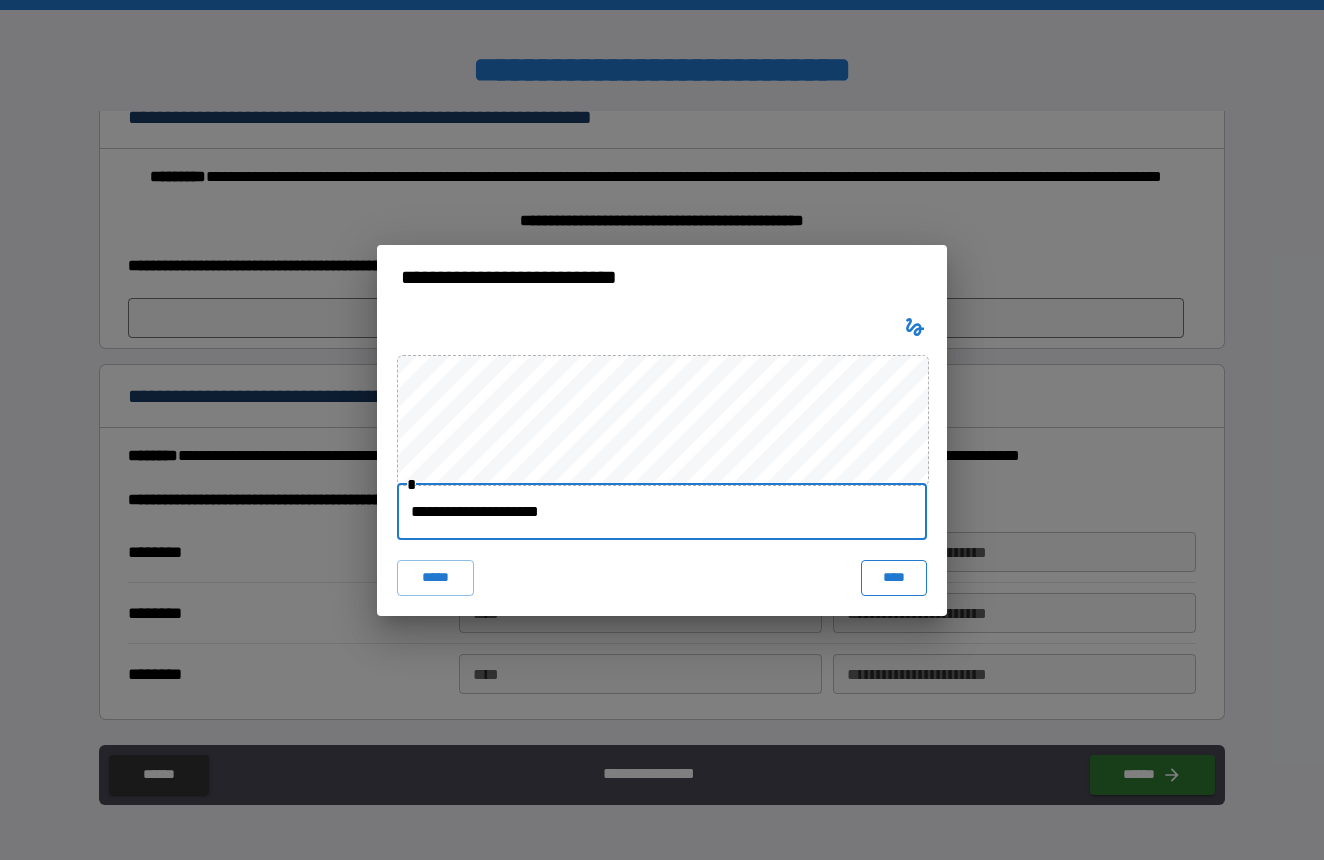 type on "**********" 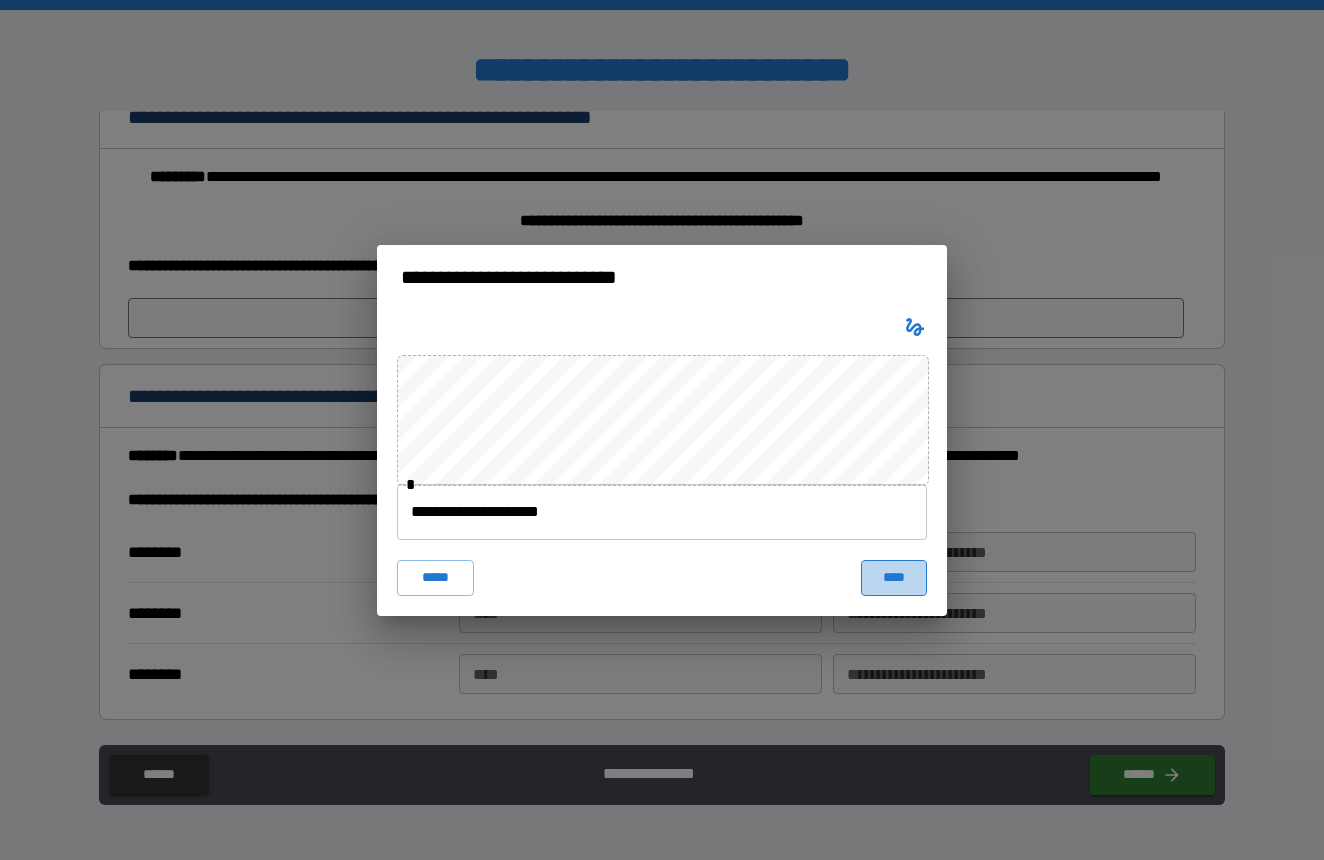 click on "****" at bounding box center (894, 578) 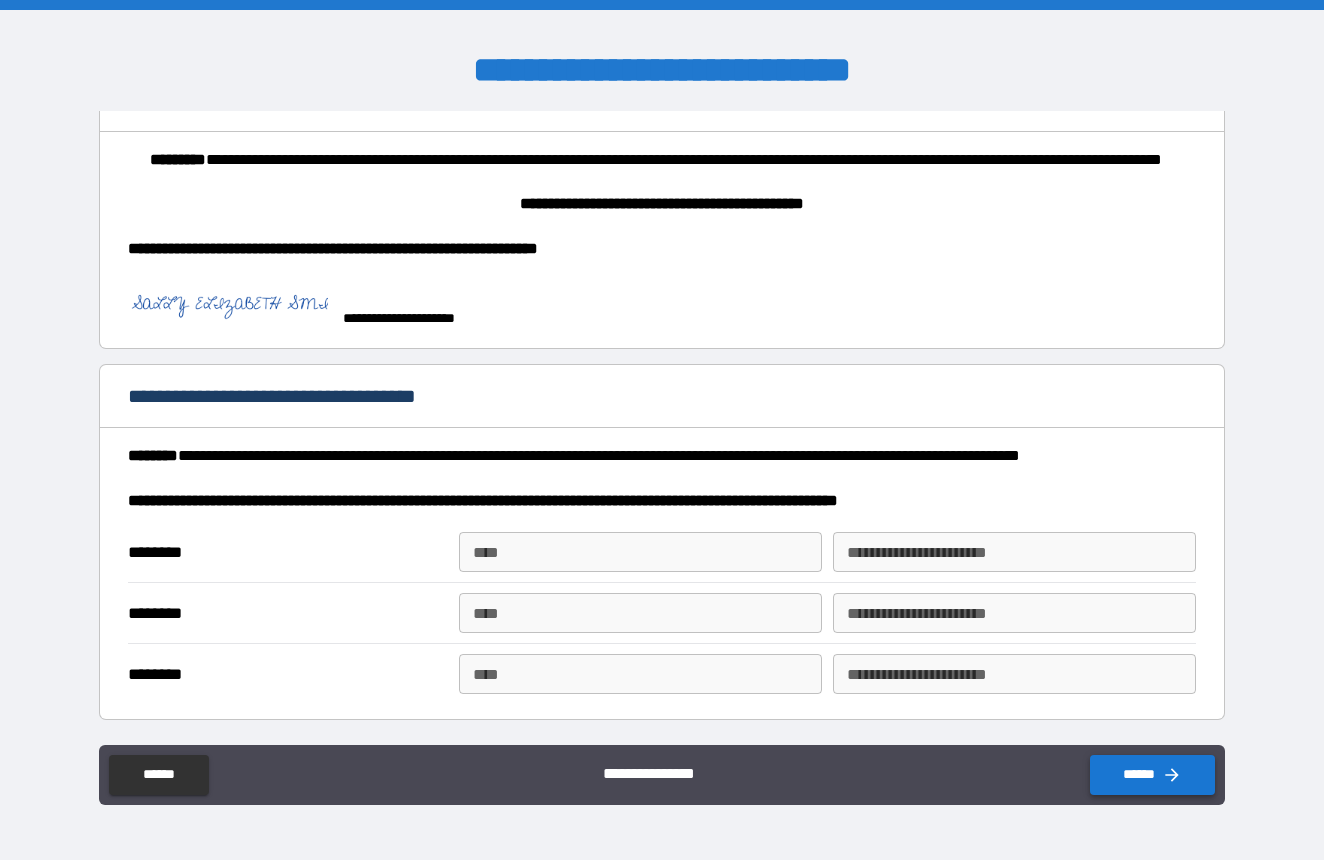 scroll, scrollTop: 435, scrollLeft: 0, axis: vertical 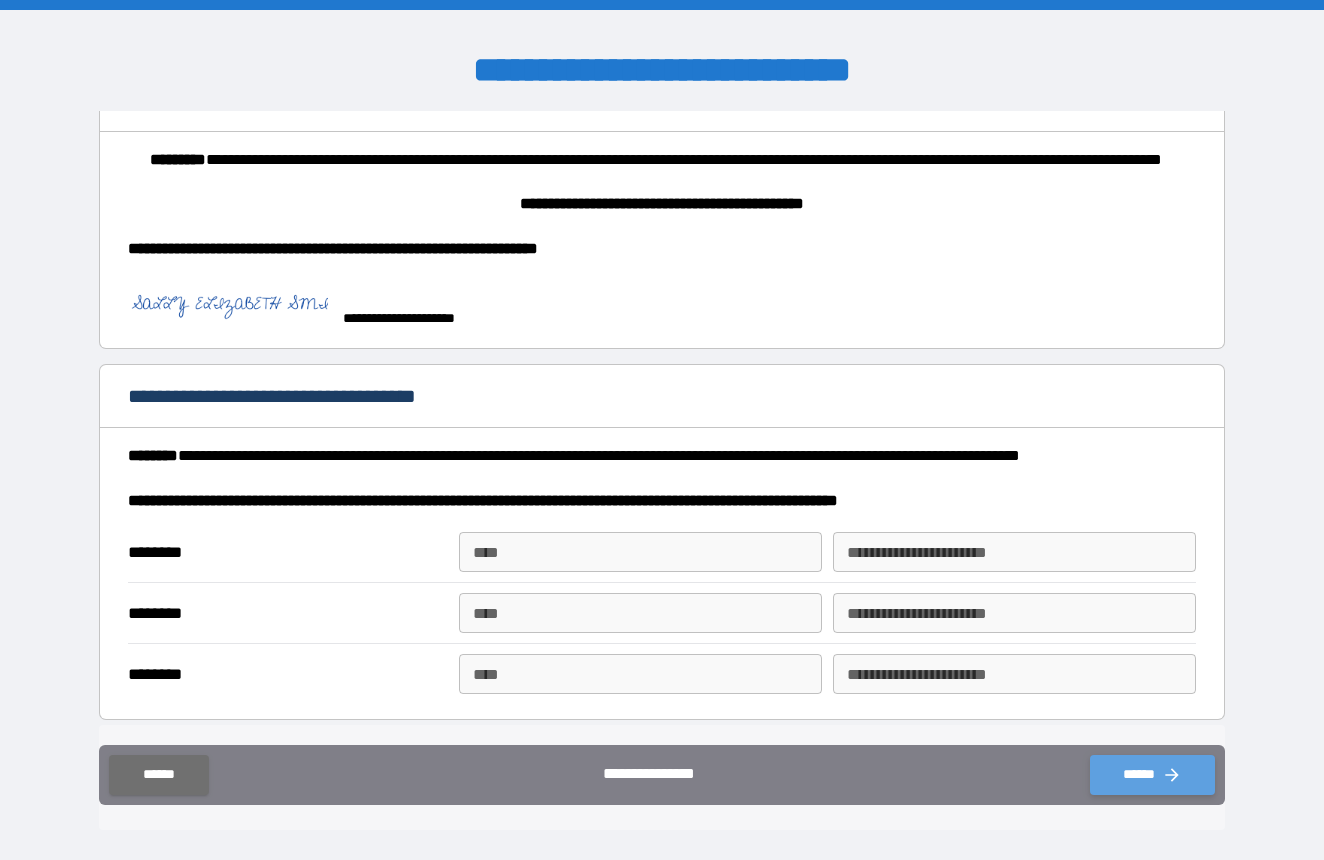 click on "******" at bounding box center (1152, 775) 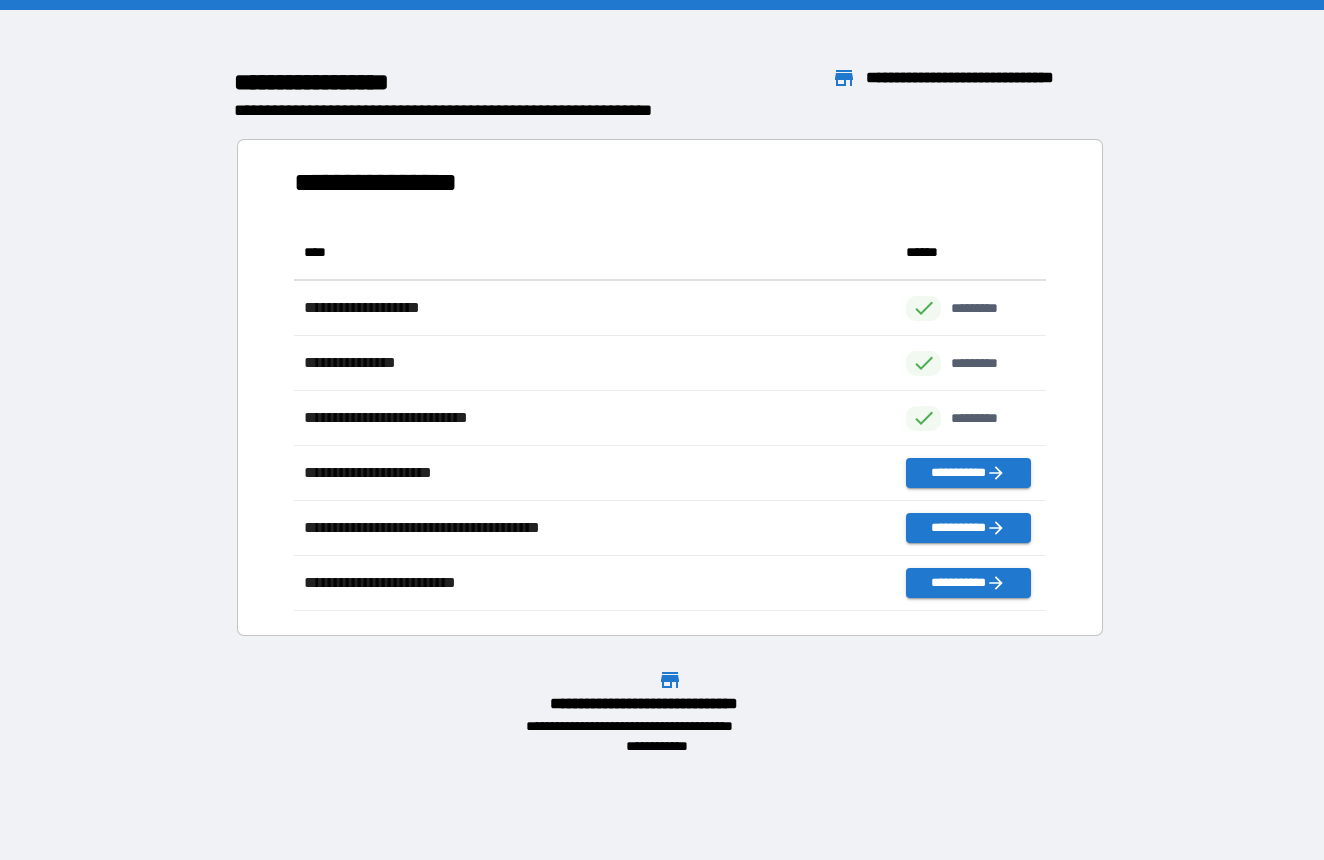 scroll, scrollTop: 386, scrollLeft: 752, axis: both 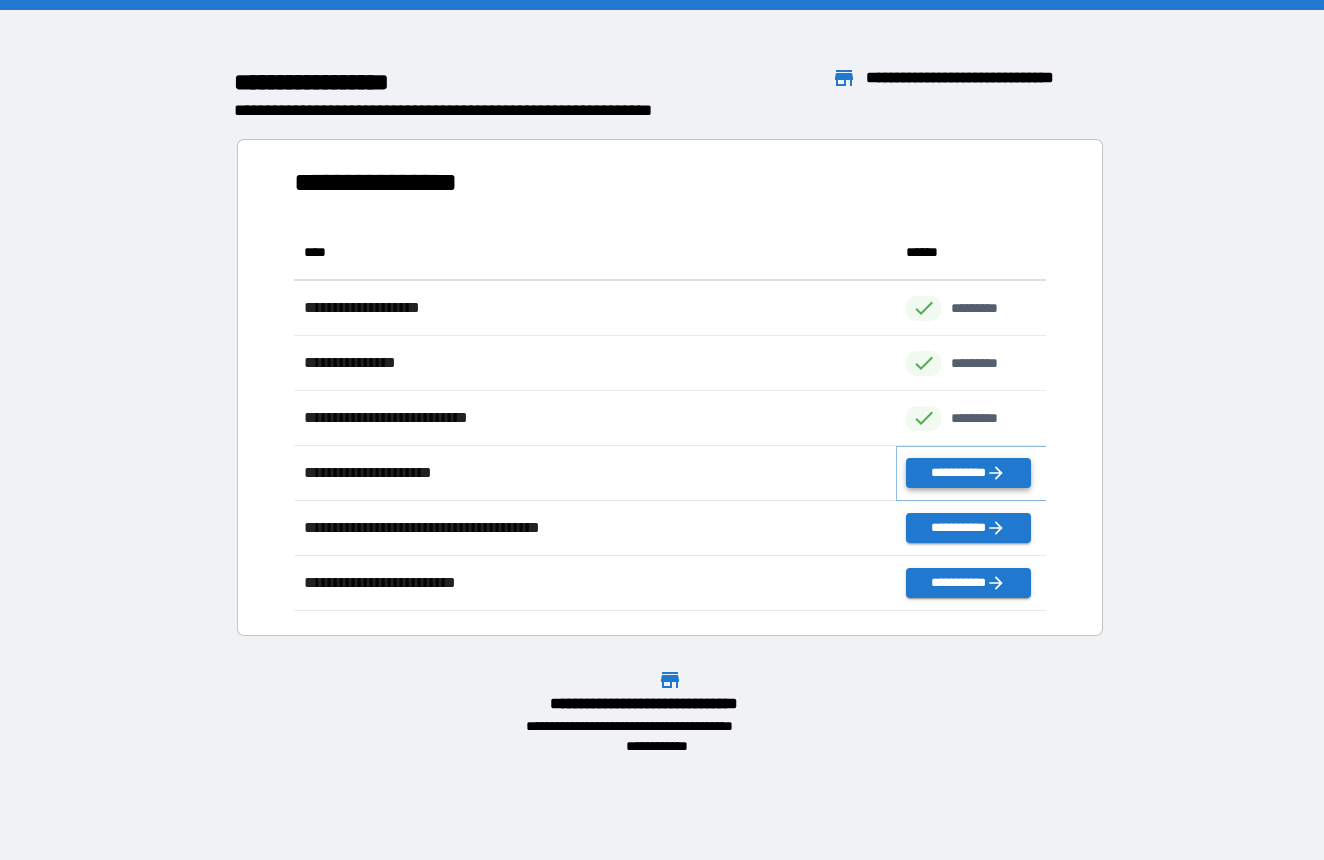 click on "**********" at bounding box center [968, 473] 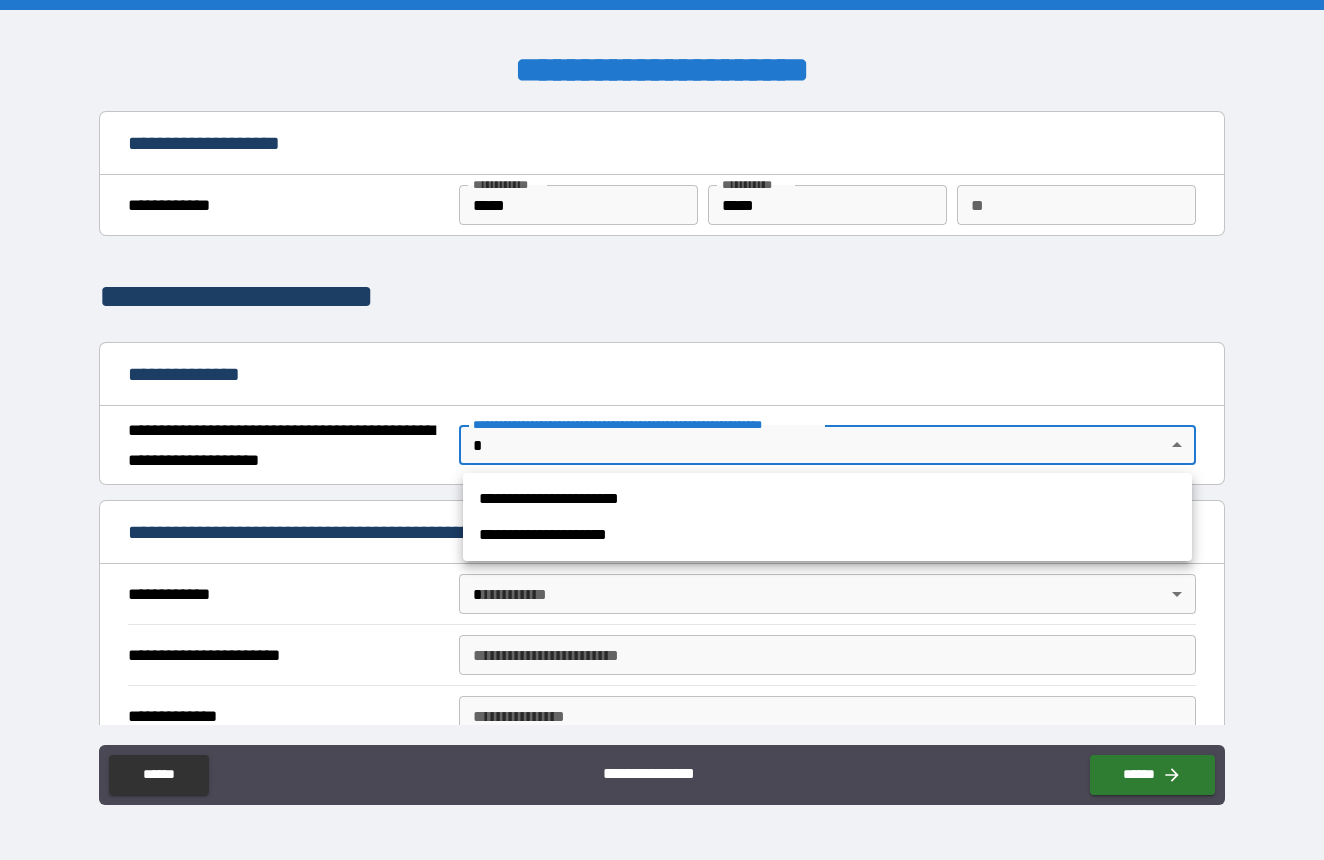 click on "**********" at bounding box center (662, 430) 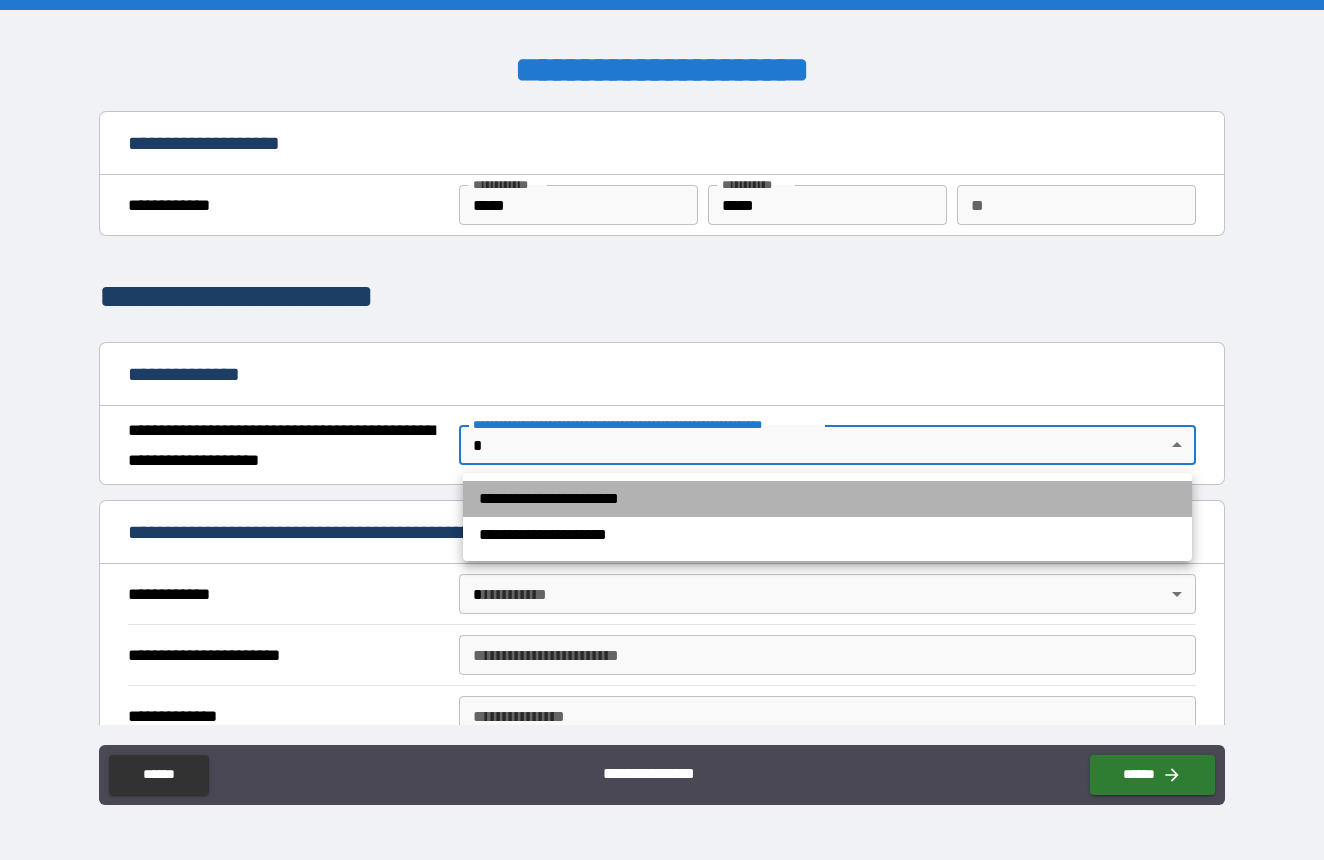 click on "**********" at bounding box center (827, 499) 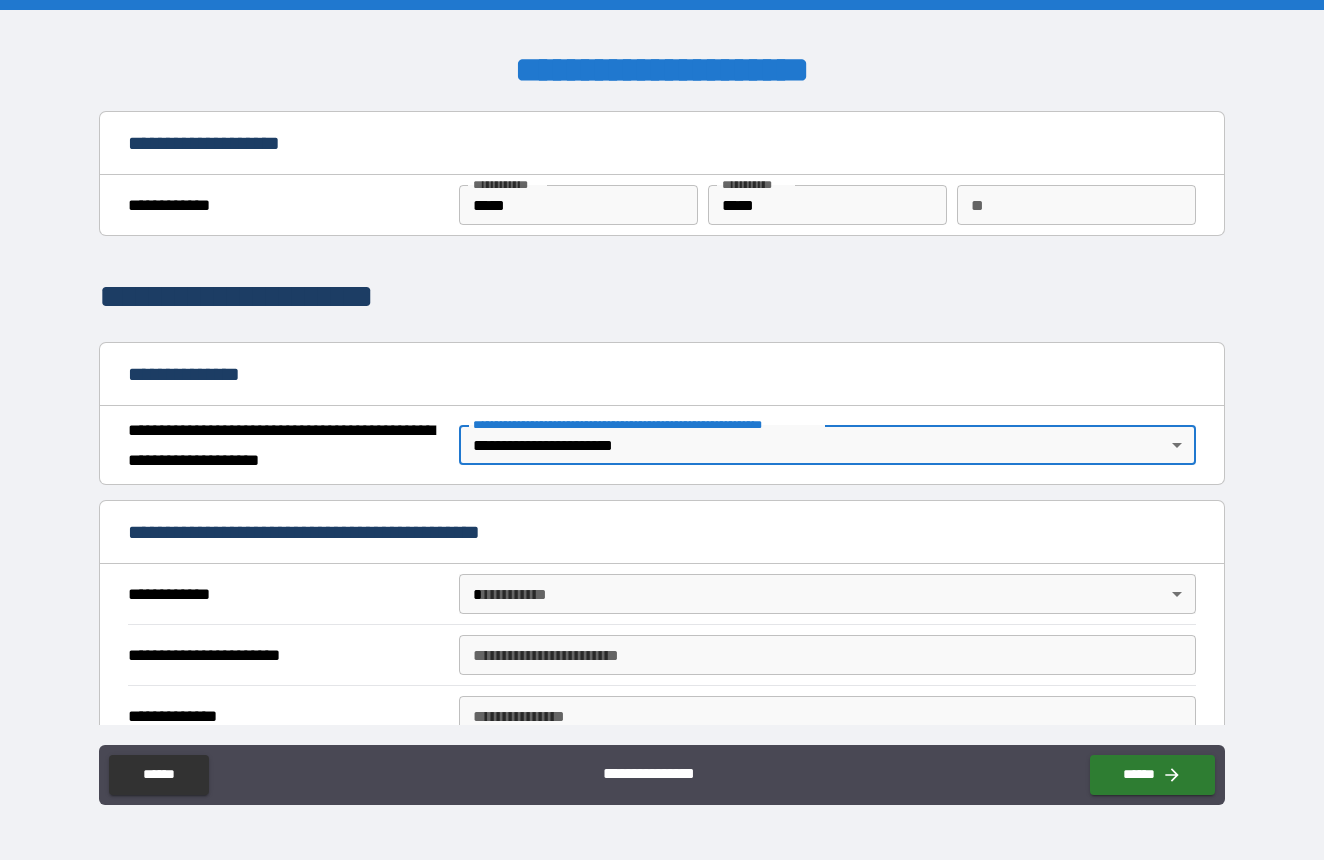 click on "**********" at bounding box center (662, 430) 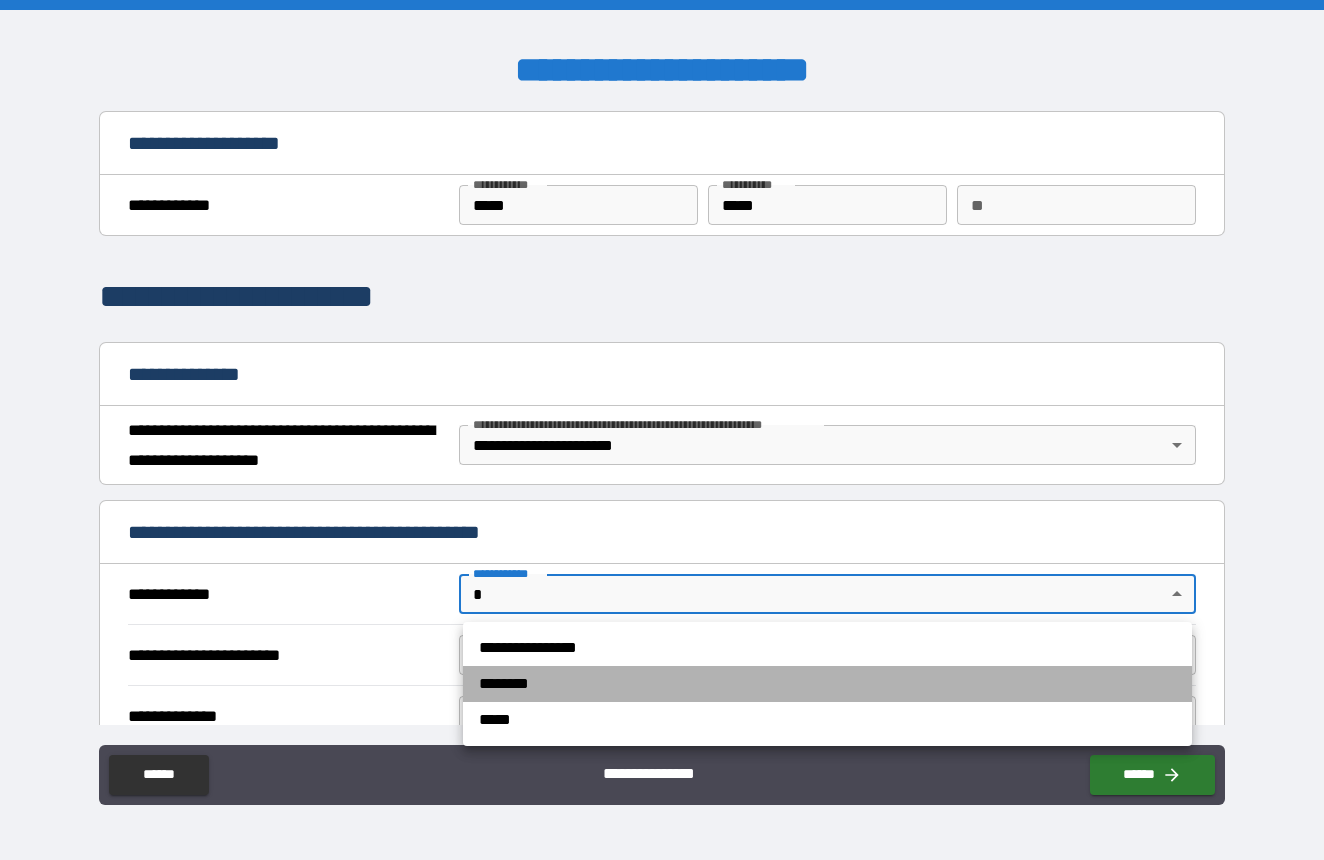 click on "********" at bounding box center [827, 684] 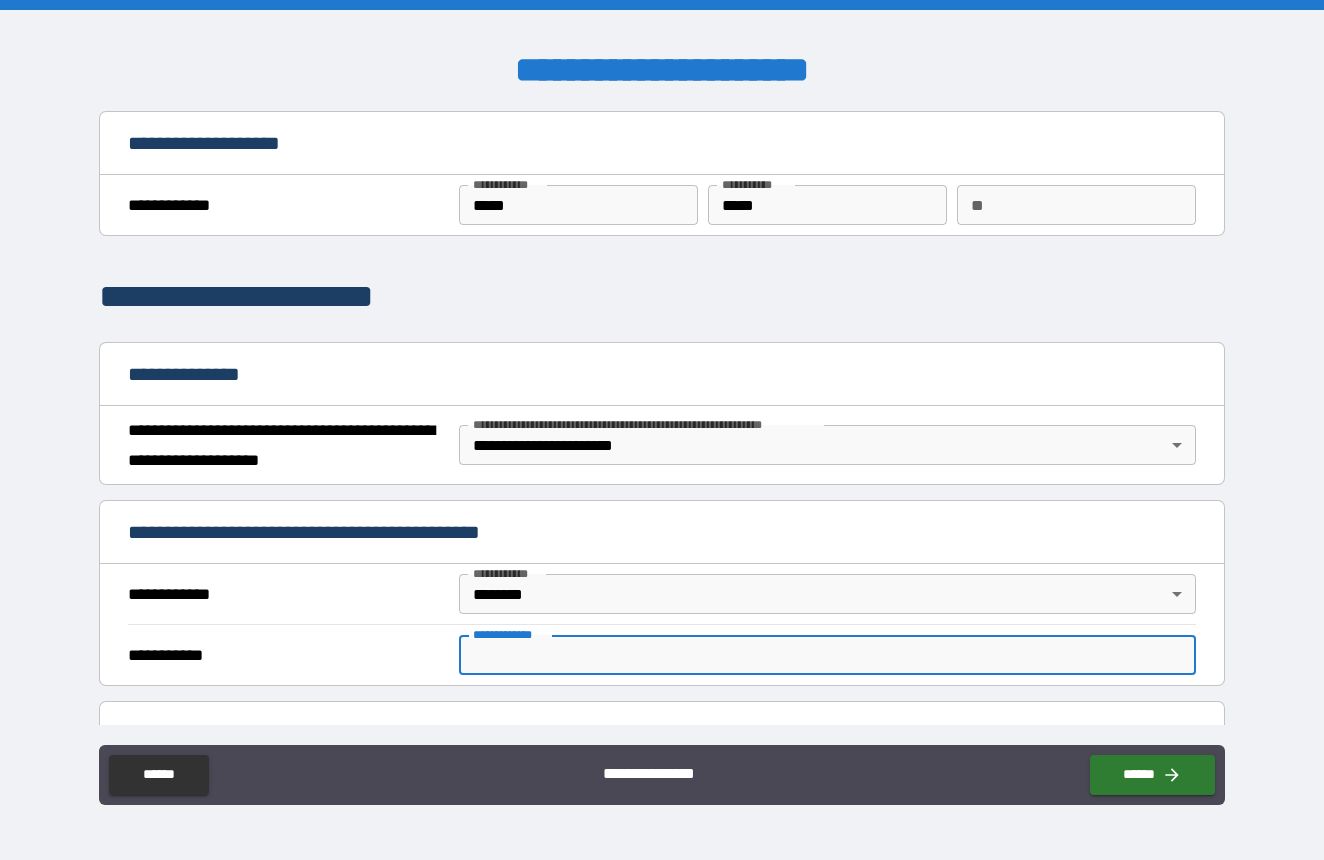 click on "**********" at bounding box center [827, 655] 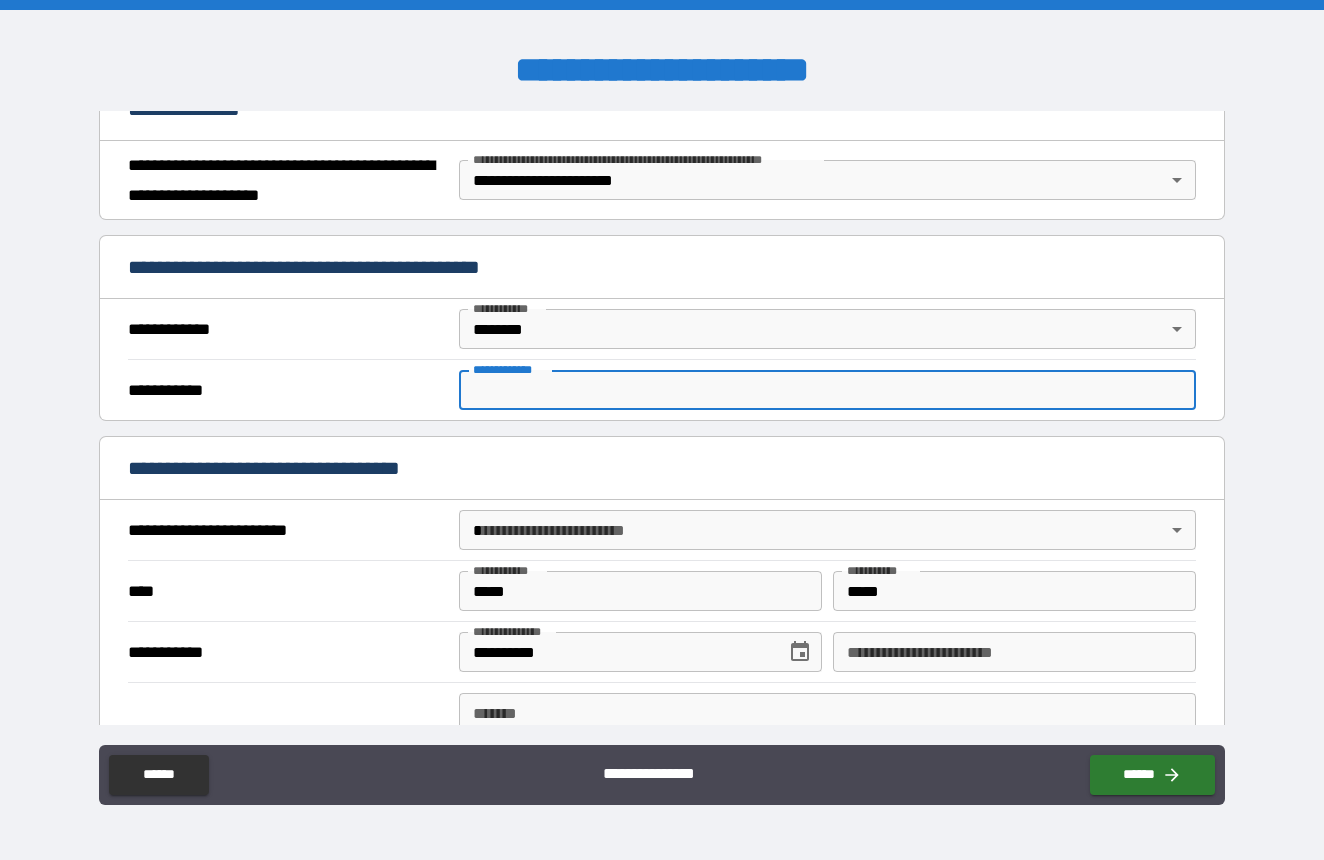 scroll, scrollTop: 305, scrollLeft: 0, axis: vertical 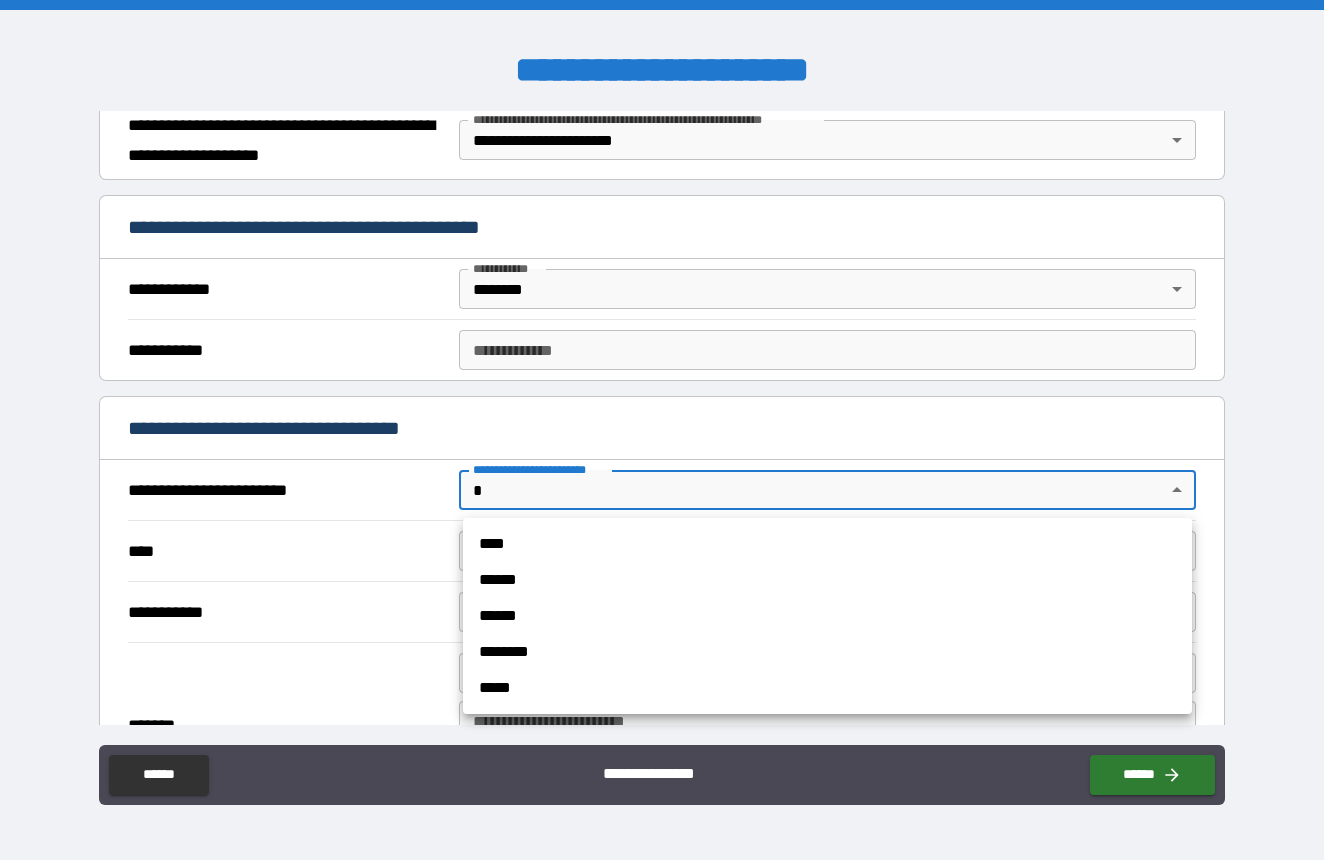 click on "**********" at bounding box center [662, 430] 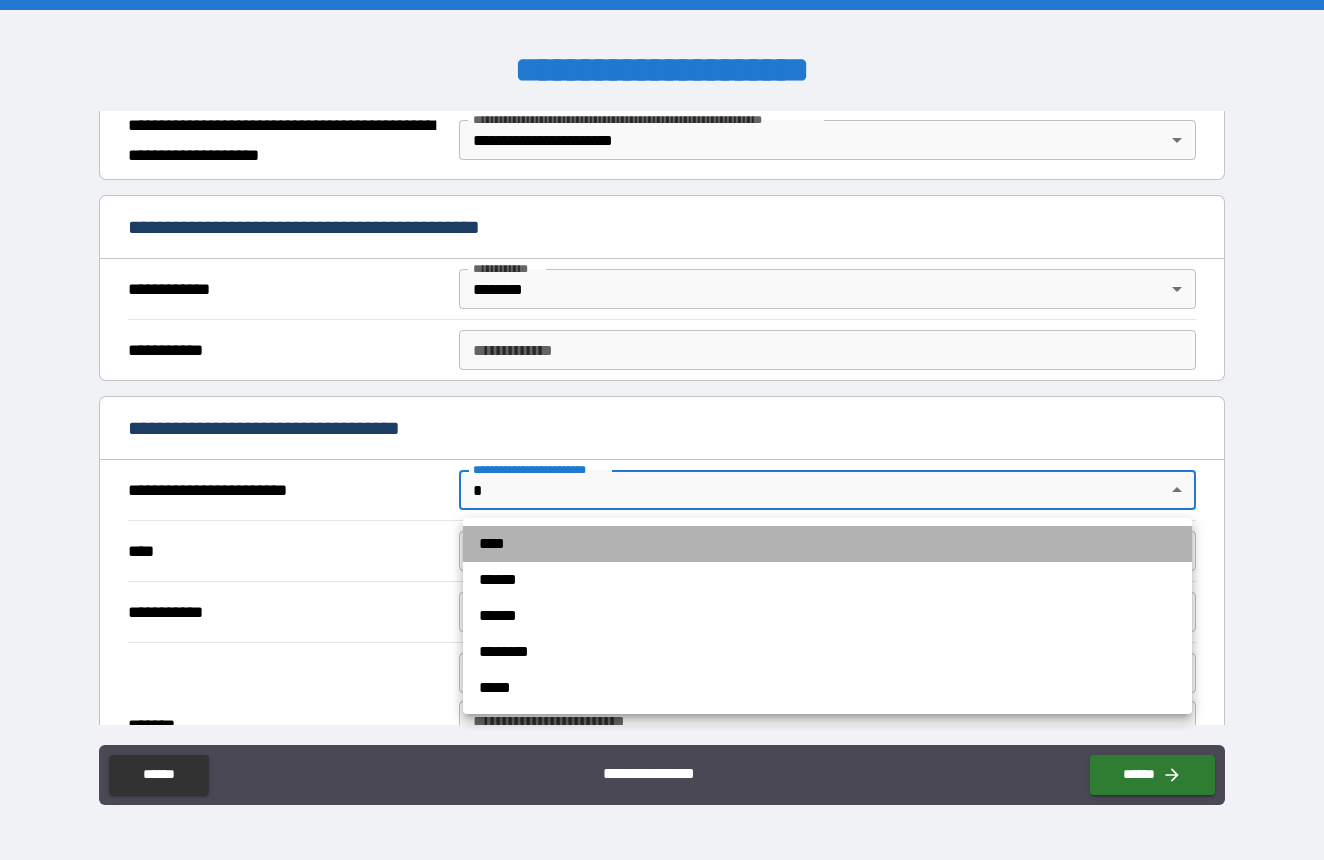 click on "****" at bounding box center (827, 544) 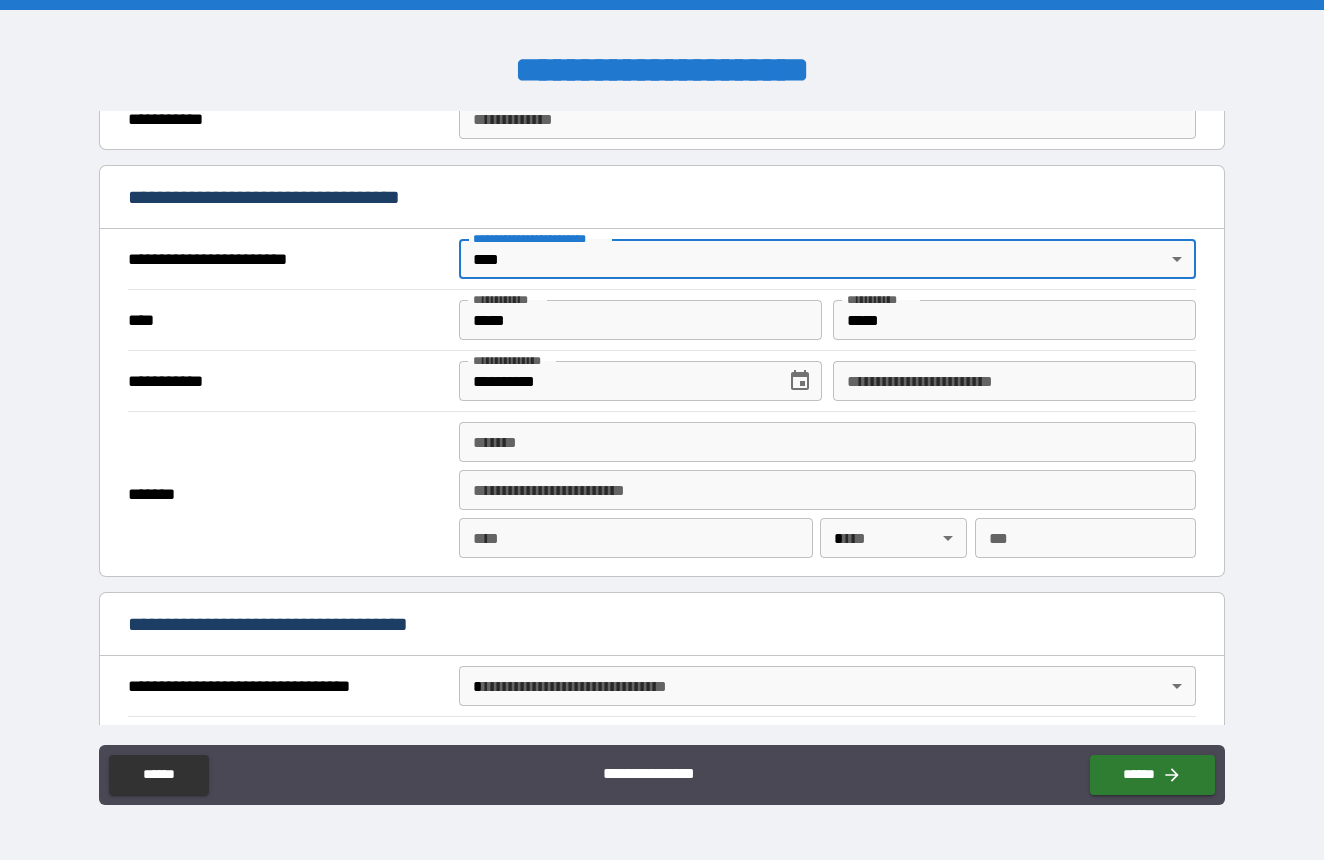 scroll, scrollTop: 539, scrollLeft: 0, axis: vertical 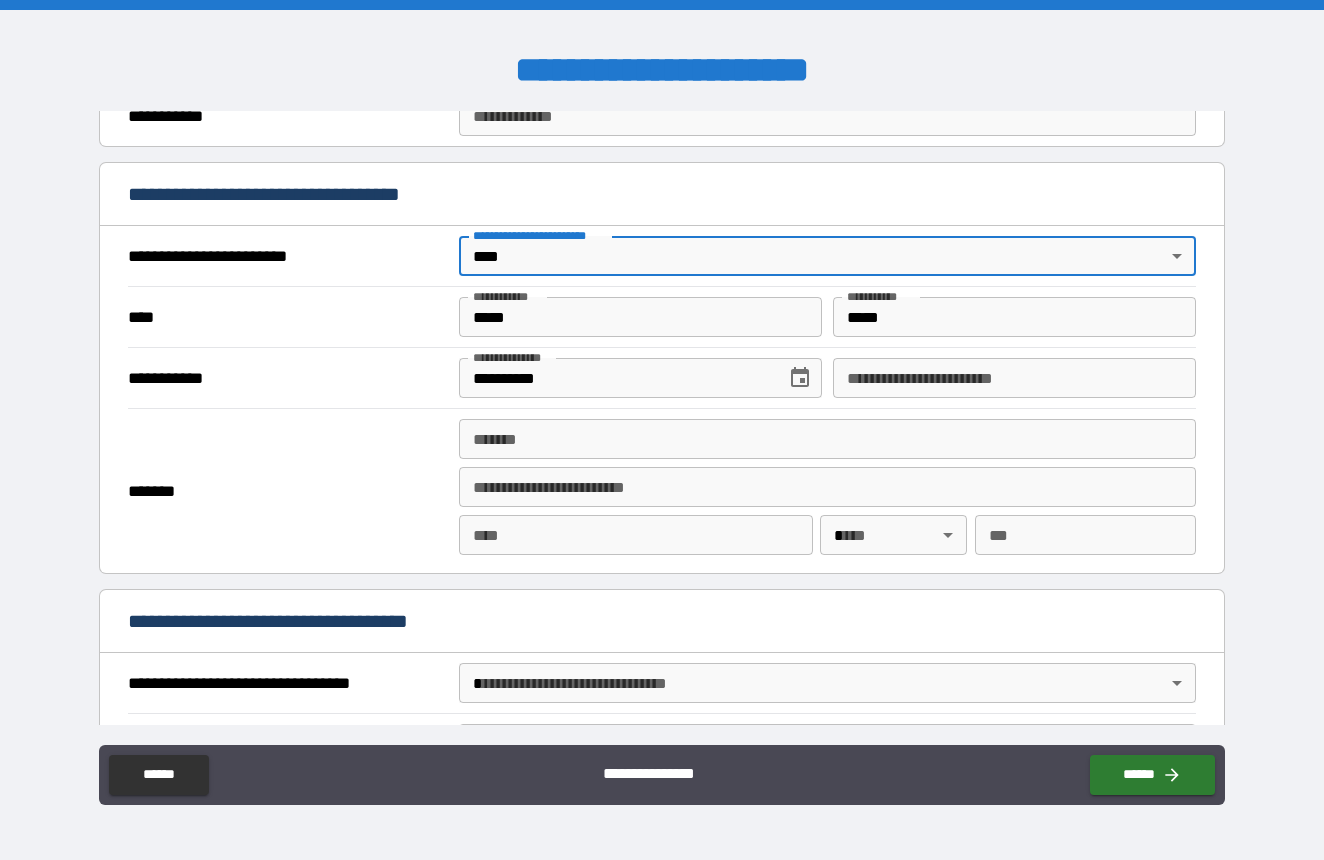 click on "**********" at bounding box center [1014, 378] 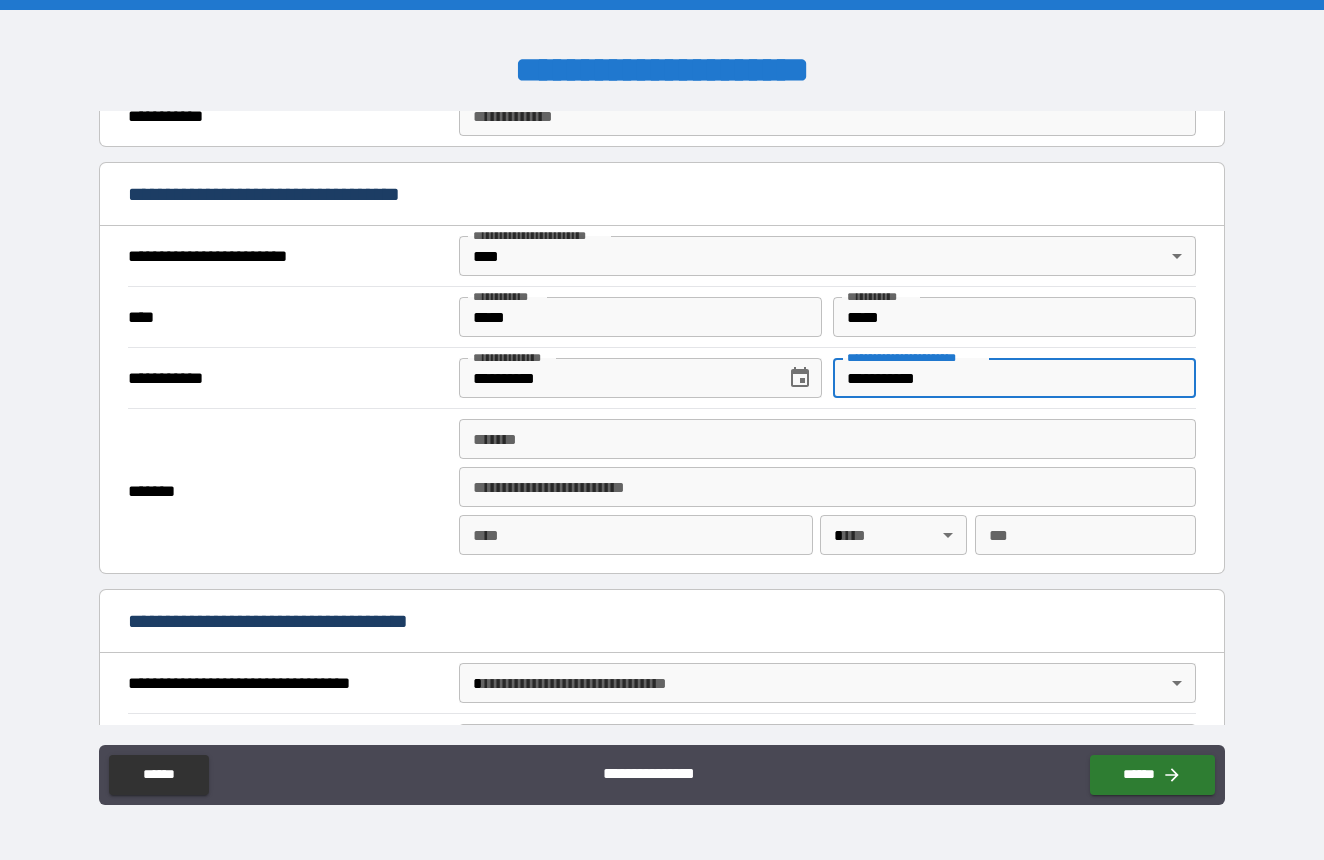type on "**********" 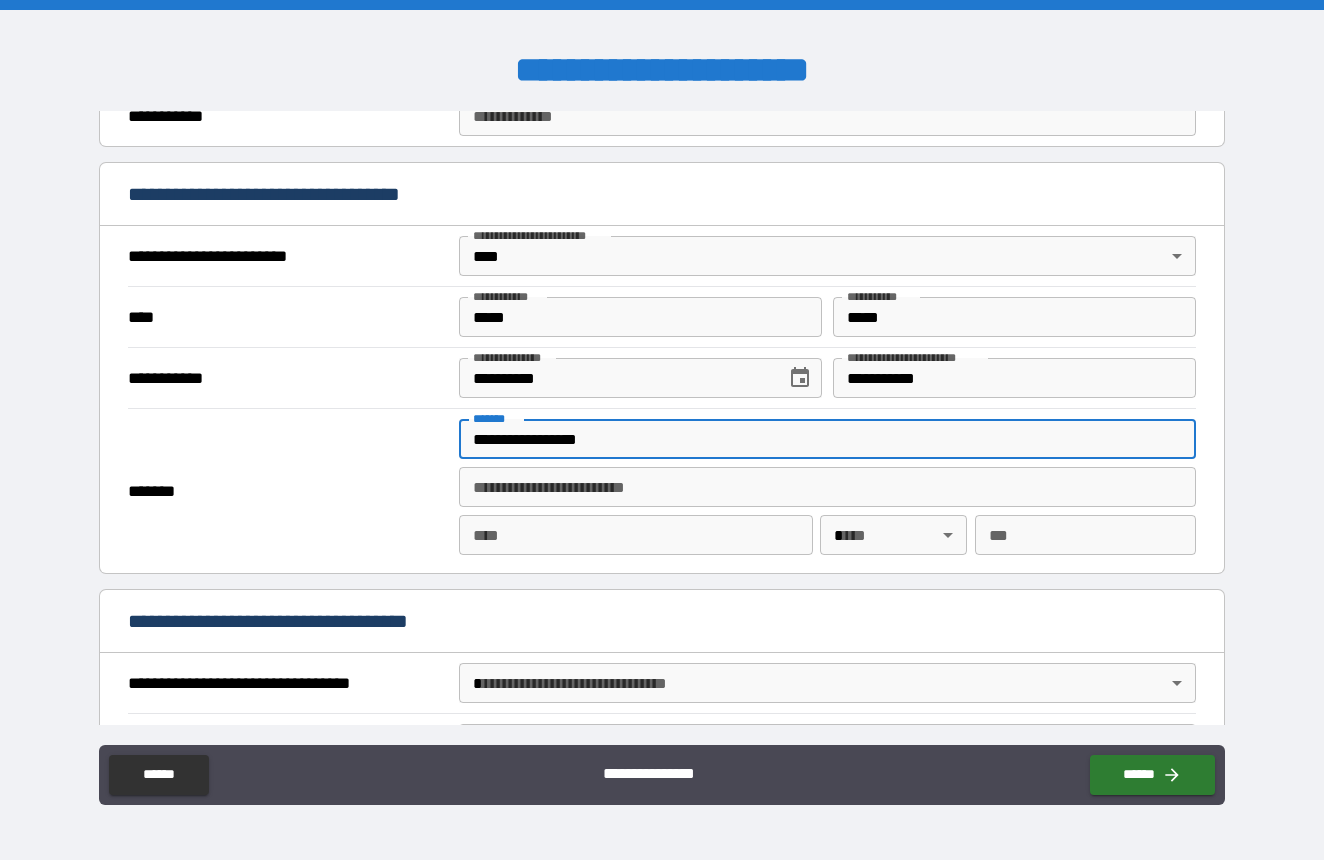 type on "**********" 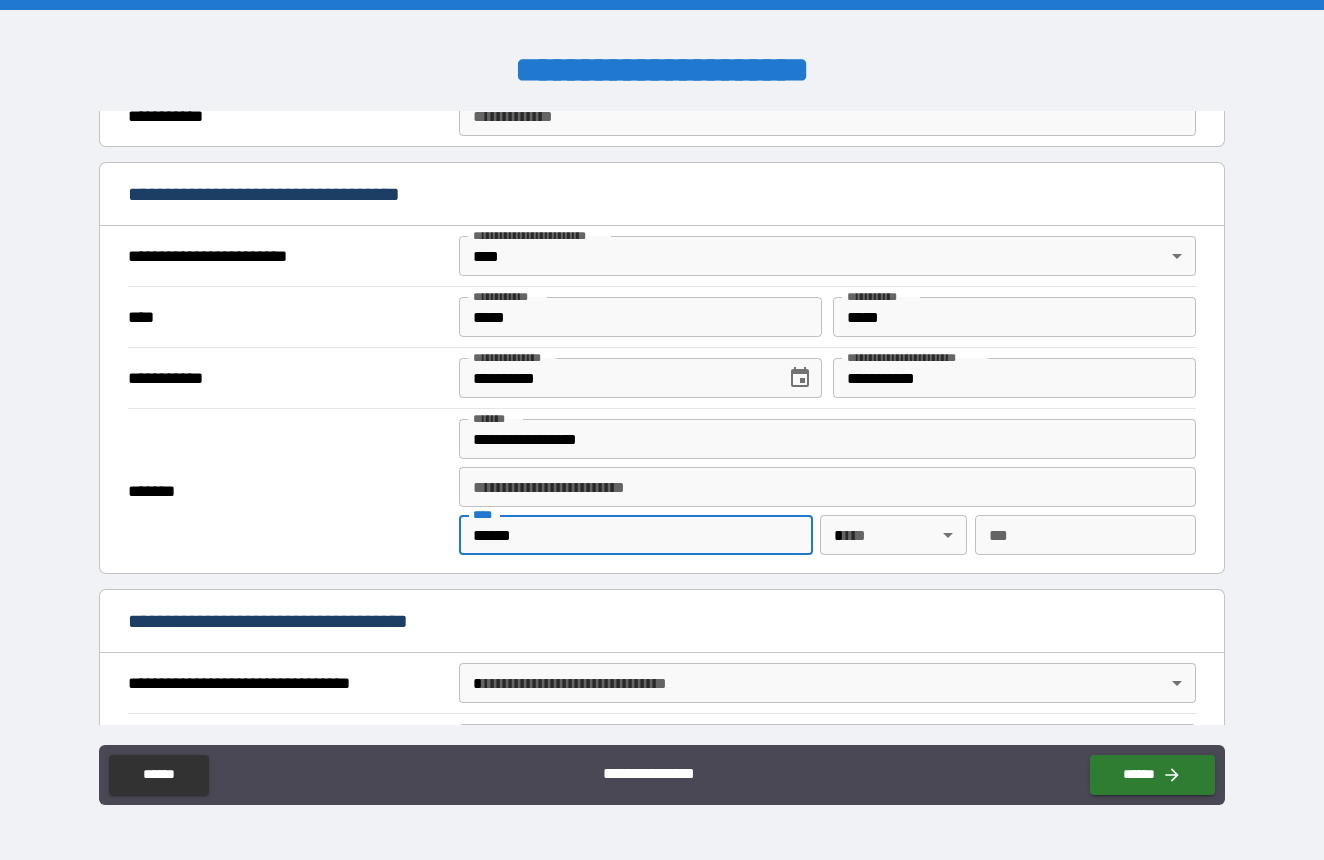 type on "******" 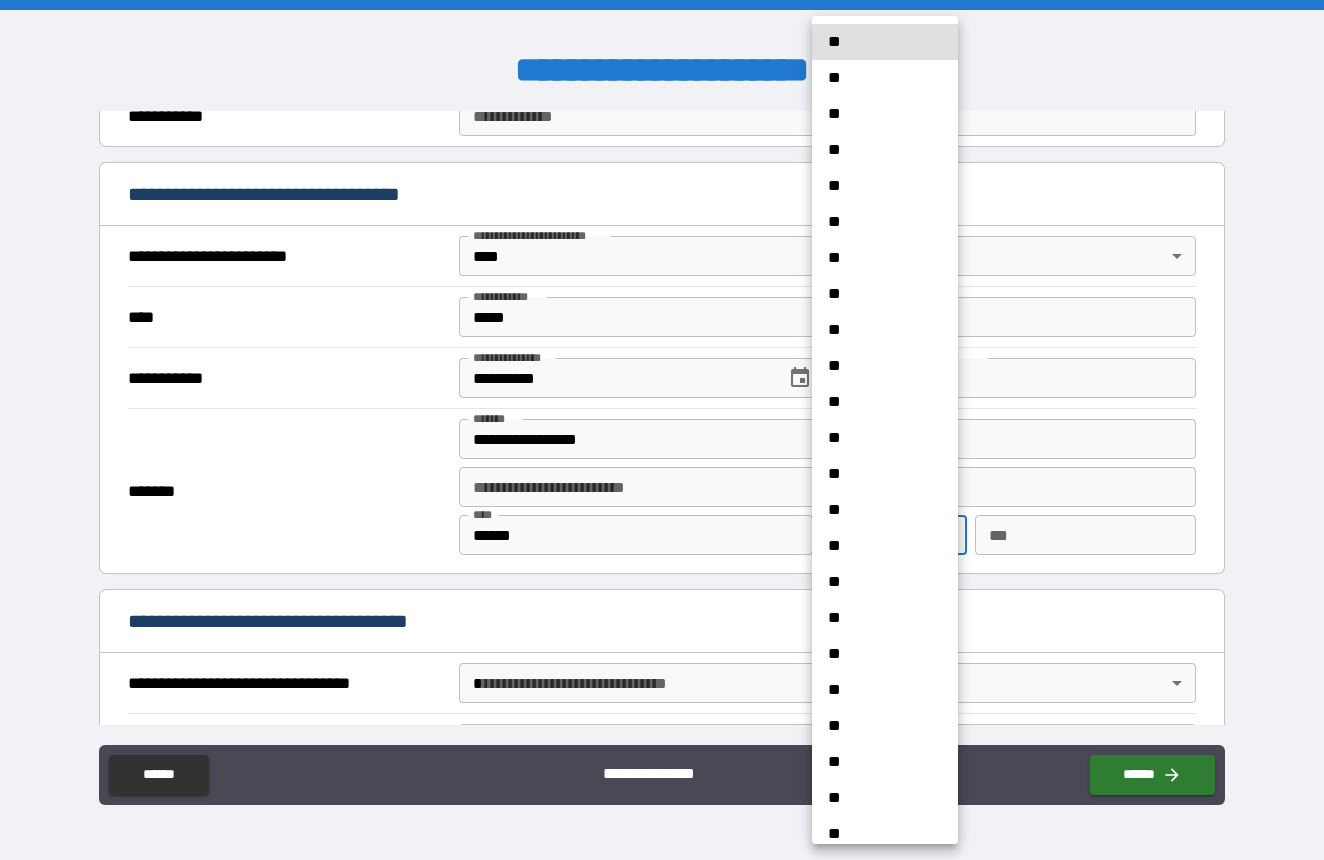 type 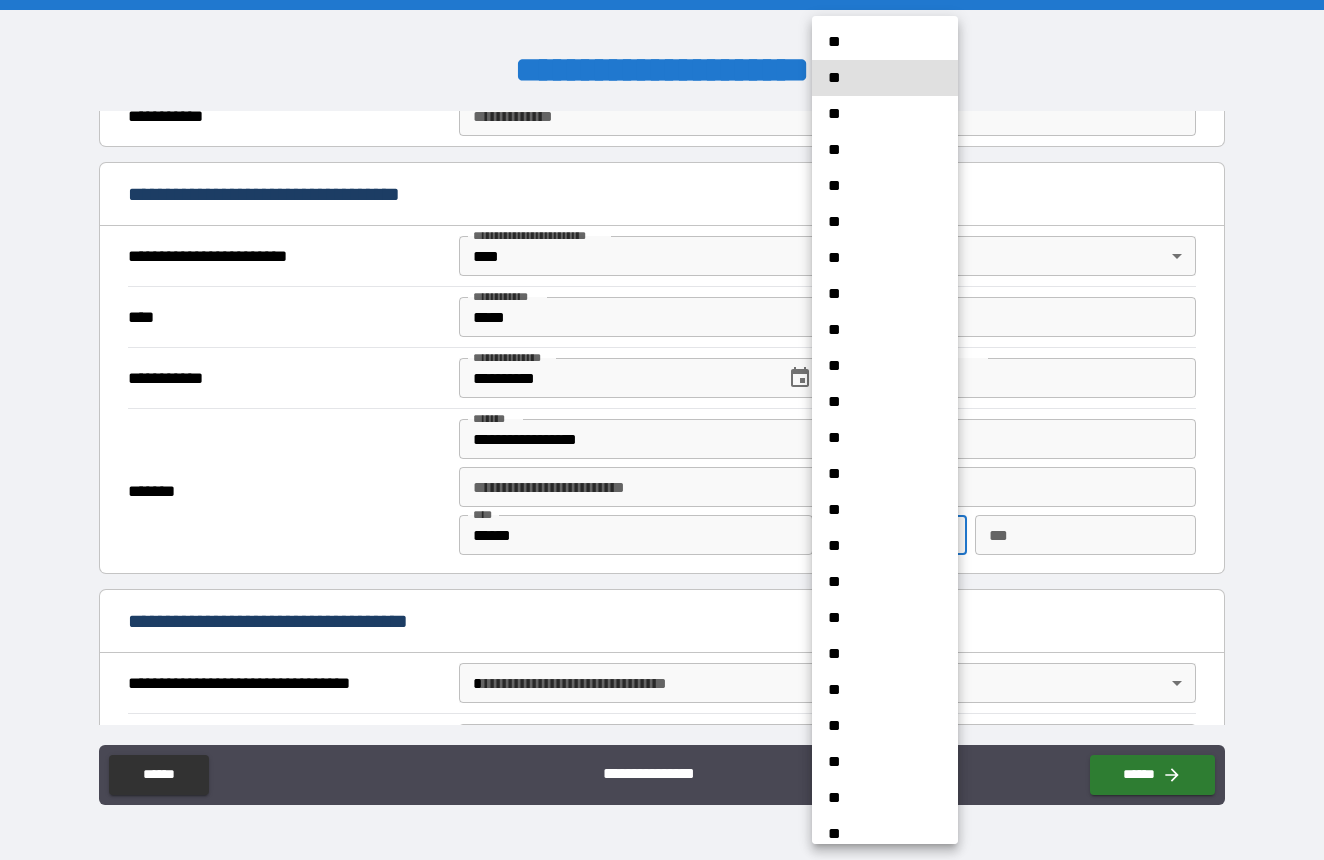 type 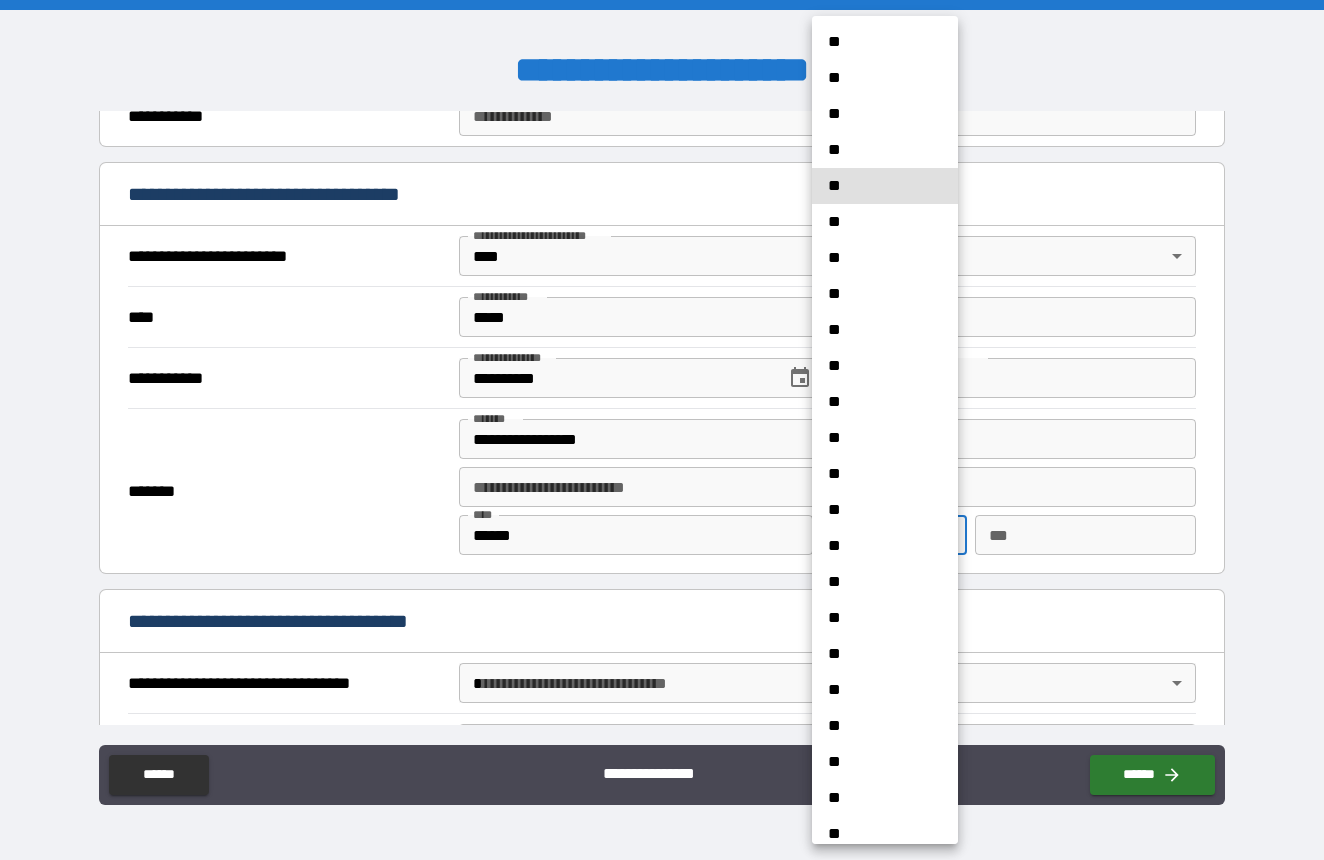 type 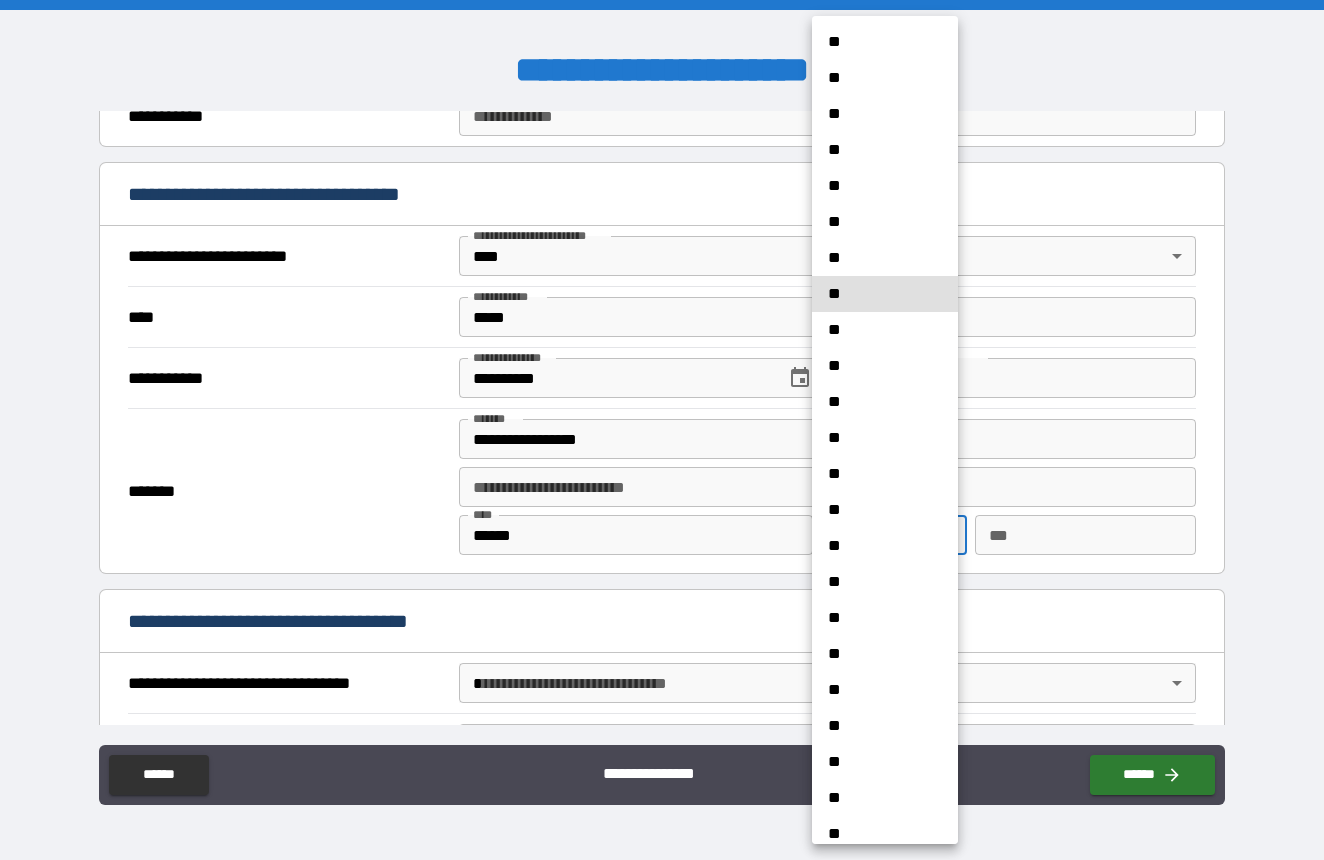 type 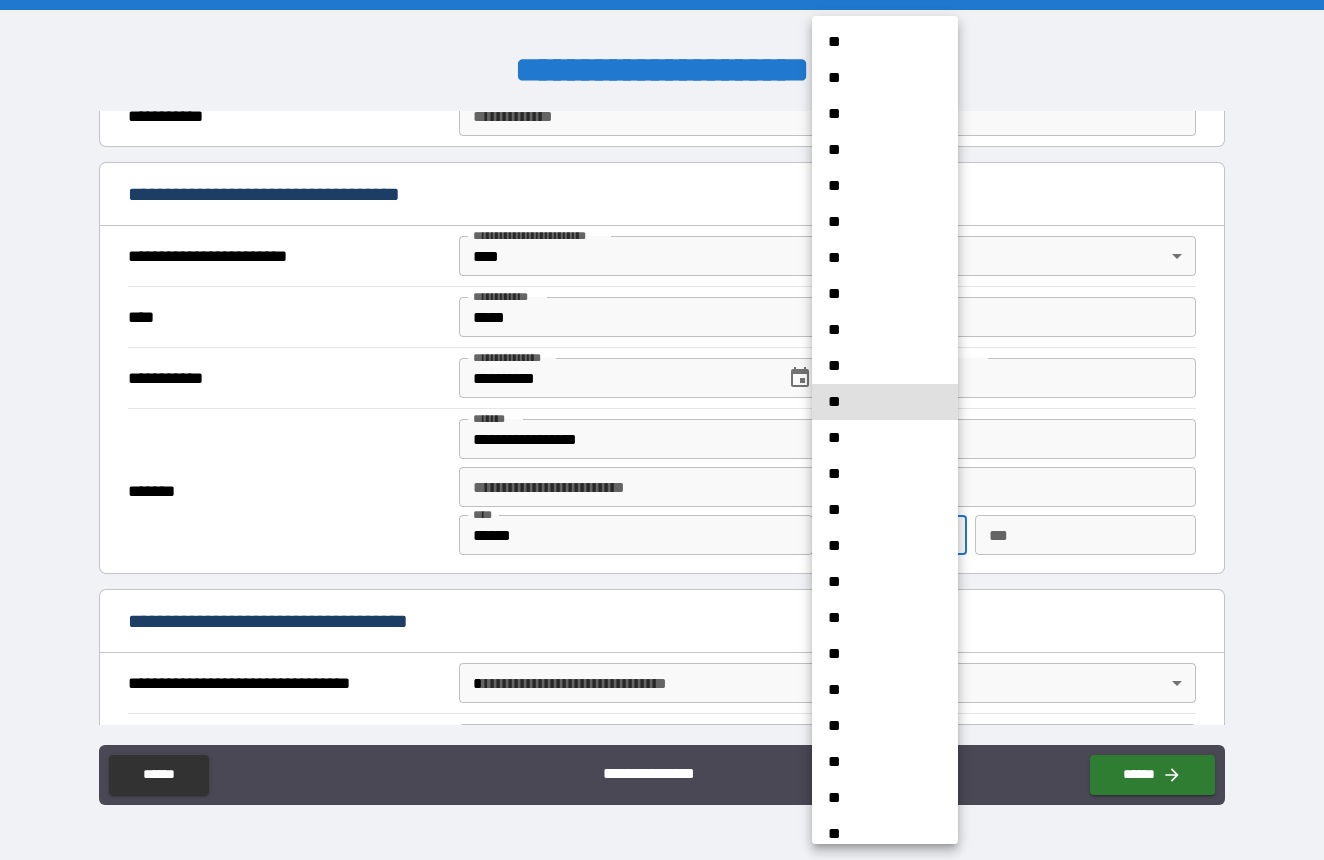 type 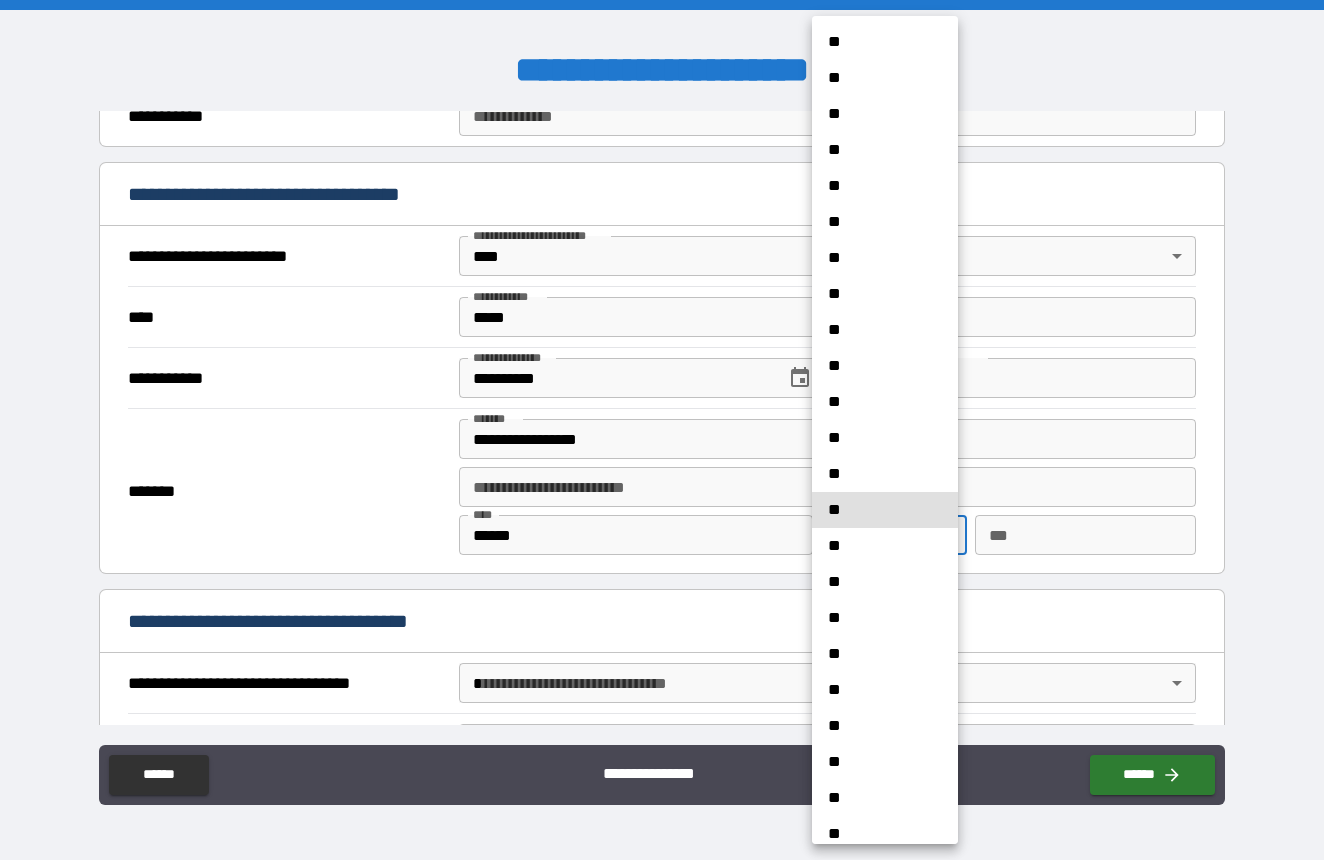 type 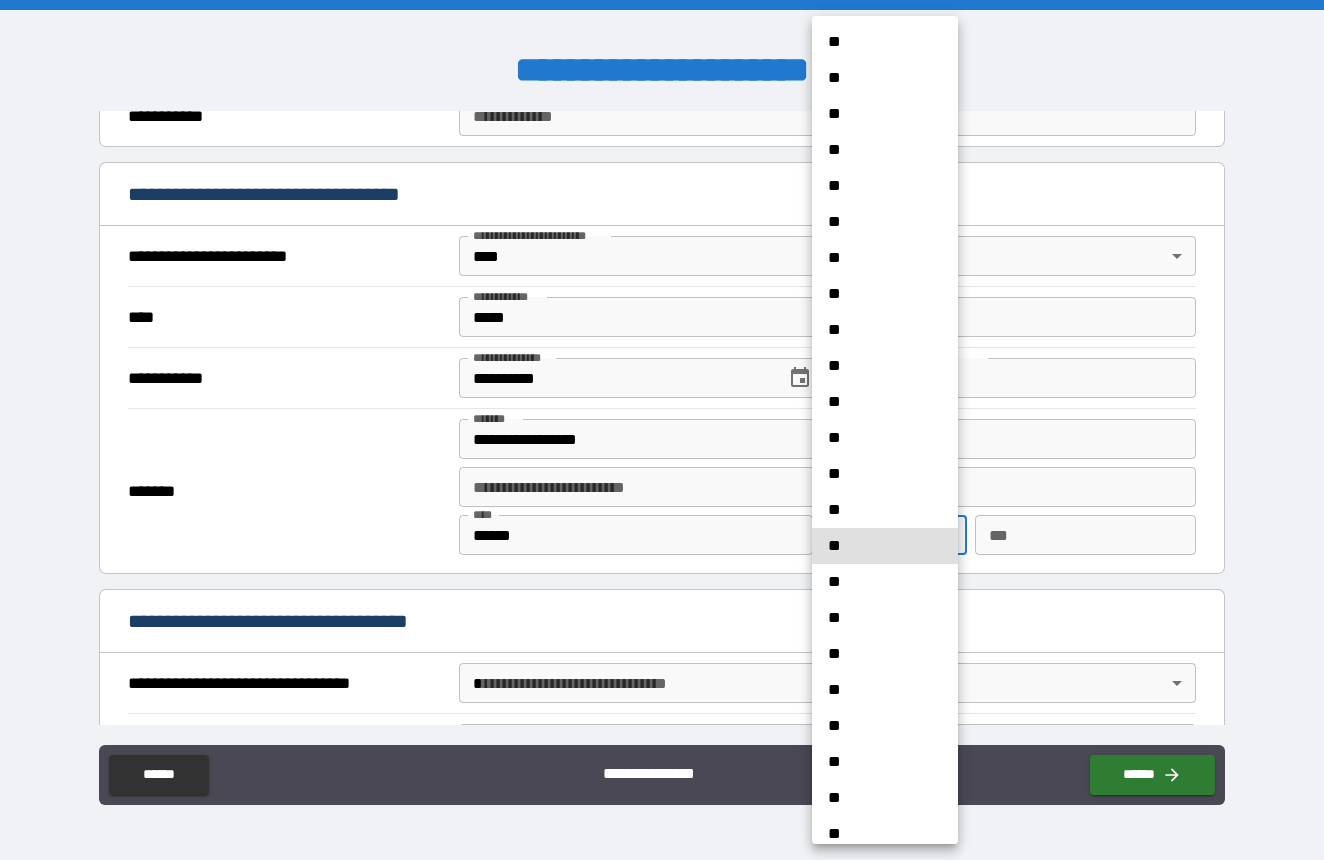 type 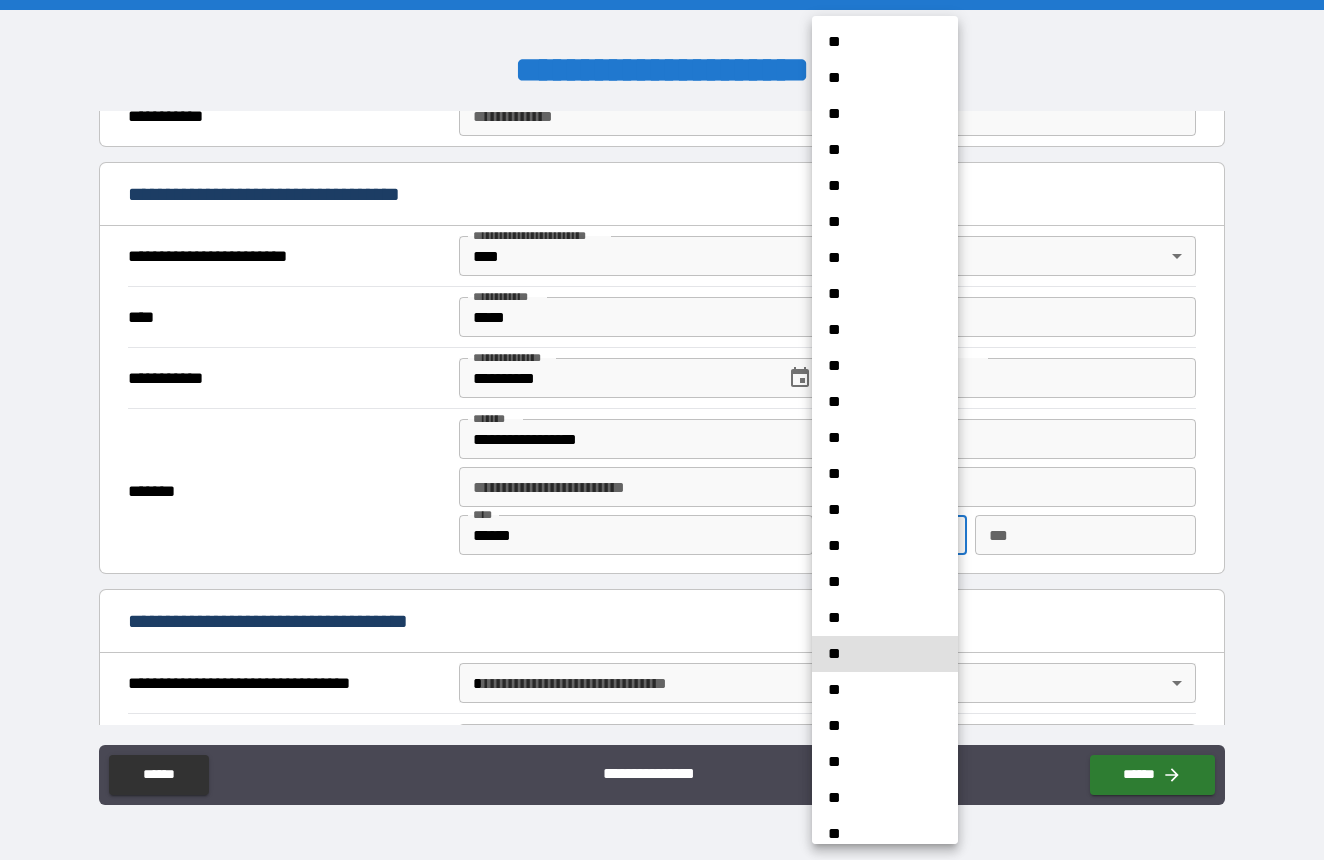 type 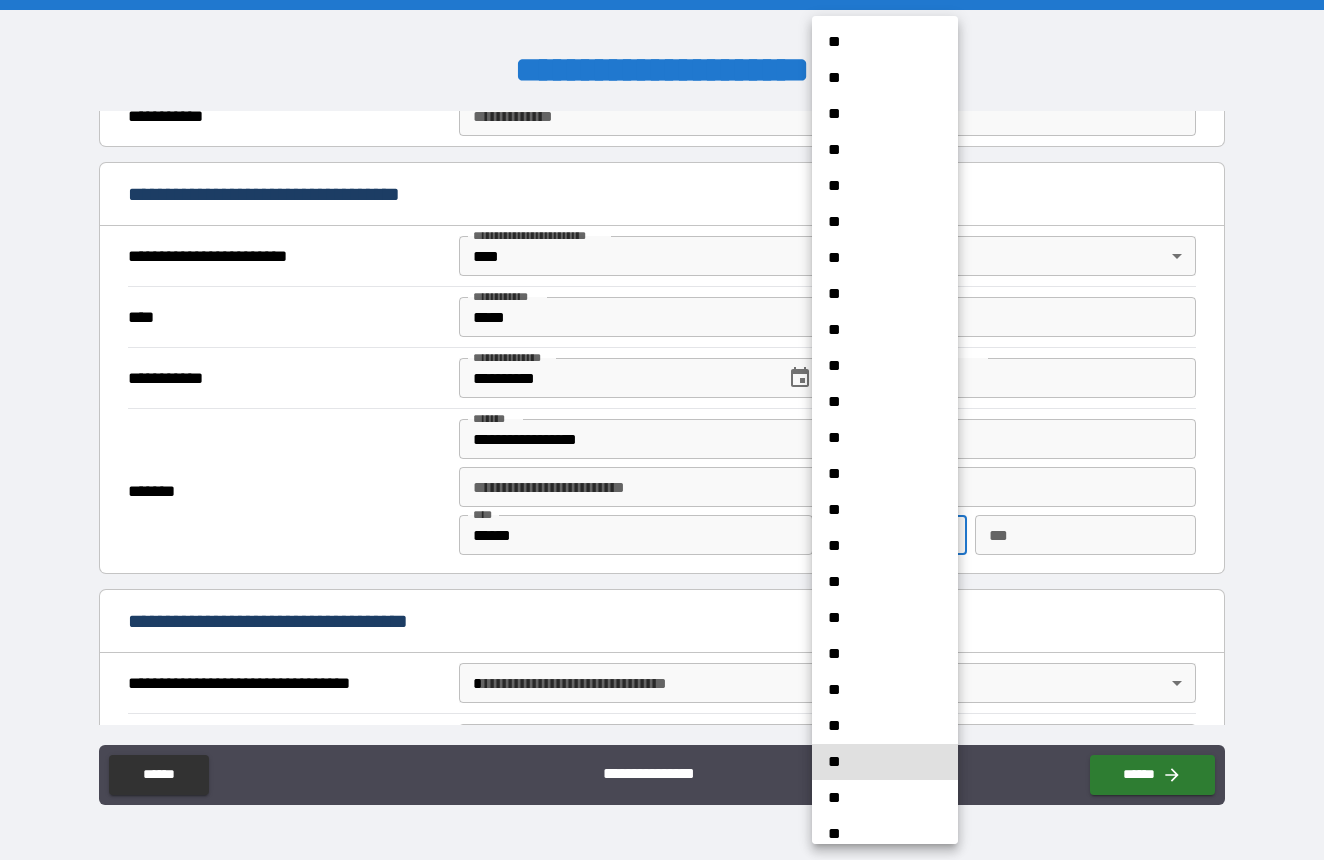 type 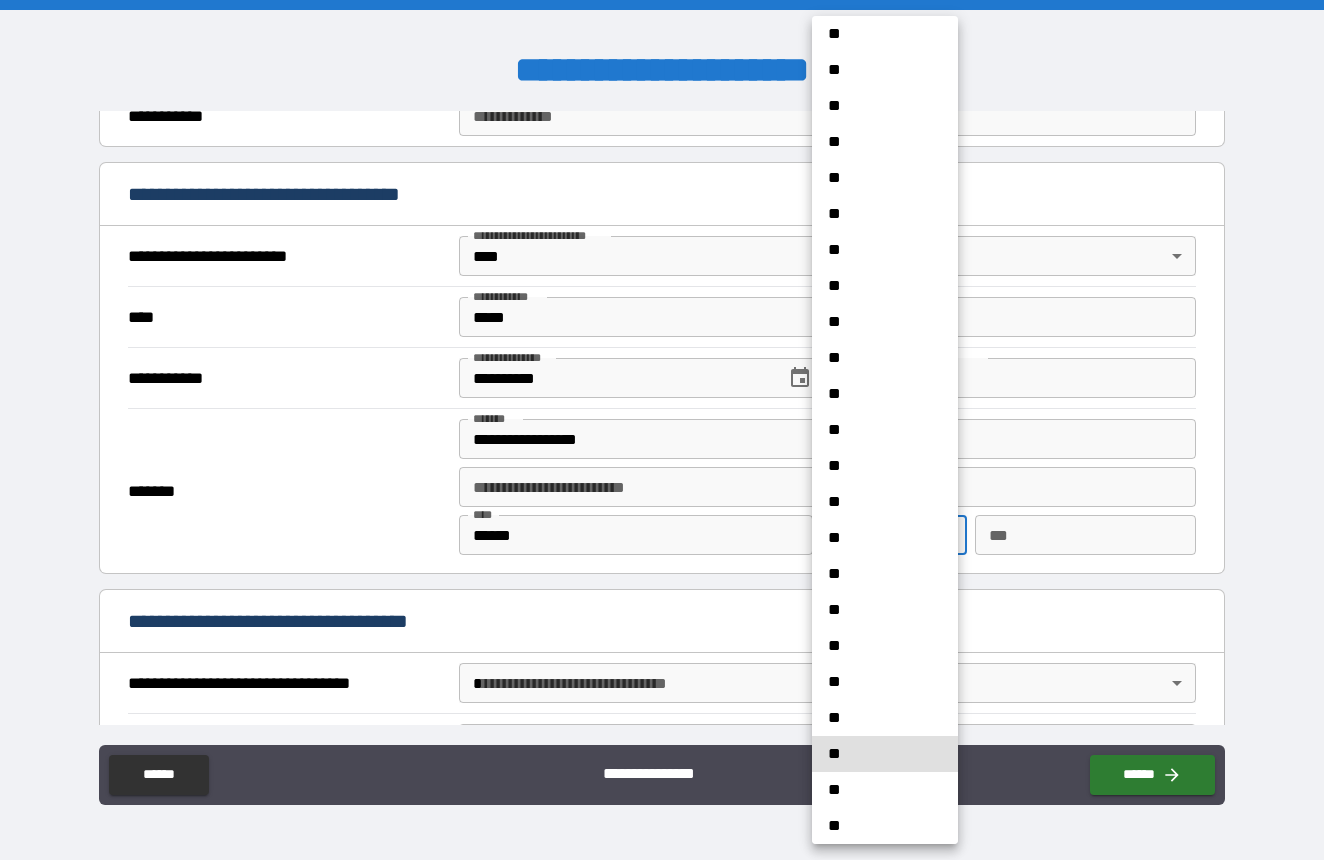 type 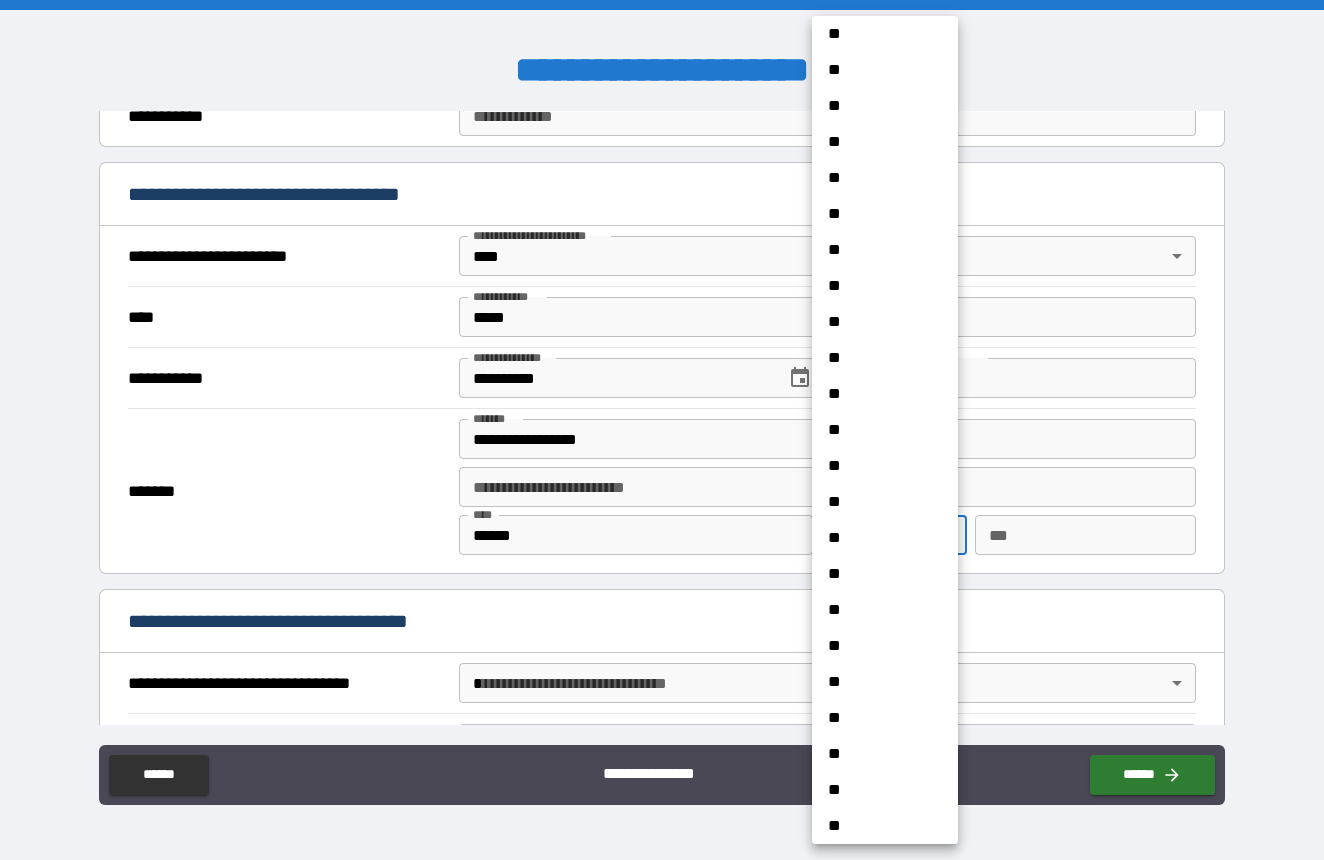 type 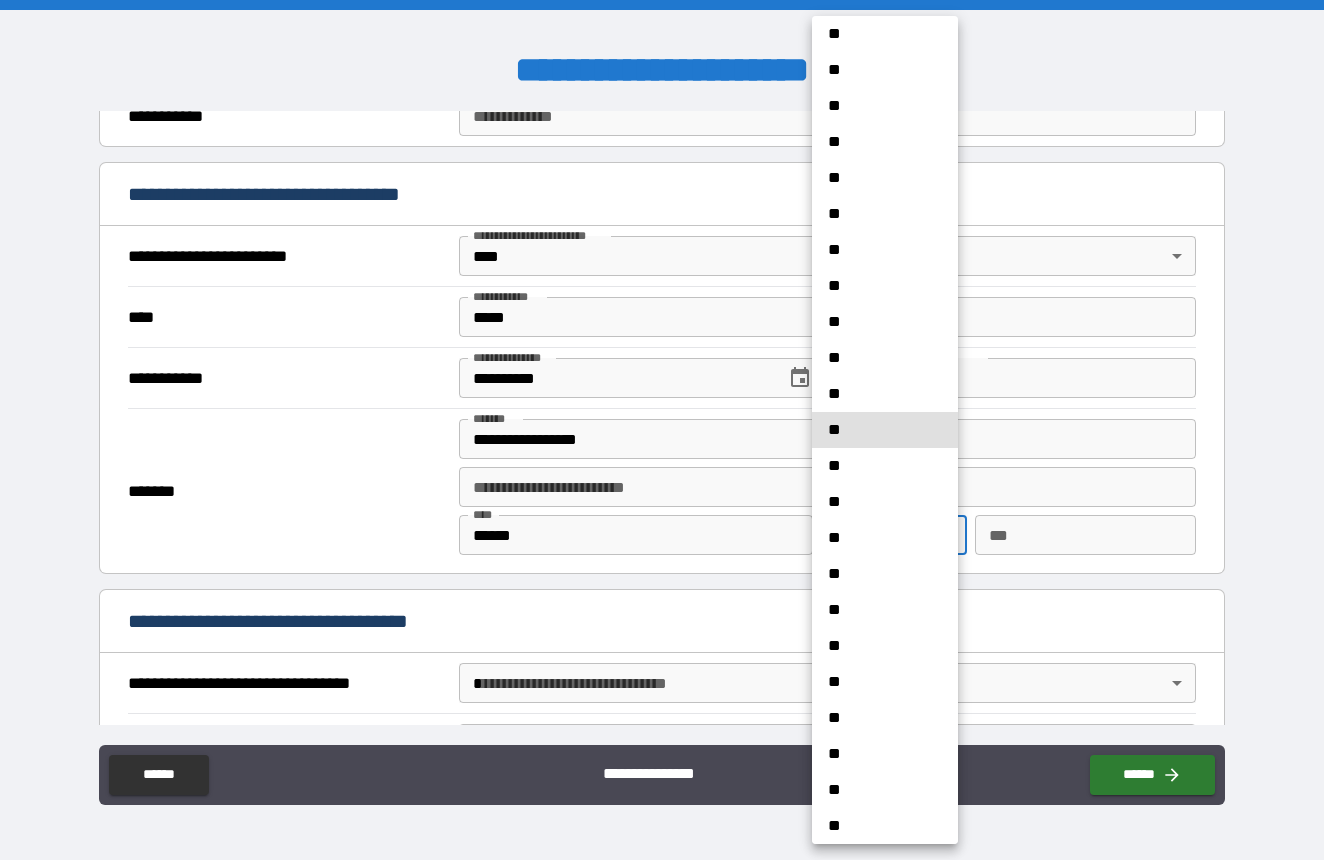 type 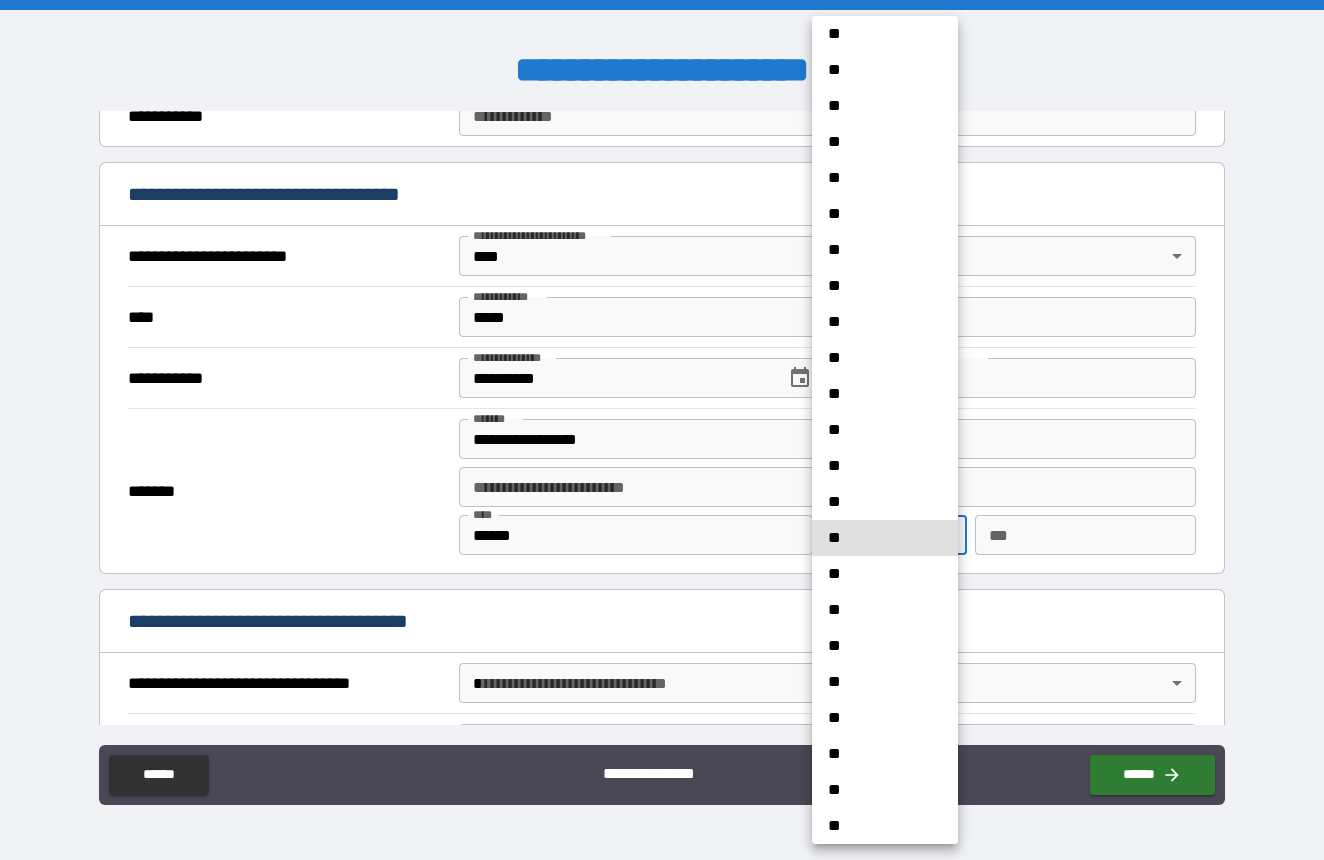 type 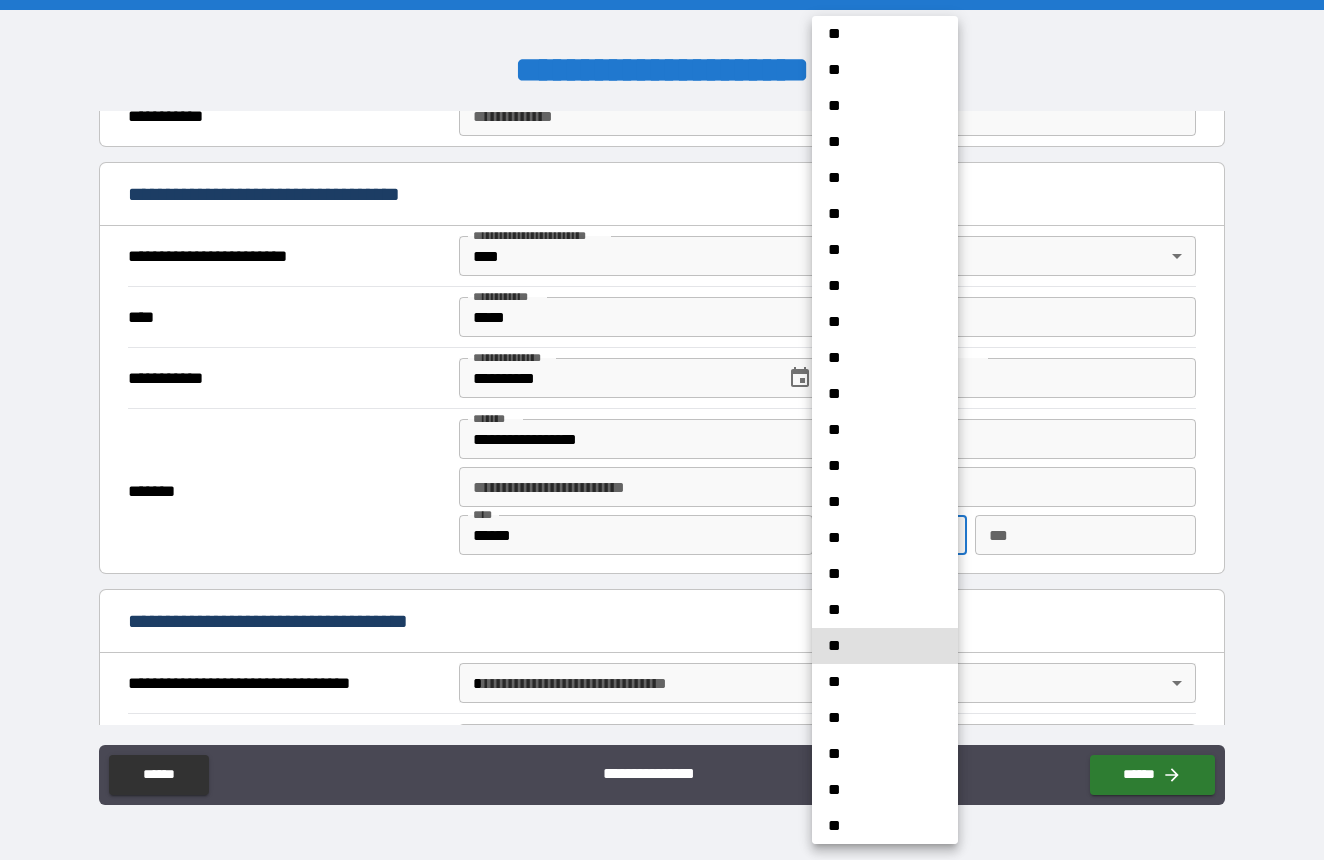 type 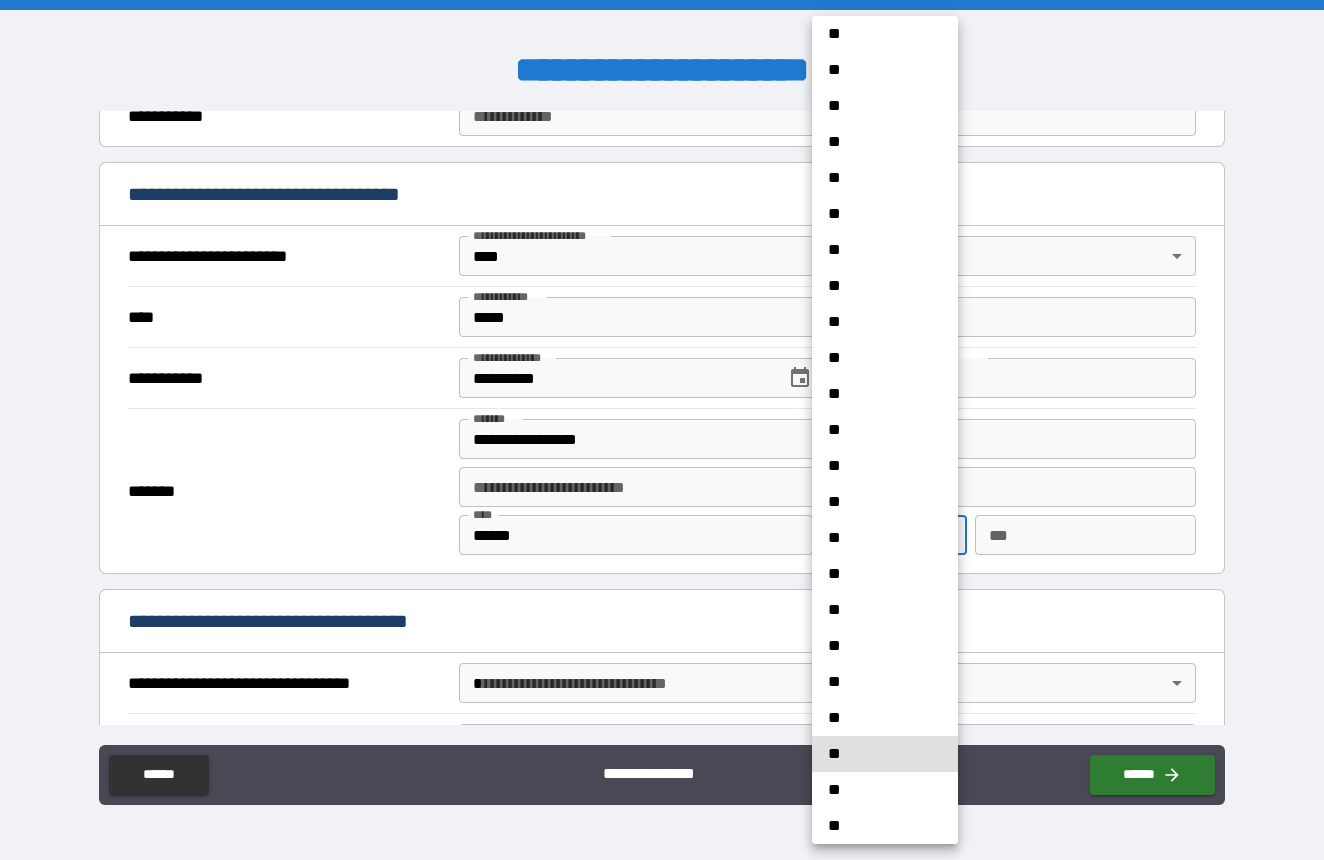 type 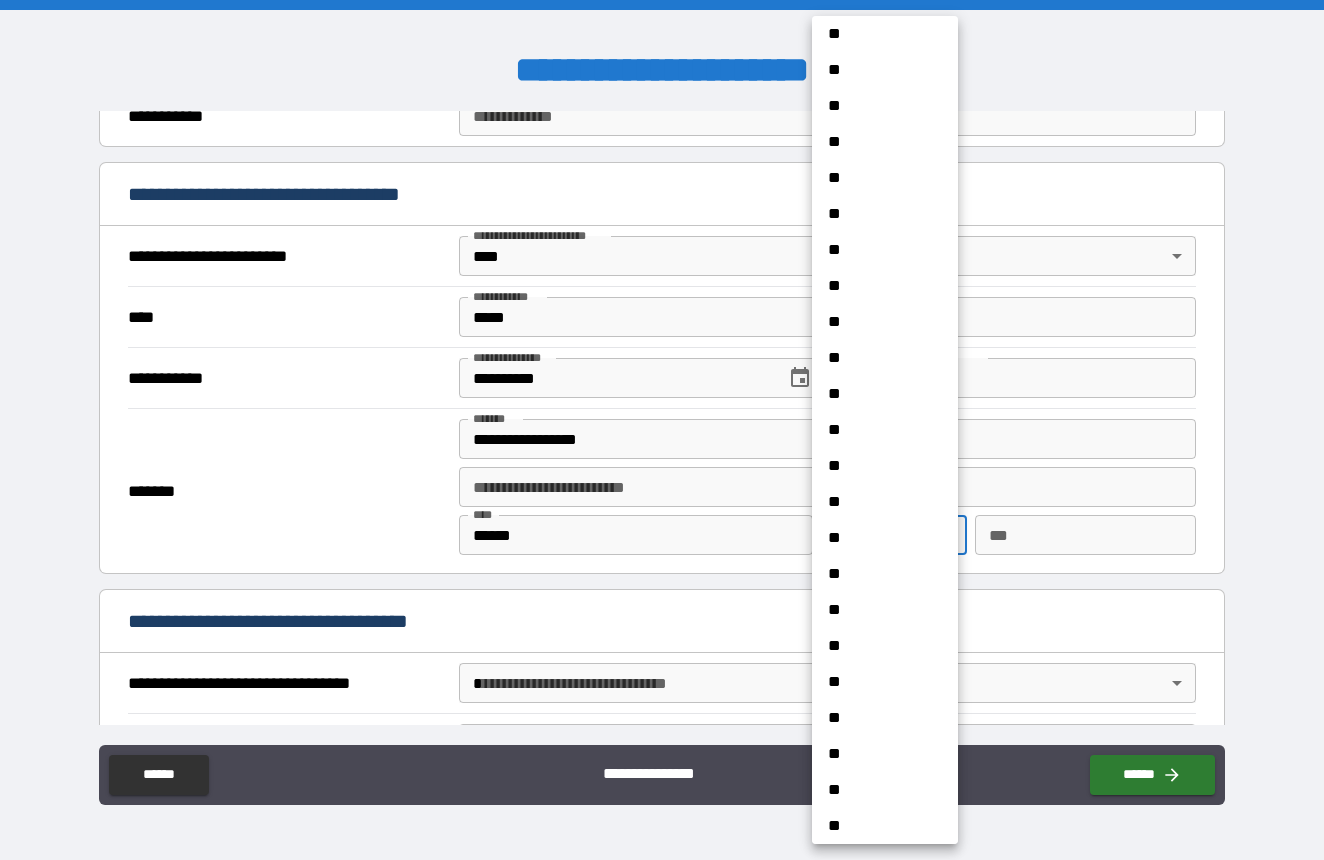 type 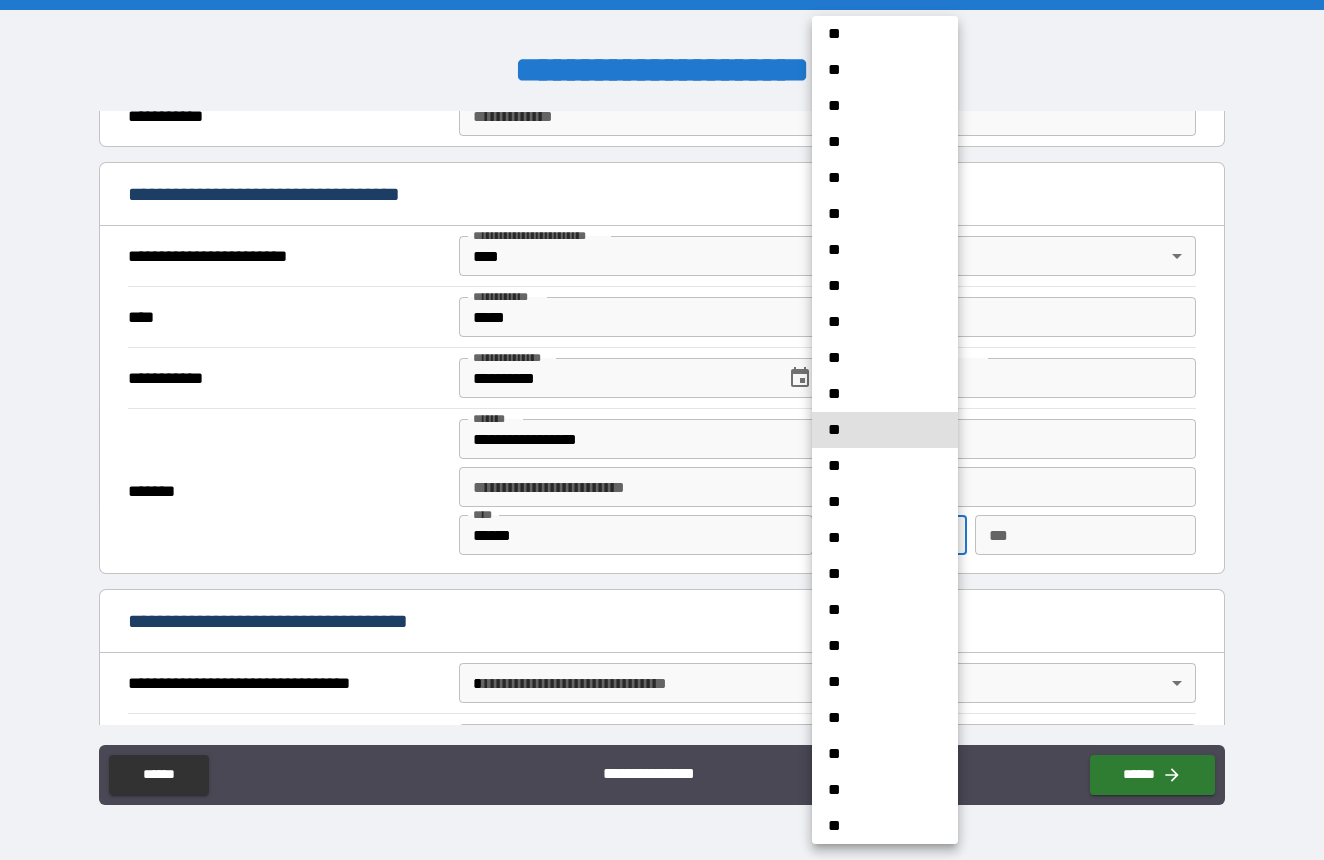 type 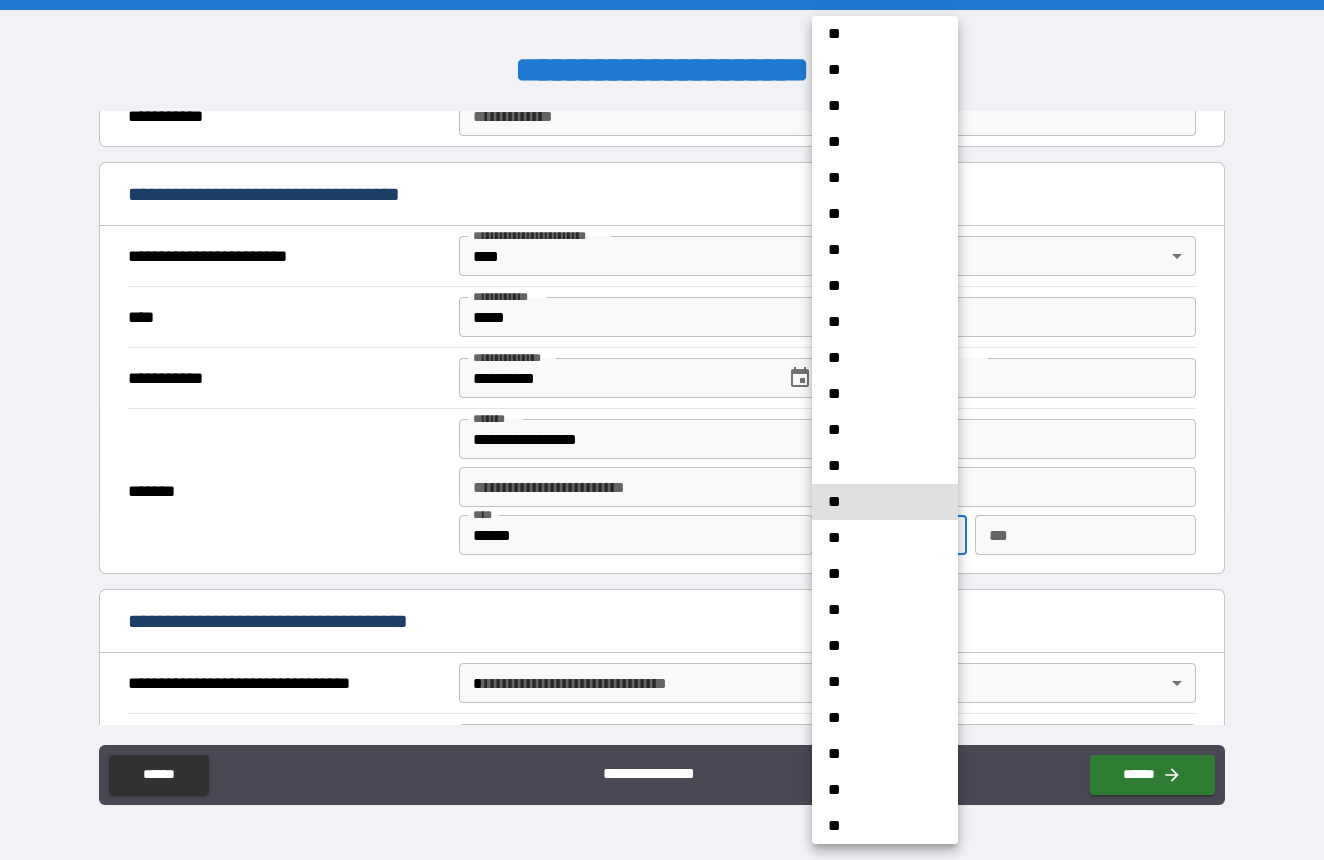 type 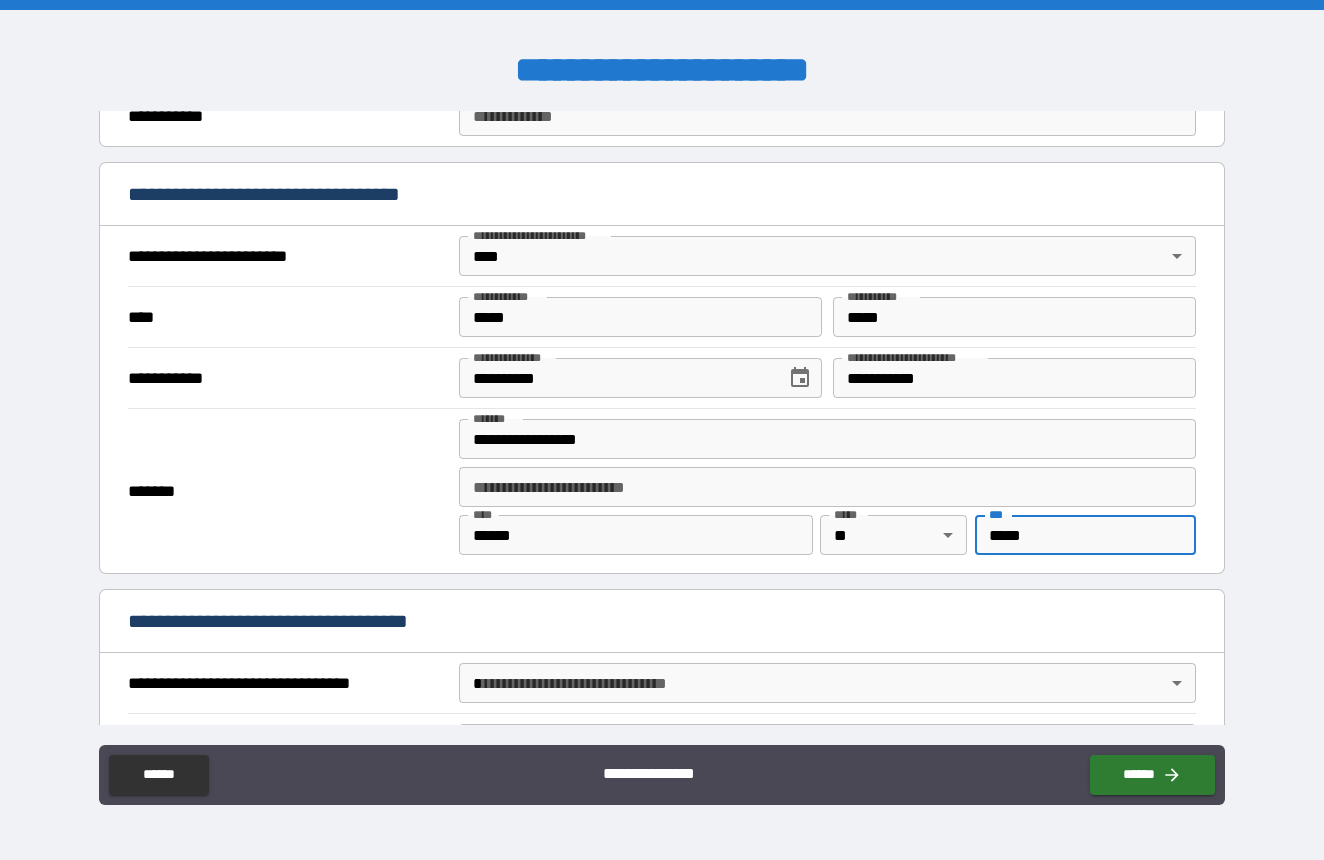 type on "*****" 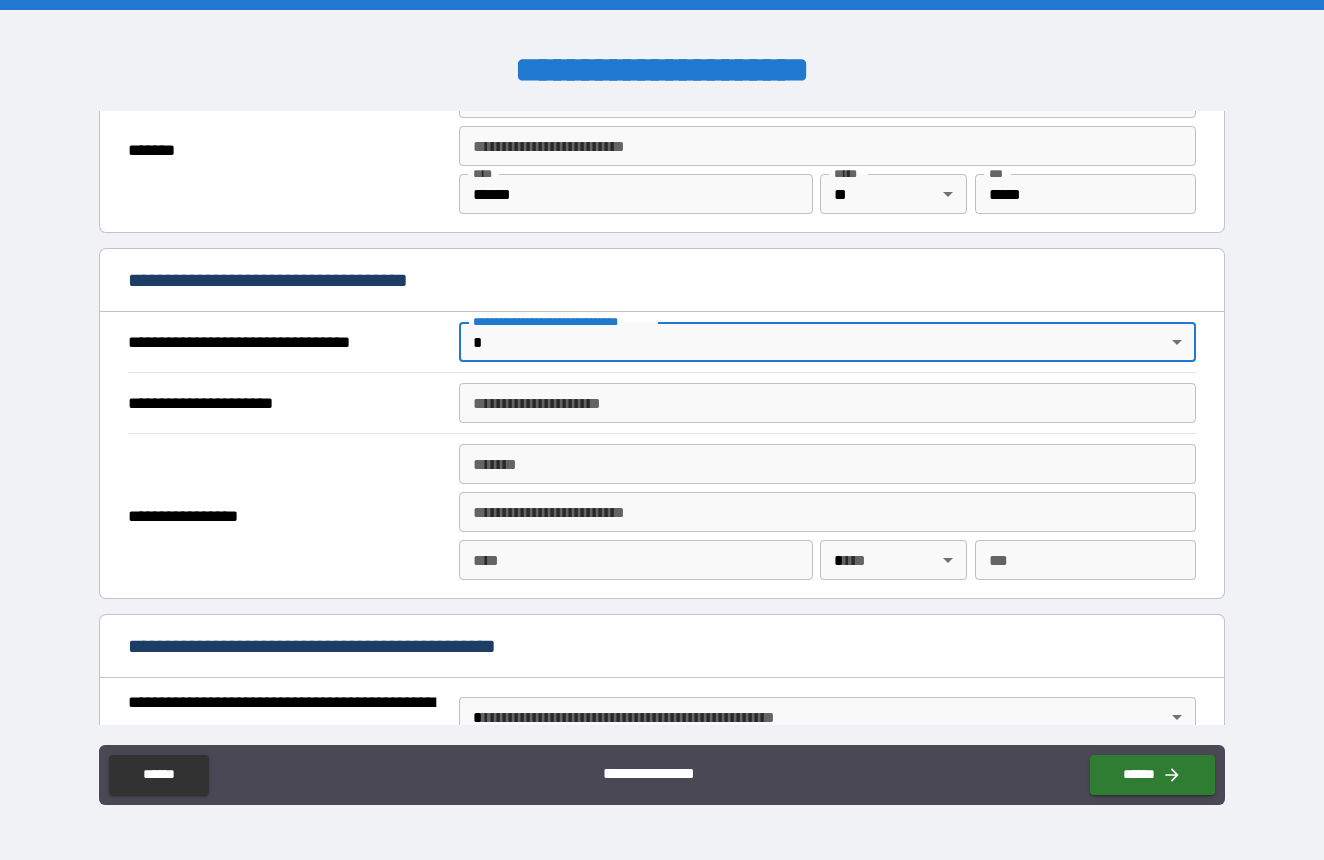 scroll, scrollTop: 894, scrollLeft: 0, axis: vertical 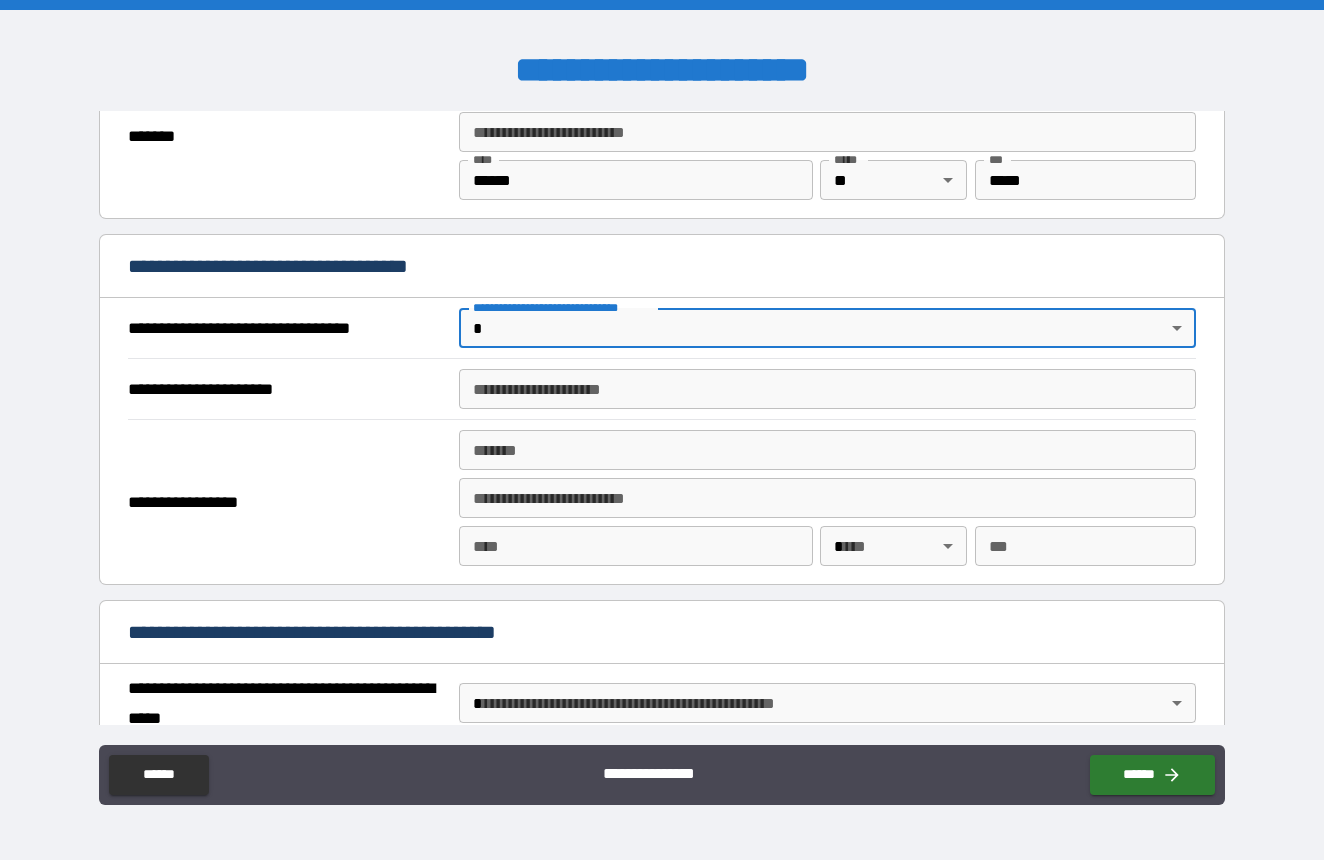 click on "**********" at bounding box center (662, 430) 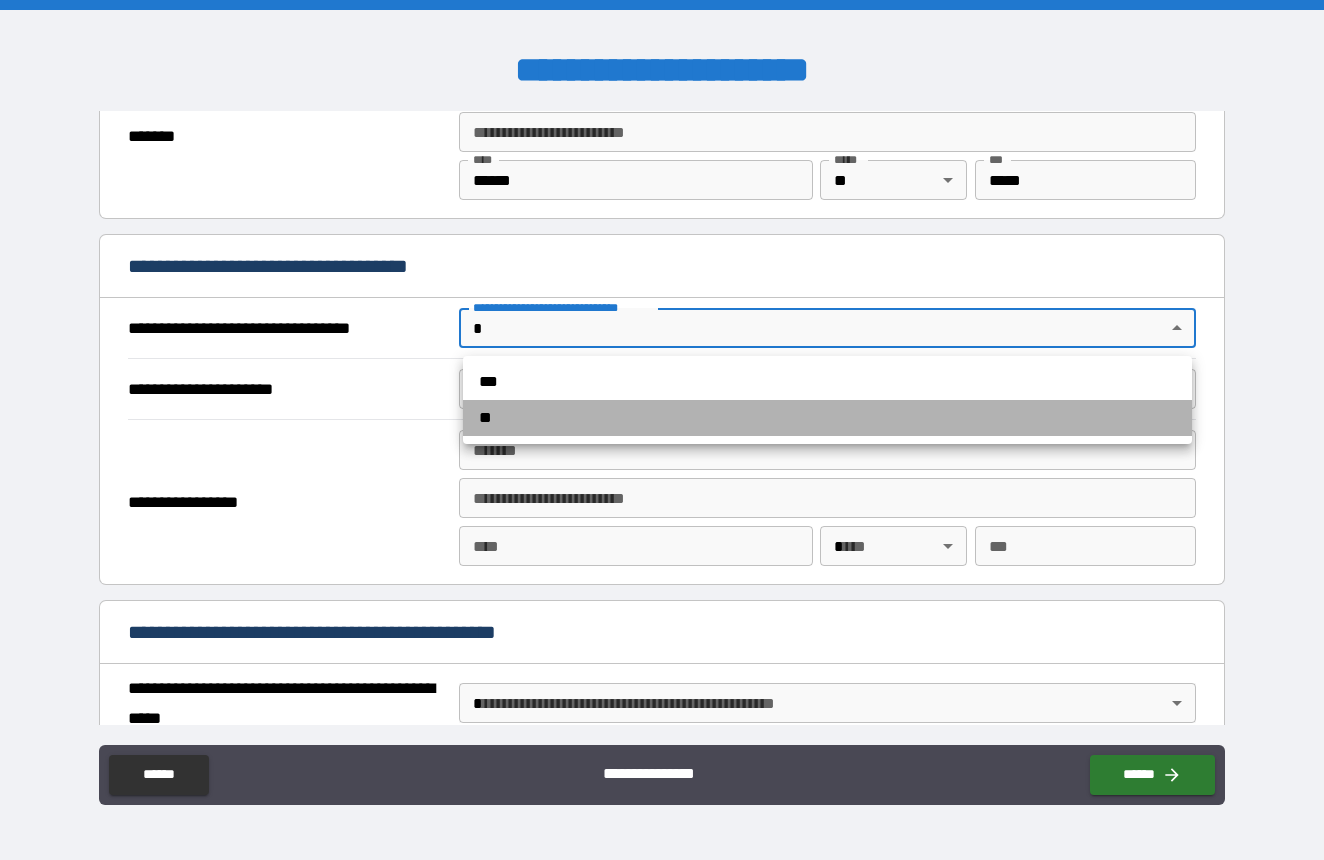 click on "**" at bounding box center (827, 418) 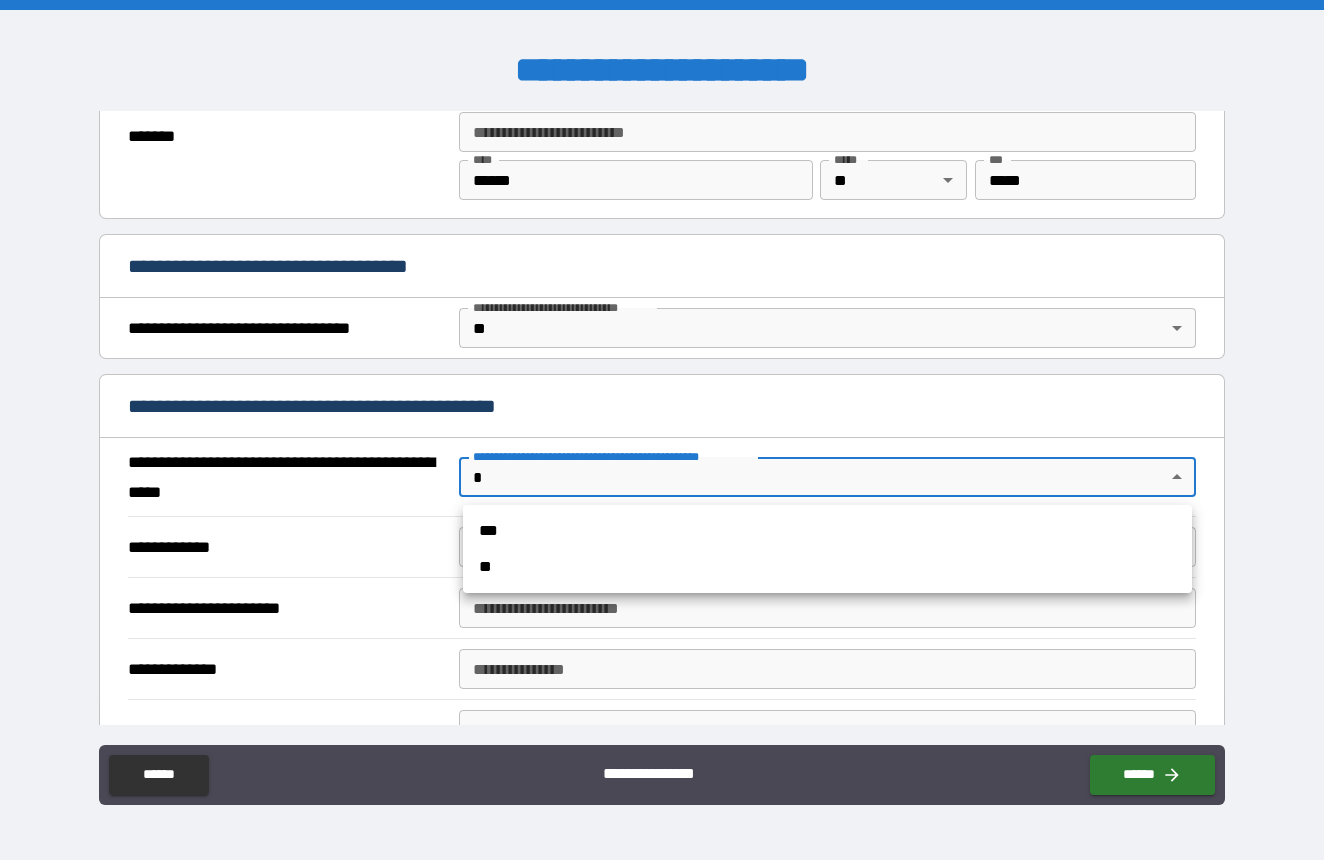 click on "**********" at bounding box center [662, 430] 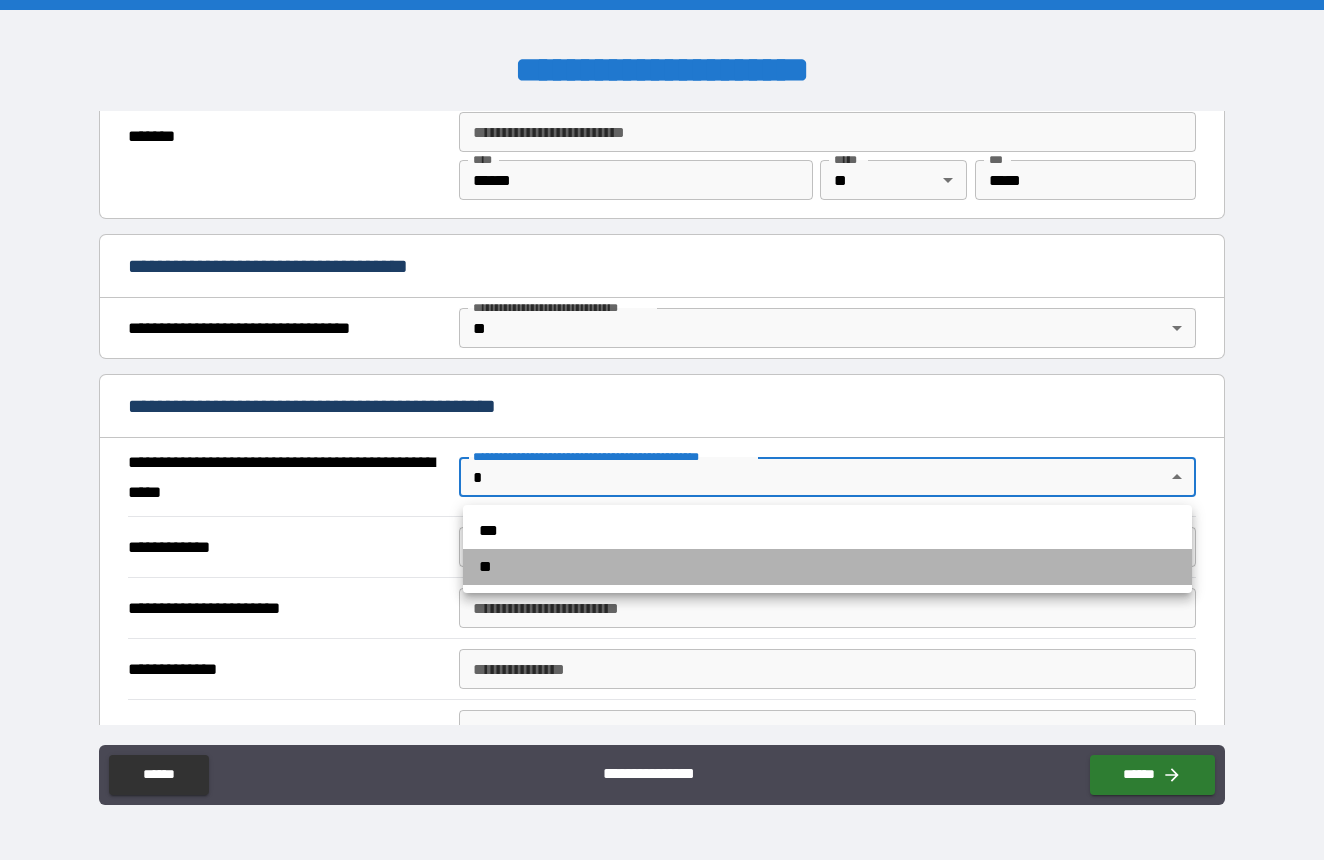 click on "**" at bounding box center (827, 567) 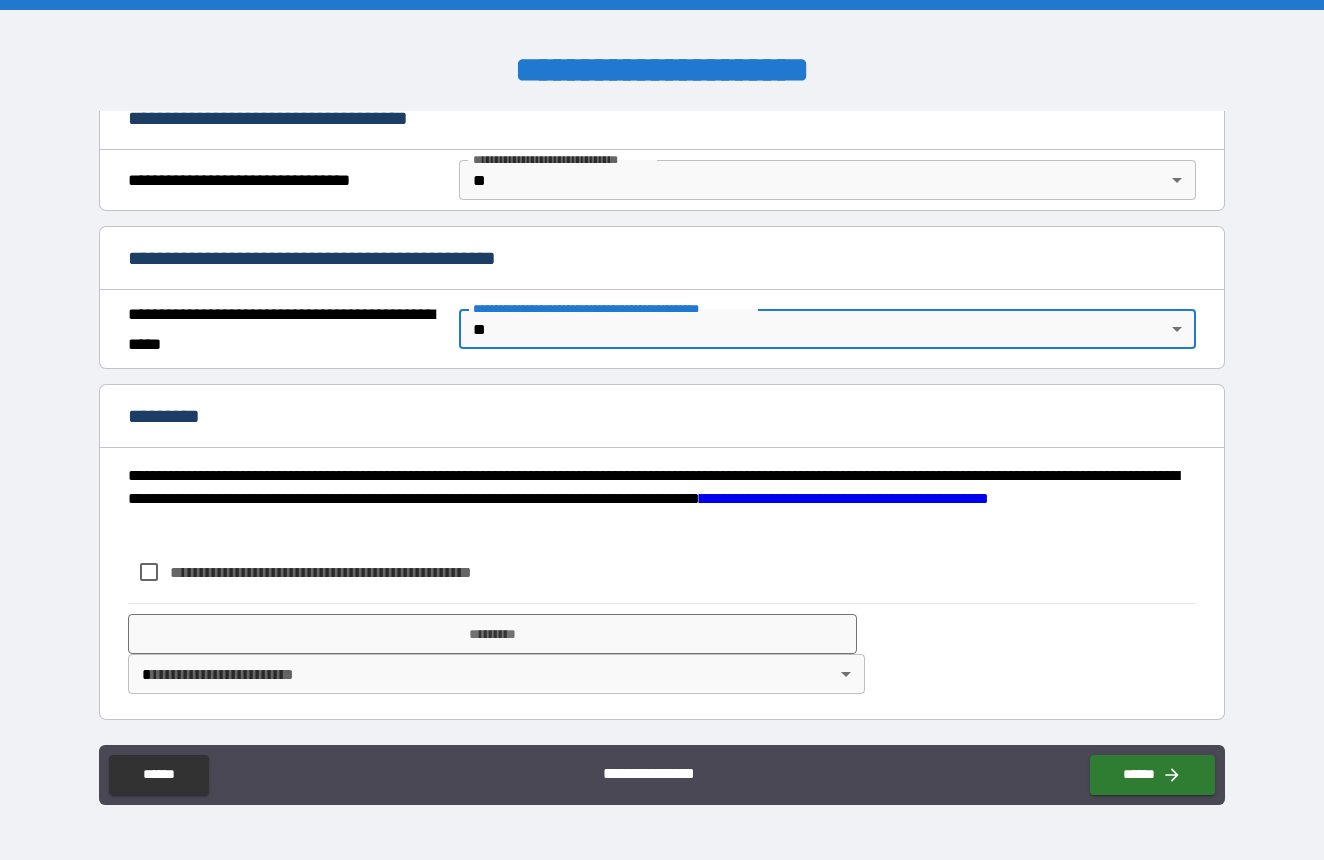 scroll, scrollTop: 1042, scrollLeft: 0, axis: vertical 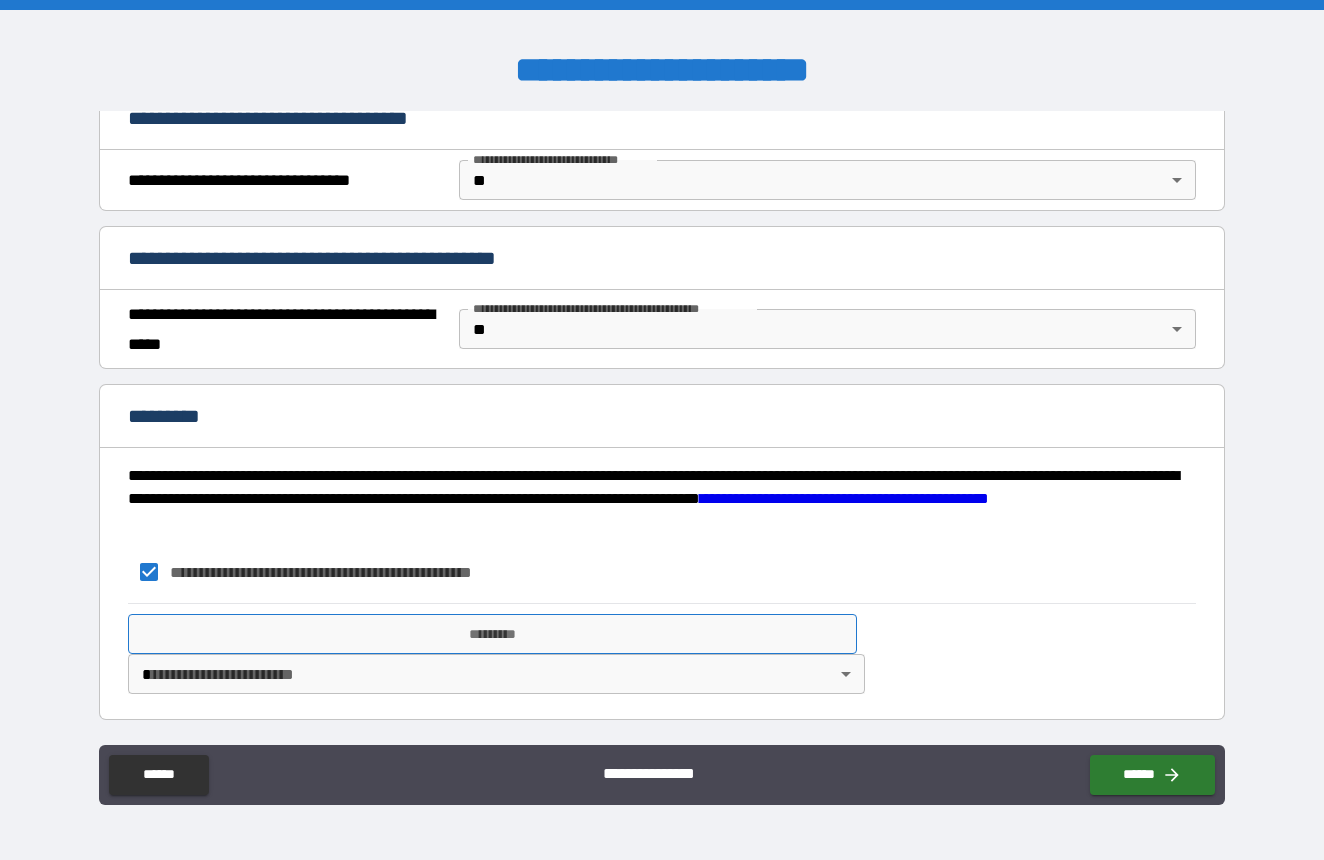 click on "*********" at bounding box center (492, 634) 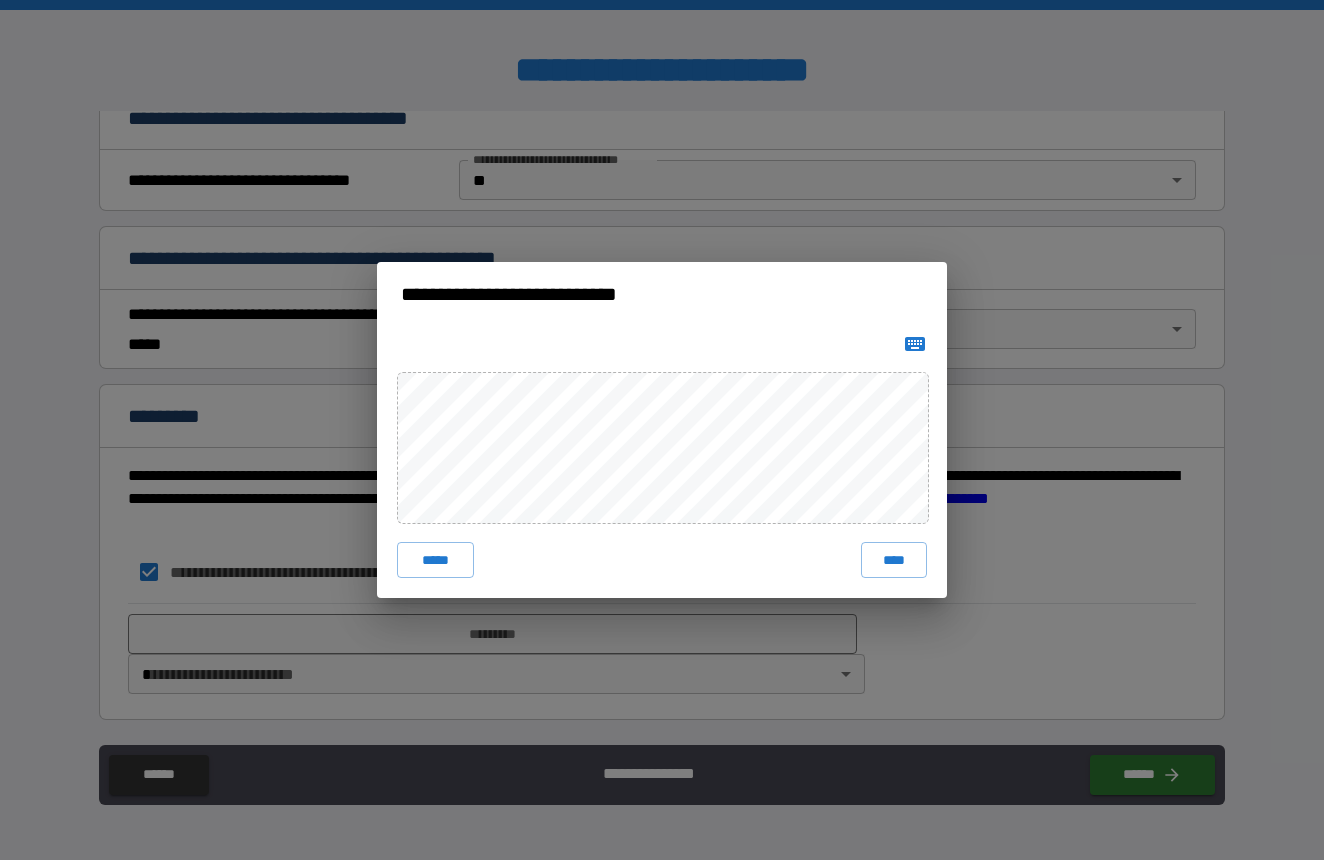 click 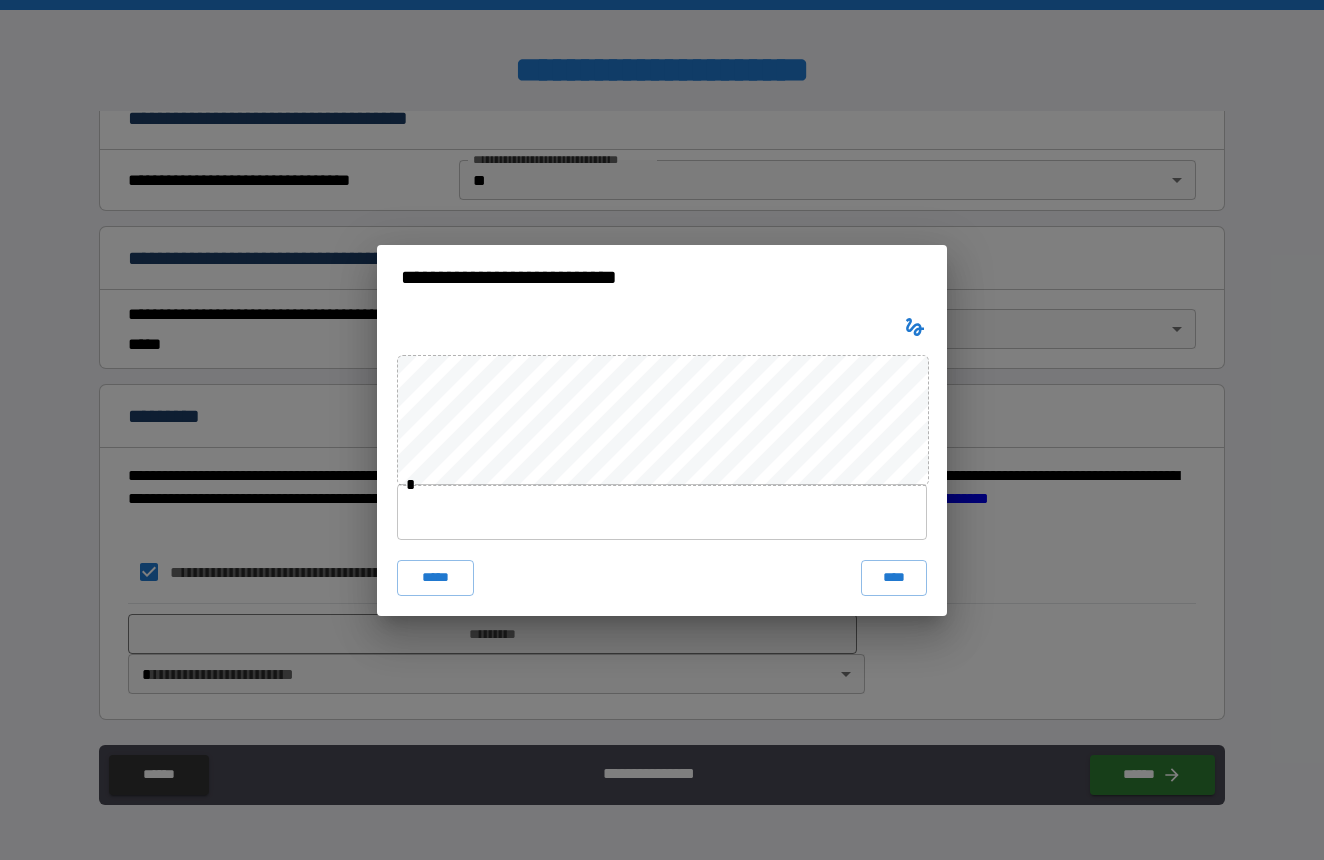 type 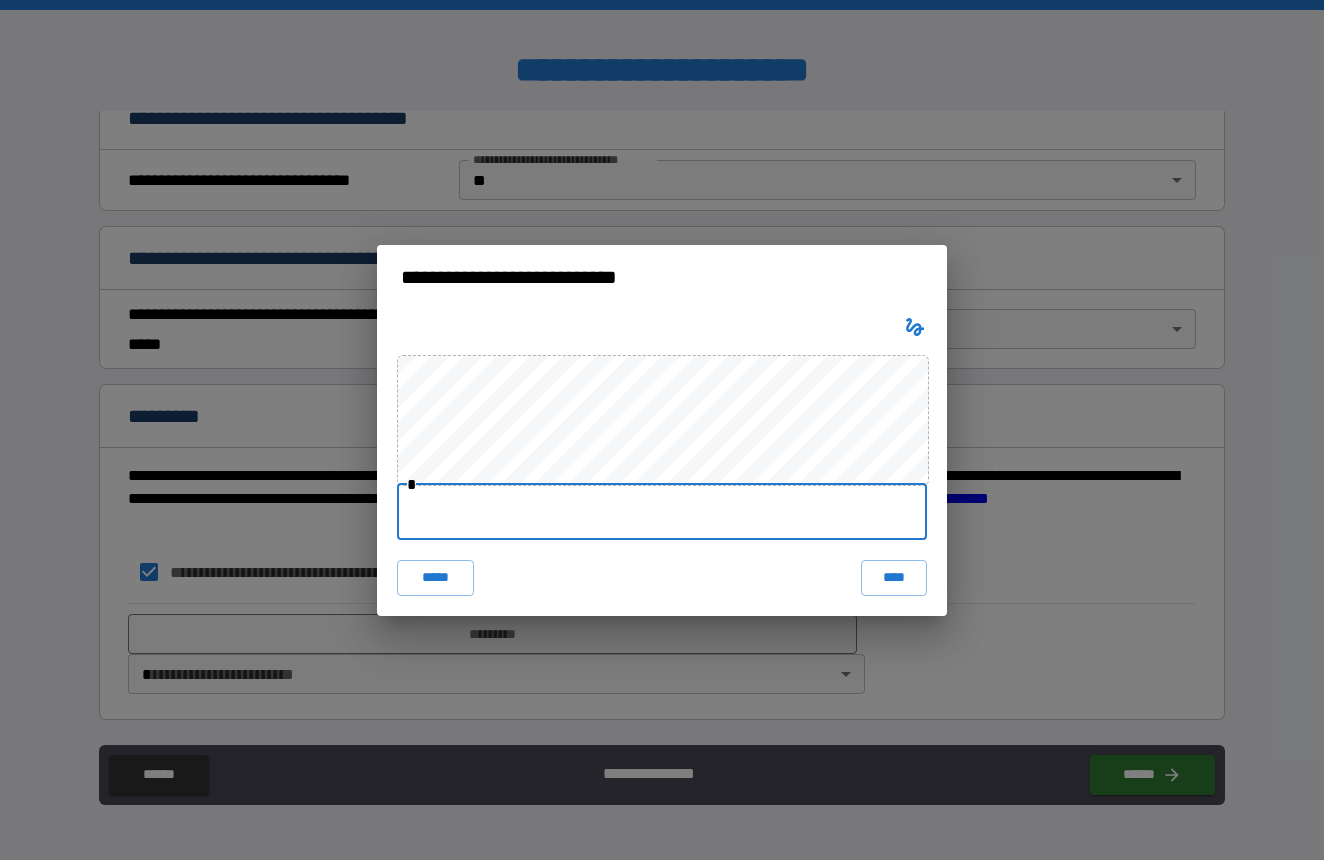 drag, startPoint x: 637, startPoint y: 526, endPoint x: 638, endPoint y: 512, distance: 14.035668 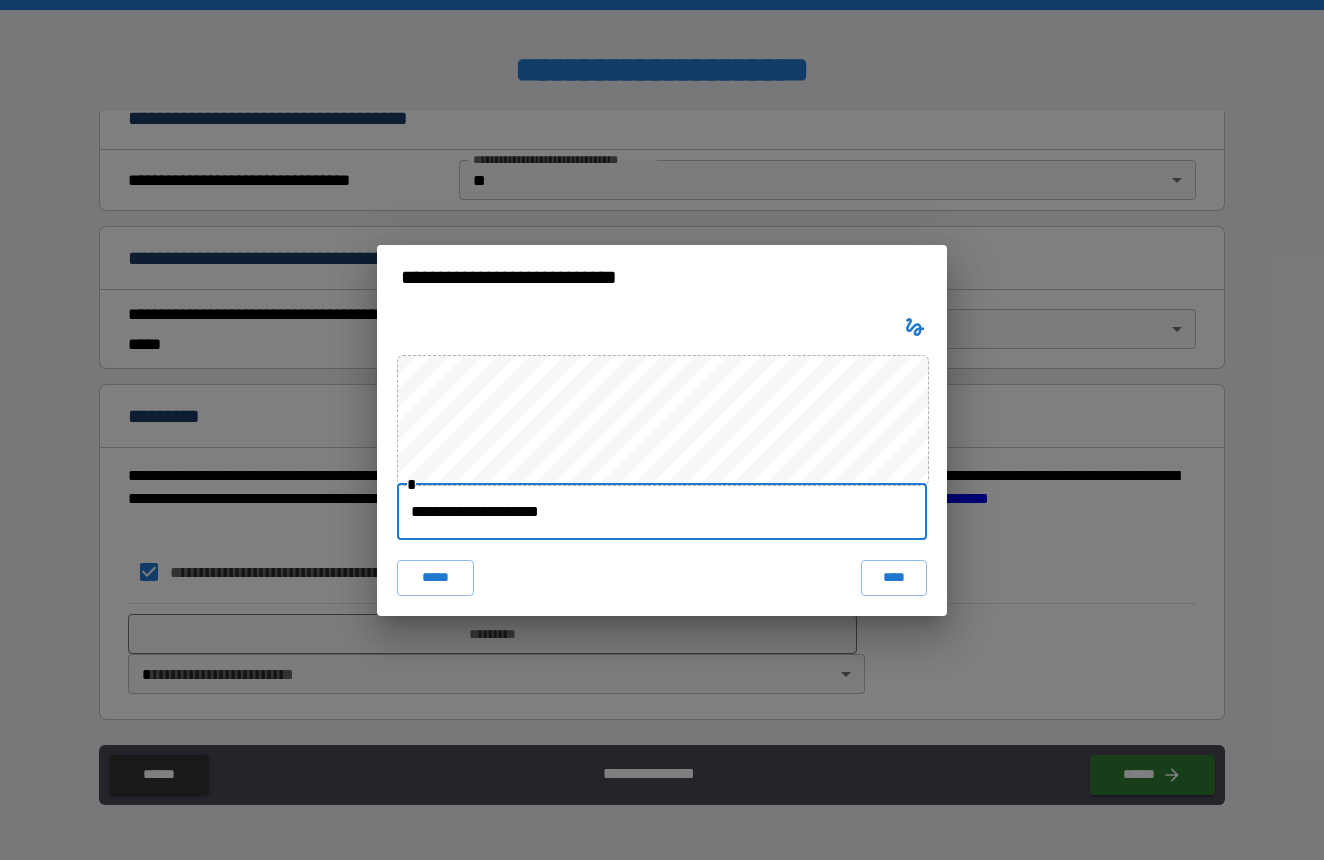 type on "**********" 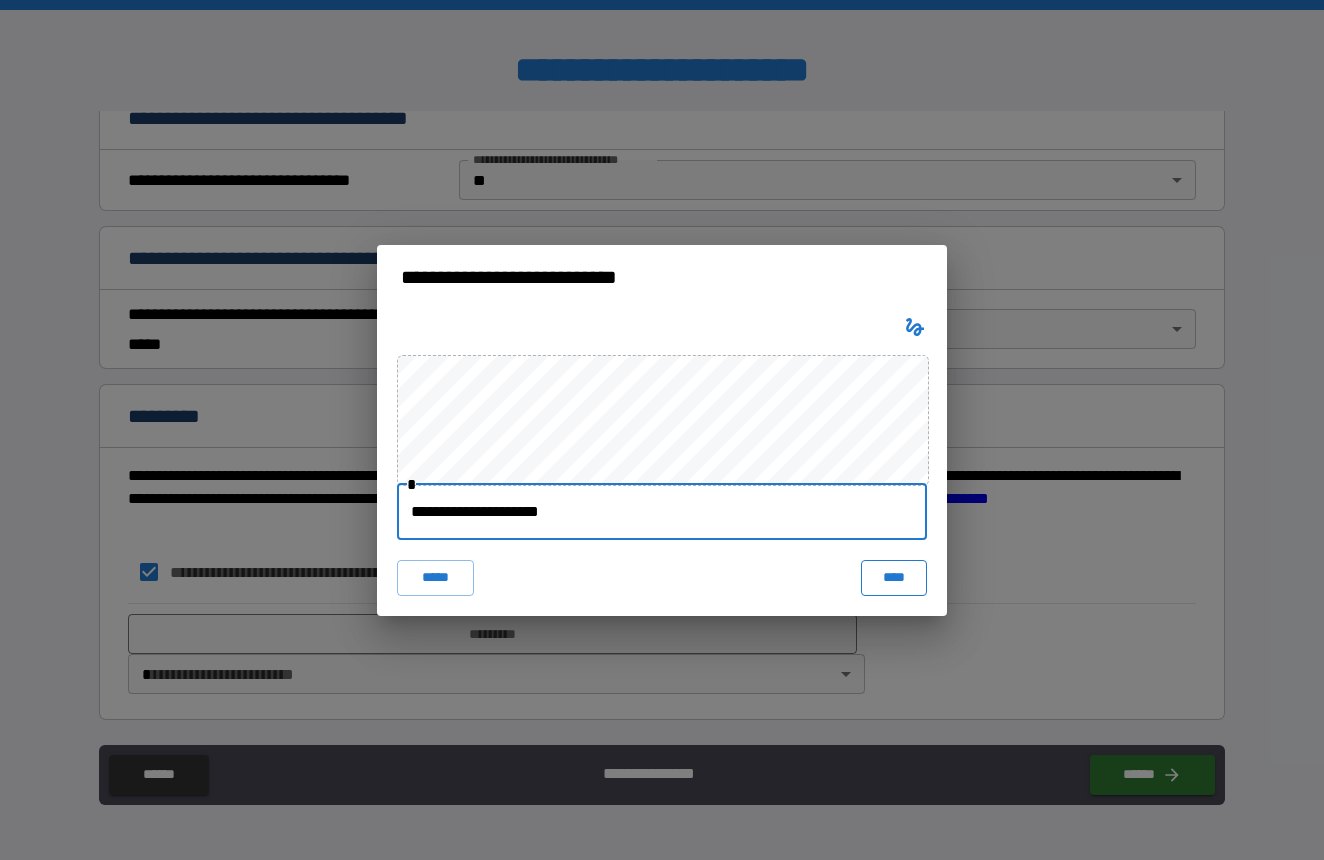 click on "****" at bounding box center (894, 578) 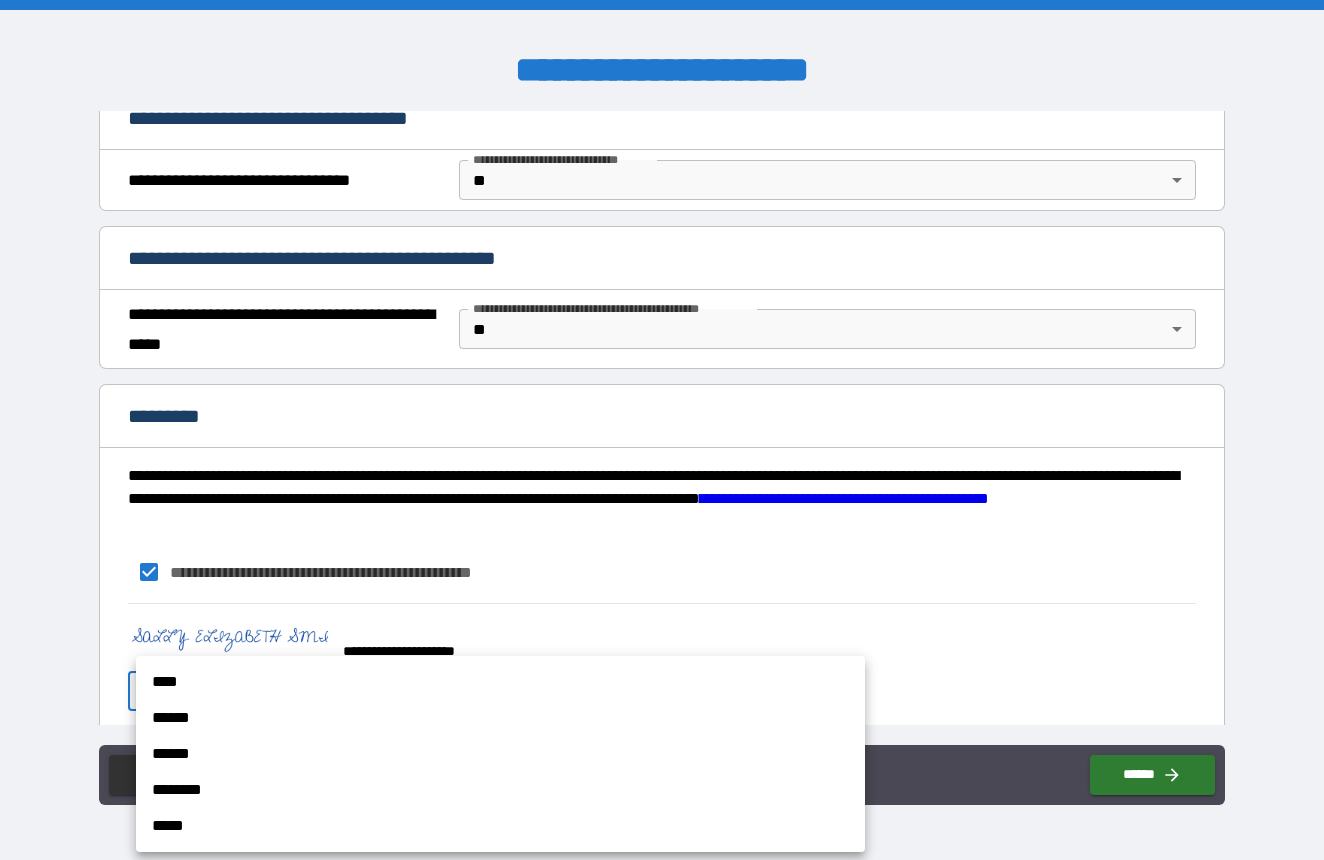 click on "**********" at bounding box center (662, 430) 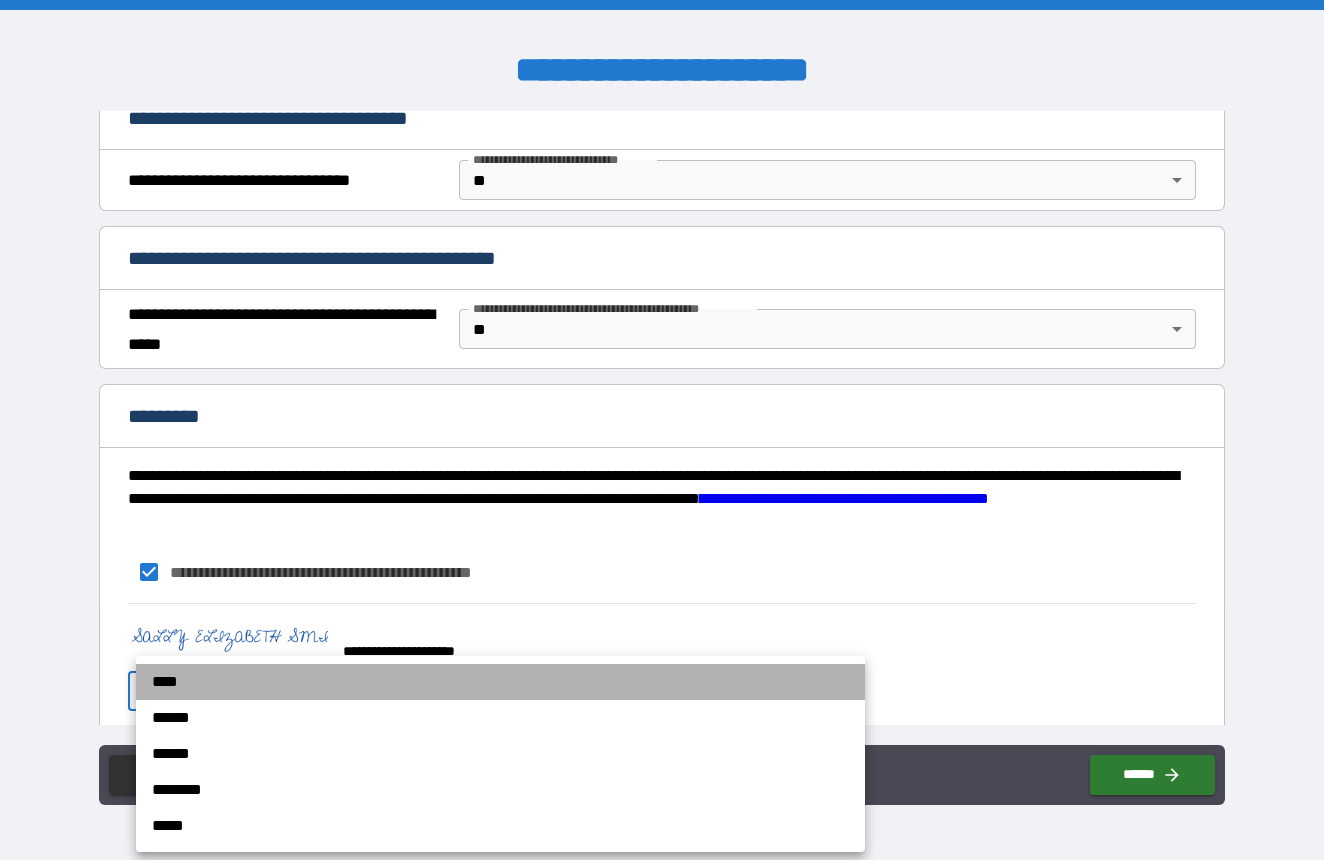 click on "****" at bounding box center (500, 682) 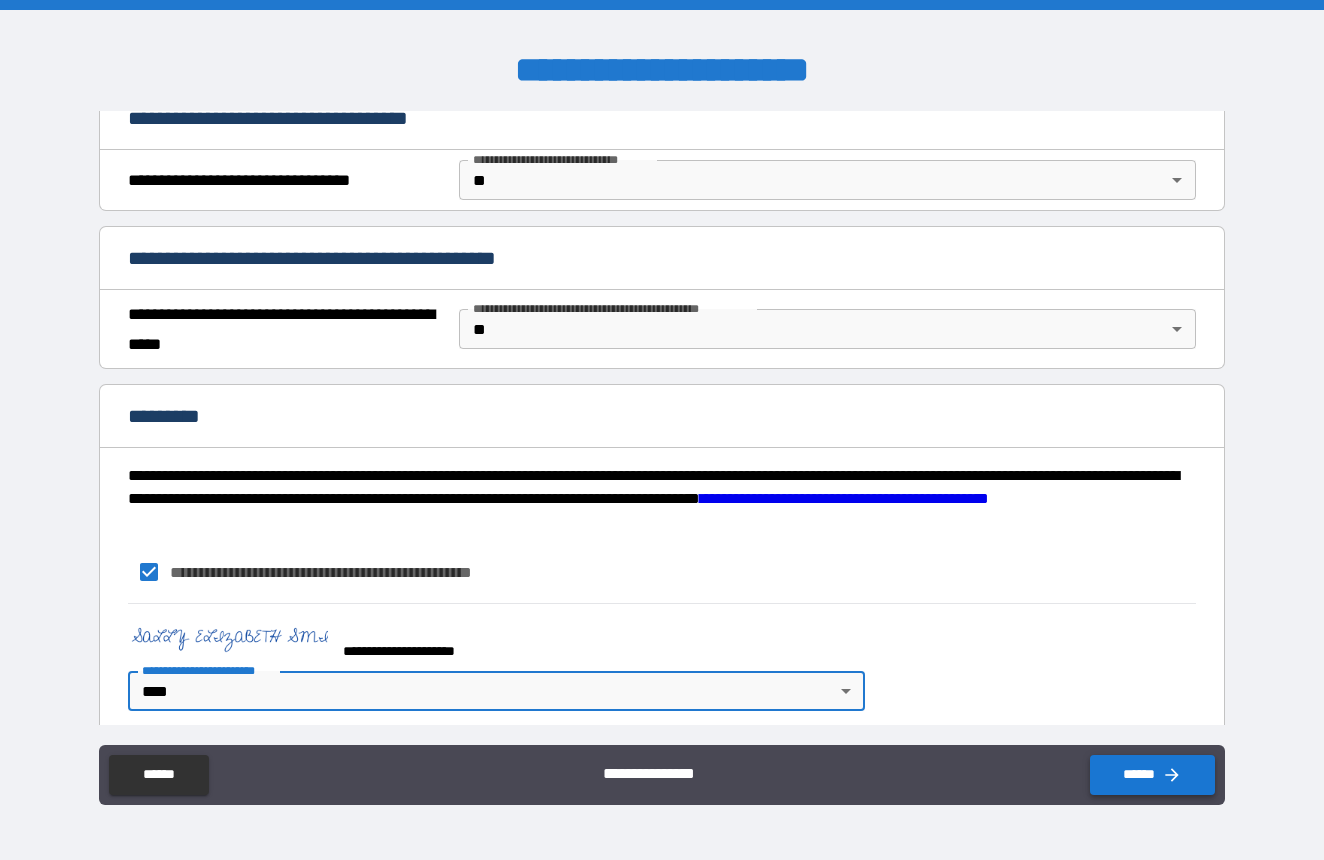click on "******" at bounding box center [1152, 775] 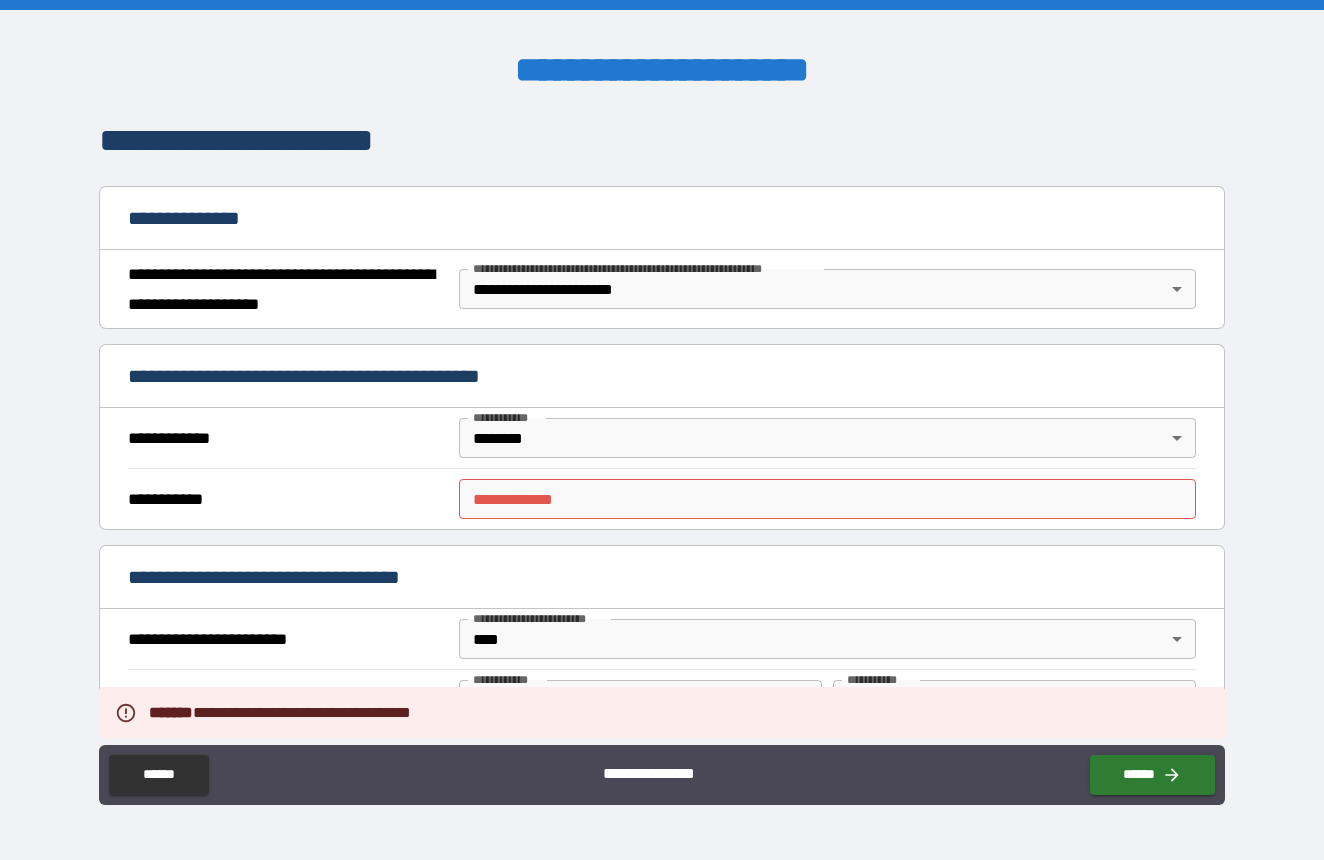 scroll, scrollTop: 174, scrollLeft: 0, axis: vertical 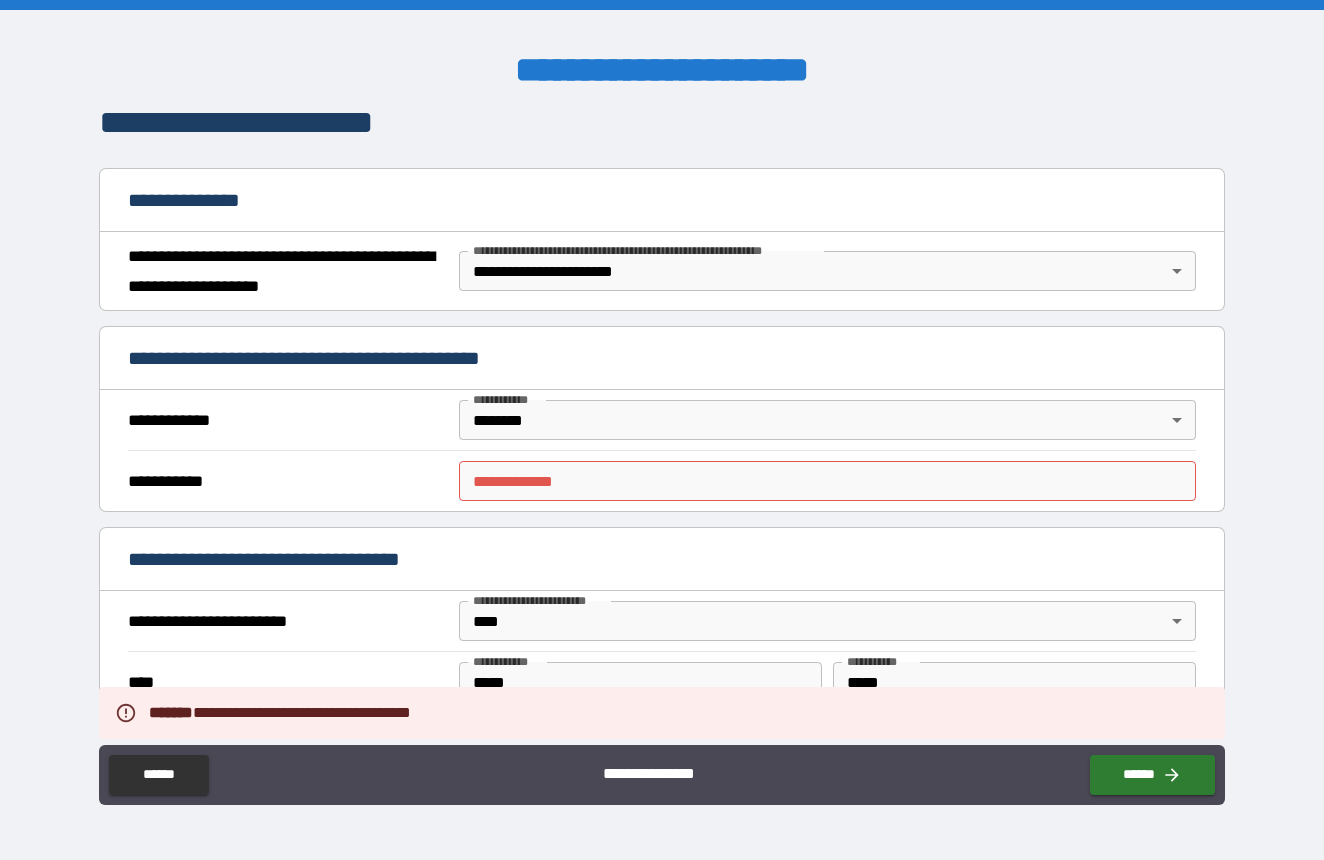 click on "**********" at bounding box center [827, 481] 